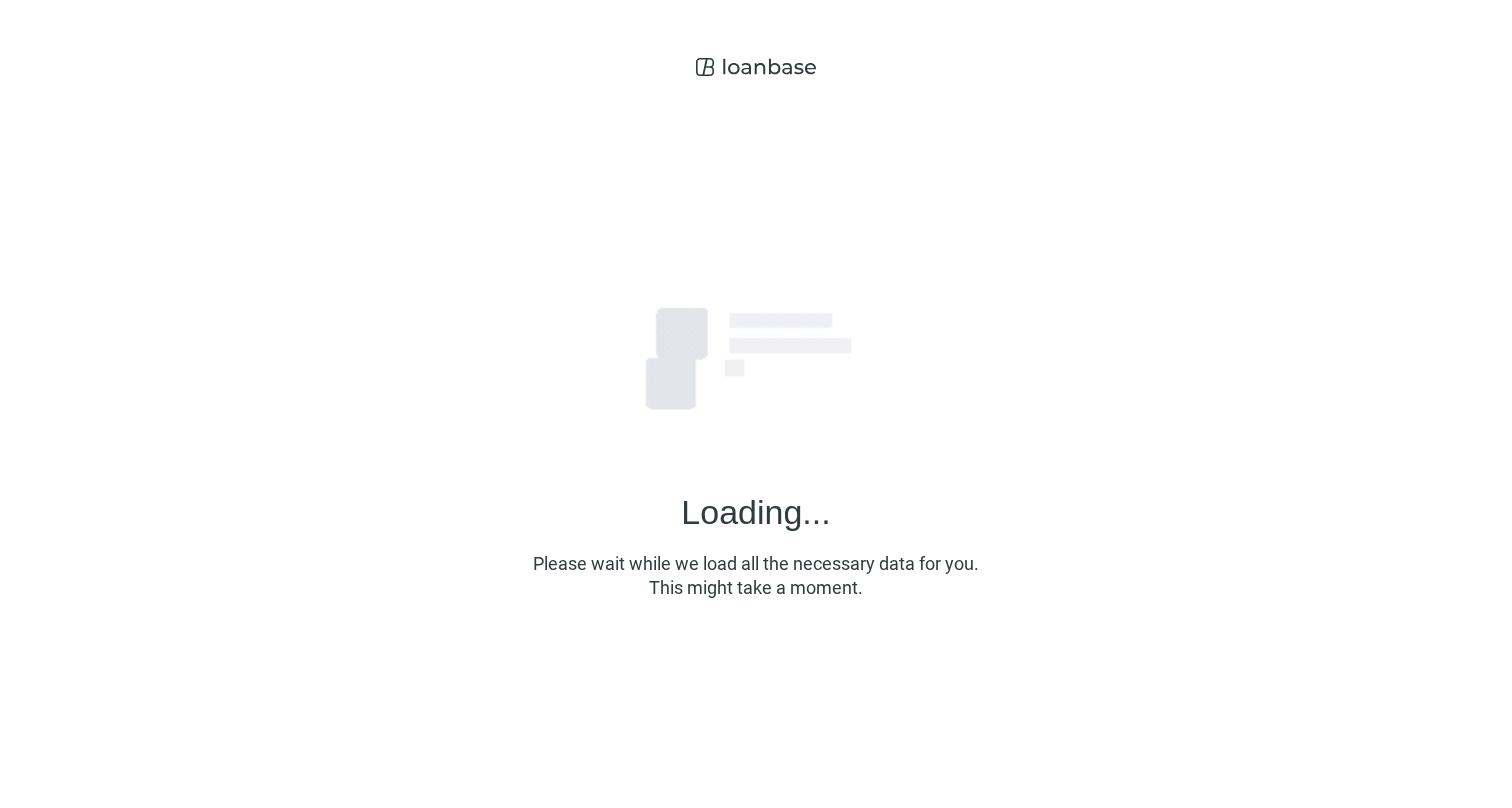 scroll, scrollTop: 0, scrollLeft: 0, axis: both 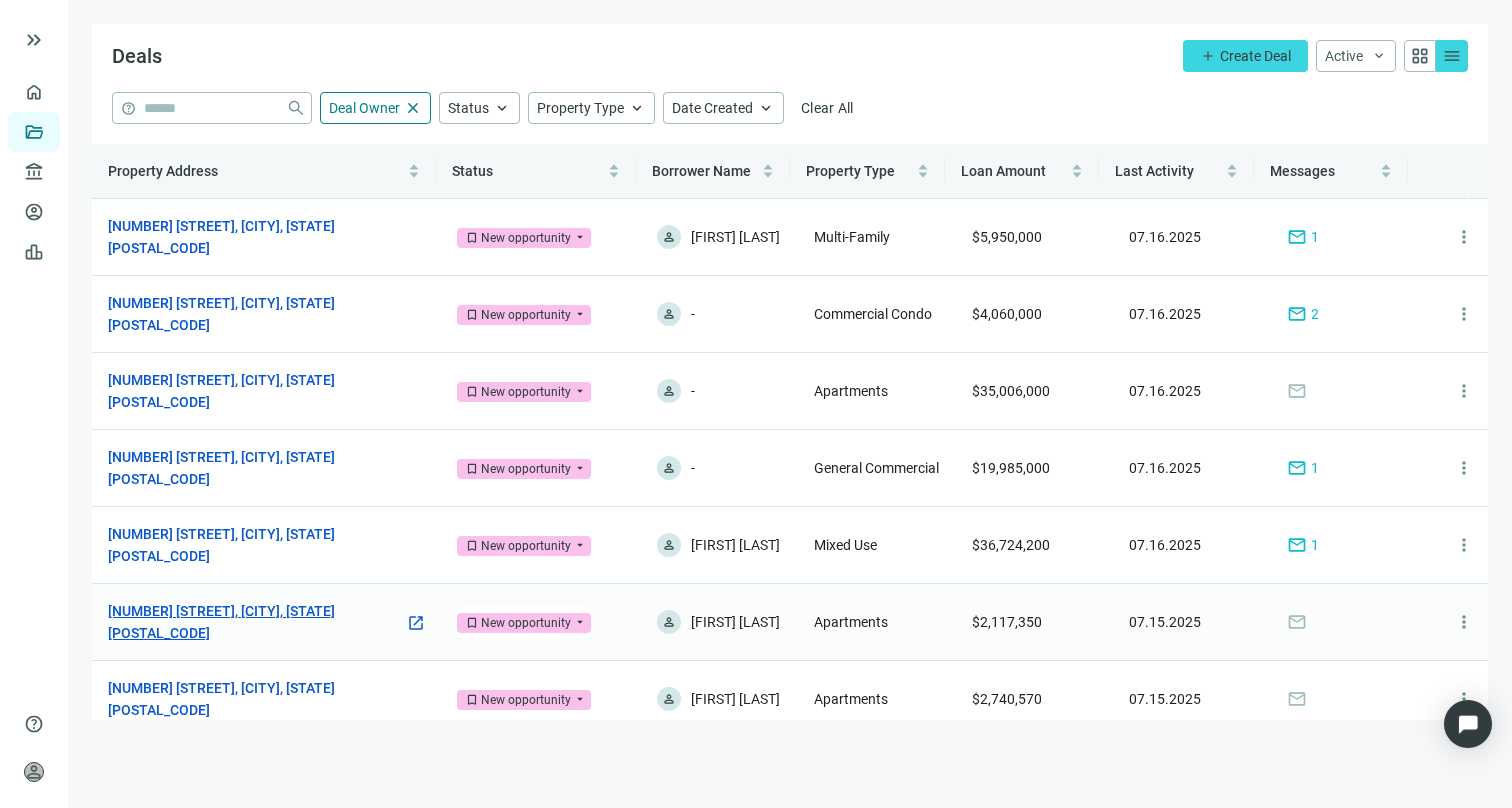 click on "[NUMBER] [STREET], [CITY], [STATE] [POSTAL_CODE]" at bounding box center (256, 622) 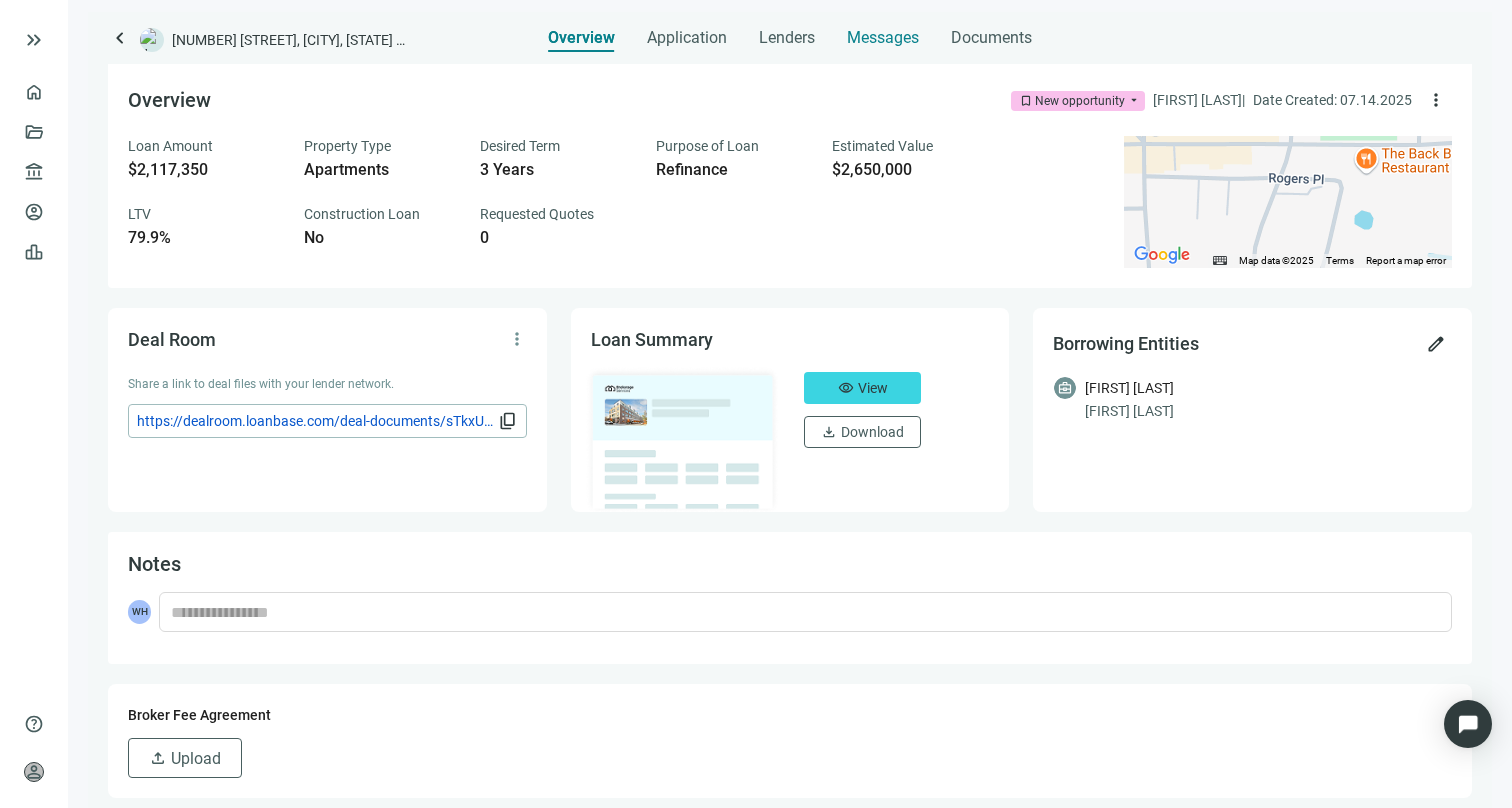 click on "Messages" at bounding box center (883, 37) 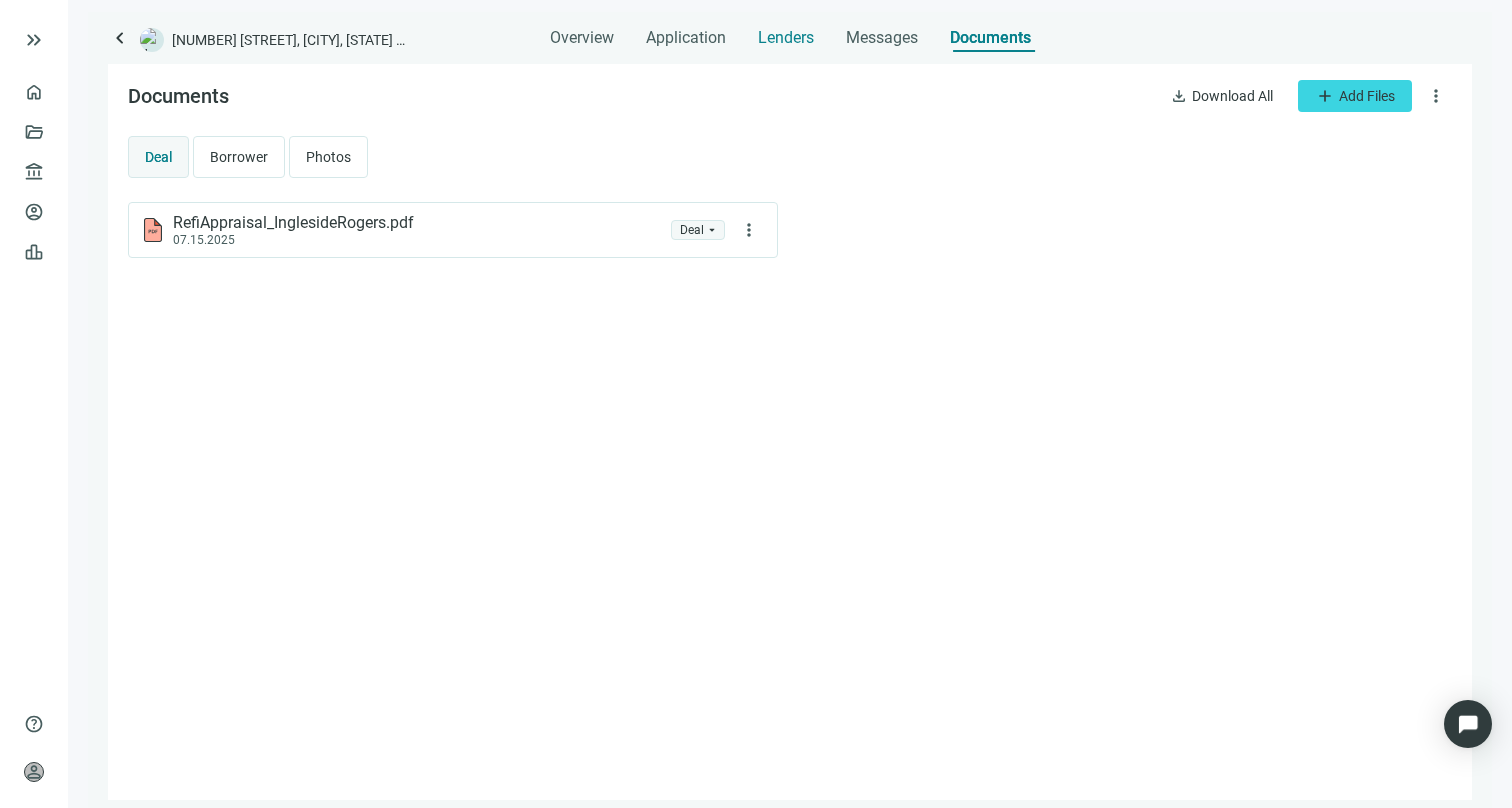 click on "Lenders" at bounding box center [786, 38] 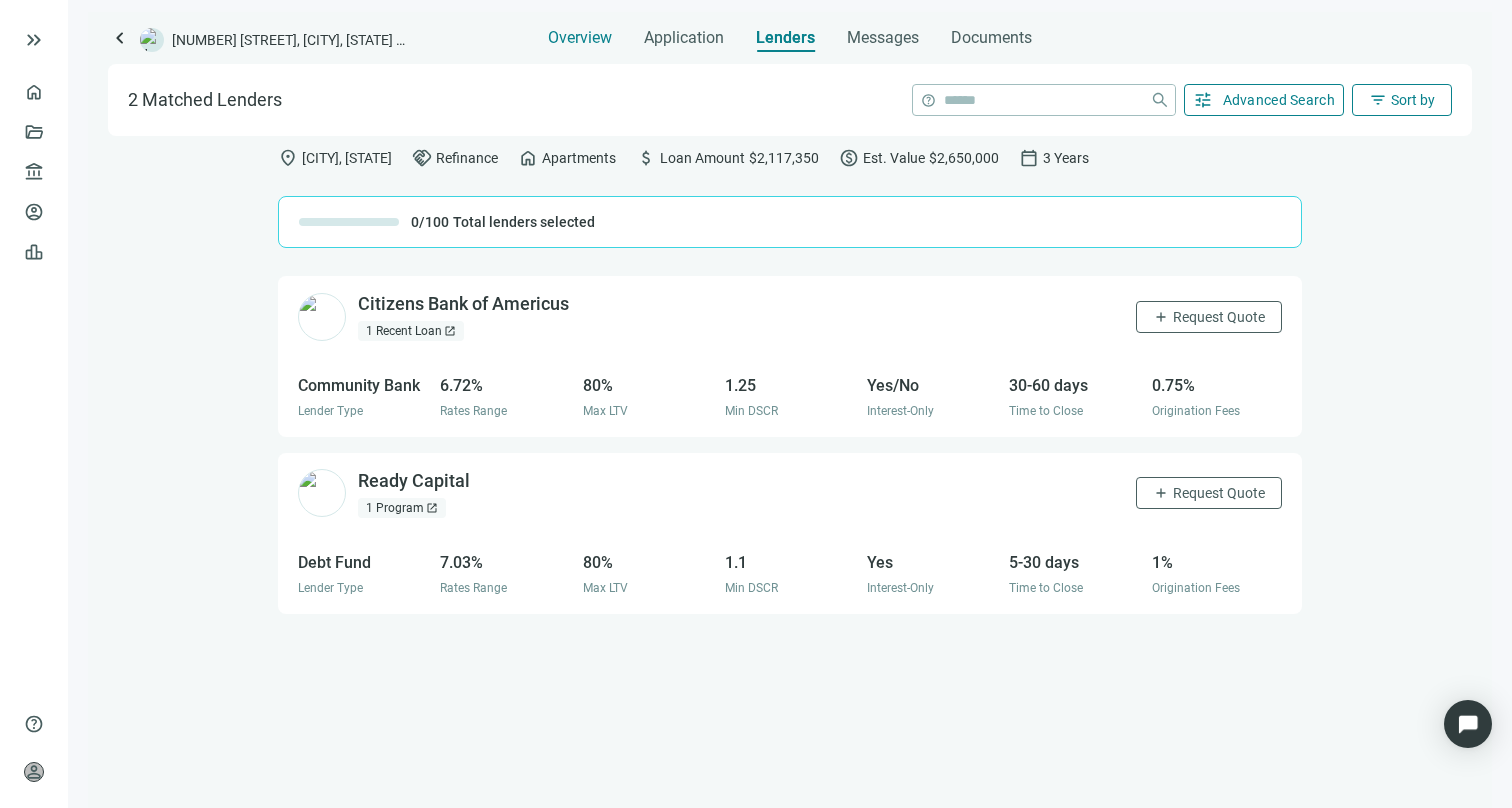 click on "Overview" at bounding box center [580, 32] 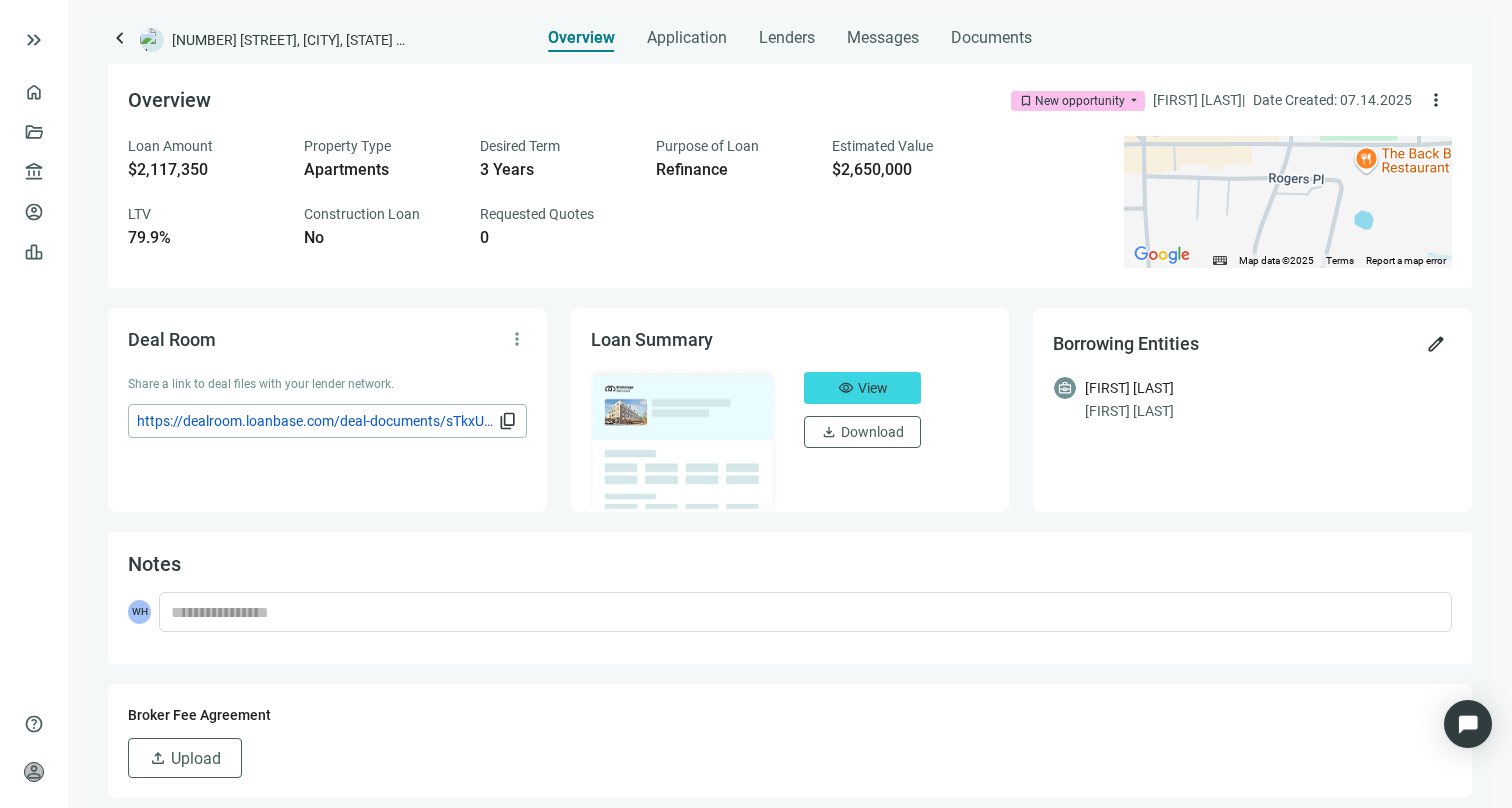 click on "keyboard_arrow_left" at bounding box center (120, 38) 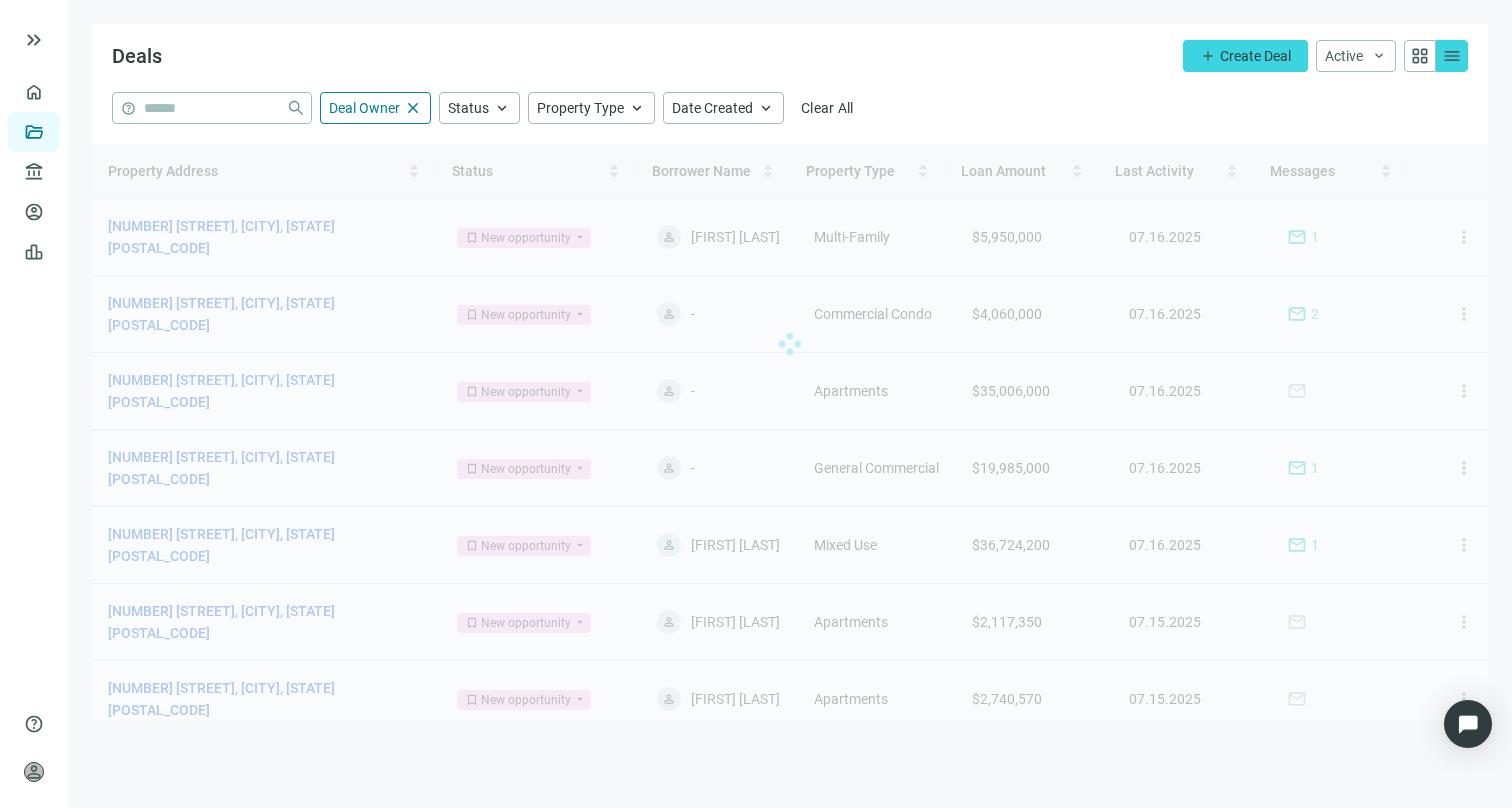 click on "Property Address Status Borrower Name Property Type Loan Amount Last Activity Messages                 9400 Grannis St, Houston, TX 77075 open_in_new bookmark New opportunity arrow_drop_down person Mike Bailey Multi-Family $5,950,000 07.16.2025 mail 1 more_vert 189 S Orange Ave, Orlando, FL 32801 open_in_new bookmark New opportunity arrow_drop_down person - Commercial Condo $4,060,000 07.16.2025 mail 2 more_vert 3040 Elizabeth St, Dallas, TX 75204 open_in_new bookmark New opportunity arrow_drop_down person - Apartments $35,006,000 07.16.2025 mail more_vert 189 S Orange Ave, Orlando, FL 32801 open_in_new bookmark New opportunity arrow_drop_down person - General Commercial $19,985,000 07.16.2025 mail 1 more_vert 155 W Michigan Ave, Kalamazoo, MI 49007 open_in_new bookmark New opportunity arrow_drop_down person Jeff Nicholson Mixed Use $36,724,200 07.16.2025 mail 1 more_vert 365 Rogers Ave, Macon, GA 31204 open_in_new bookmark New opportunity arrow_drop_down person Ravi Ramachandran Apartments $2,117,350" at bounding box center [790, 432] 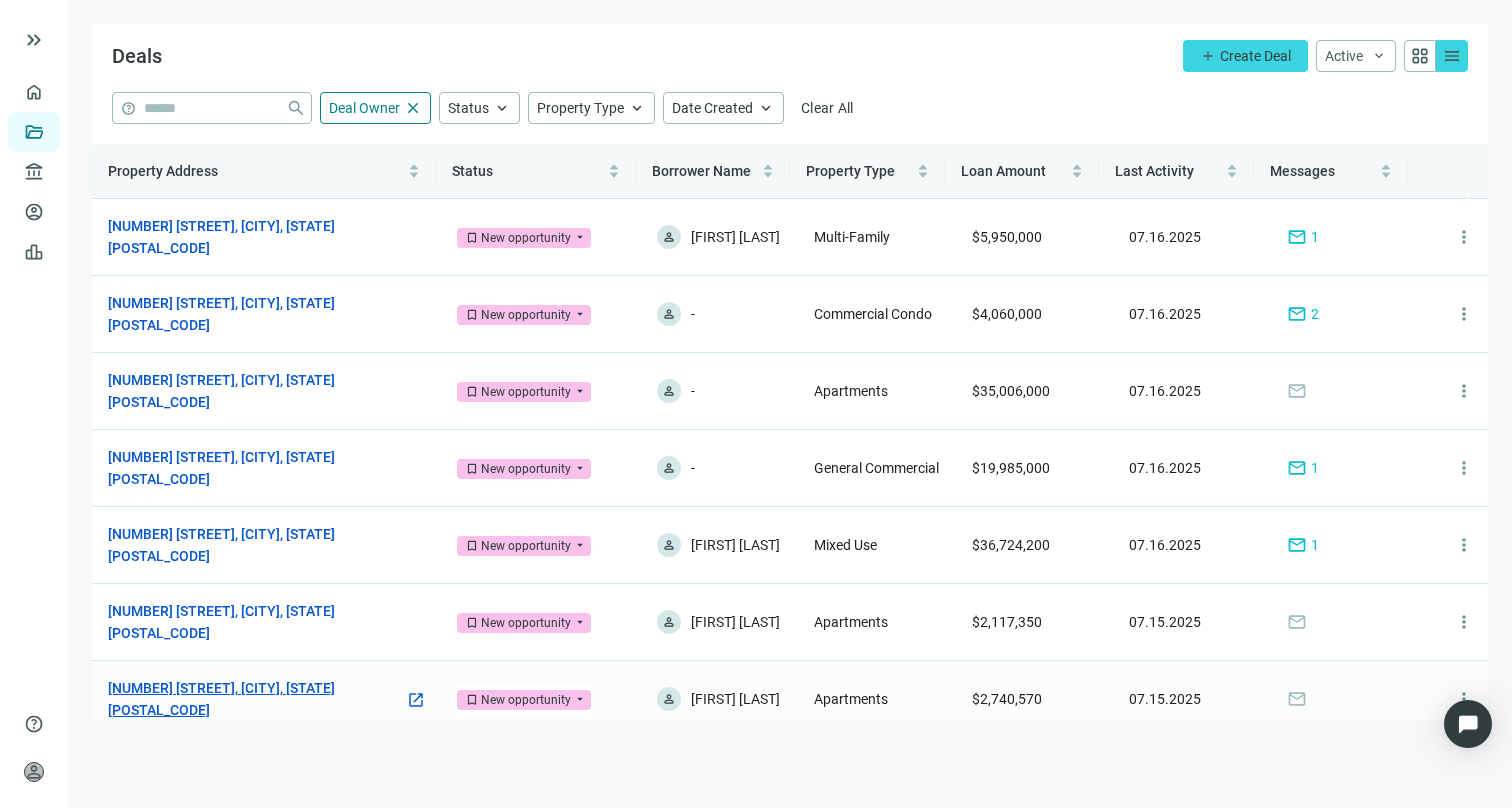 click on "[NUMBER] [STREET], [CITY], [STATE] [POSTAL_CODE]" at bounding box center [256, 699] 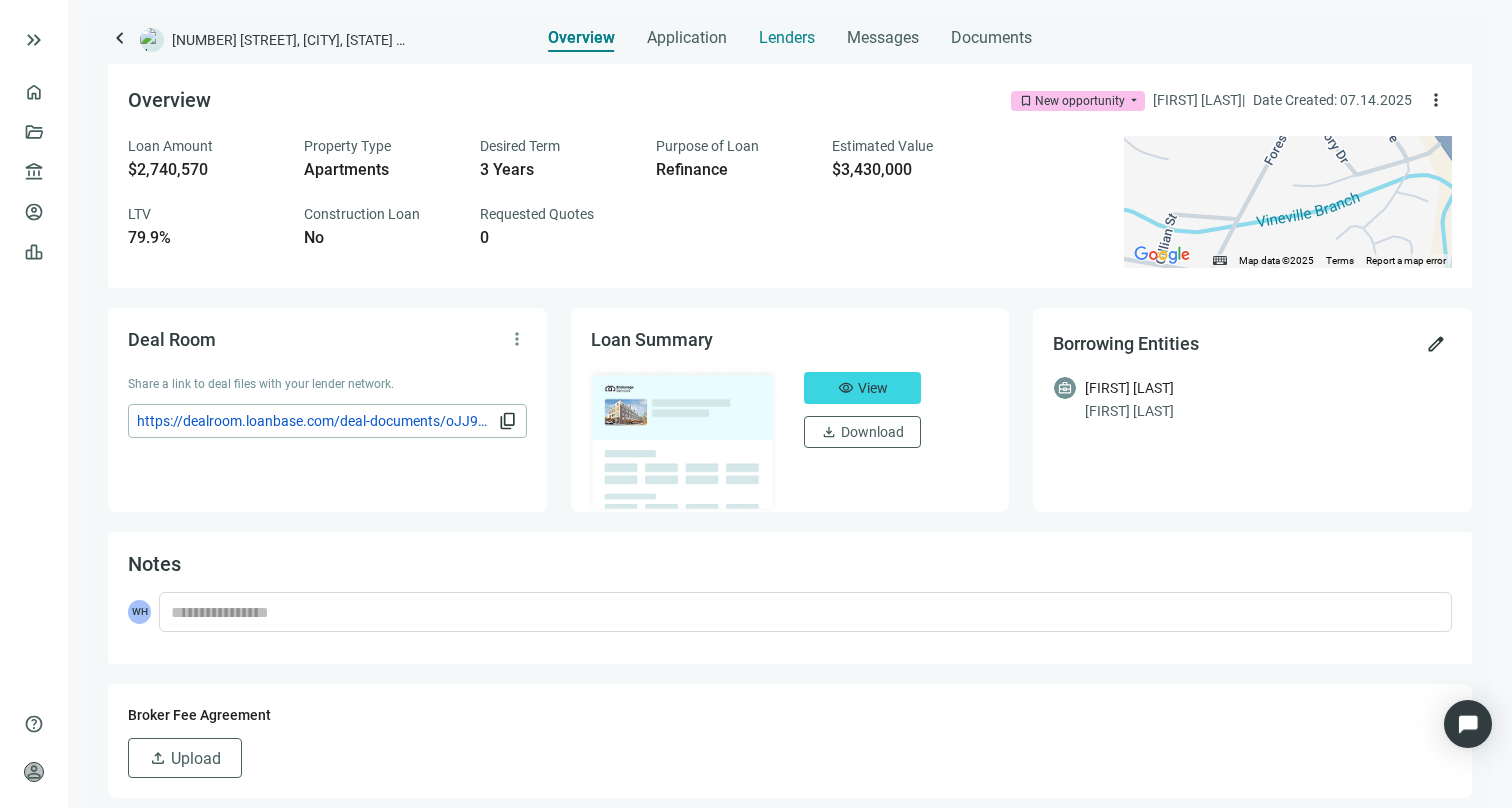 click on "Lenders" at bounding box center (787, 38) 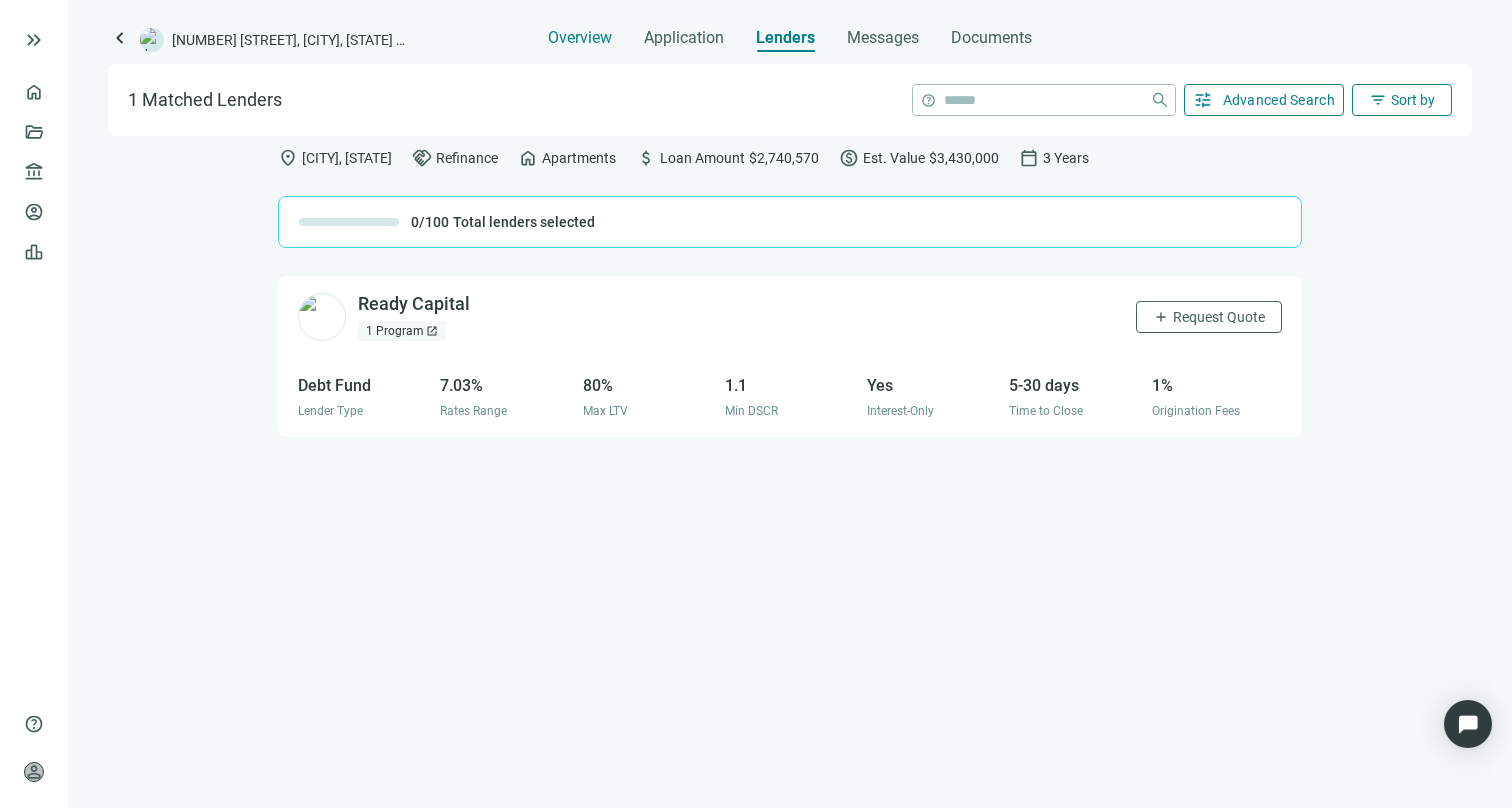 click on "Overview" at bounding box center (580, 38) 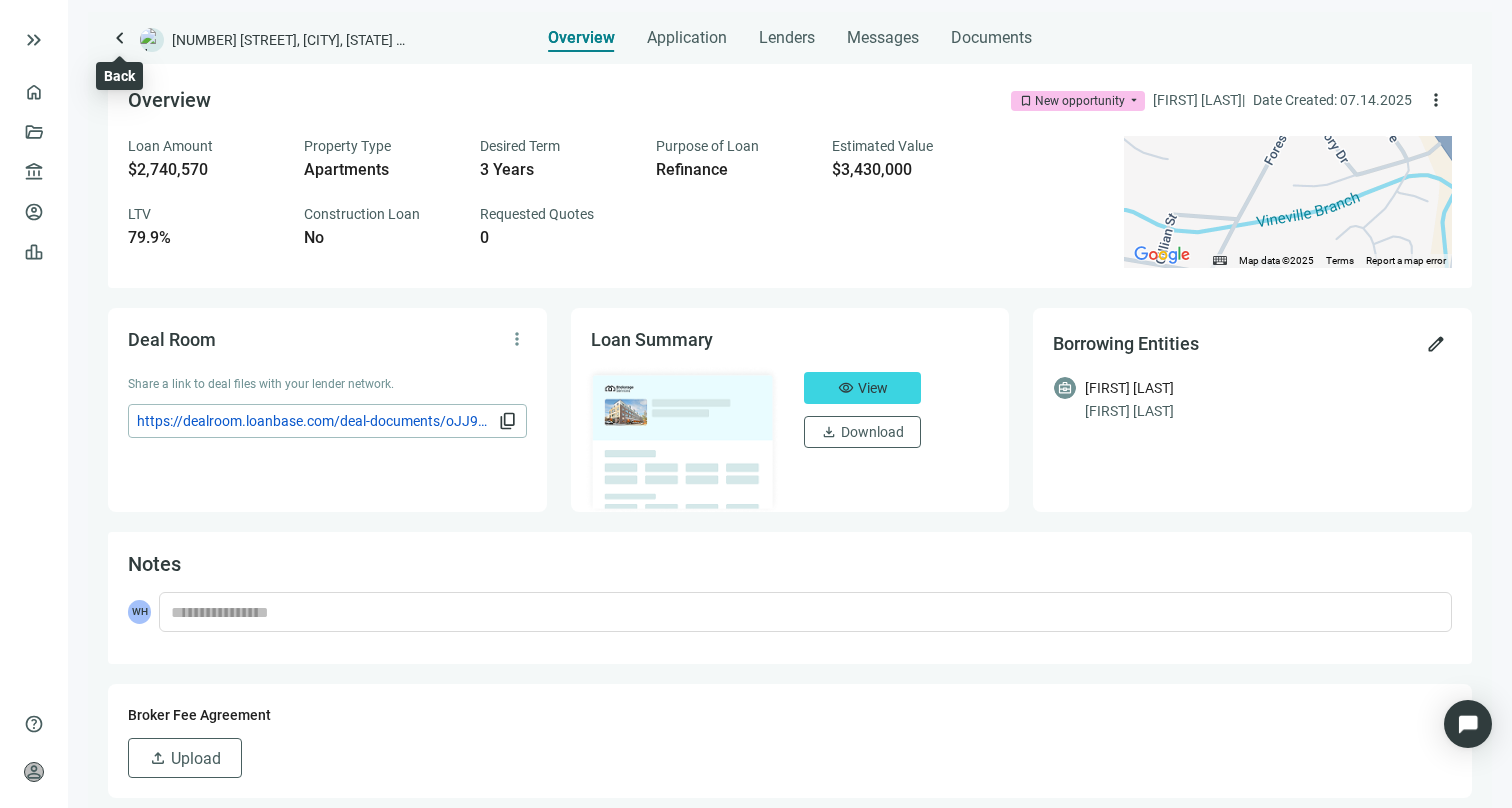 click on "keyboard_arrow_left" at bounding box center (120, 38) 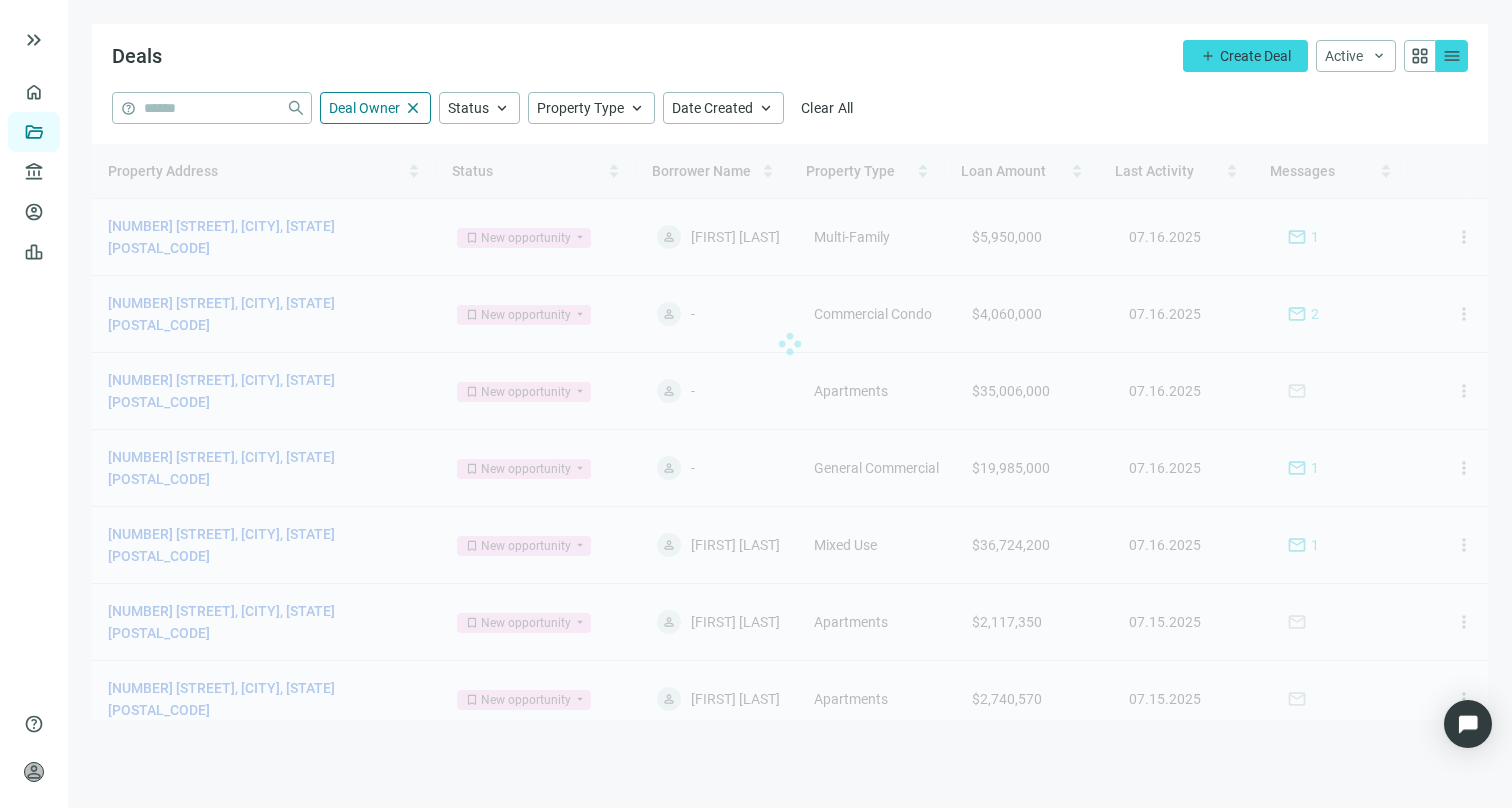 click at bounding box center [790, 344] 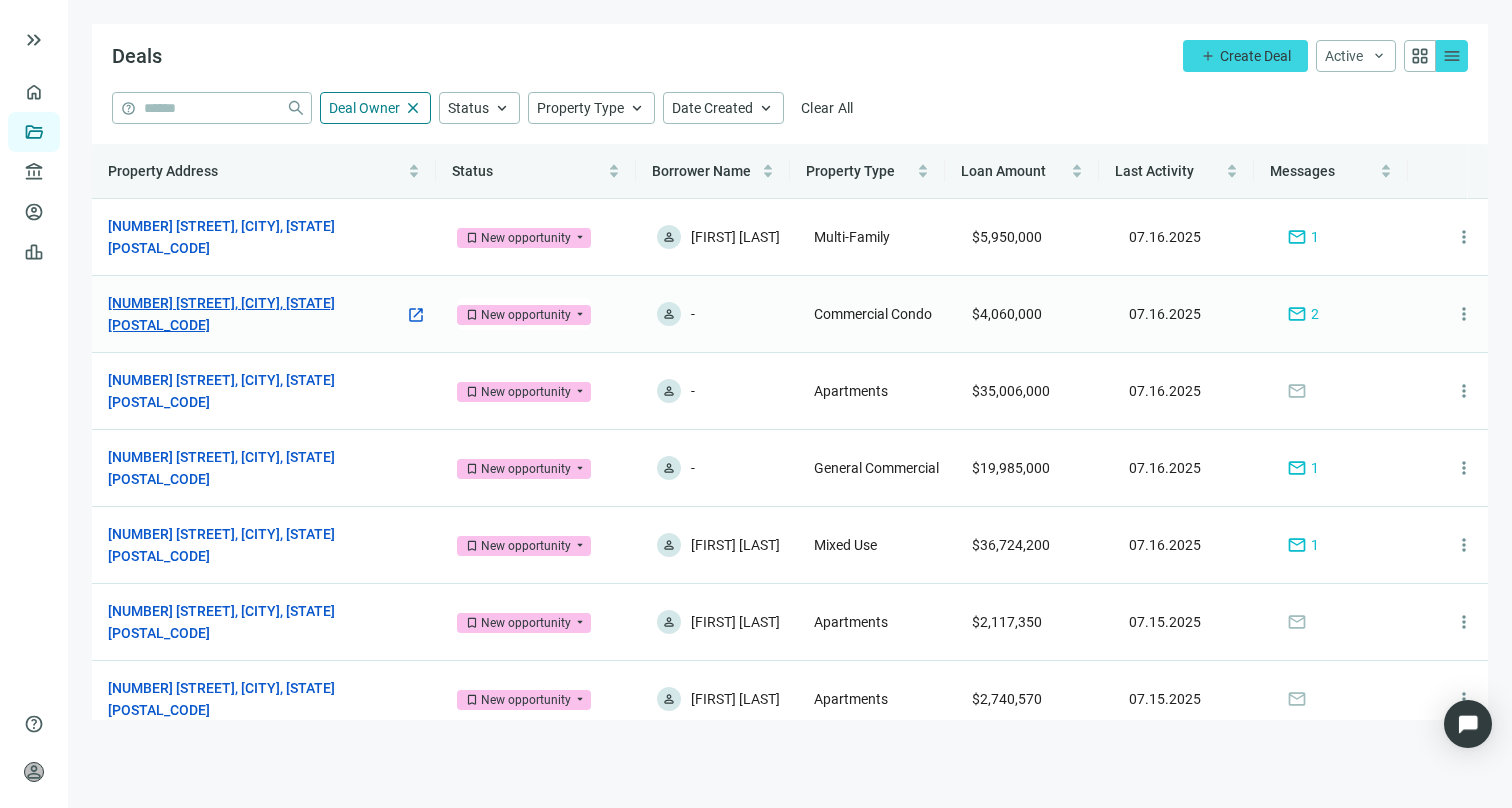 click on "189 S Orange Ave, Orlando, FL 32801" at bounding box center (256, 314) 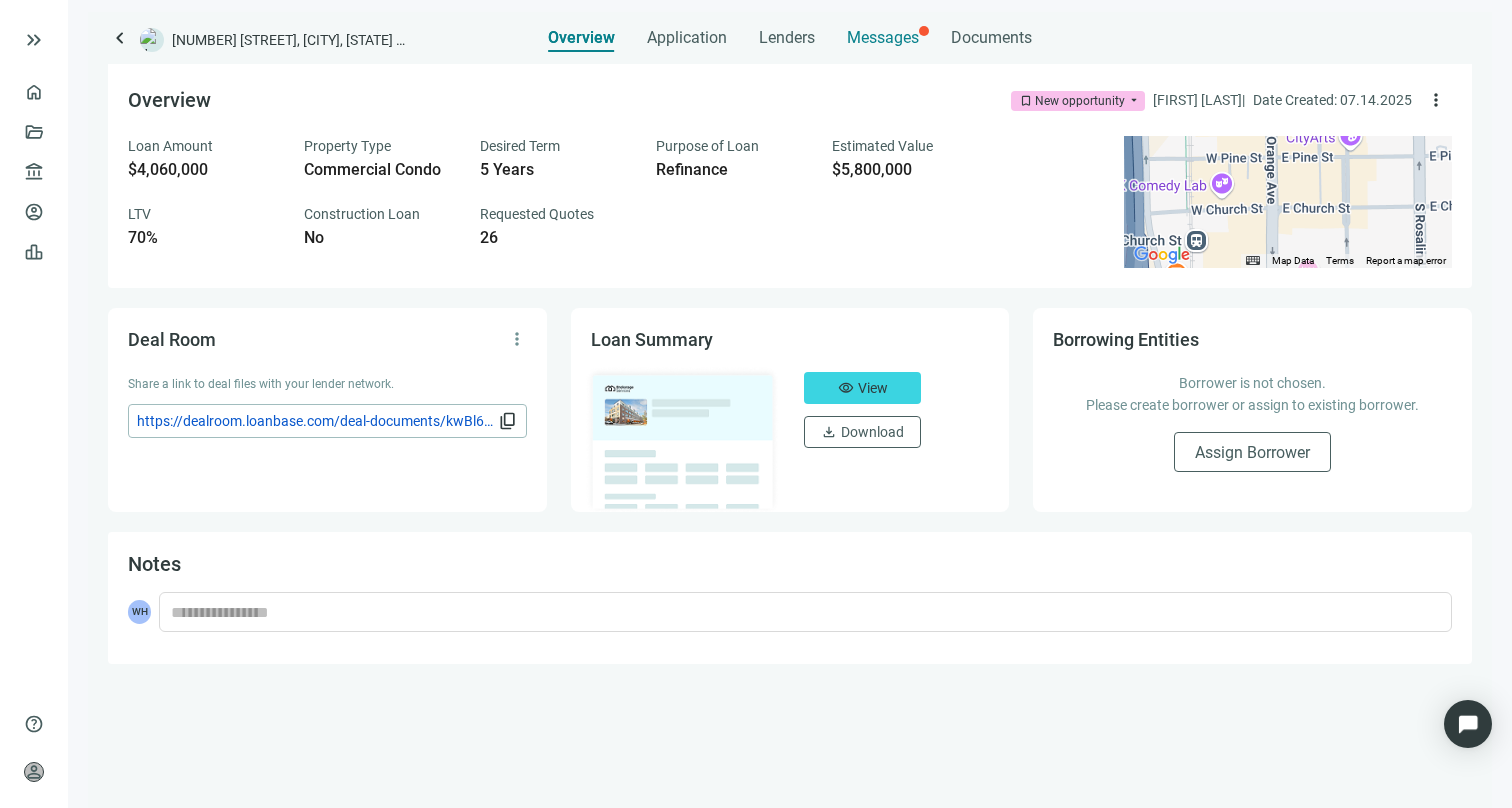 click on "Messages" at bounding box center [883, 32] 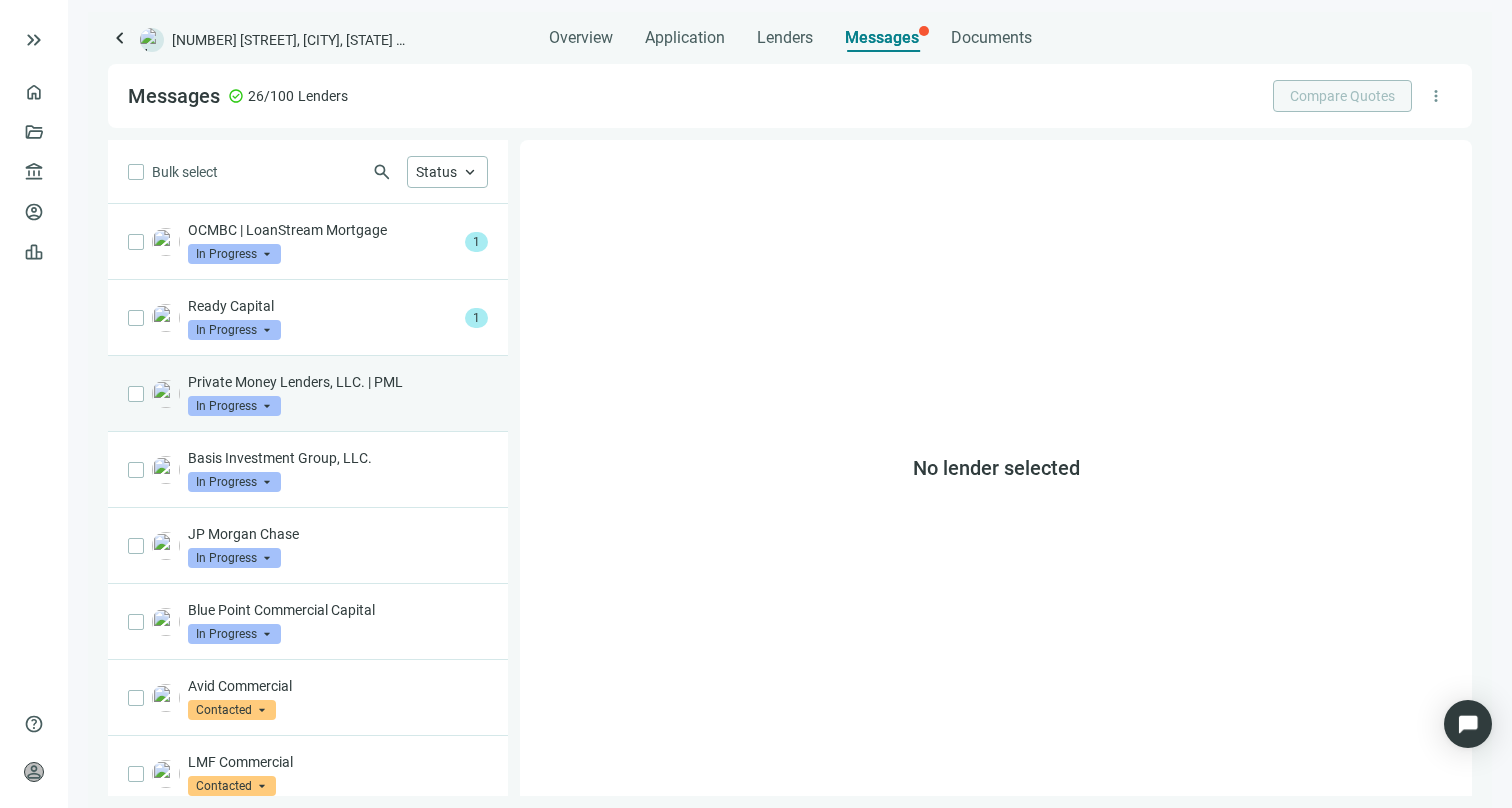 click on "Private Money Lenders, LLC. | PML In Progress arrow_drop_down" at bounding box center (338, 394) 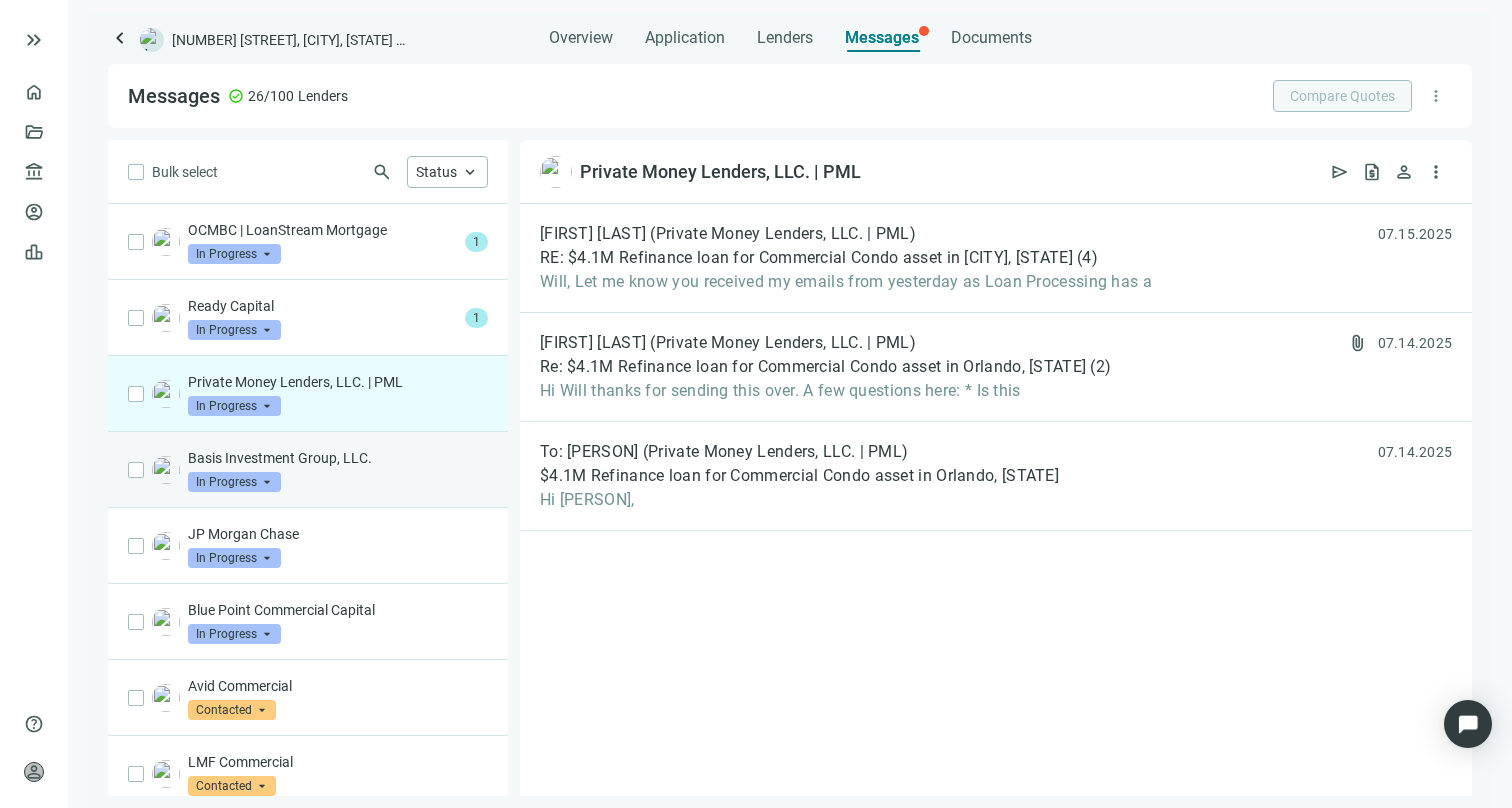 click on "Basis Investment Group, LLC. In Progress arrow_drop_down" at bounding box center (338, 470) 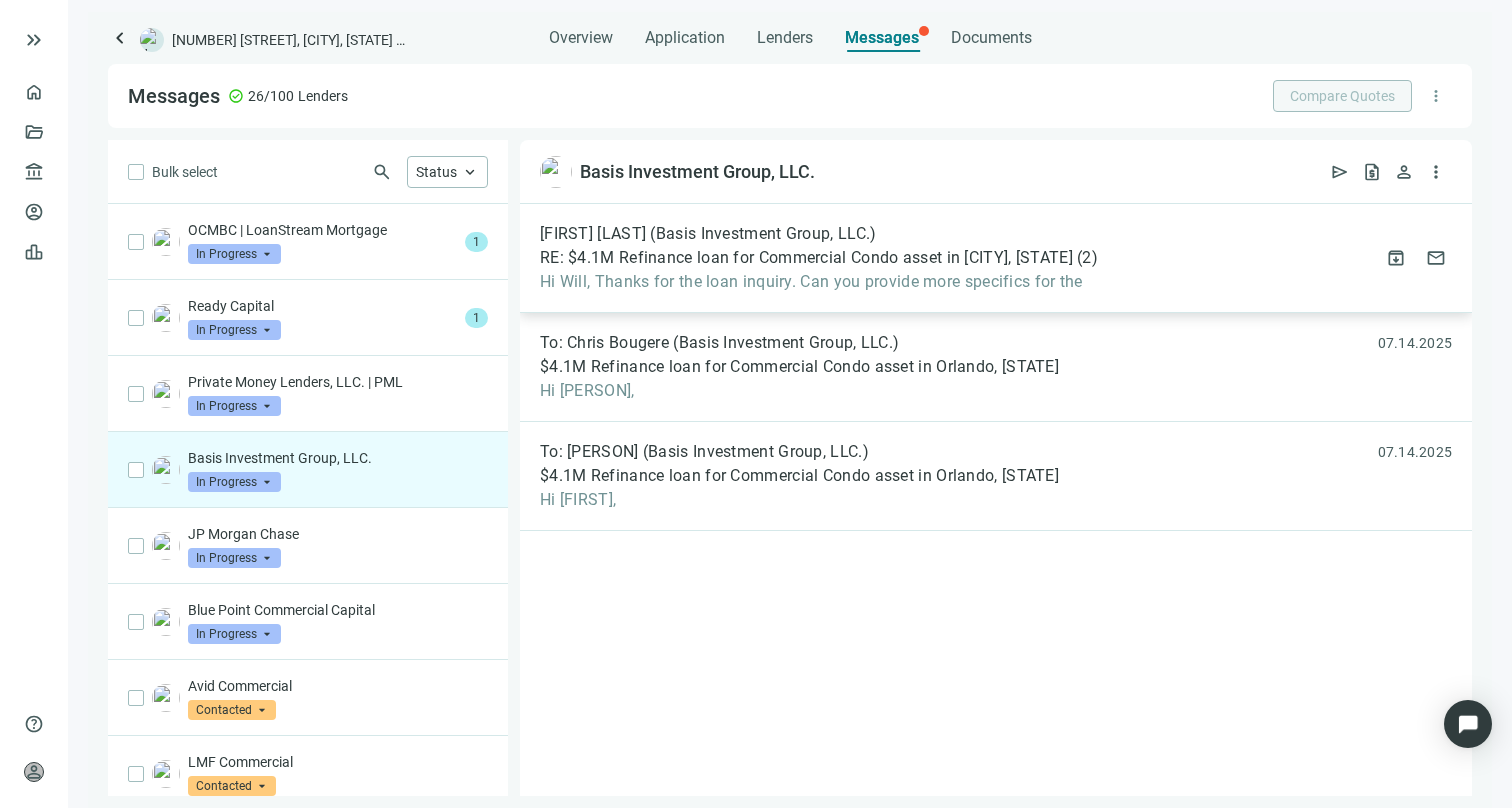 click on "Daniel Eibler (Basis Investment Group, LLC.) RE: $4.1M Refinance loan for Commercial Condo asset in Orlando, FL ( 2 ) Hi Will, Thanks for the loan inquiry. Can you provide more specifics for the attach_file 07.14.2025 archive mail" at bounding box center (996, 258) 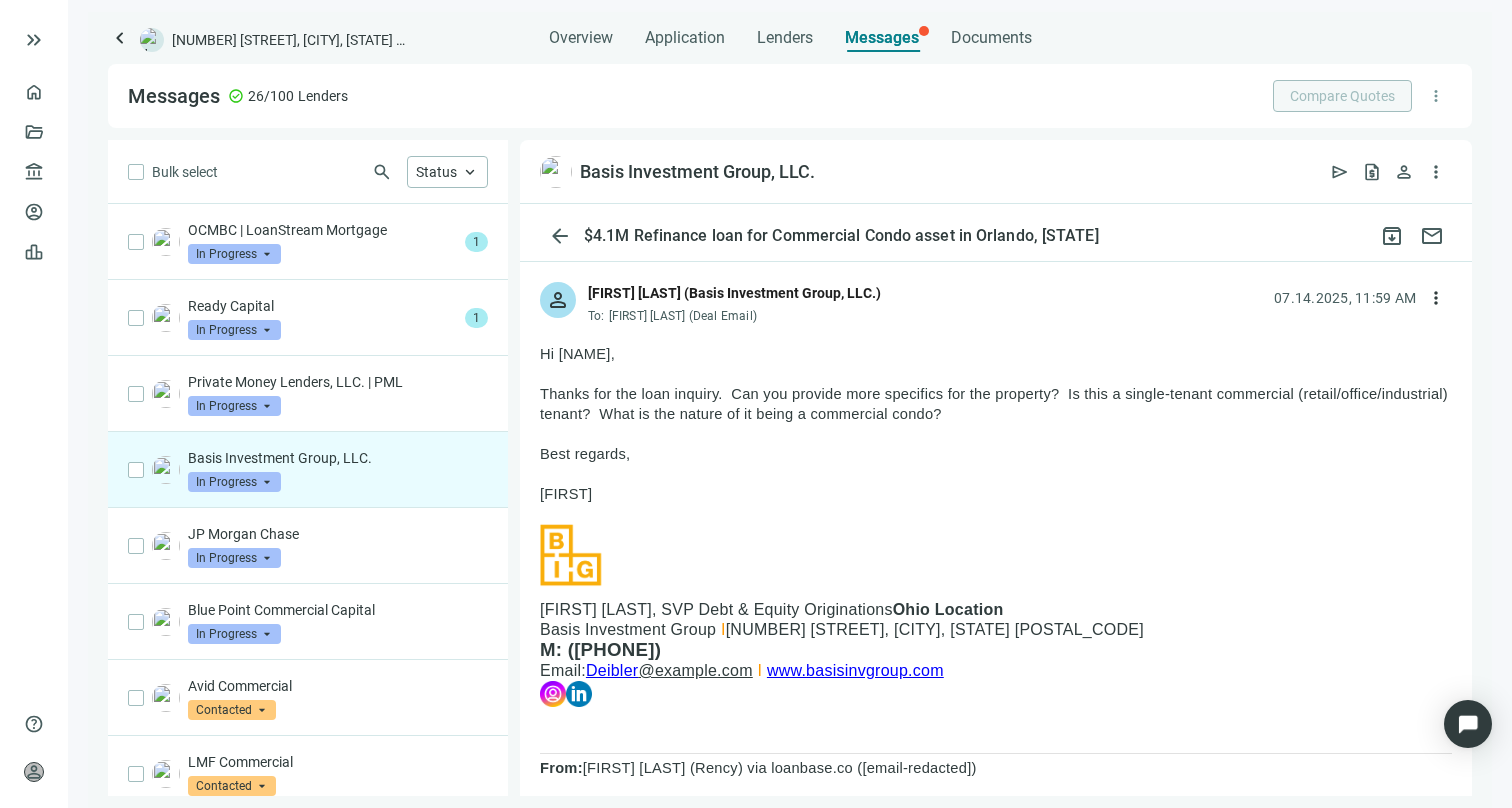 scroll, scrollTop: 0, scrollLeft: 0, axis: both 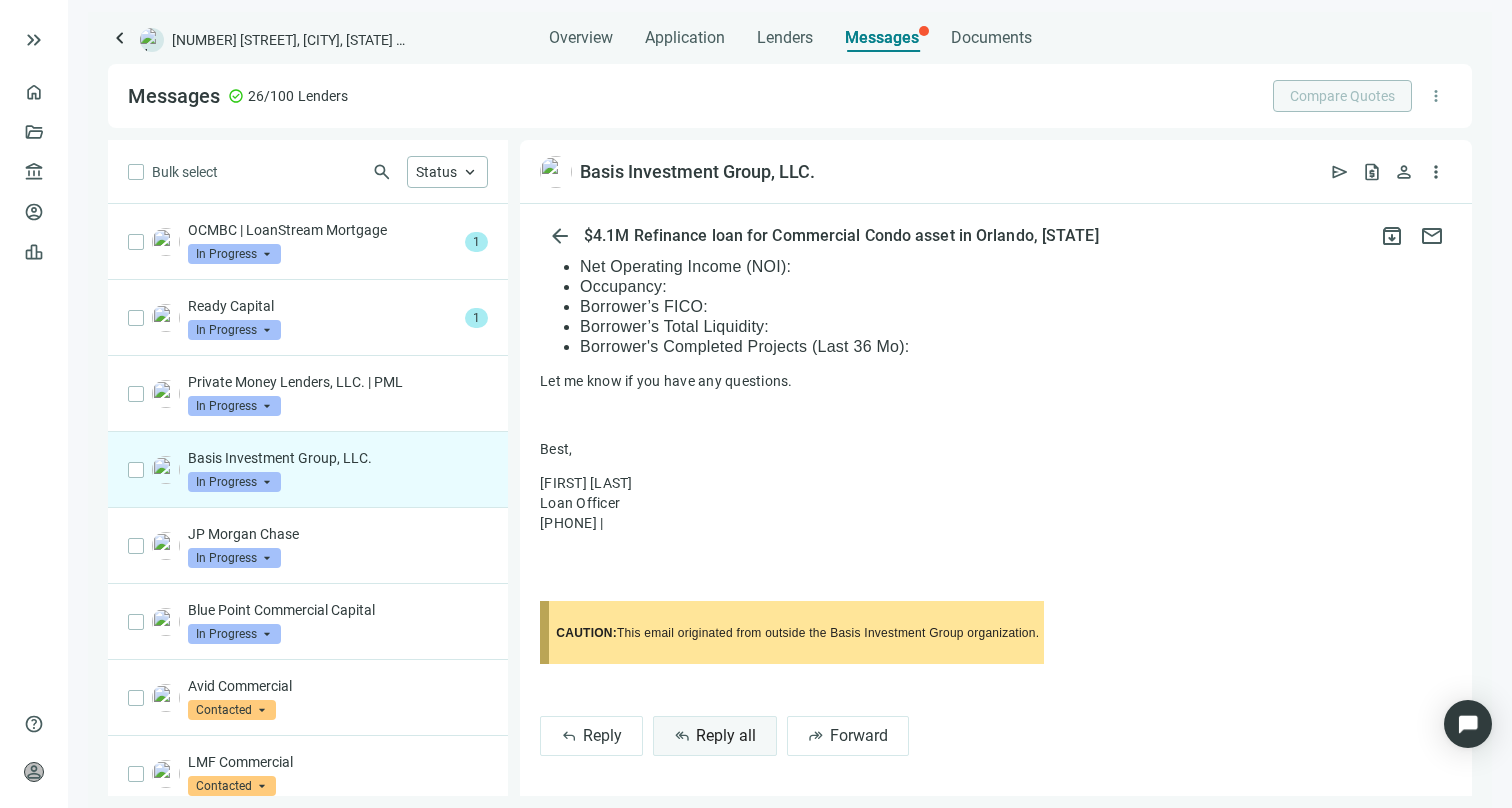 click on "Reply all" at bounding box center (726, 735) 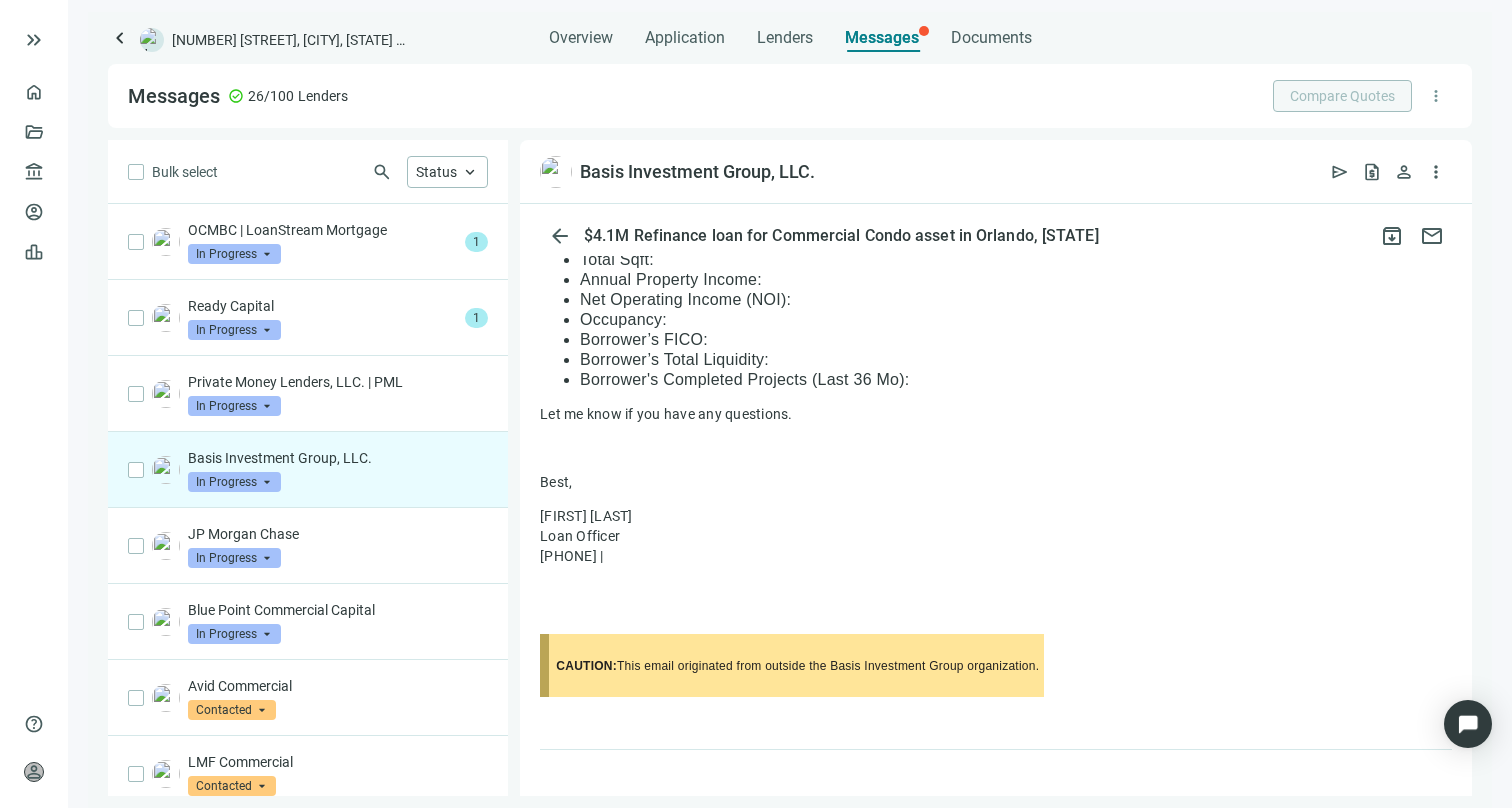 scroll, scrollTop: 1199, scrollLeft: 0, axis: vertical 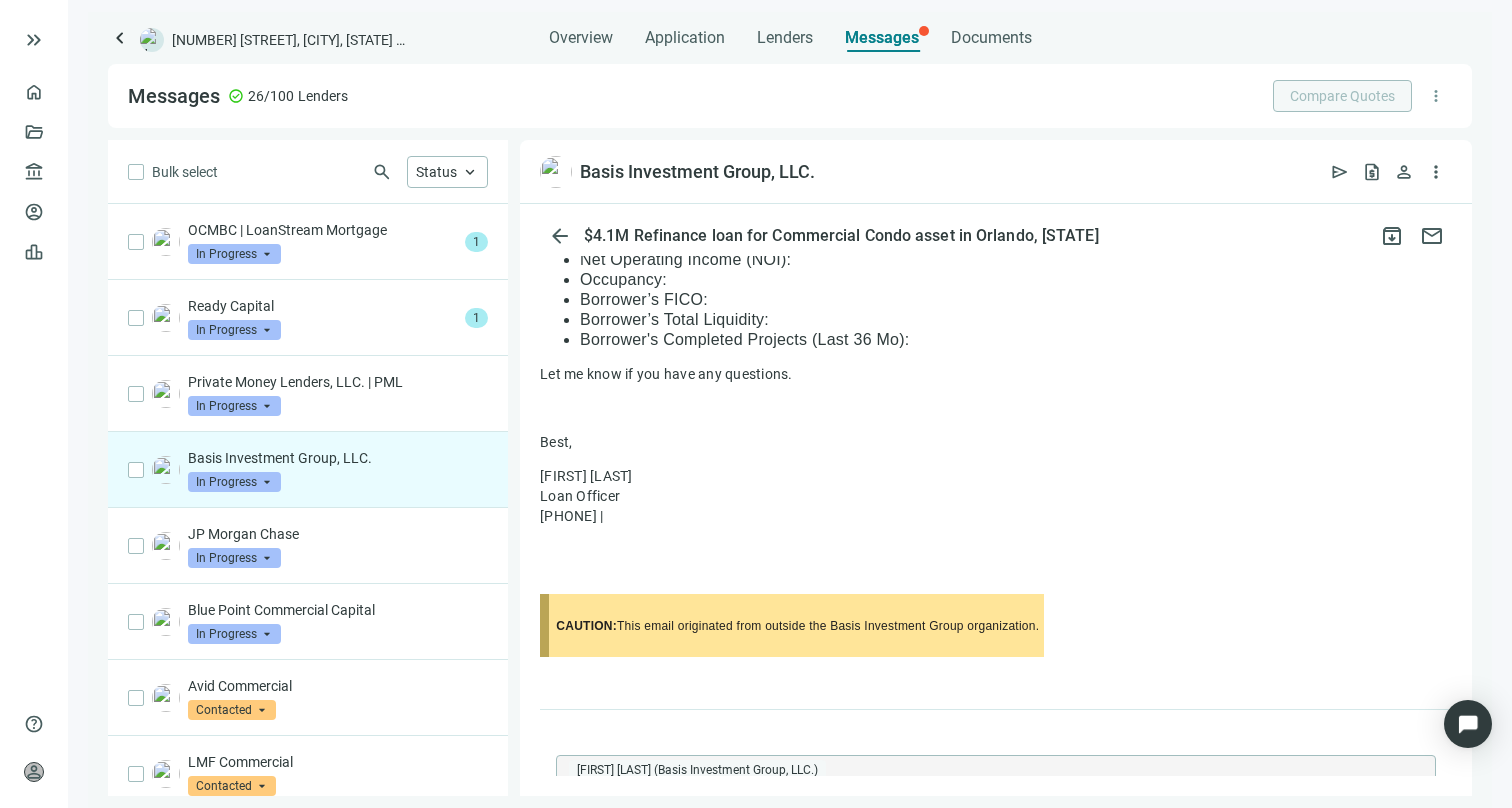 type on "**********" 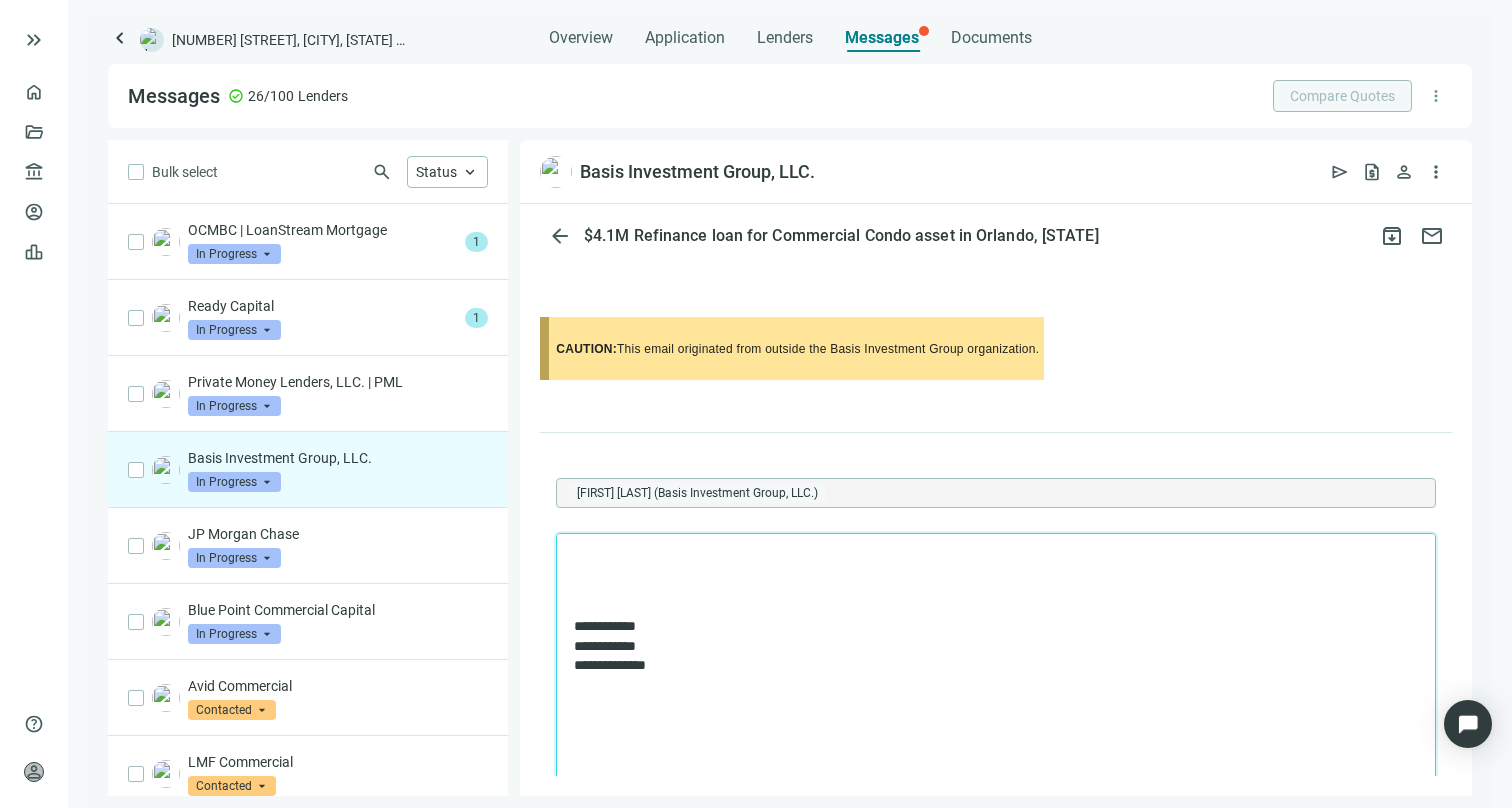 scroll, scrollTop: 1521, scrollLeft: 0, axis: vertical 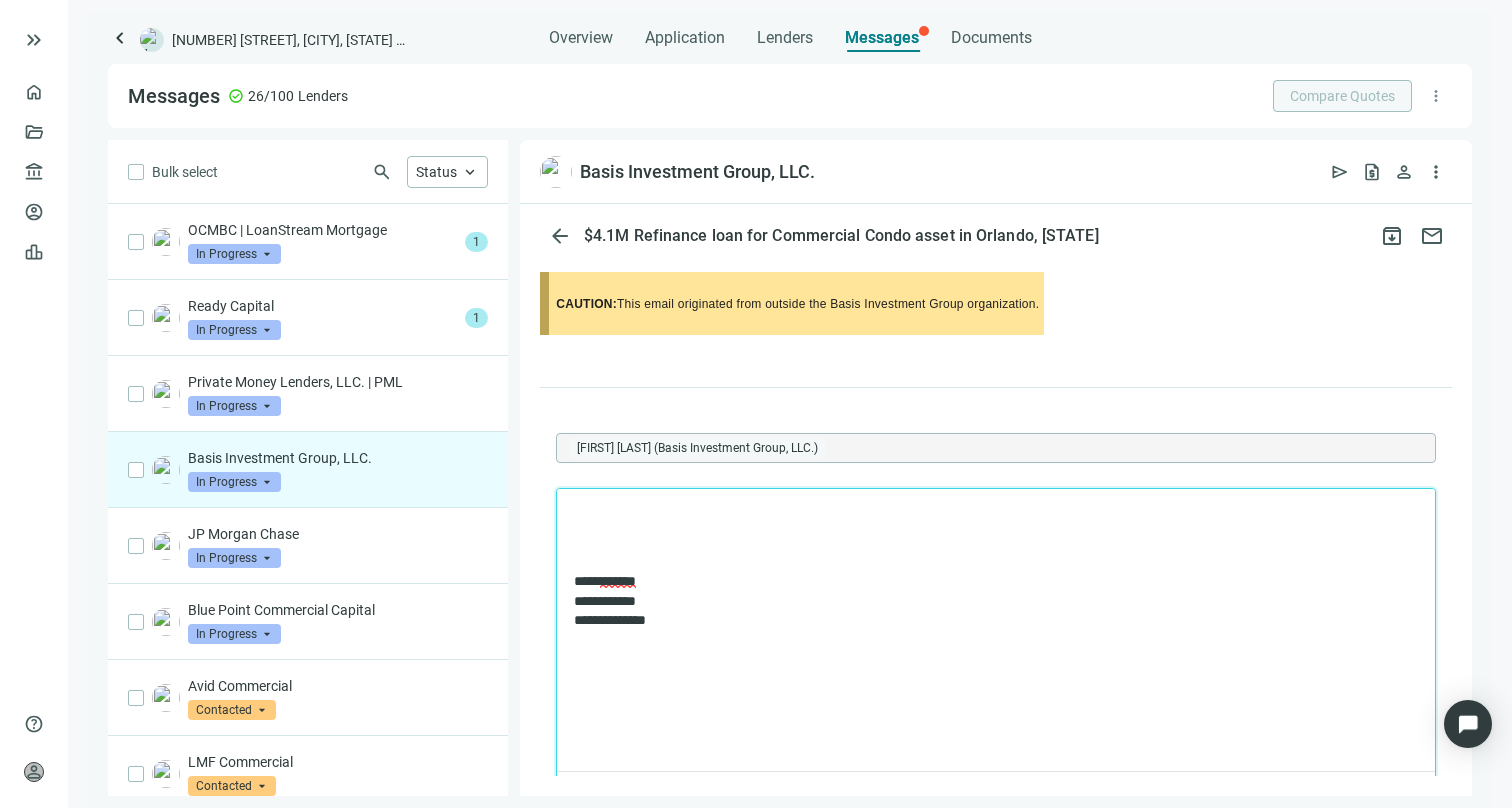 type 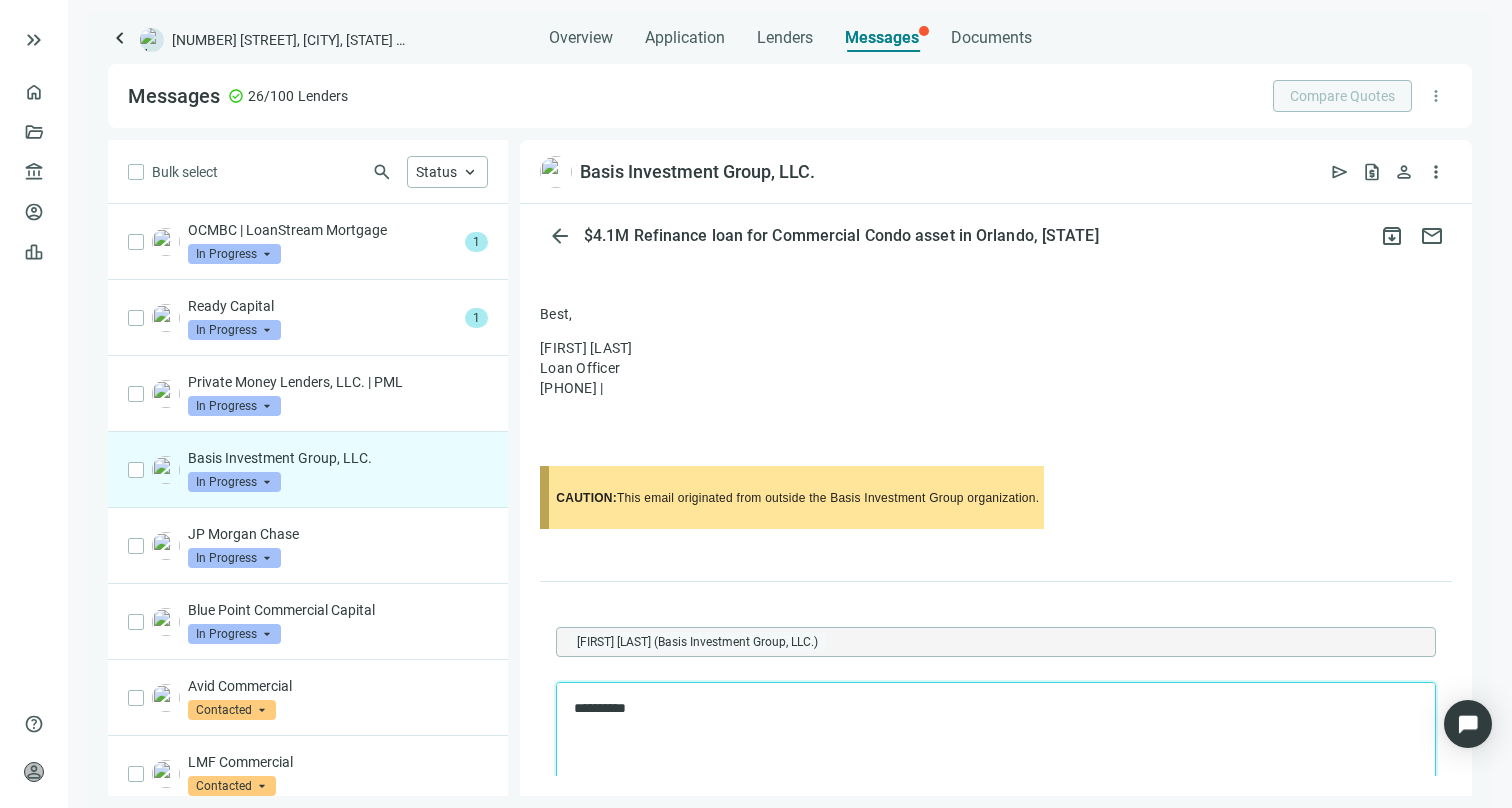 scroll, scrollTop: 1437, scrollLeft: 0, axis: vertical 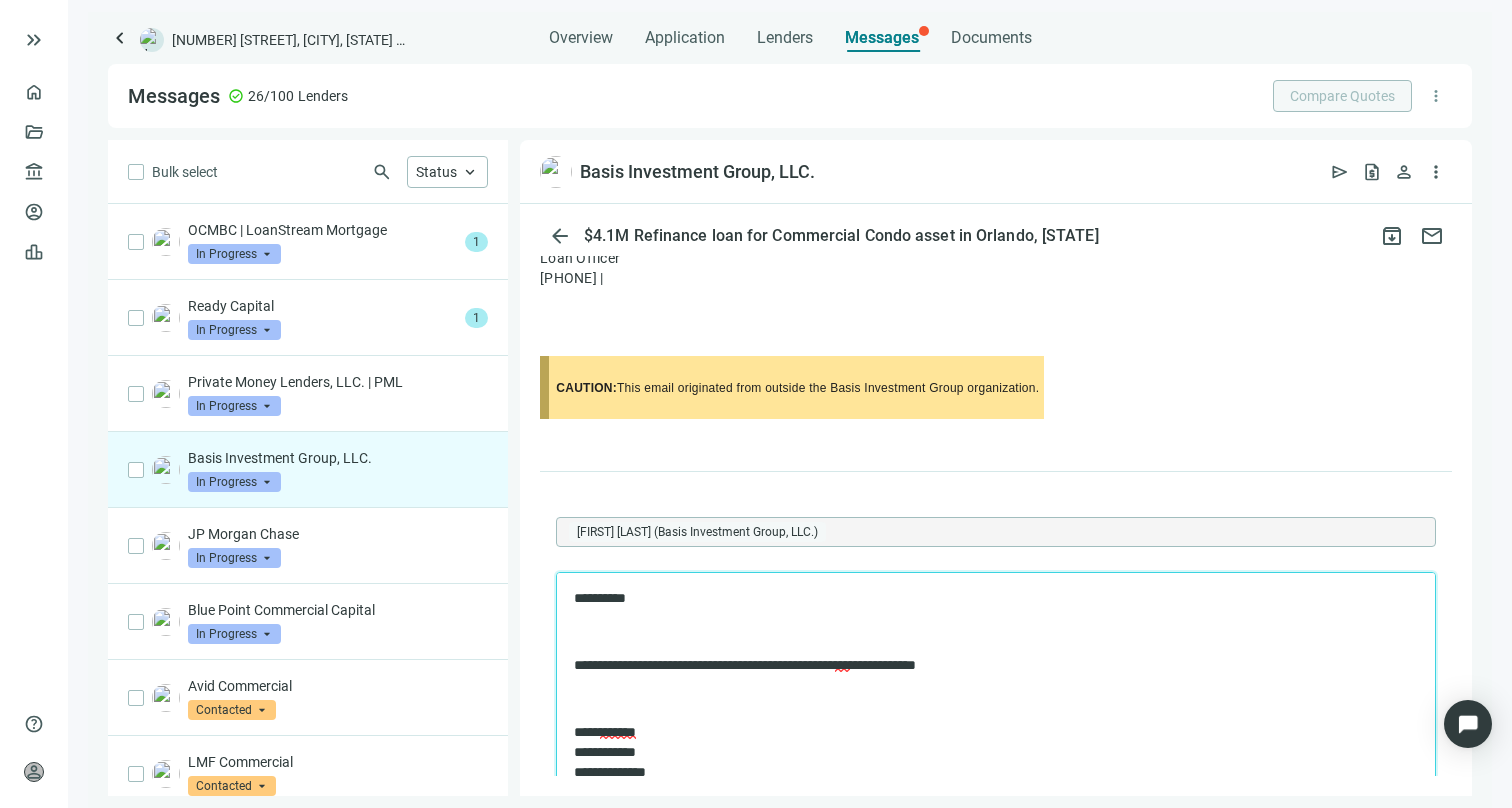 click on "**********" at bounding box center (996, 684) 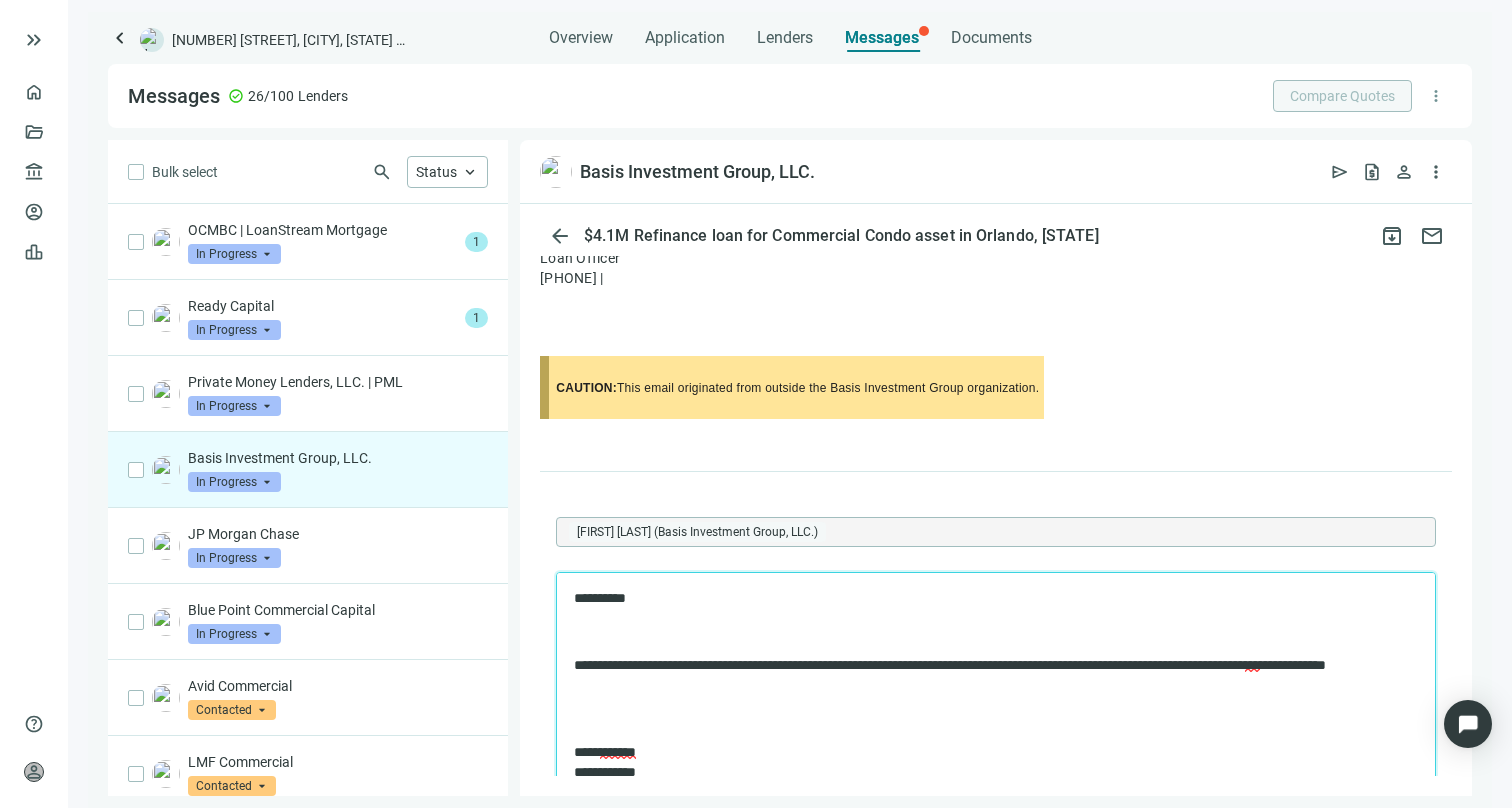 scroll, scrollTop: 1665, scrollLeft: 0, axis: vertical 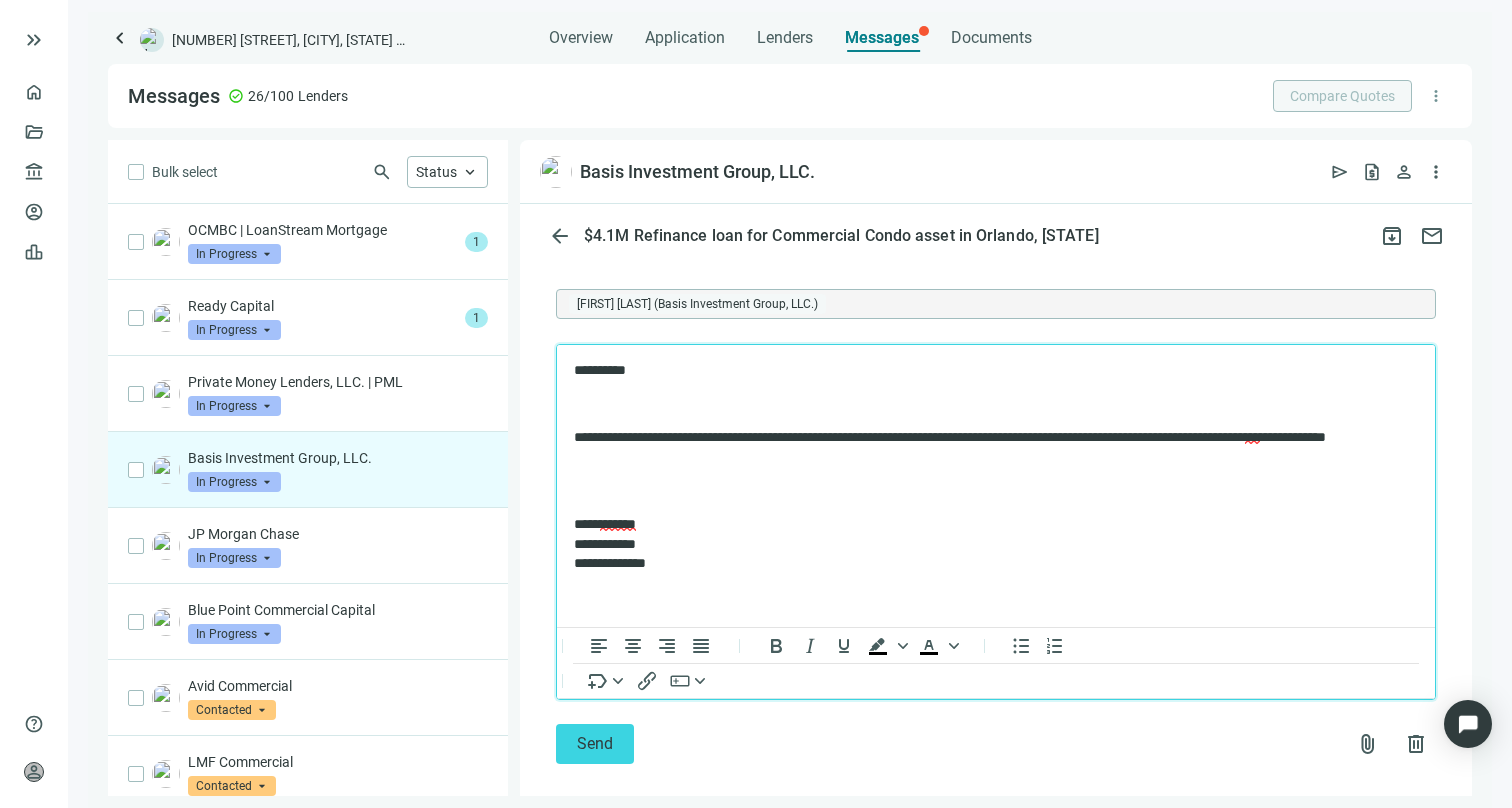 click on "**********" at bounding box center (996, 466) 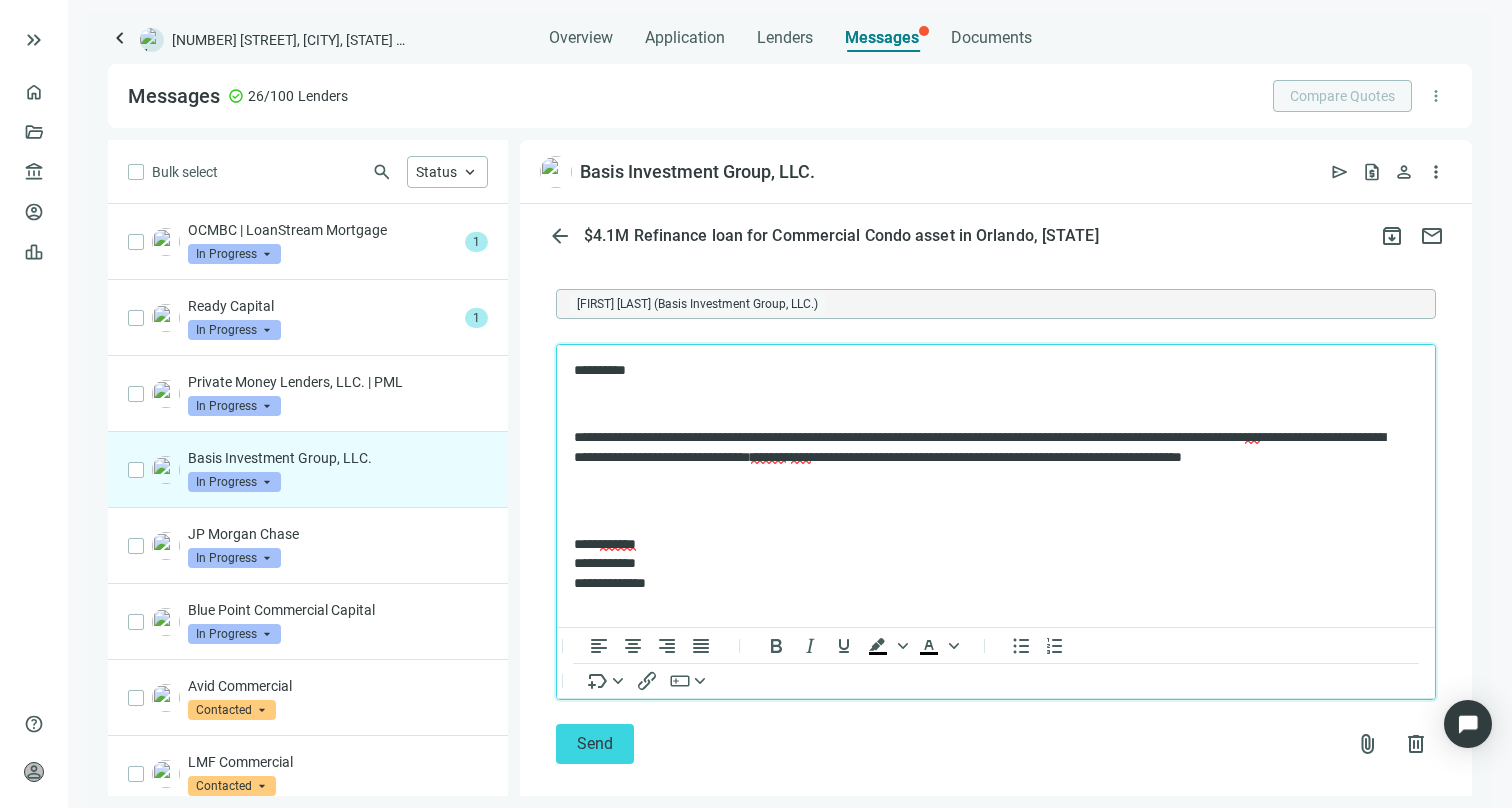 click at bounding box center [996, 510] 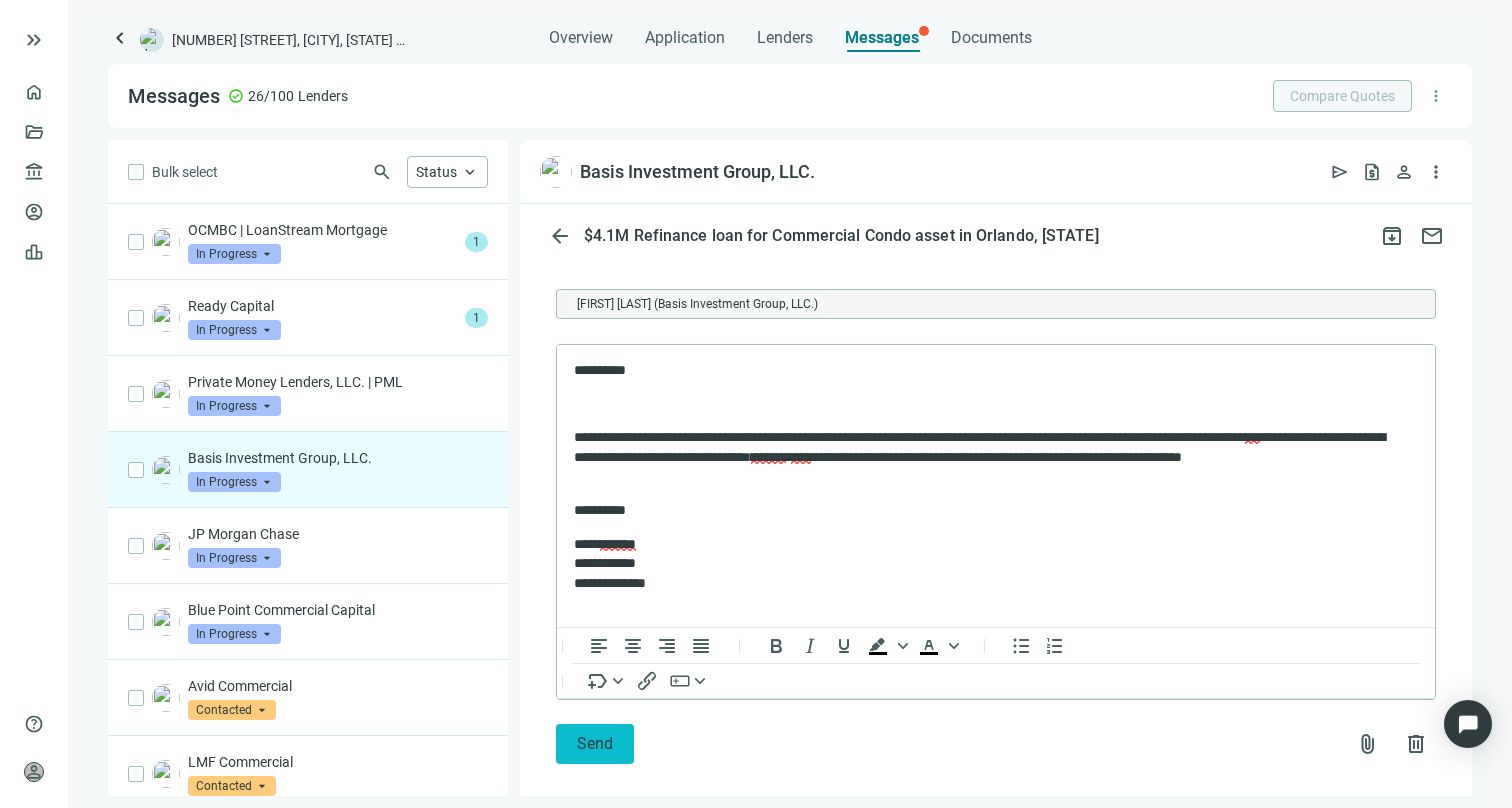 click on "Send" at bounding box center [595, 744] 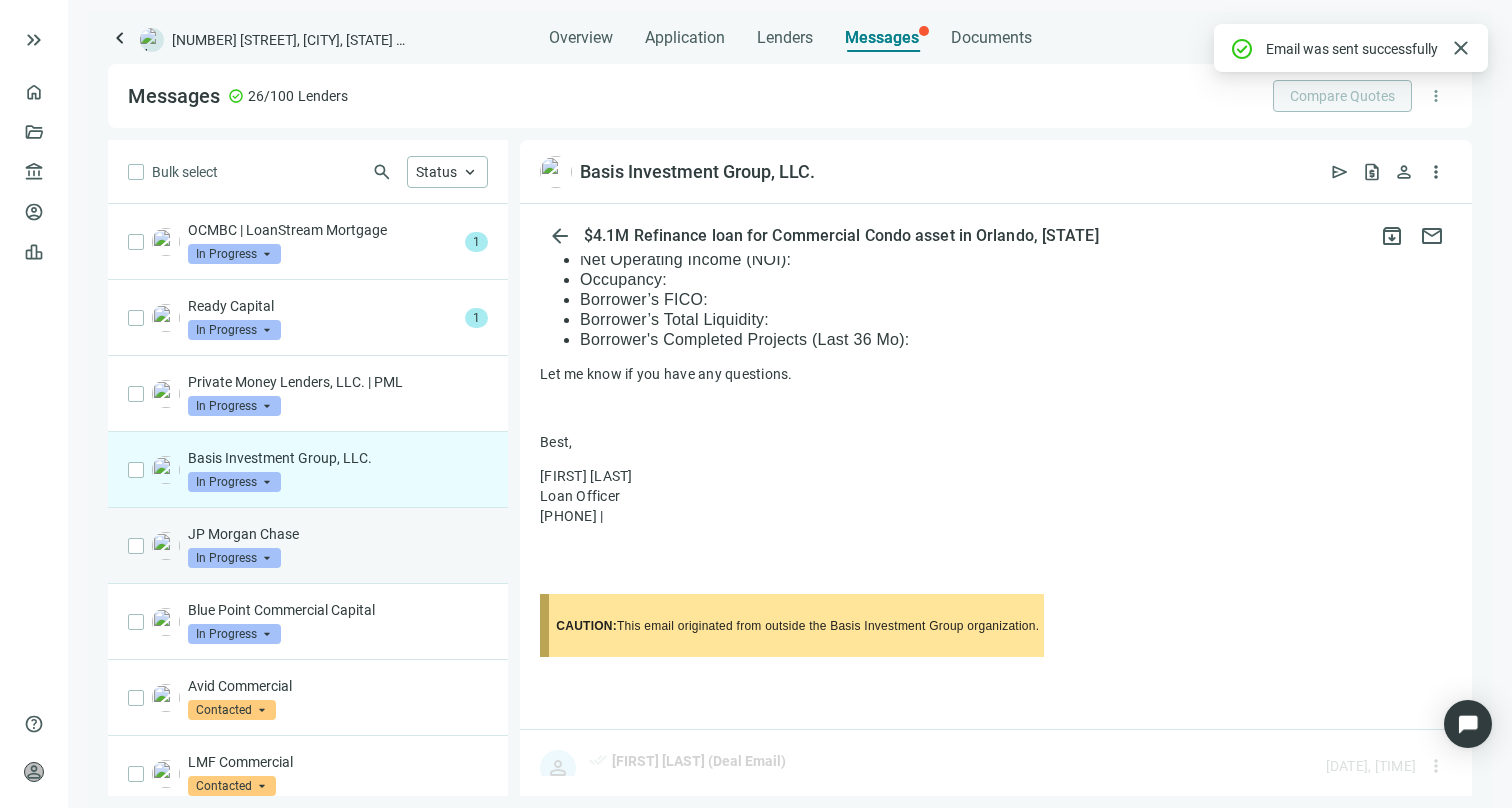 scroll, scrollTop: 1624, scrollLeft: 0, axis: vertical 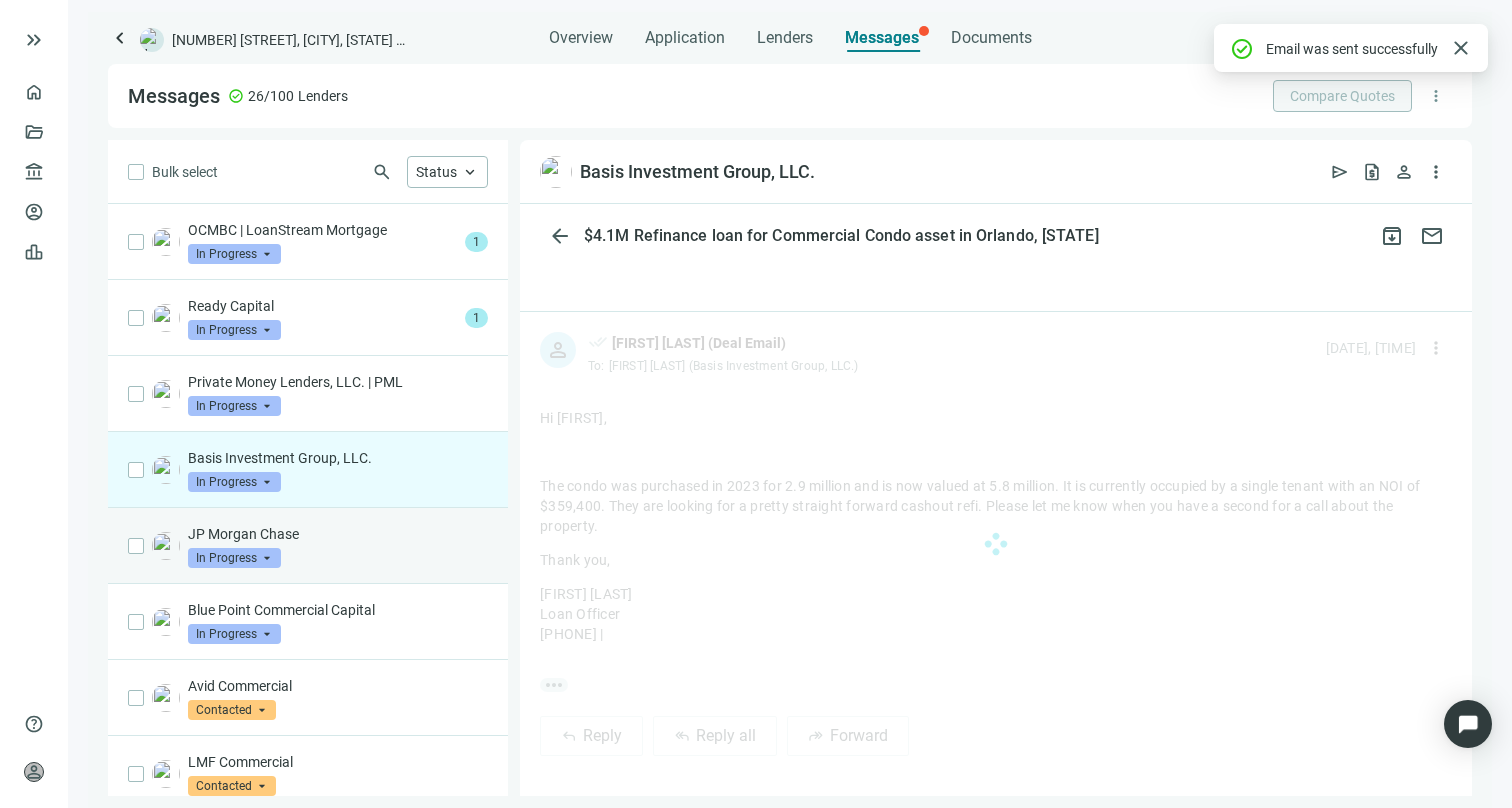 click on "JP Morgan Chase In Progress arrow_drop_down" at bounding box center [338, 546] 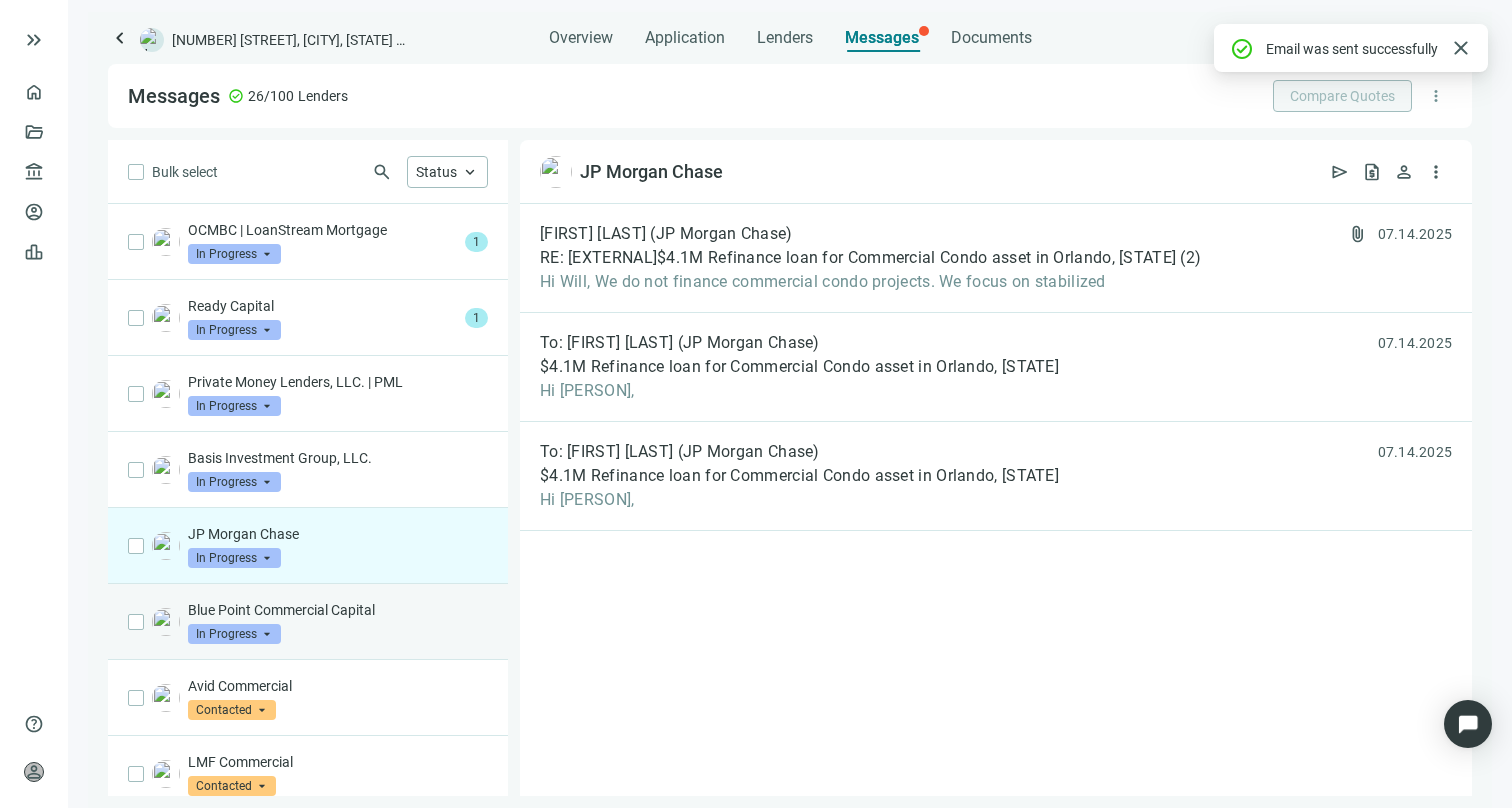 click on "Blue Point Commercial Capital In Progress arrow_drop_down" at bounding box center (338, 622) 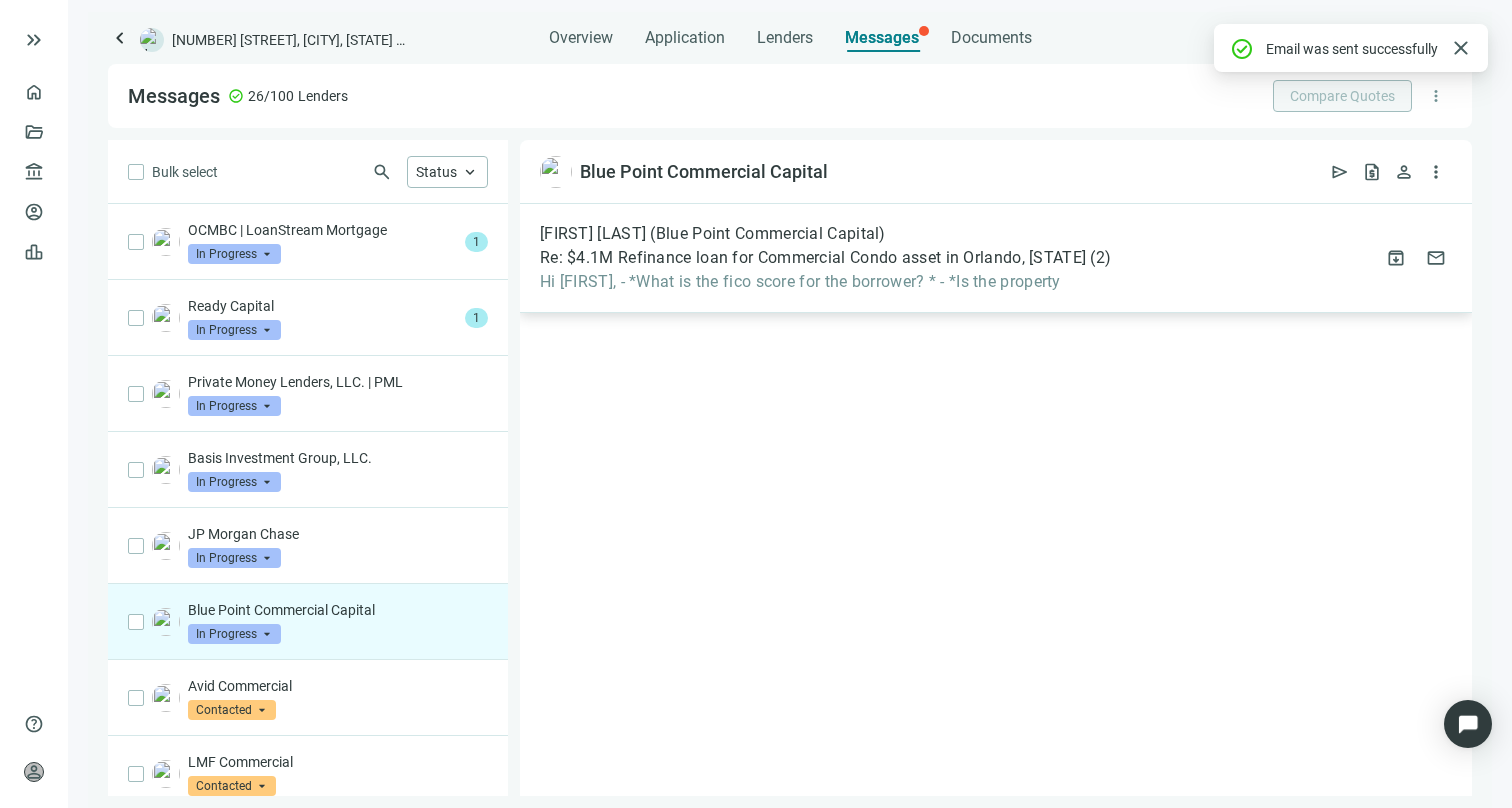 click on "Hi Will, - *What is the fico score for the borrower? * - *Is the property" at bounding box center [825, 282] 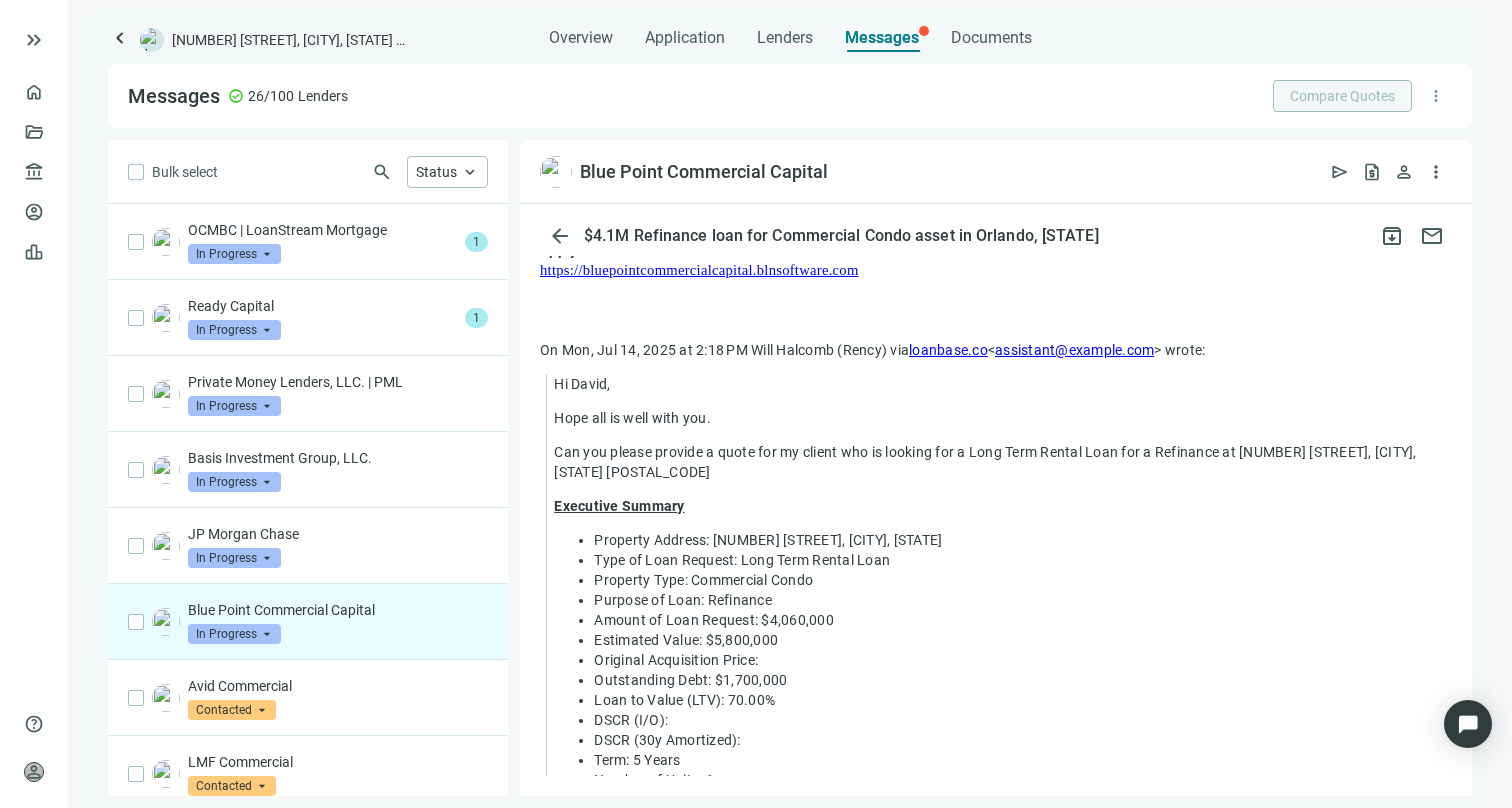 scroll, scrollTop: 0, scrollLeft: 0, axis: both 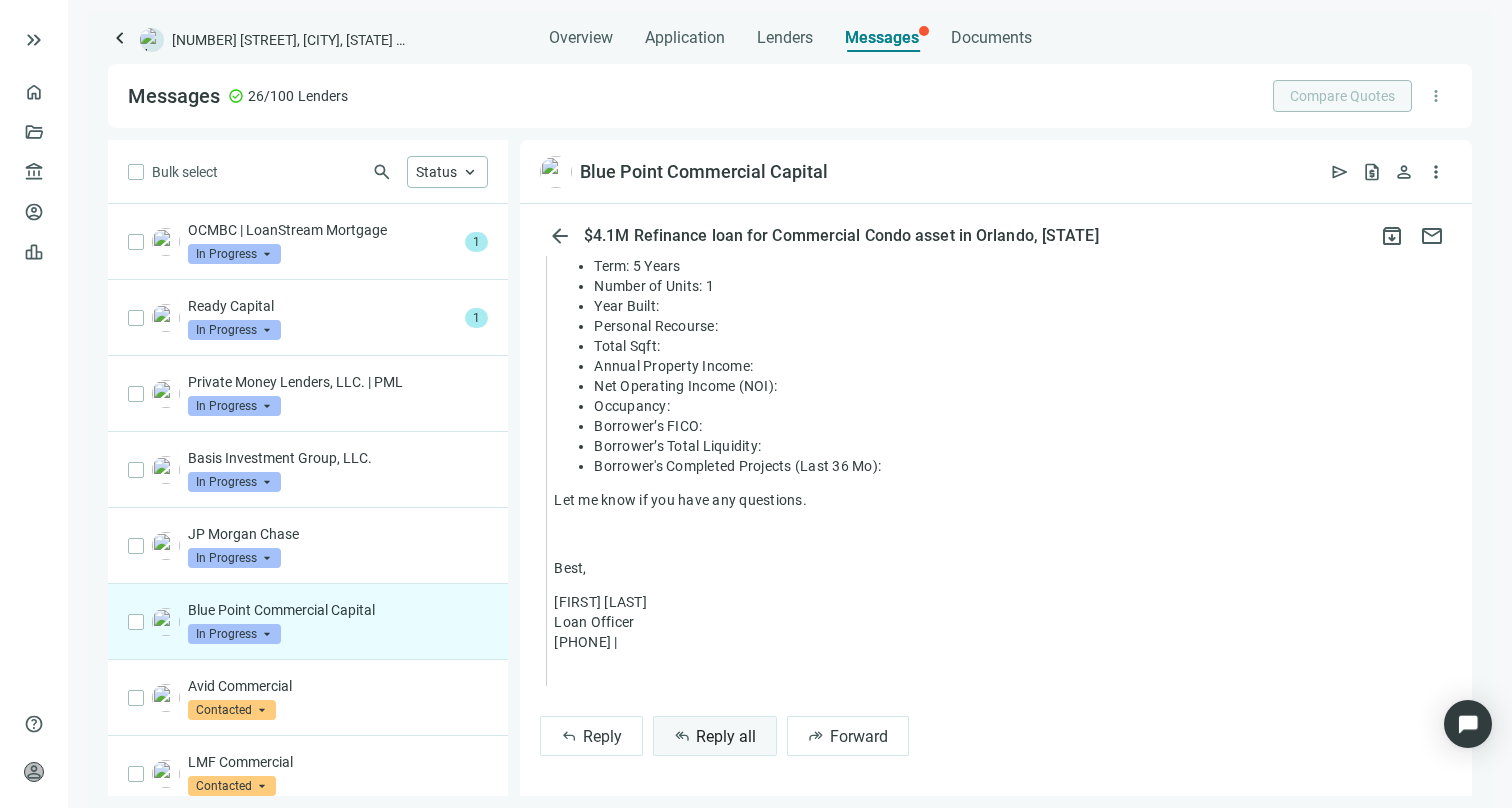 click on "Reply all" at bounding box center (726, 736) 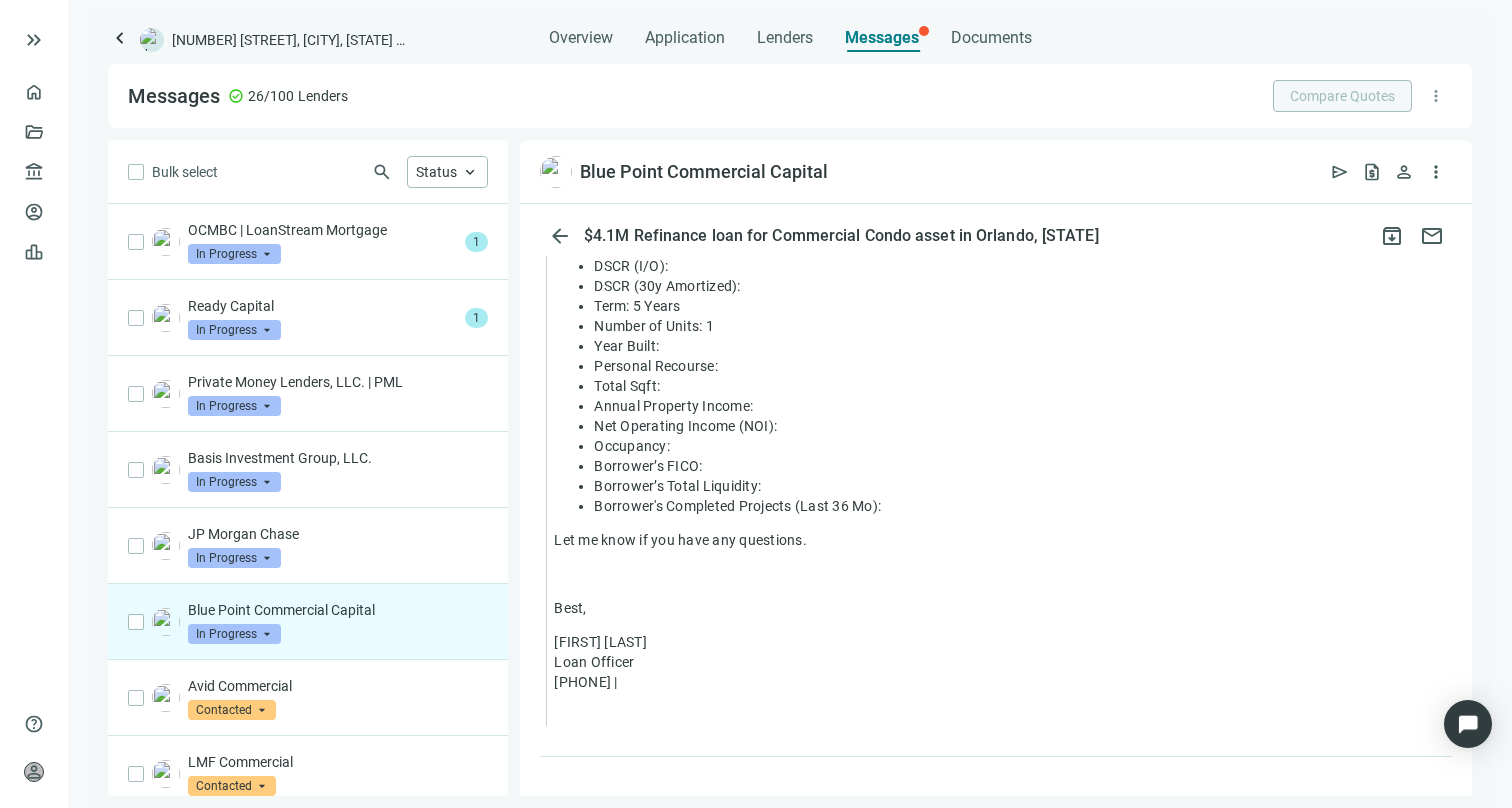 scroll, scrollTop: 947, scrollLeft: 0, axis: vertical 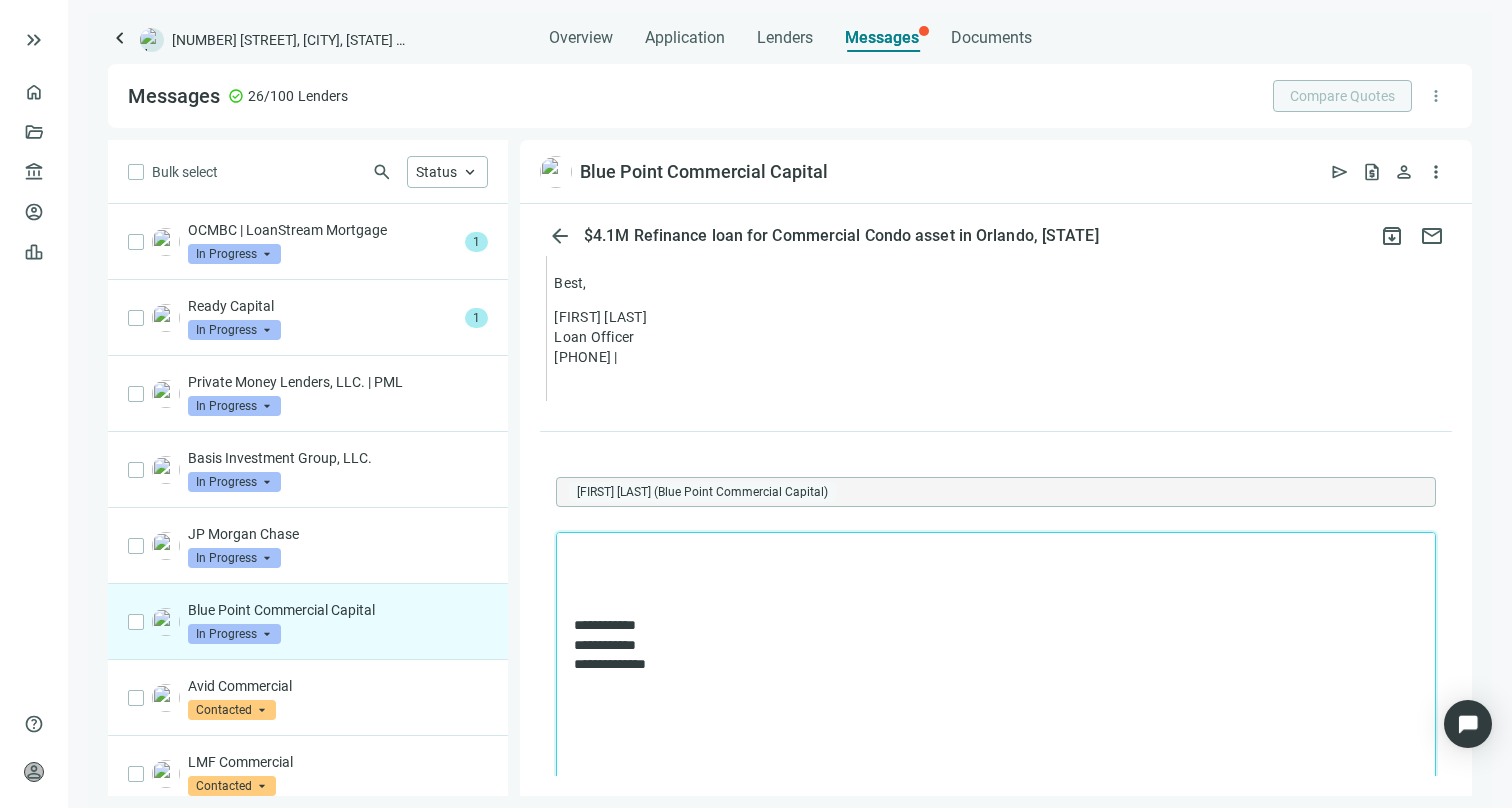 type 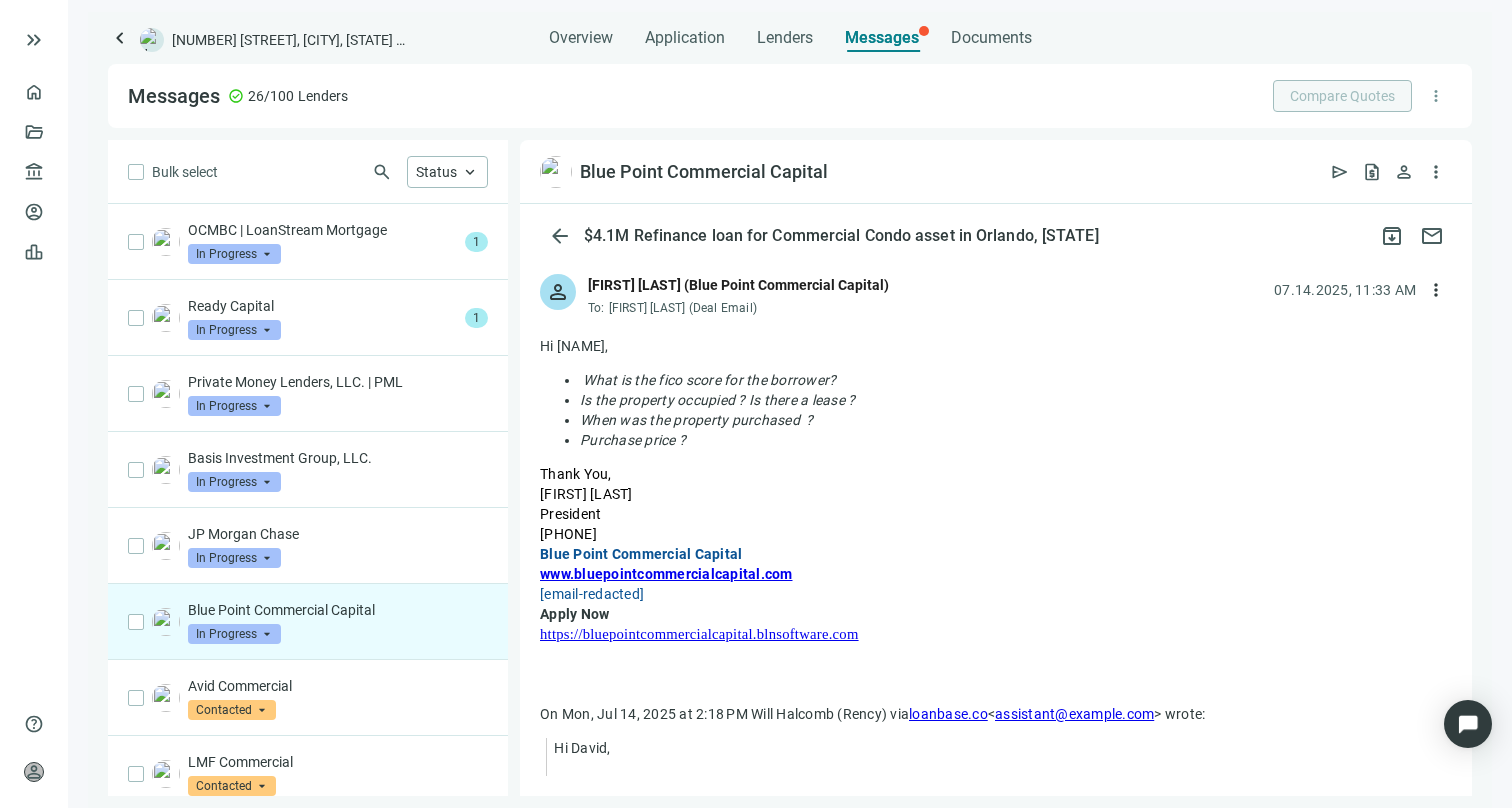 scroll, scrollTop: 21, scrollLeft: 0, axis: vertical 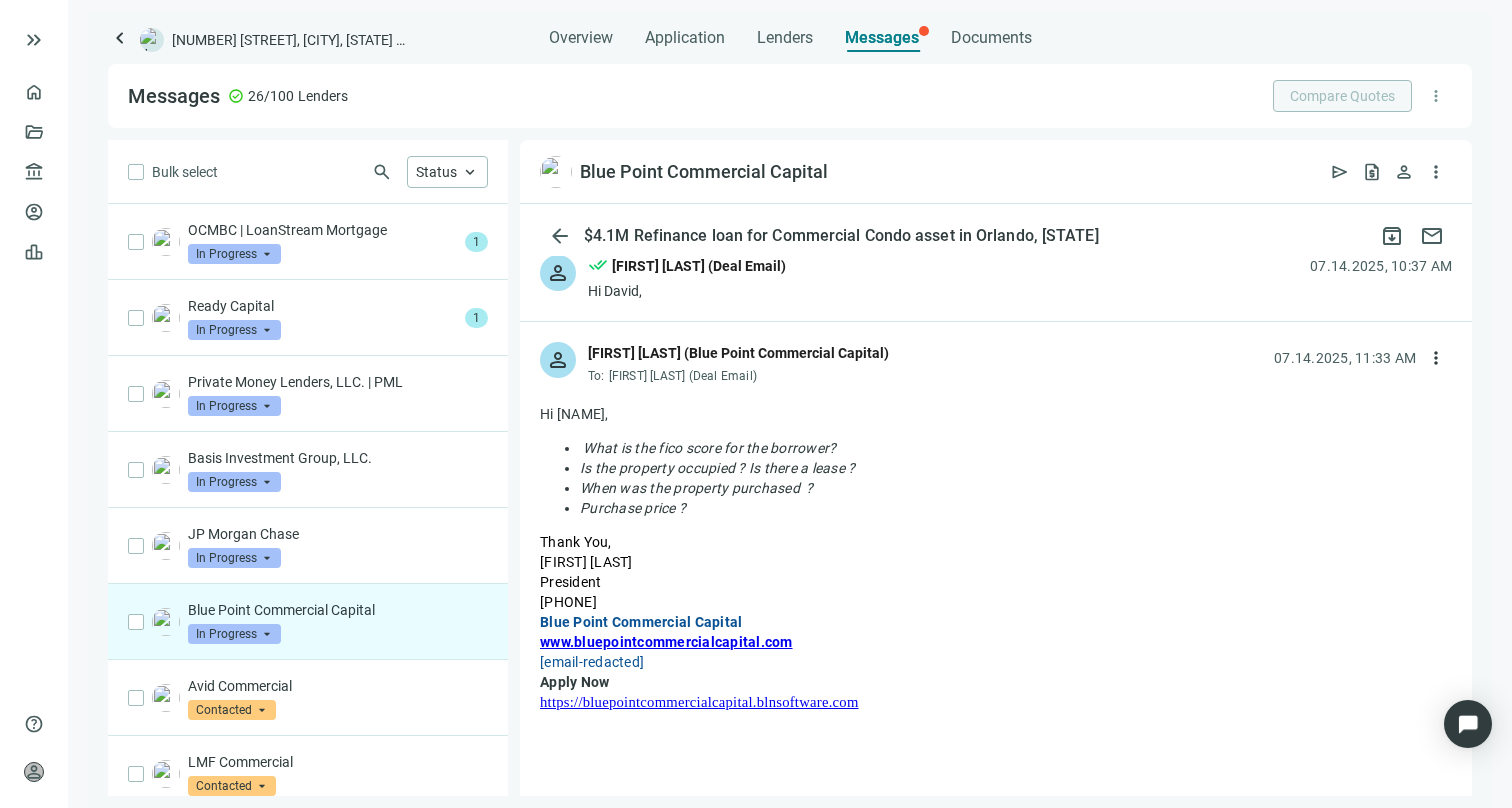 drag, startPoint x: 725, startPoint y: 503, endPoint x: 575, endPoint y: 447, distance: 160.11246 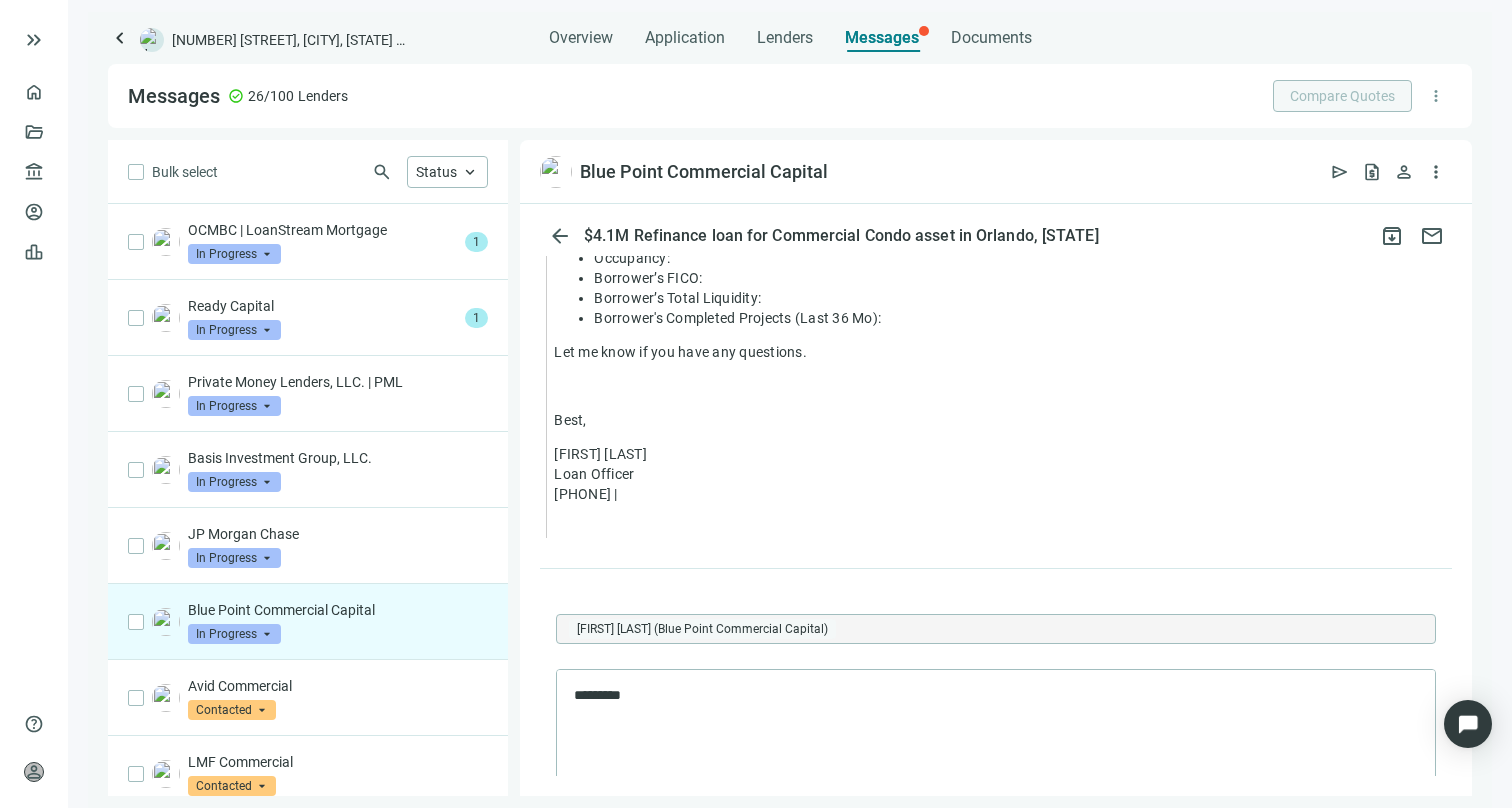 scroll, scrollTop: 1123, scrollLeft: 0, axis: vertical 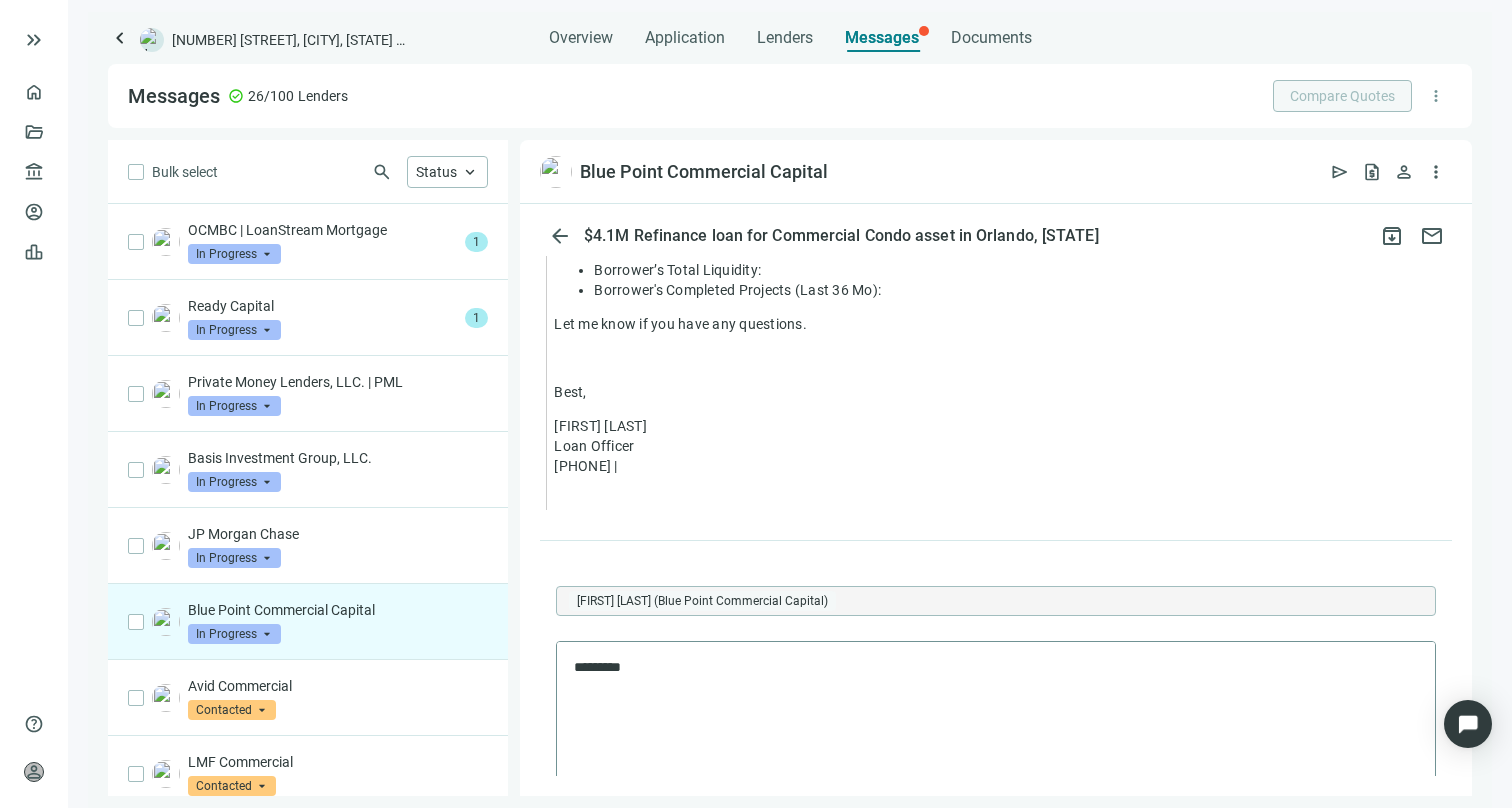 click on "**********" at bounding box center [996, 754] 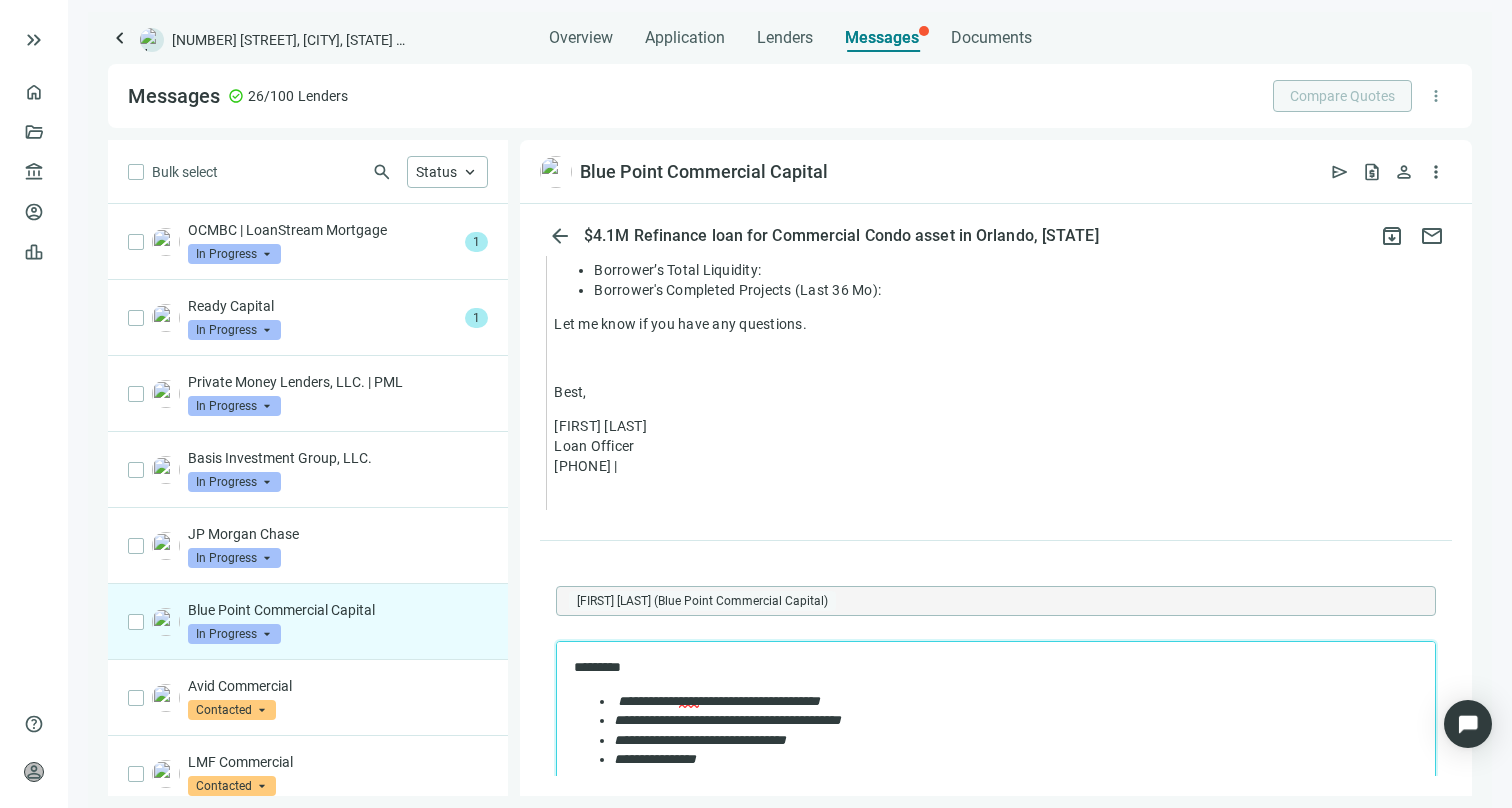 click on "**********" at bounding box center [719, 701] 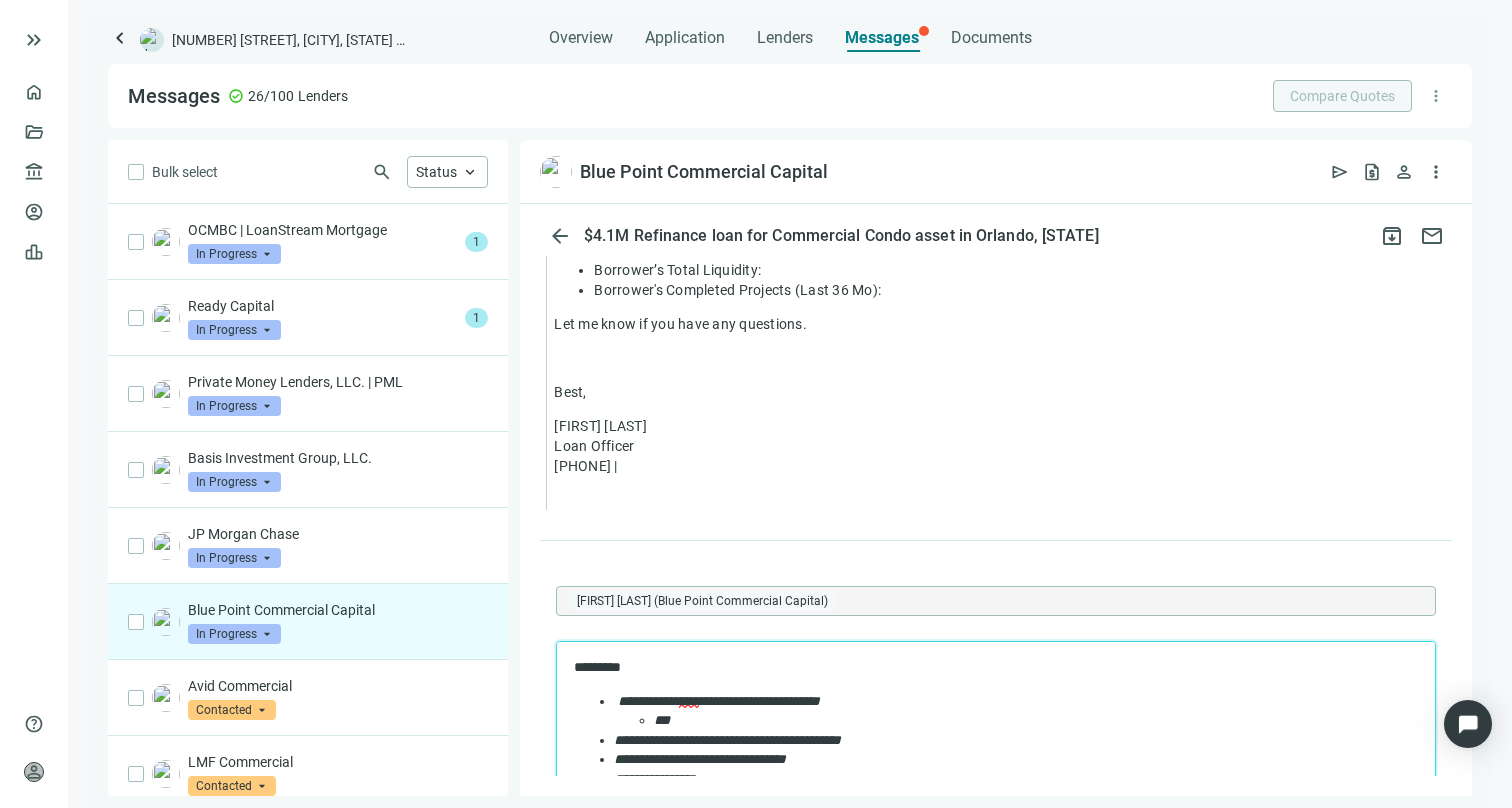 click on "**********" at bounding box center (1016, 741) 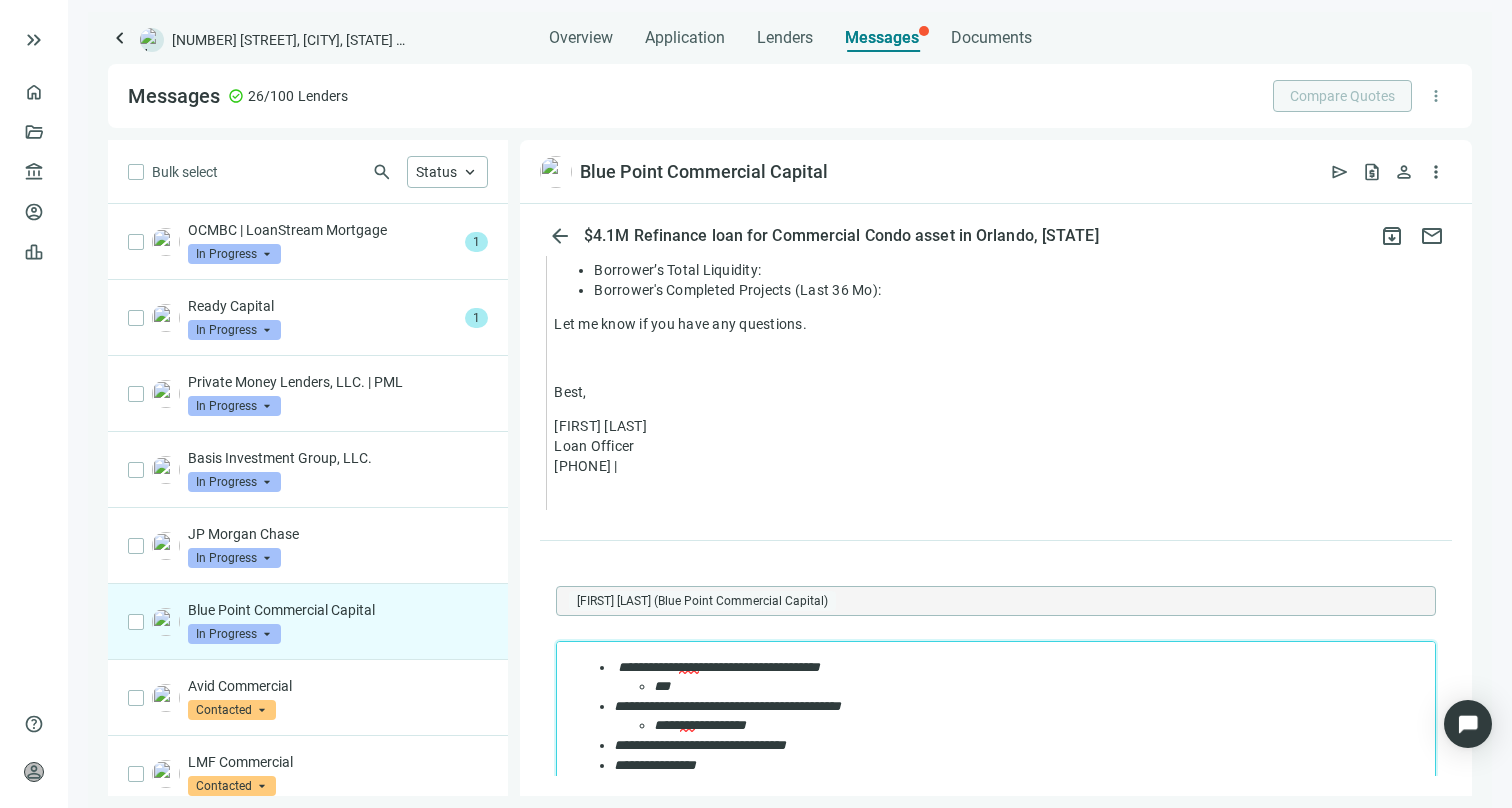 scroll, scrollTop: 41, scrollLeft: 0, axis: vertical 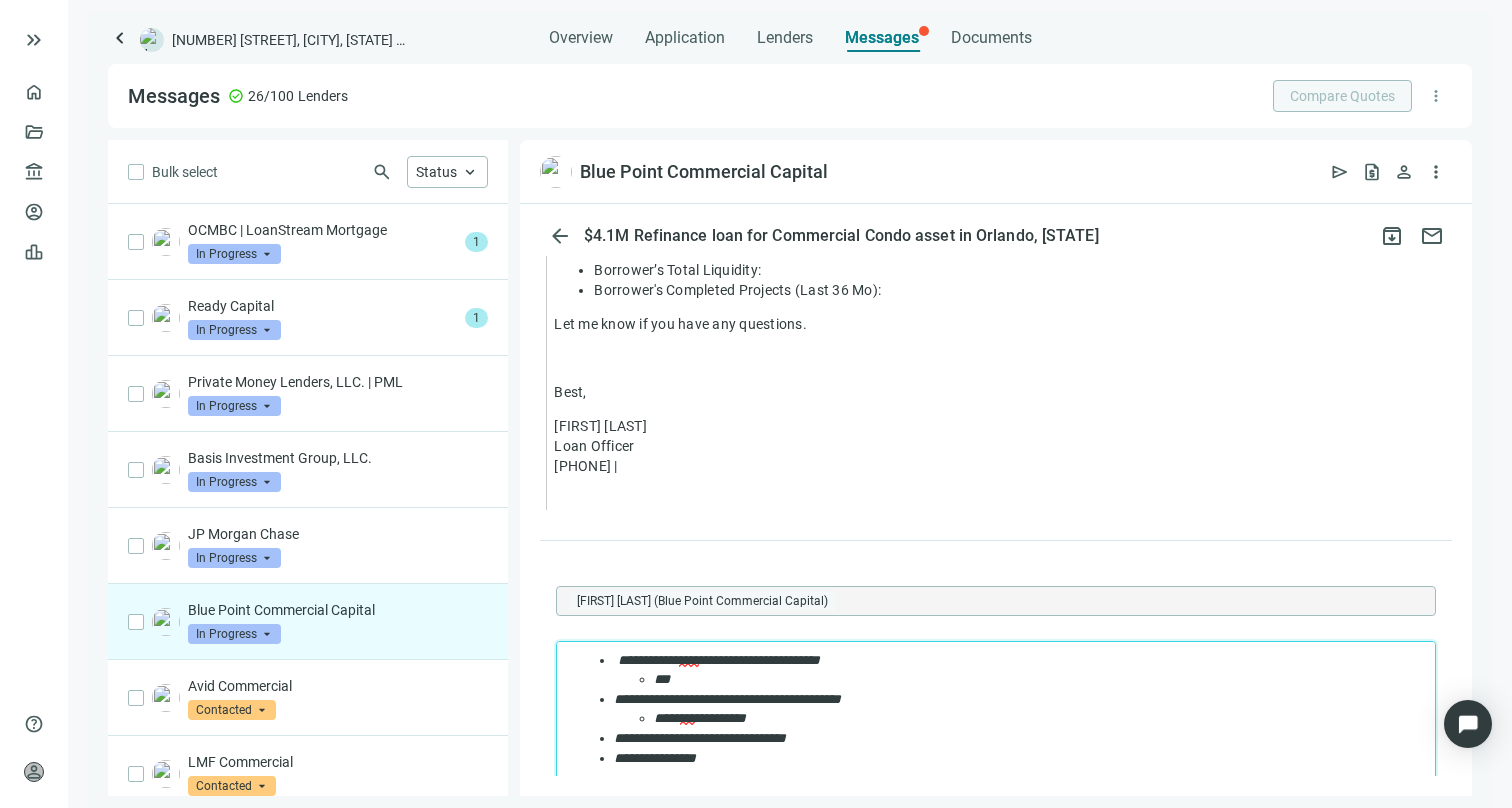 click on "**********" at bounding box center [1016, 739] 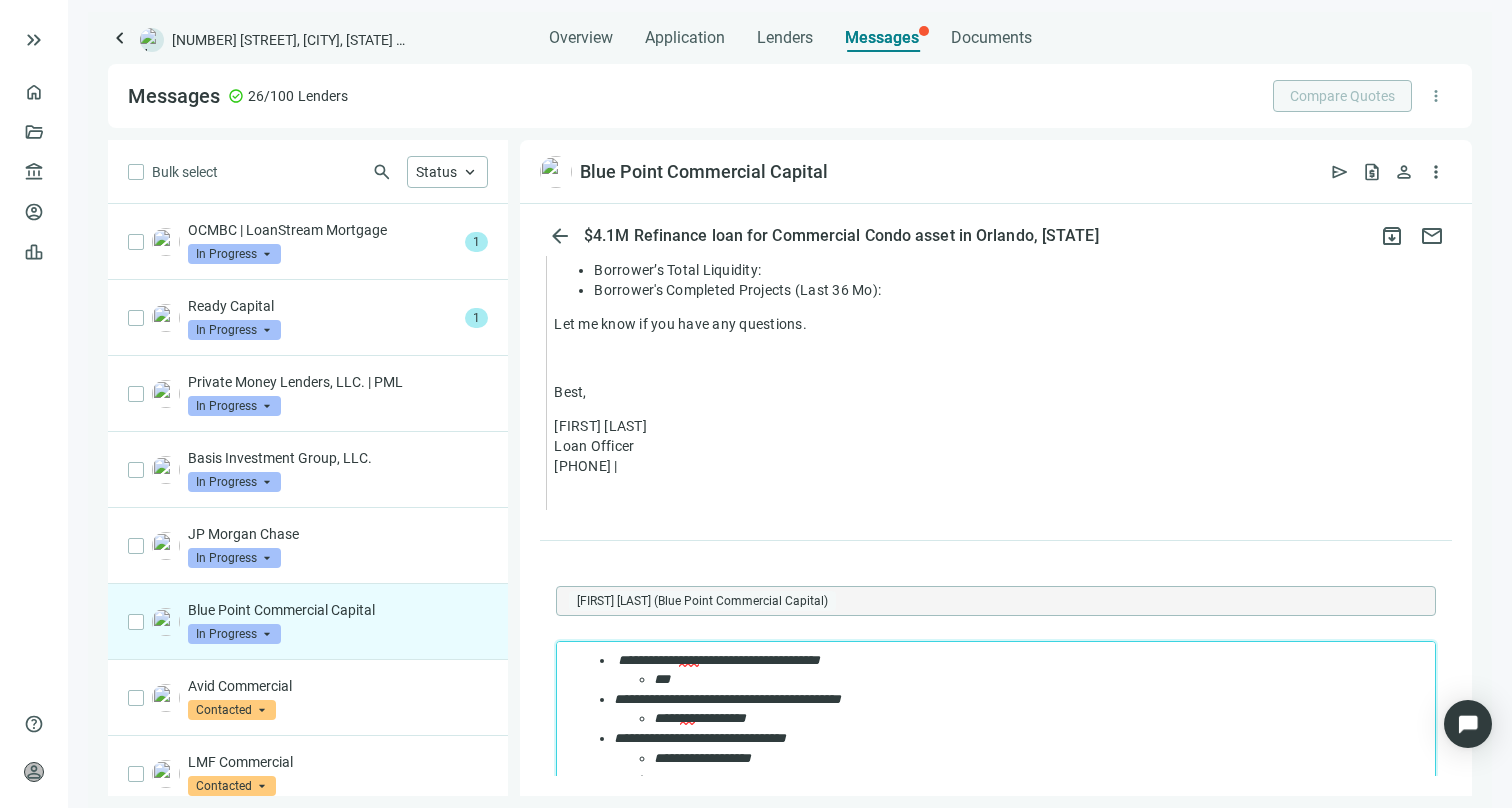 scroll, scrollTop: 1133, scrollLeft: 0, axis: vertical 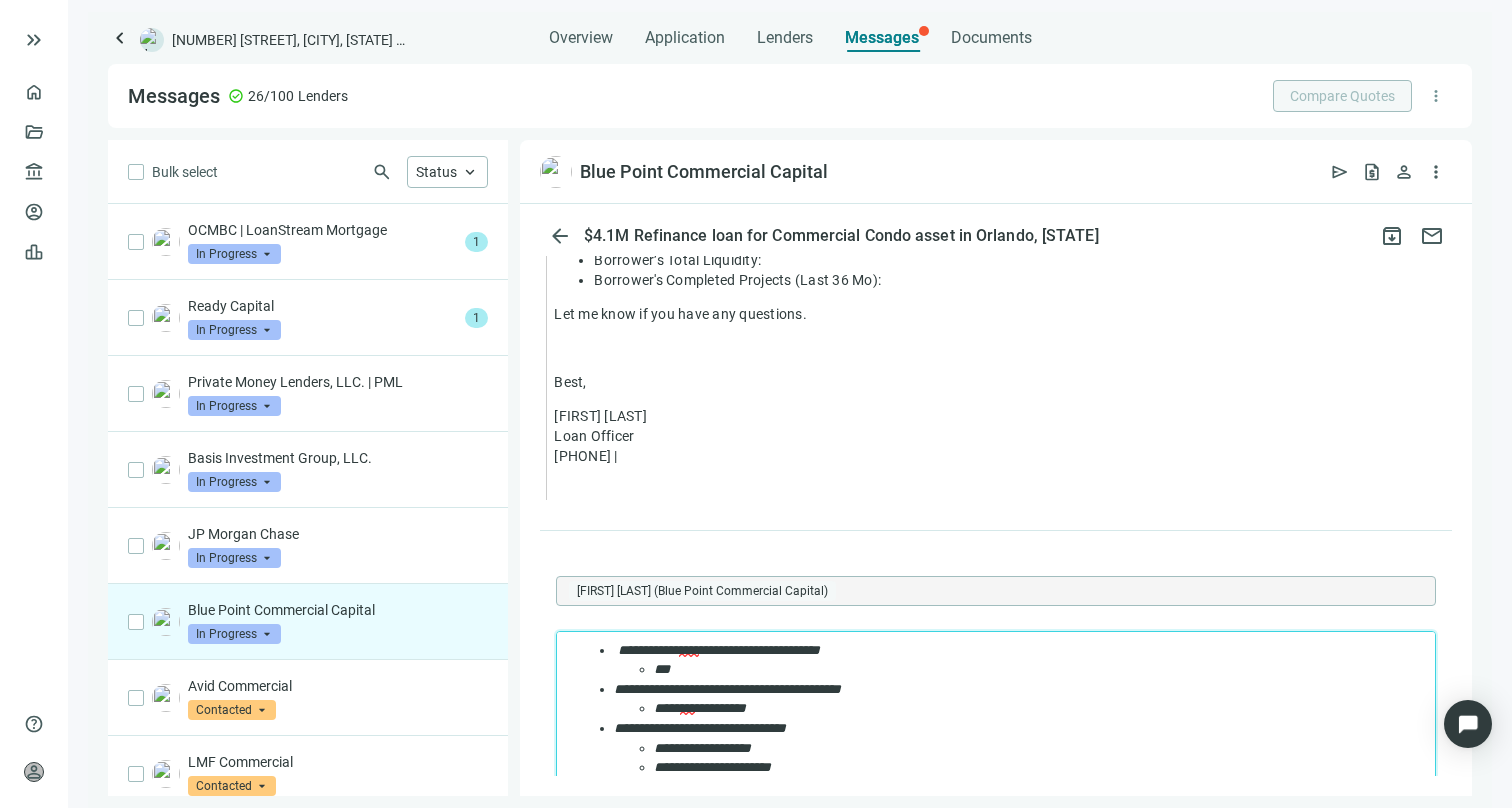 click on "**********" at bounding box center [702, 748] 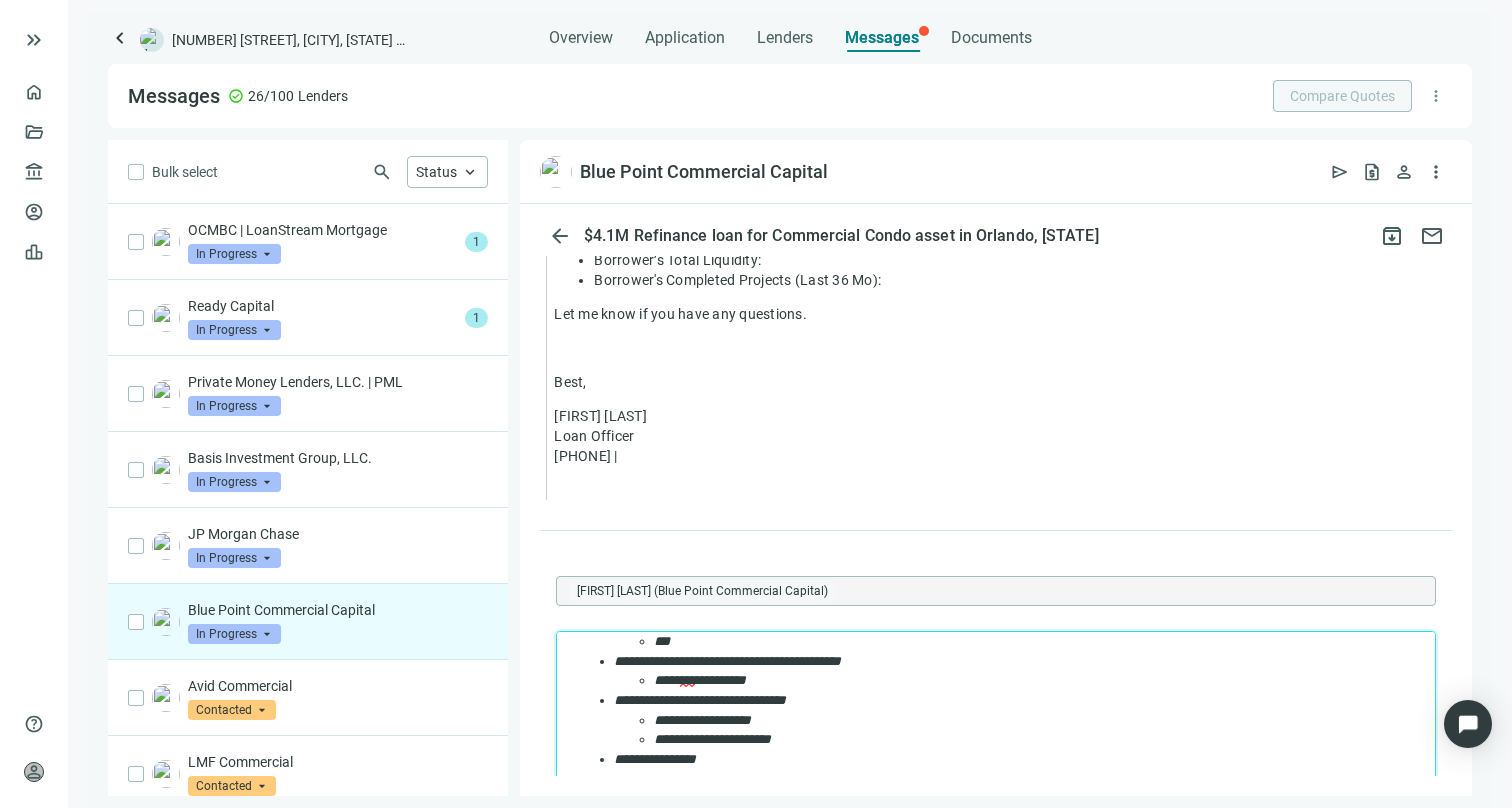 scroll, scrollTop: 80, scrollLeft: 0, axis: vertical 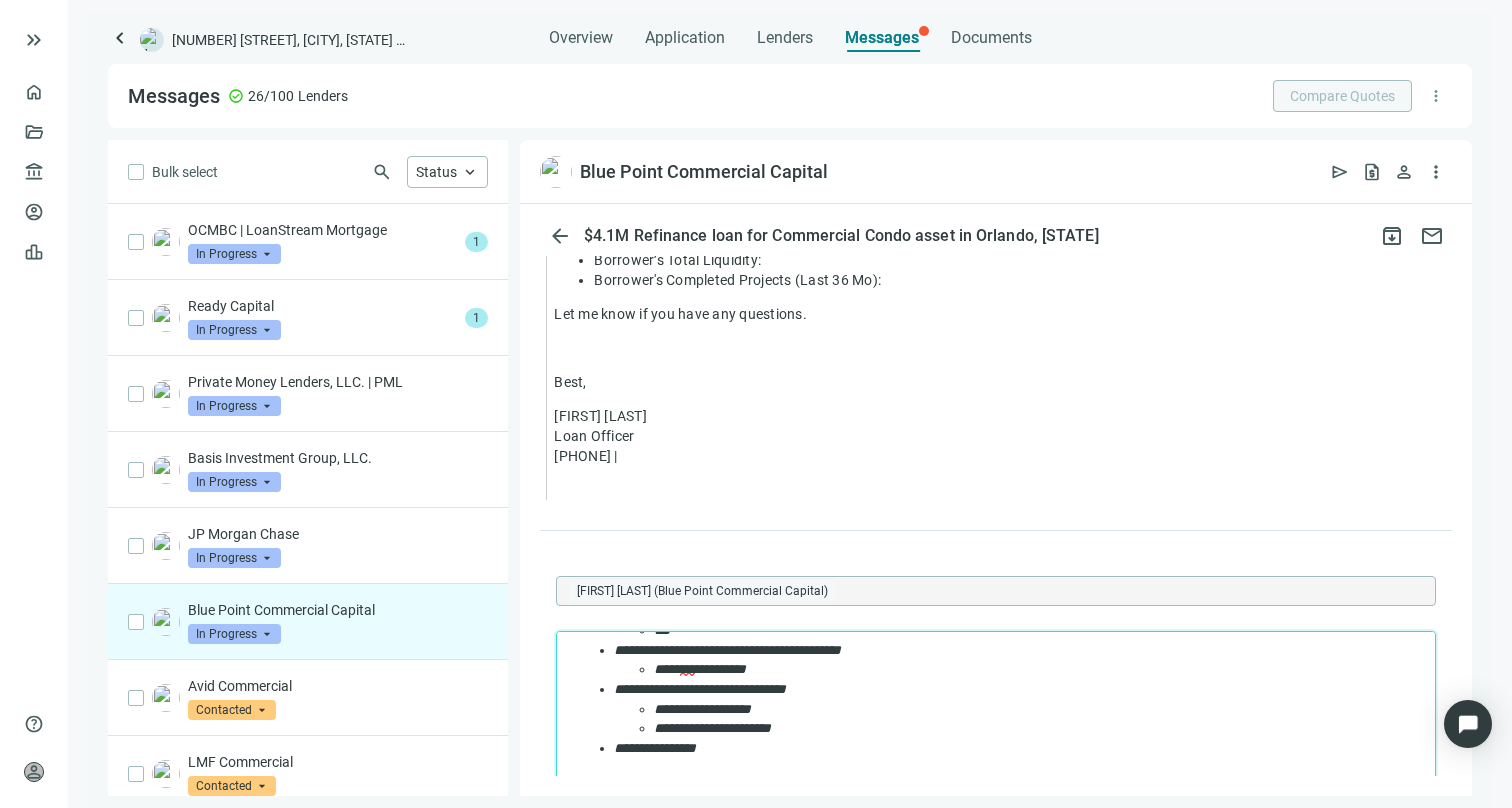 click on "**********" at bounding box center [1016, 749] 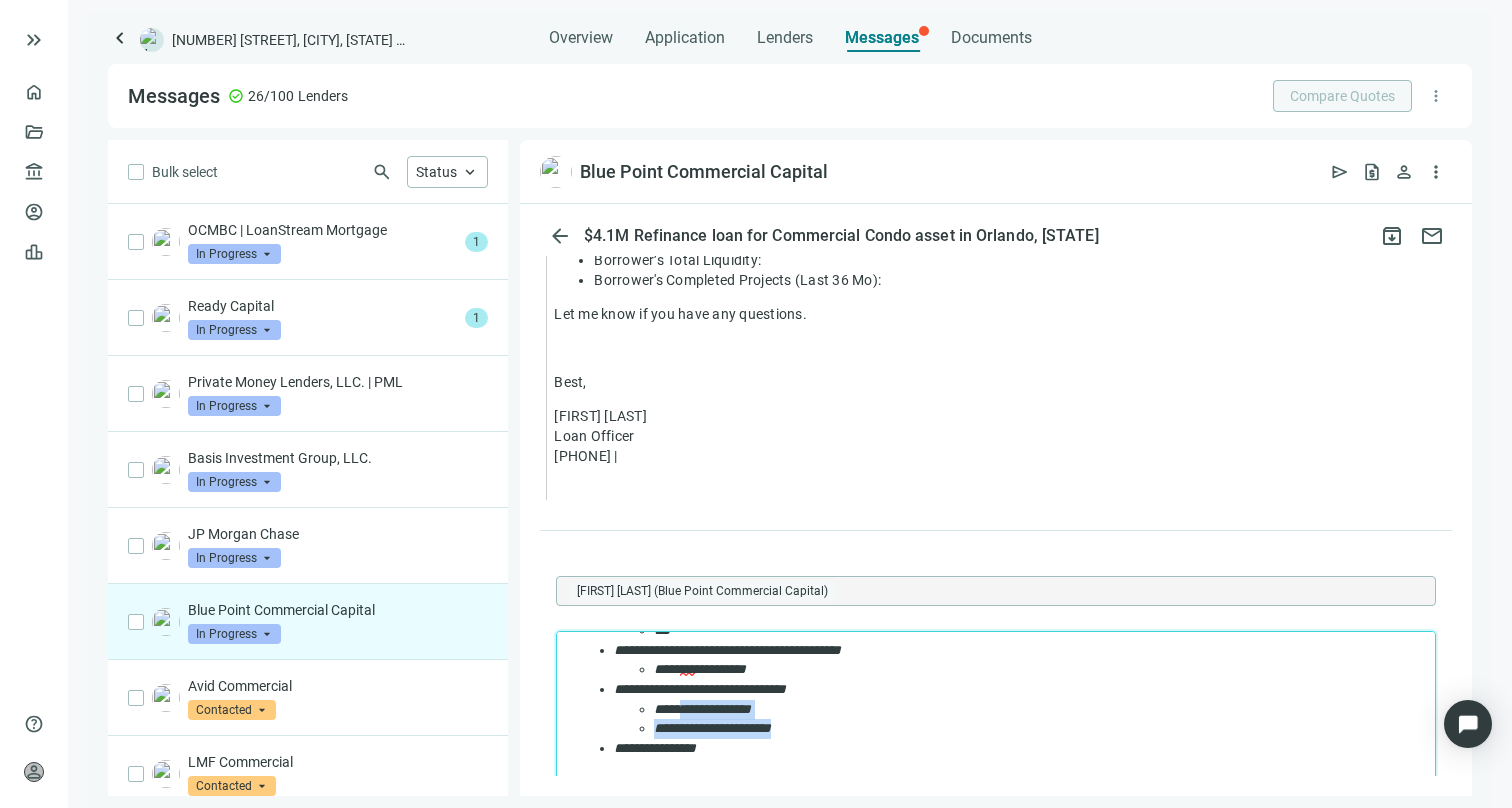 drag, startPoint x: 807, startPoint y: 729, endPoint x: 689, endPoint y: 712, distance: 119.218285 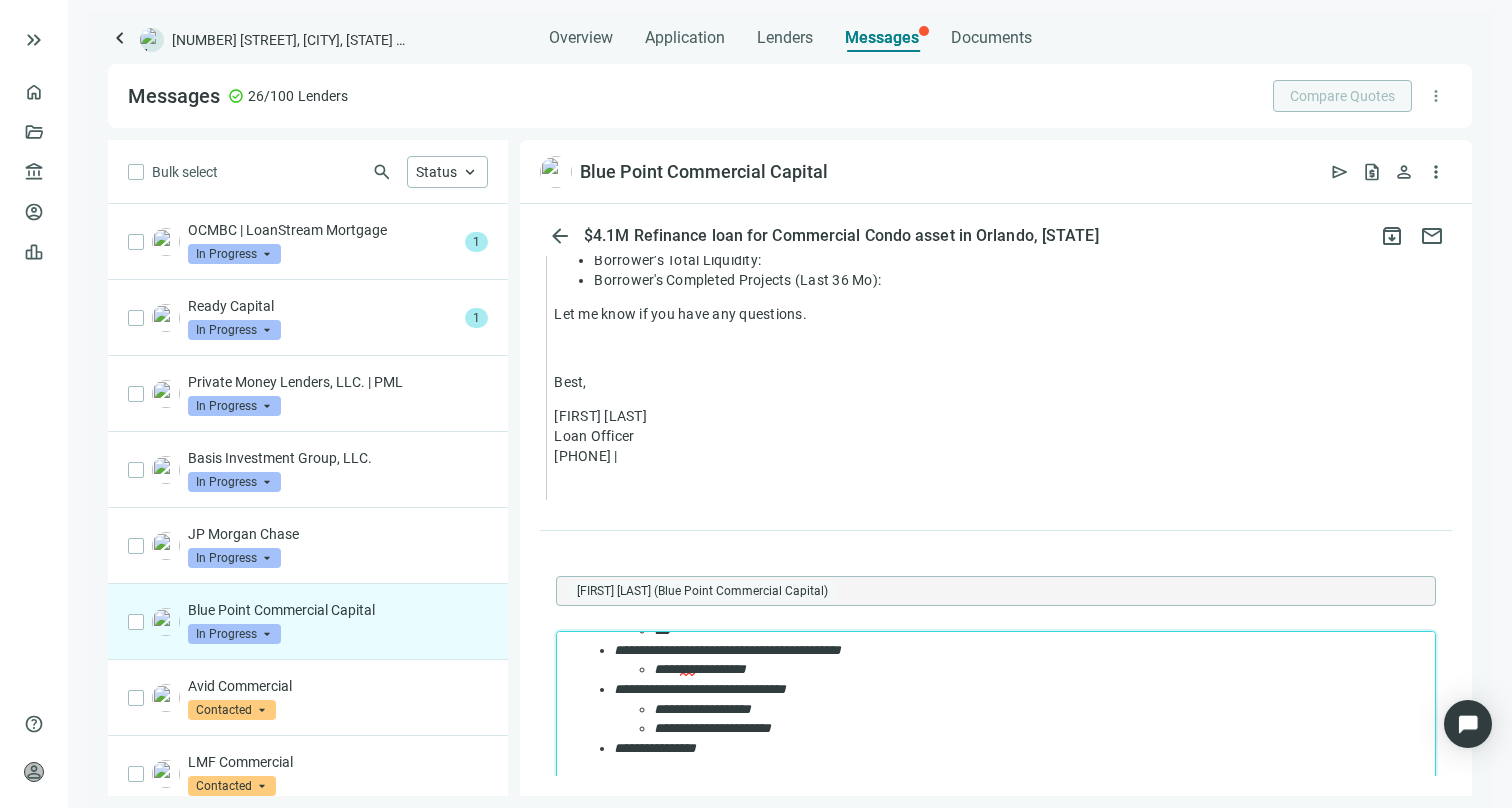 scroll, scrollTop: 60, scrollLeft: 0, axis: vertical 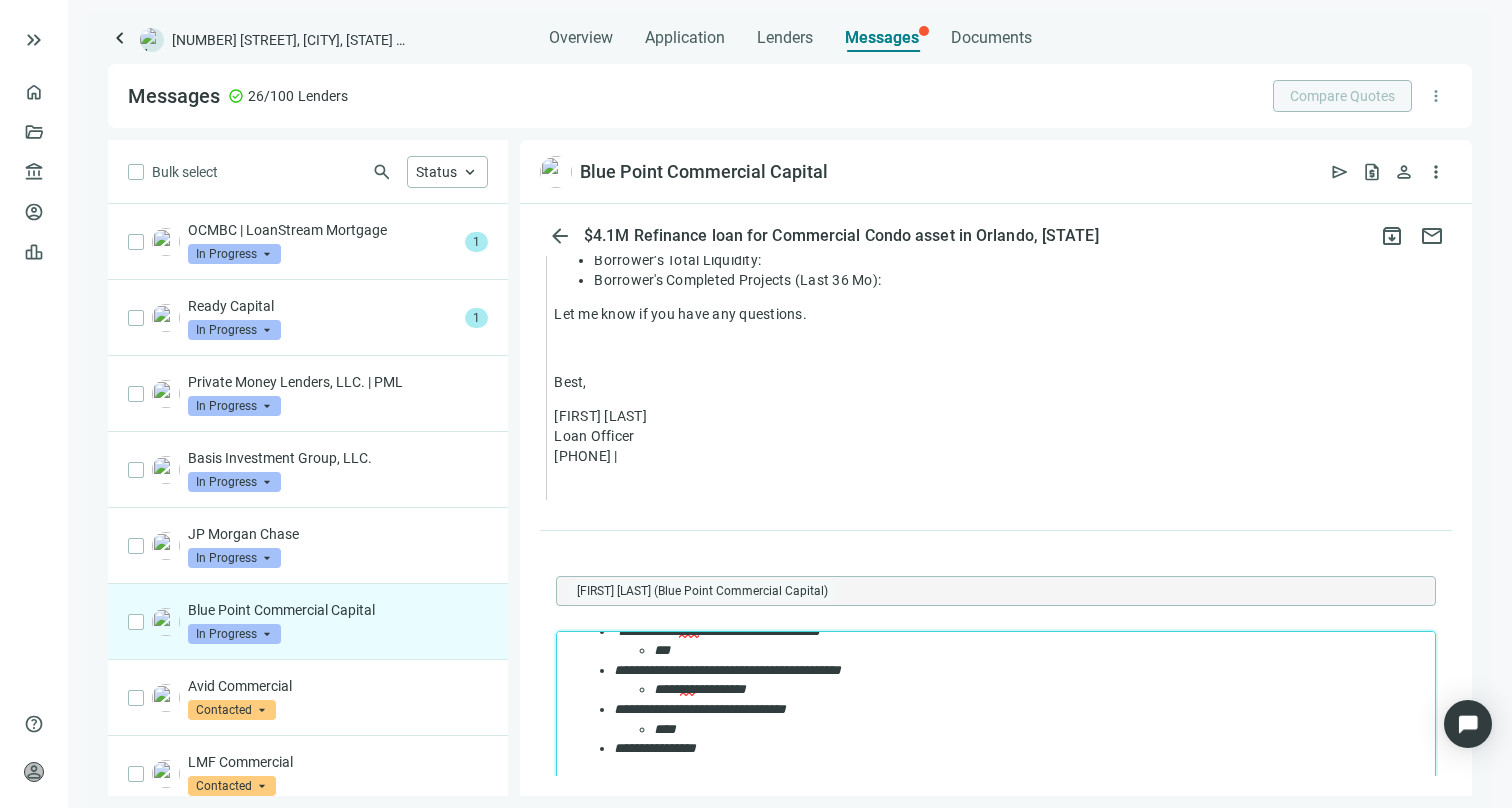 click on "**********" at bounding box center [1016, 749] 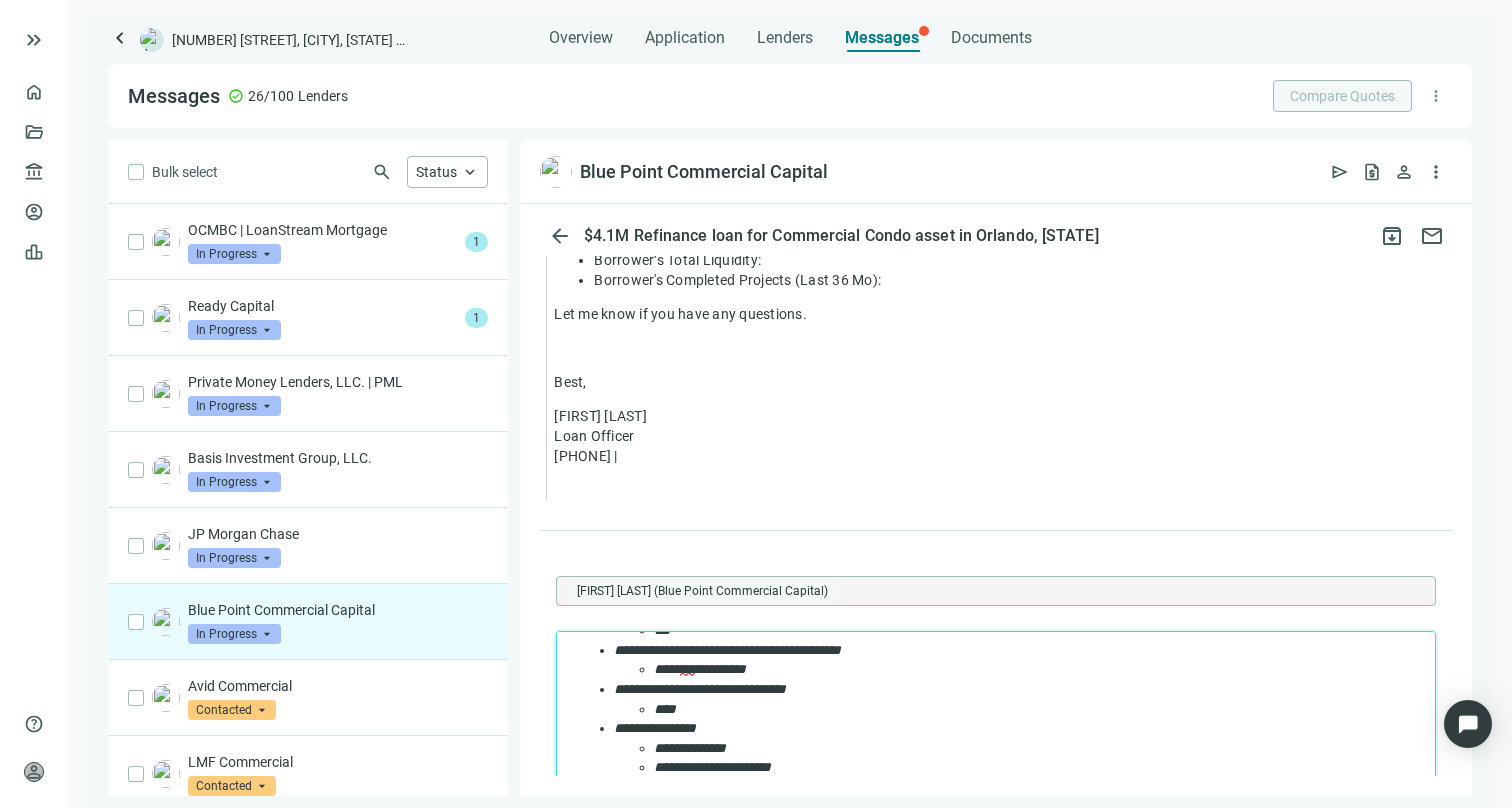 click on "**********" at bounding box center [690, 748] 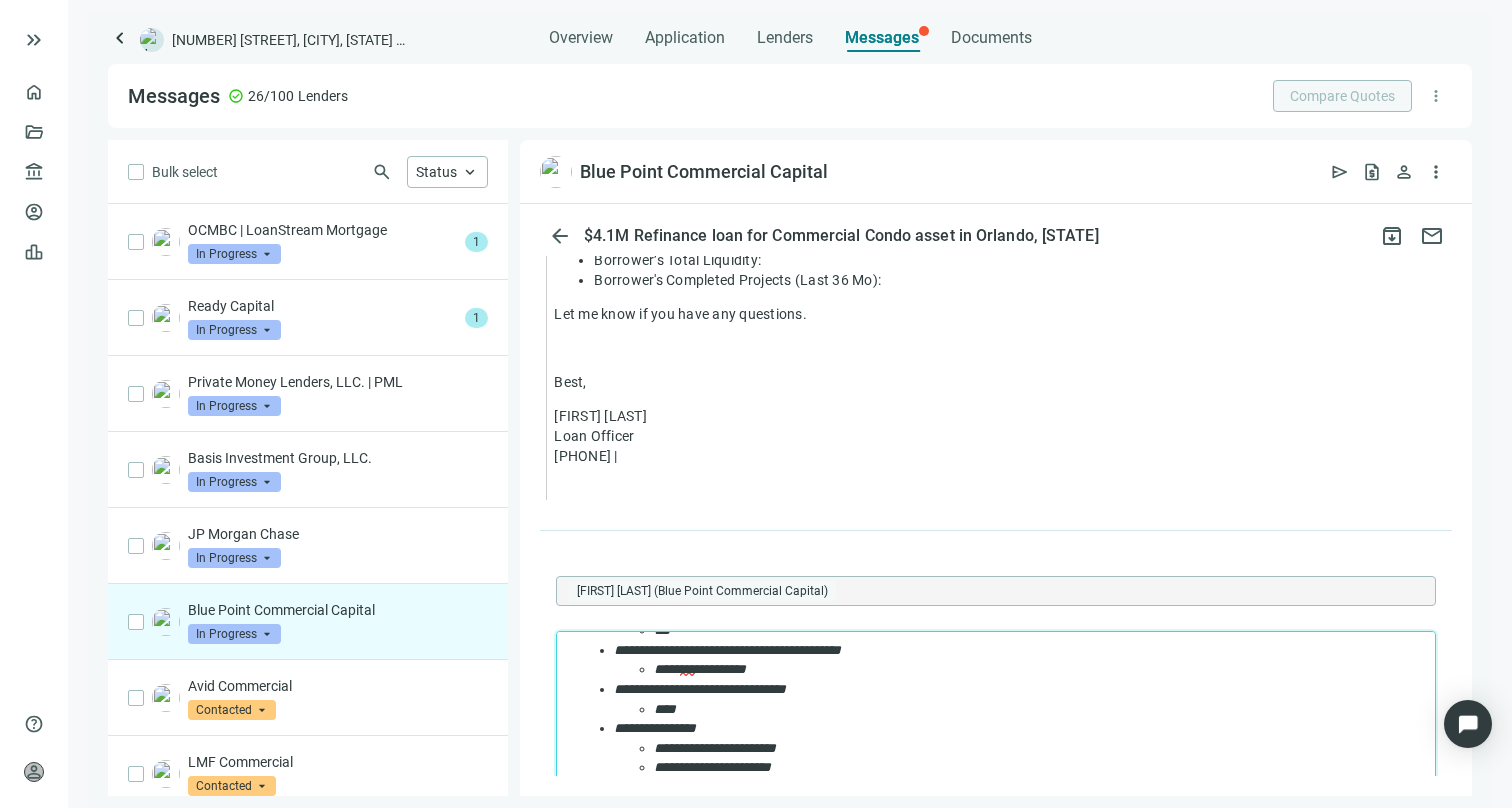scroll, scrollTop: 119, scrollLeft: 0, axis: vertical 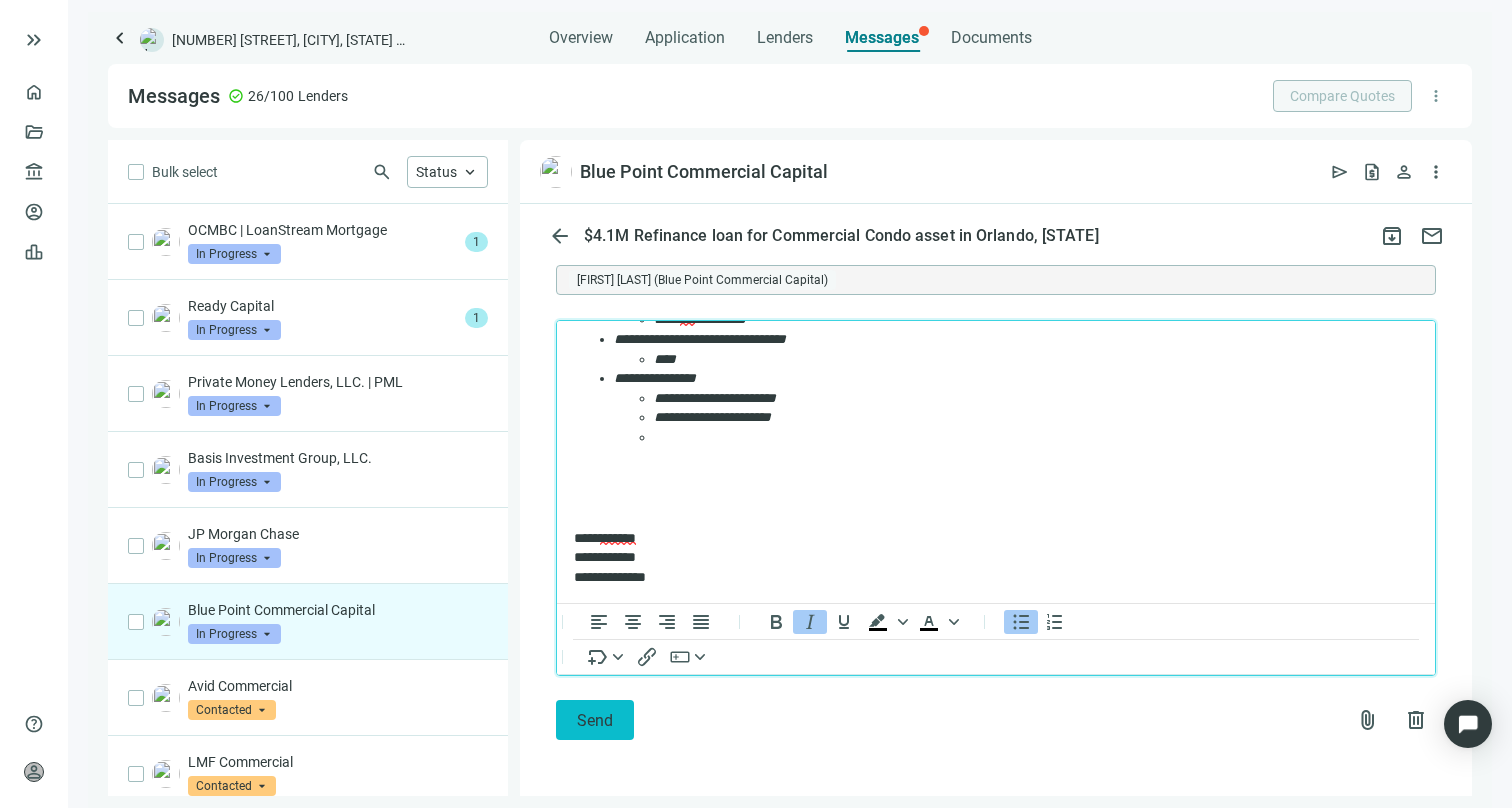click on "Send" at bounding box center (595, 720) 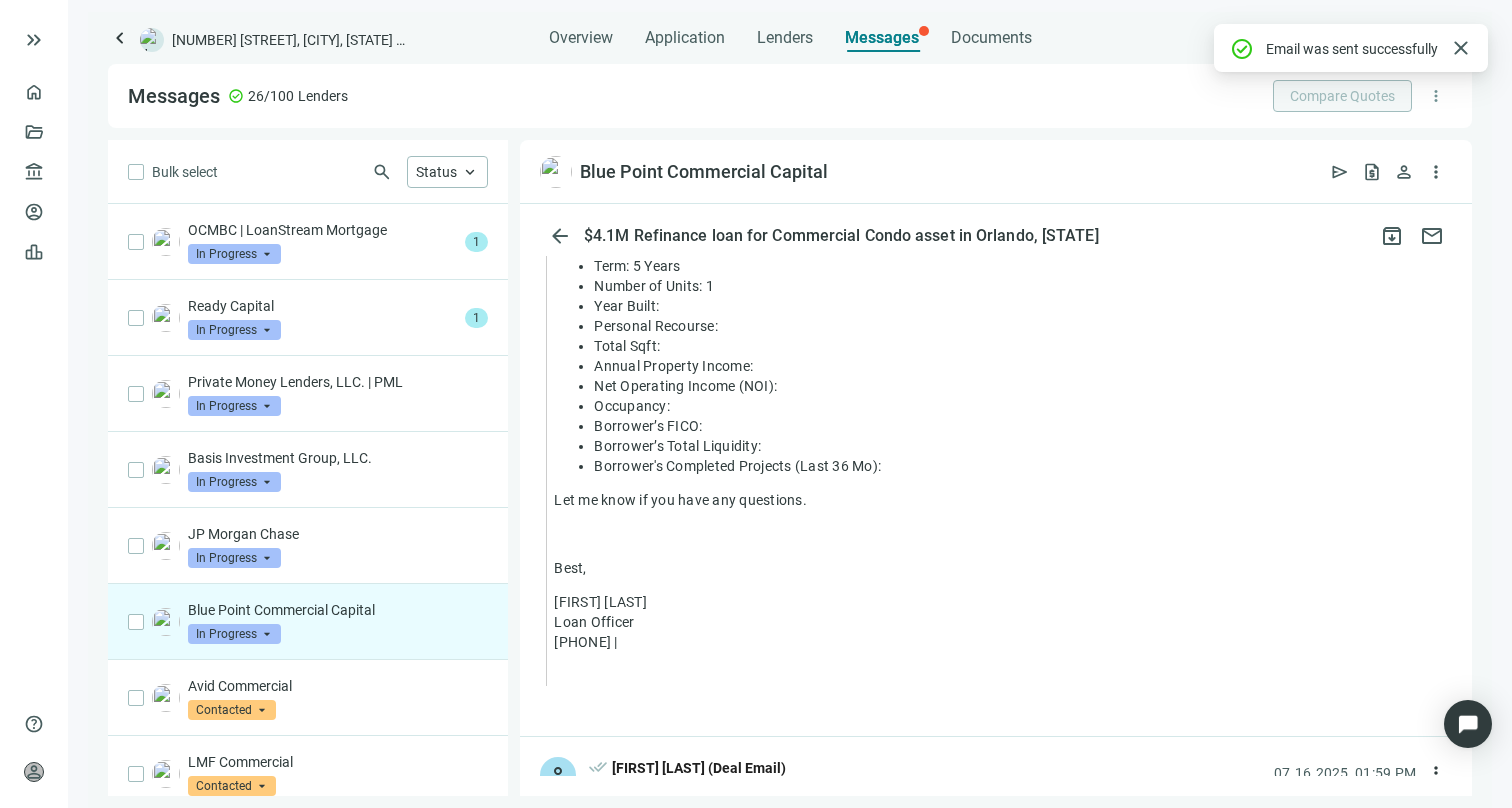 scroll, scrollTop: 1444, scrollLeft: 0, axis: vertical 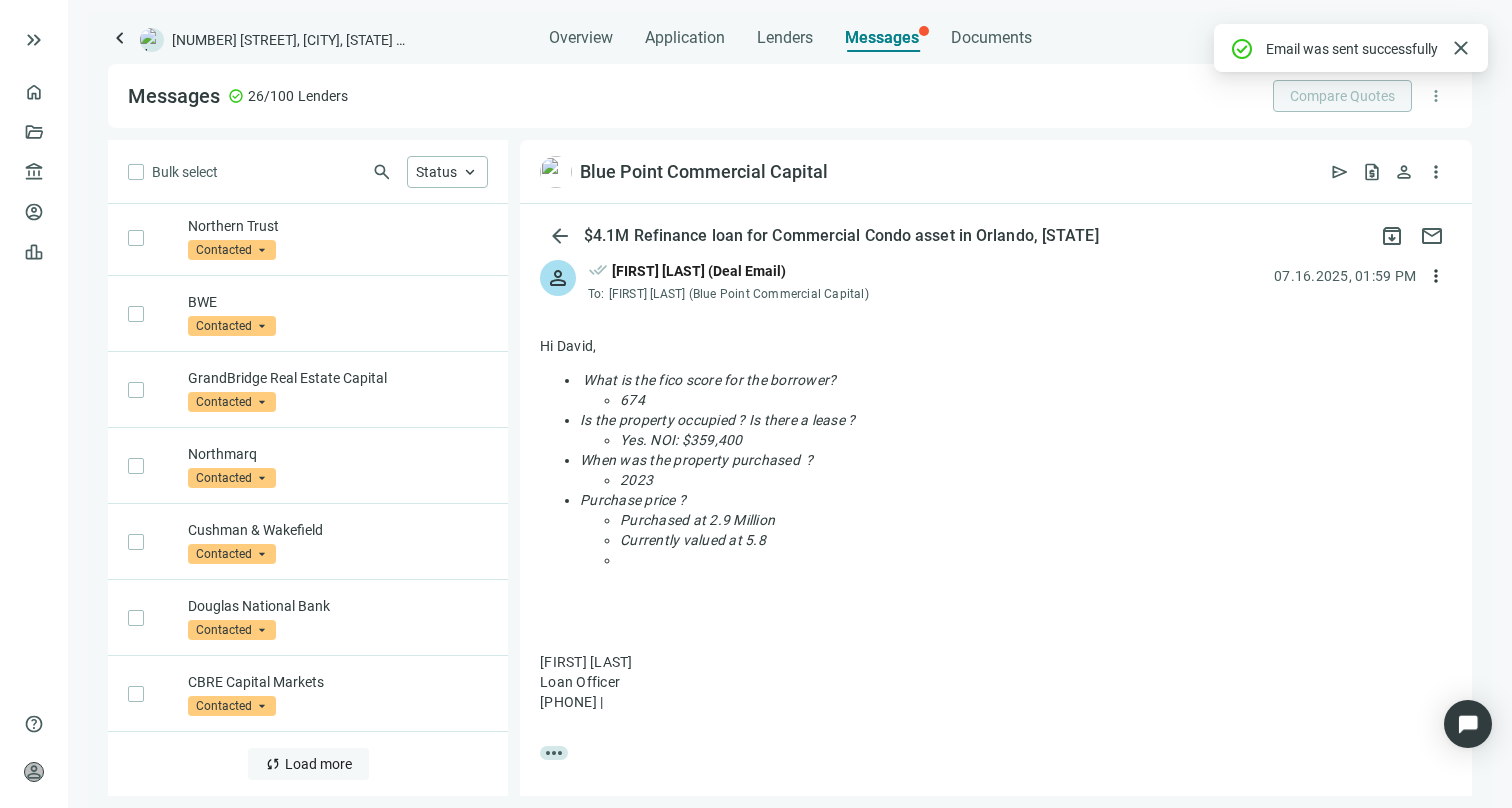 click on "Load more" at bounding box center [318, 764] 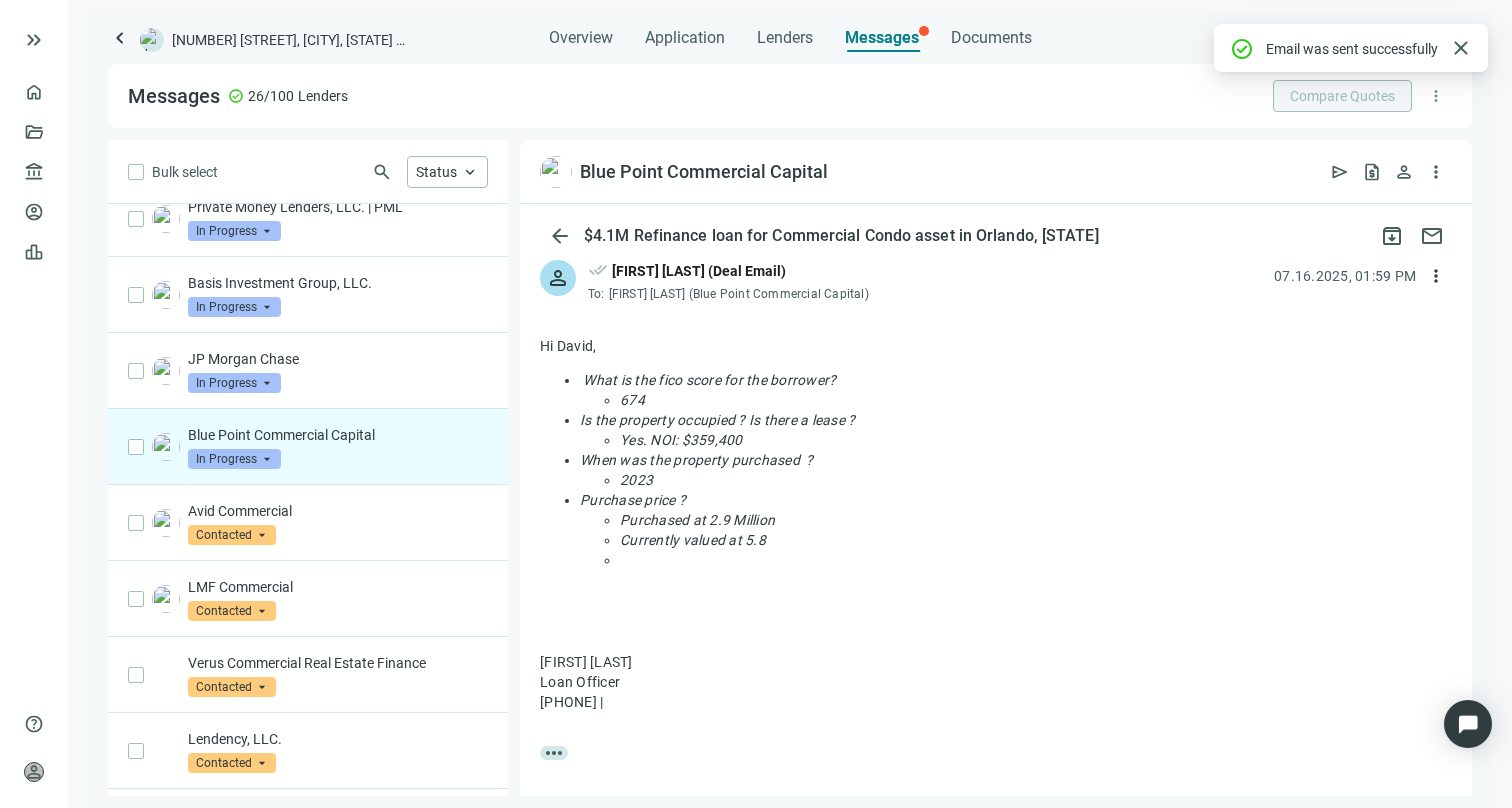 scroll, scrollTop: 0, scrollLeft: 0, axis: both 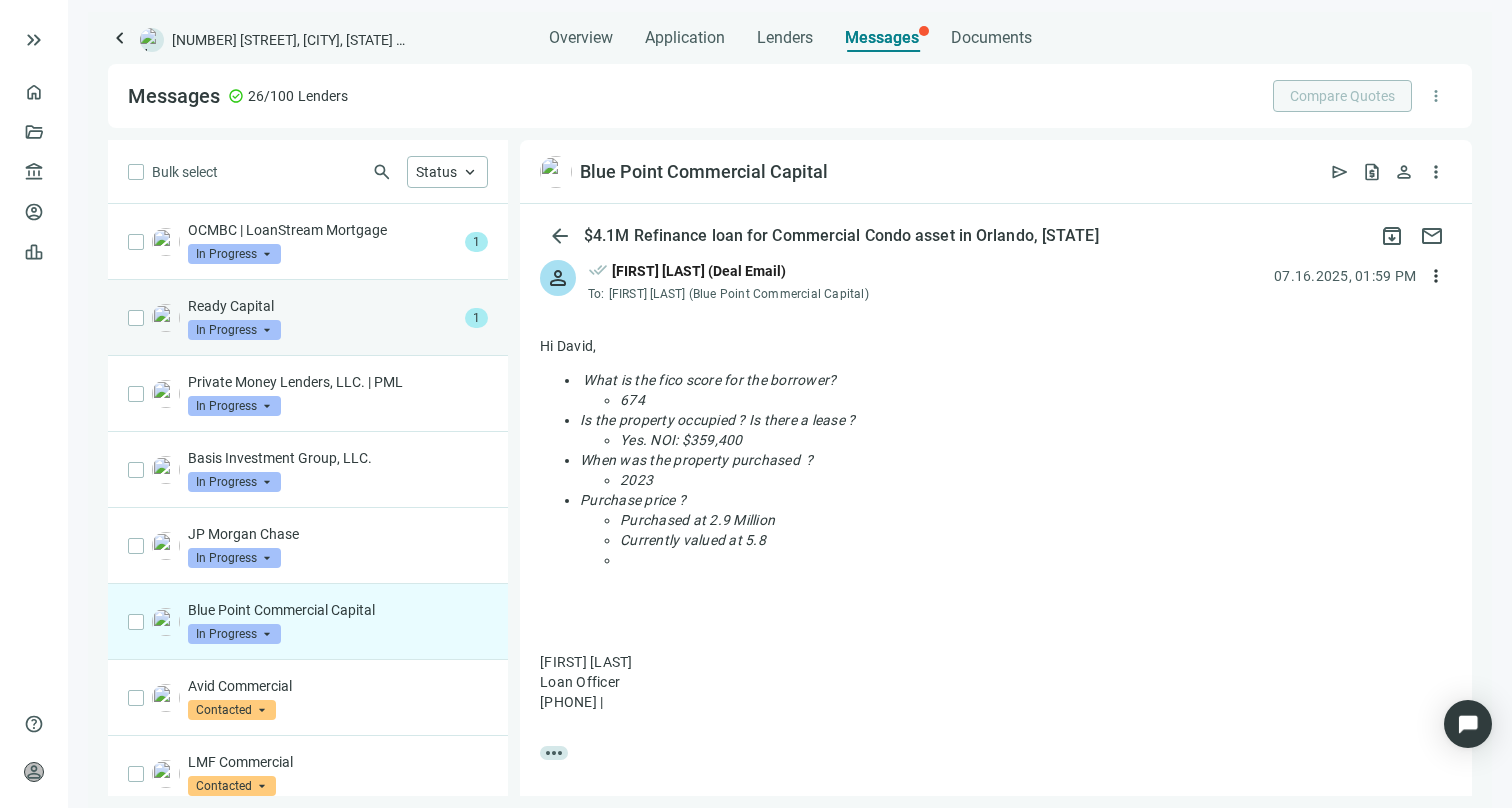 click on "Ready Capital In Progress arrow_drop_down" at bounding box center (322, 318) 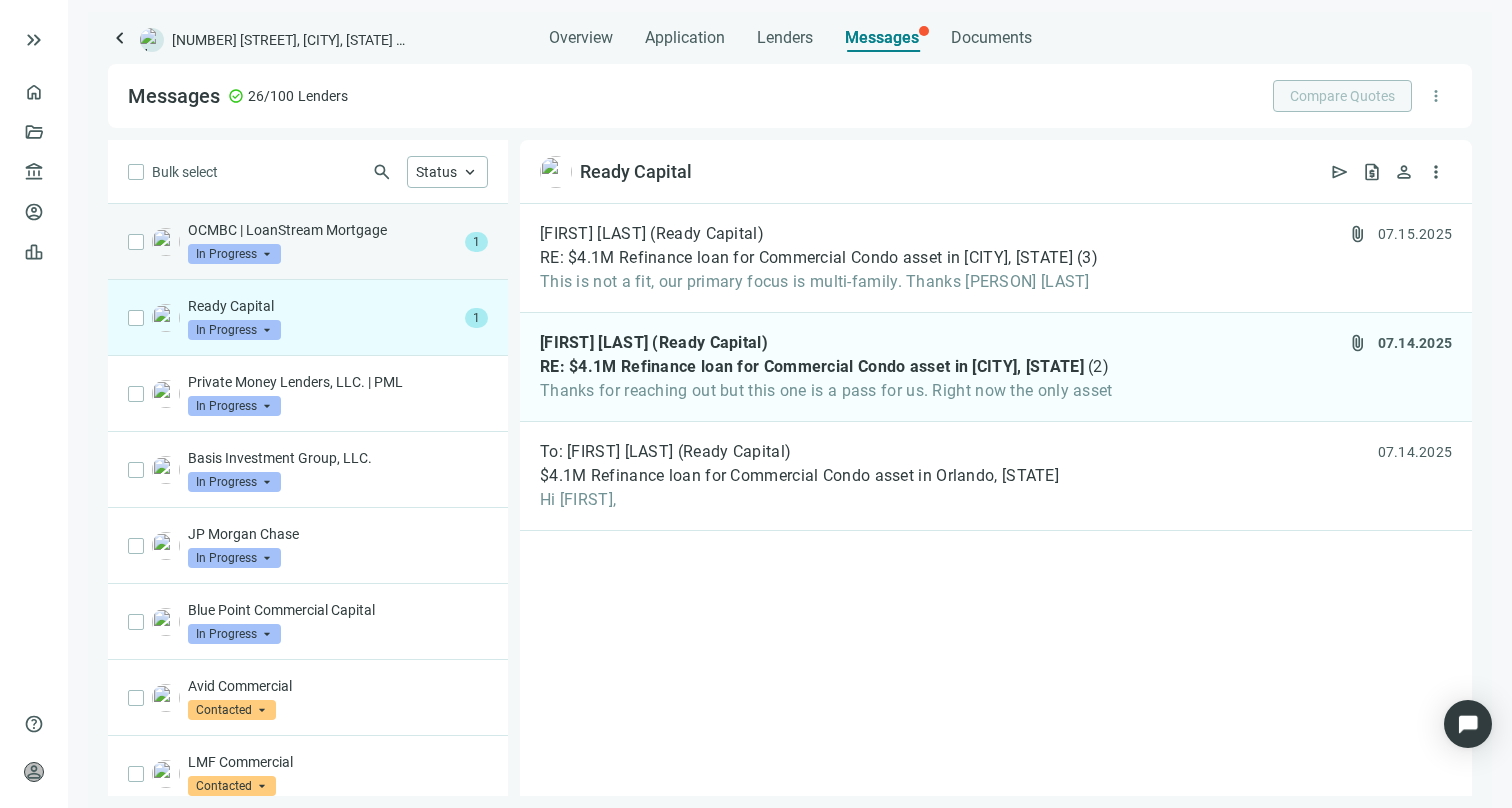 click on "OCMBC | LoanStream Mortgage In Progress arrow_drop_down 1" at bounding box center (308, 242) 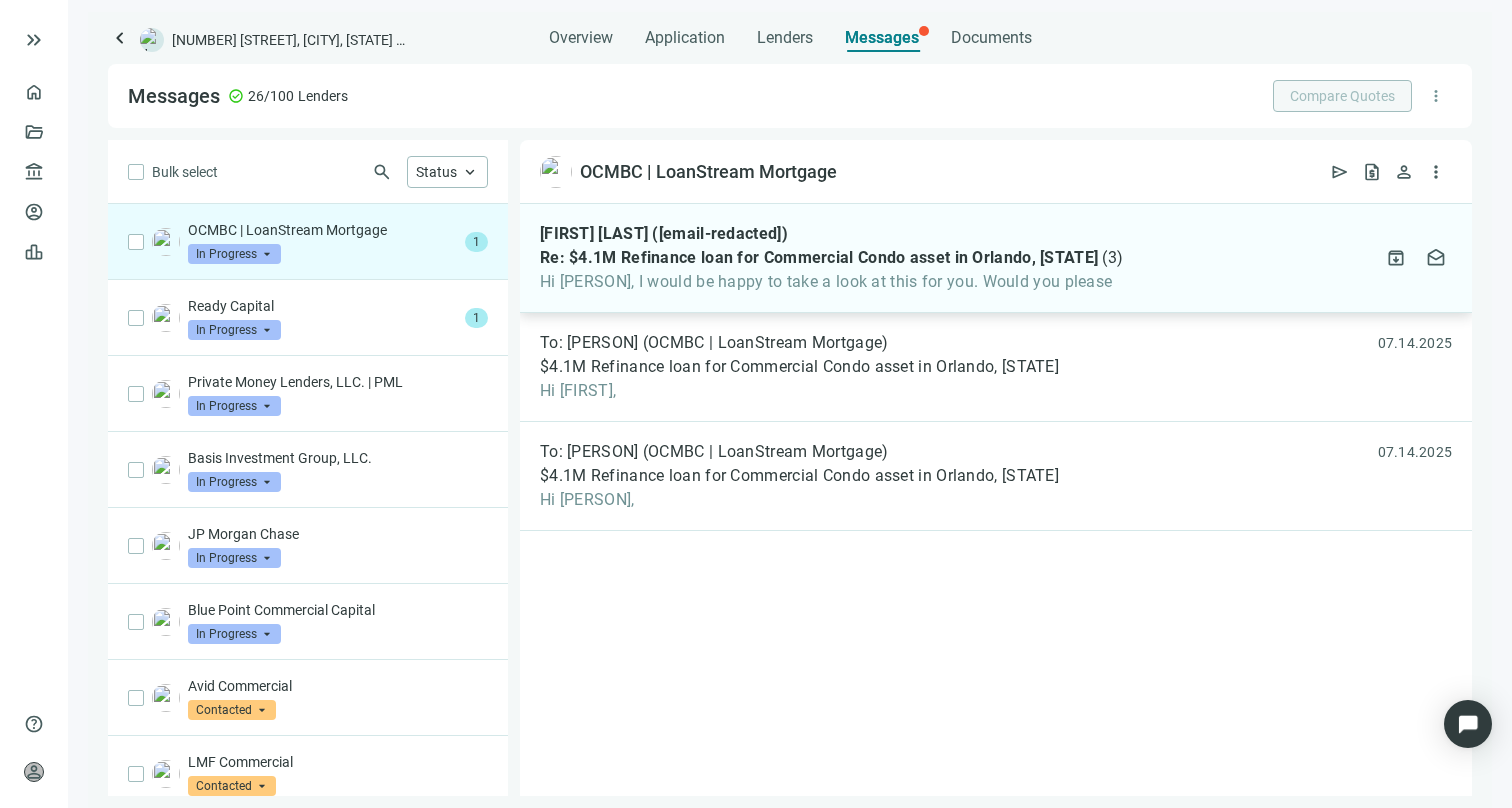 click on "Peter Flores (pflores@ocmbc.com) Re: $4.1M Refinance loan for Commercial Condo asset in Orlando, FL ( 3 ) Hi Will, I would be happy to take a look at this for you. Would you please attach_file 07.16.2025 archive drafts" at bounding box center [996, 258] 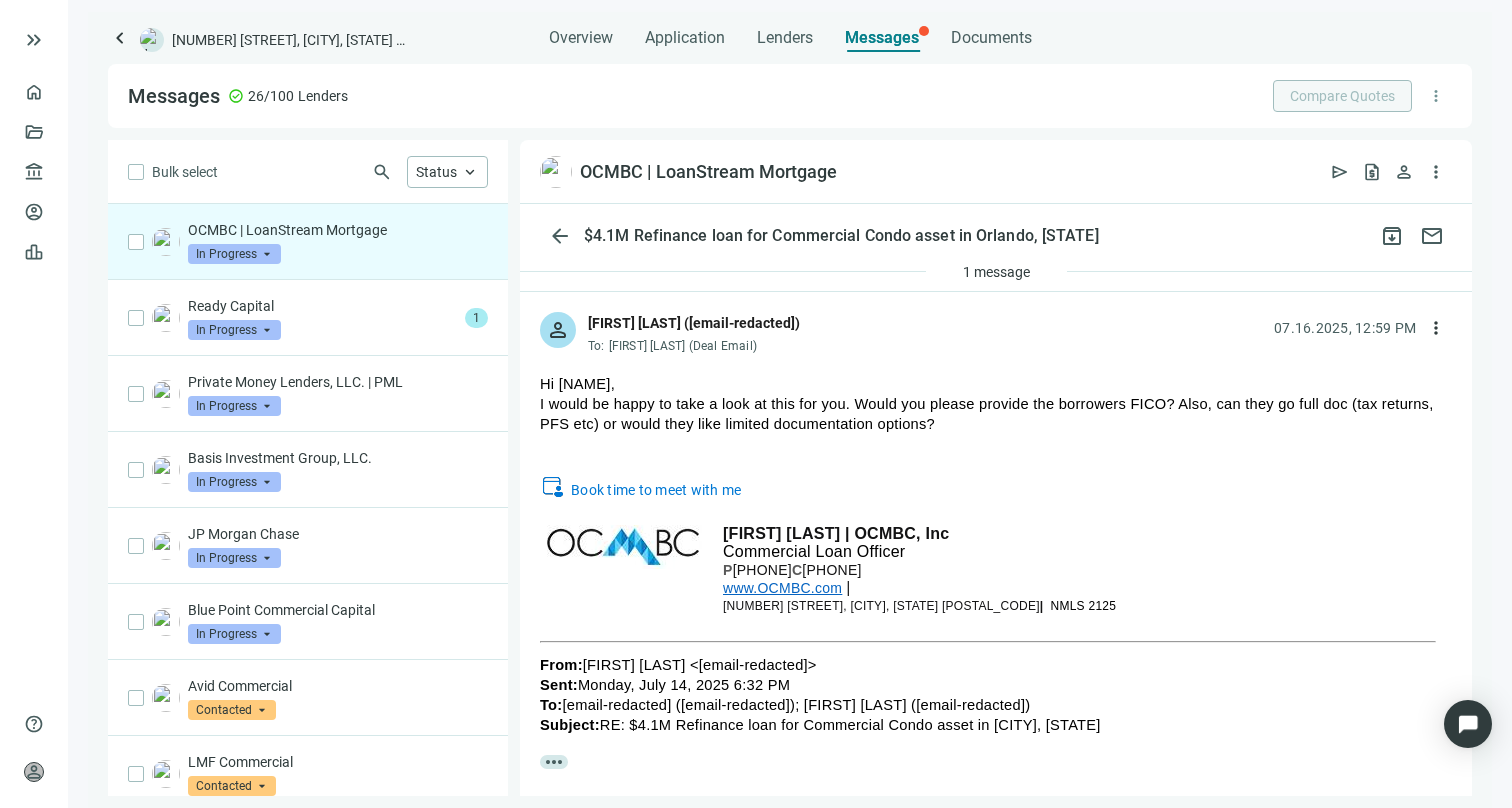 scroll, scrollTop: 171, scrollLeft: 0, axis: vertical 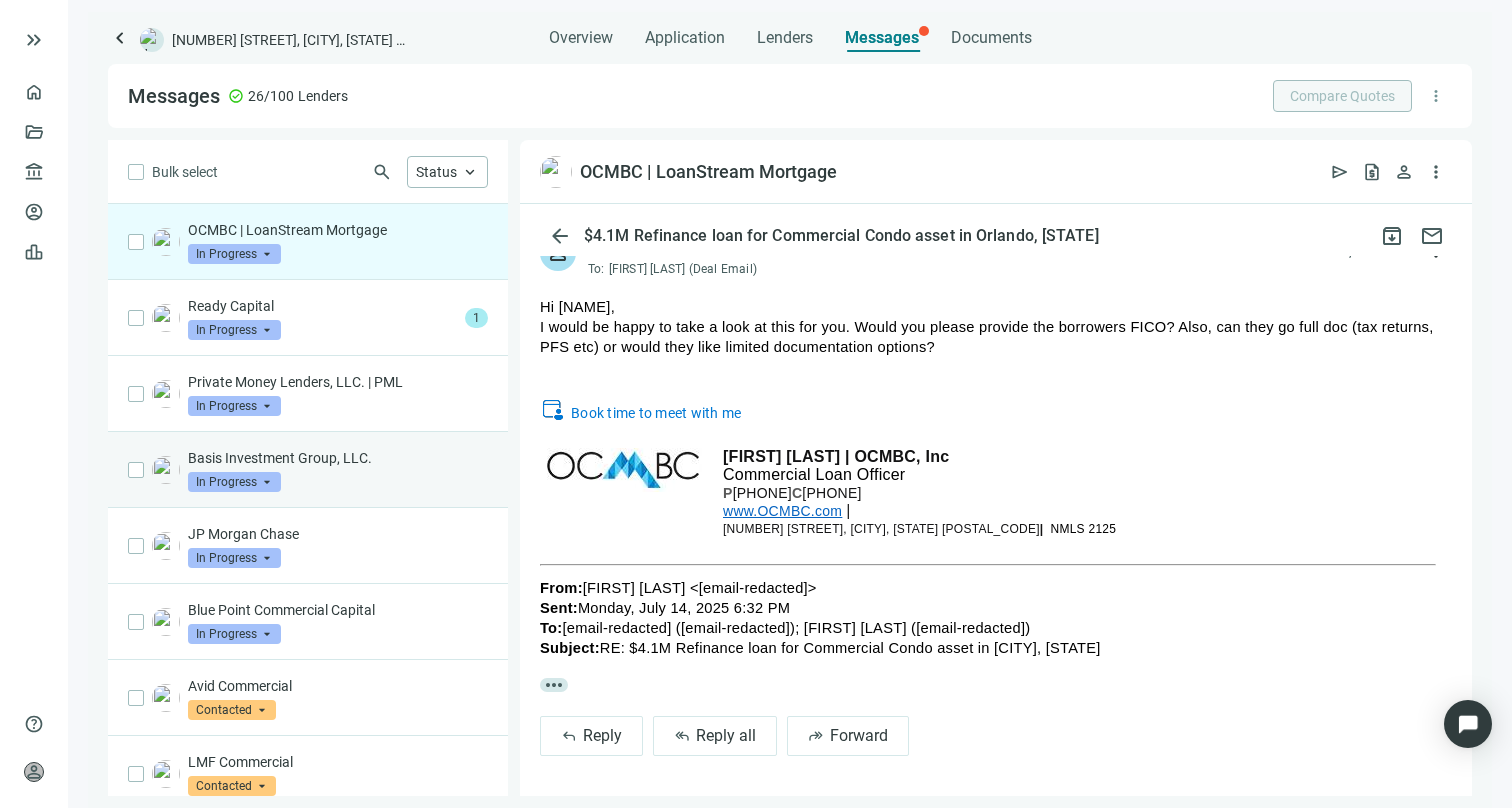 click on "Basis Investment Group, LLC." at bounding box center [338, 458] 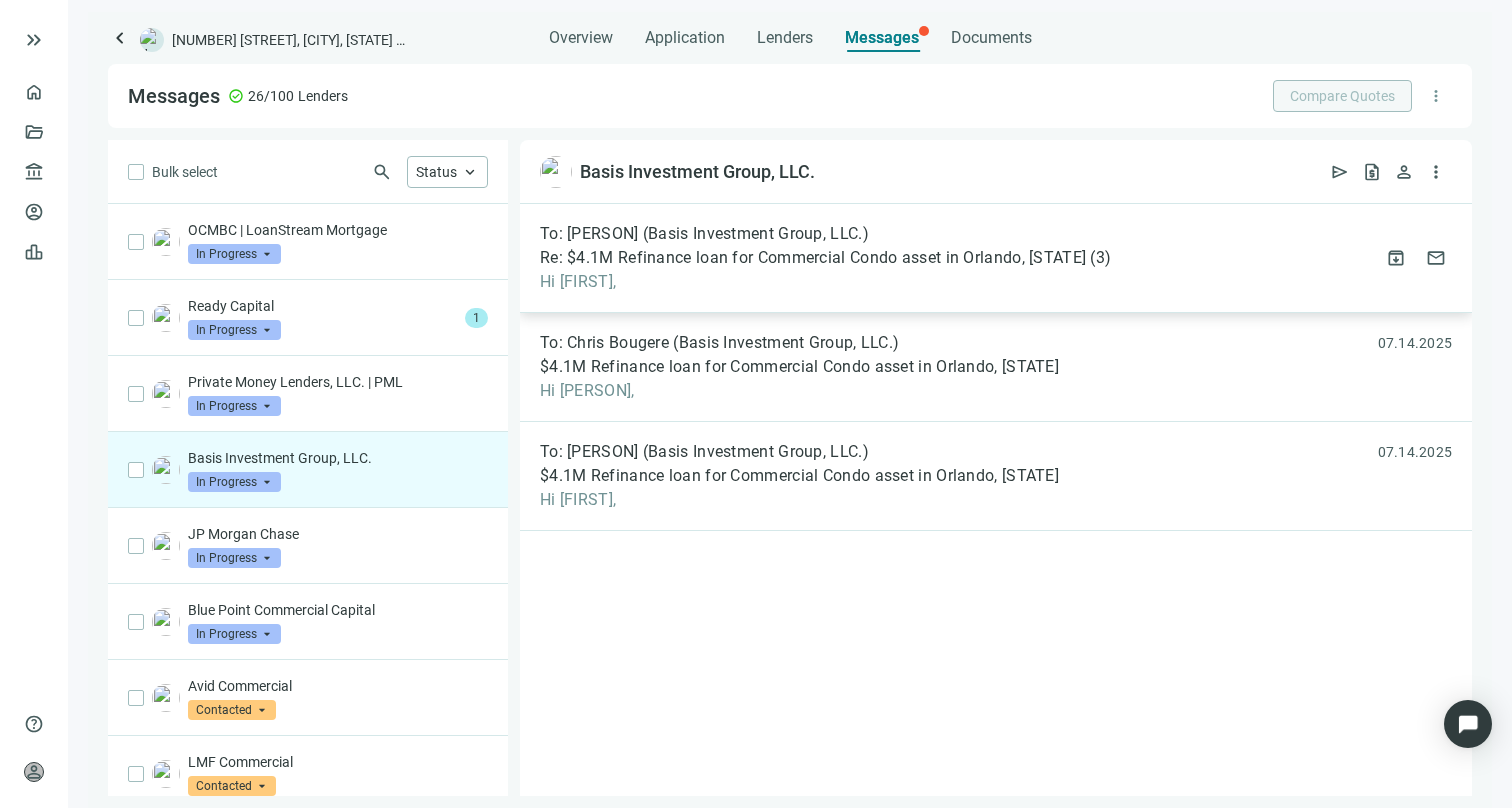 click on "To: Daniel Eibler (Basis Investment Group, LLC.) Re: $4.1M Refinance loan for Commercial Condo asset in Orlando, FL ( 3 ) Hi Daniel, attach_file 07.16.2025 archive mail" at bounding box center [996, 258] 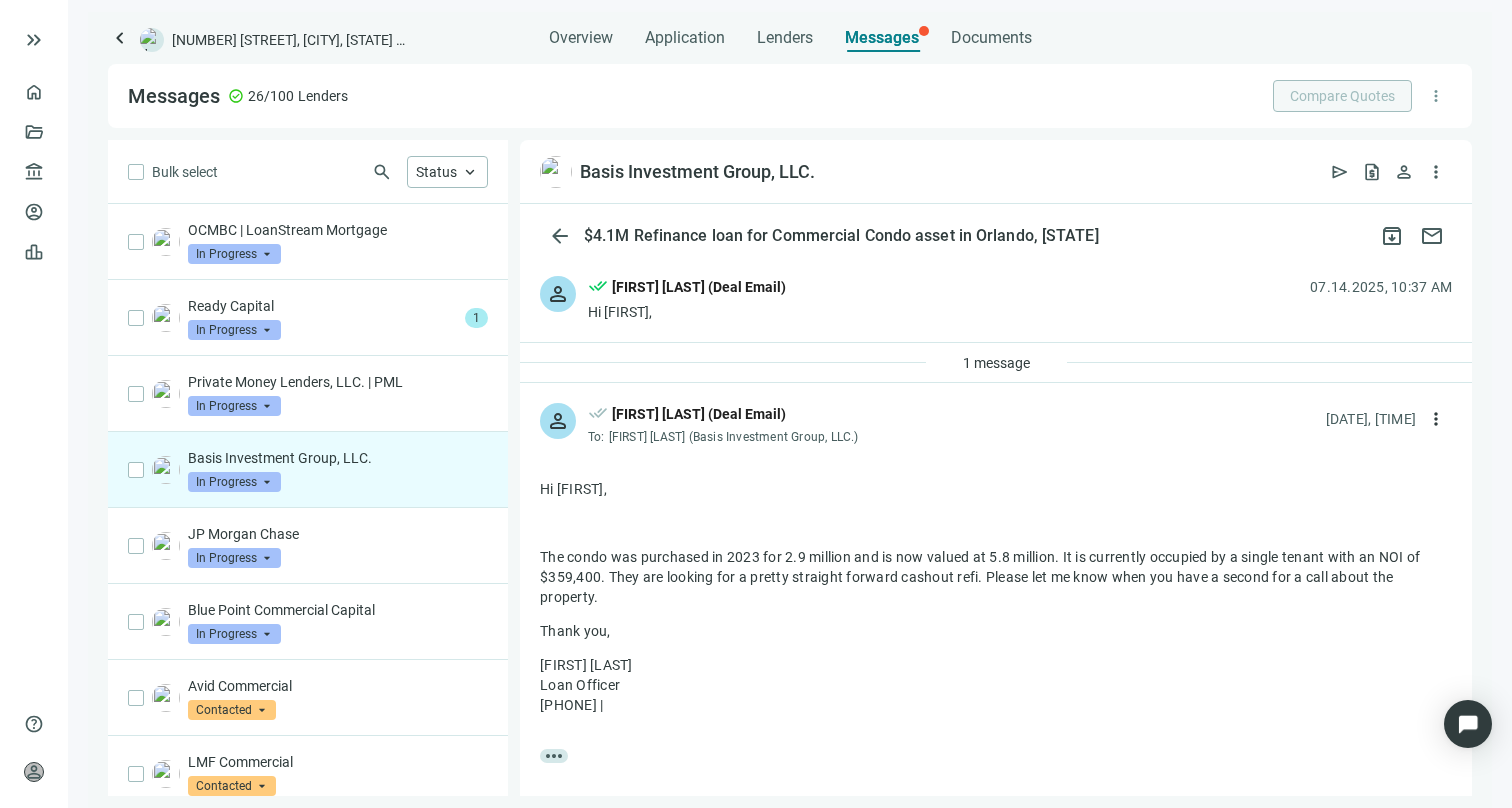scroll, scrollTop: 71, scrollLeft: 0, axis: vertical 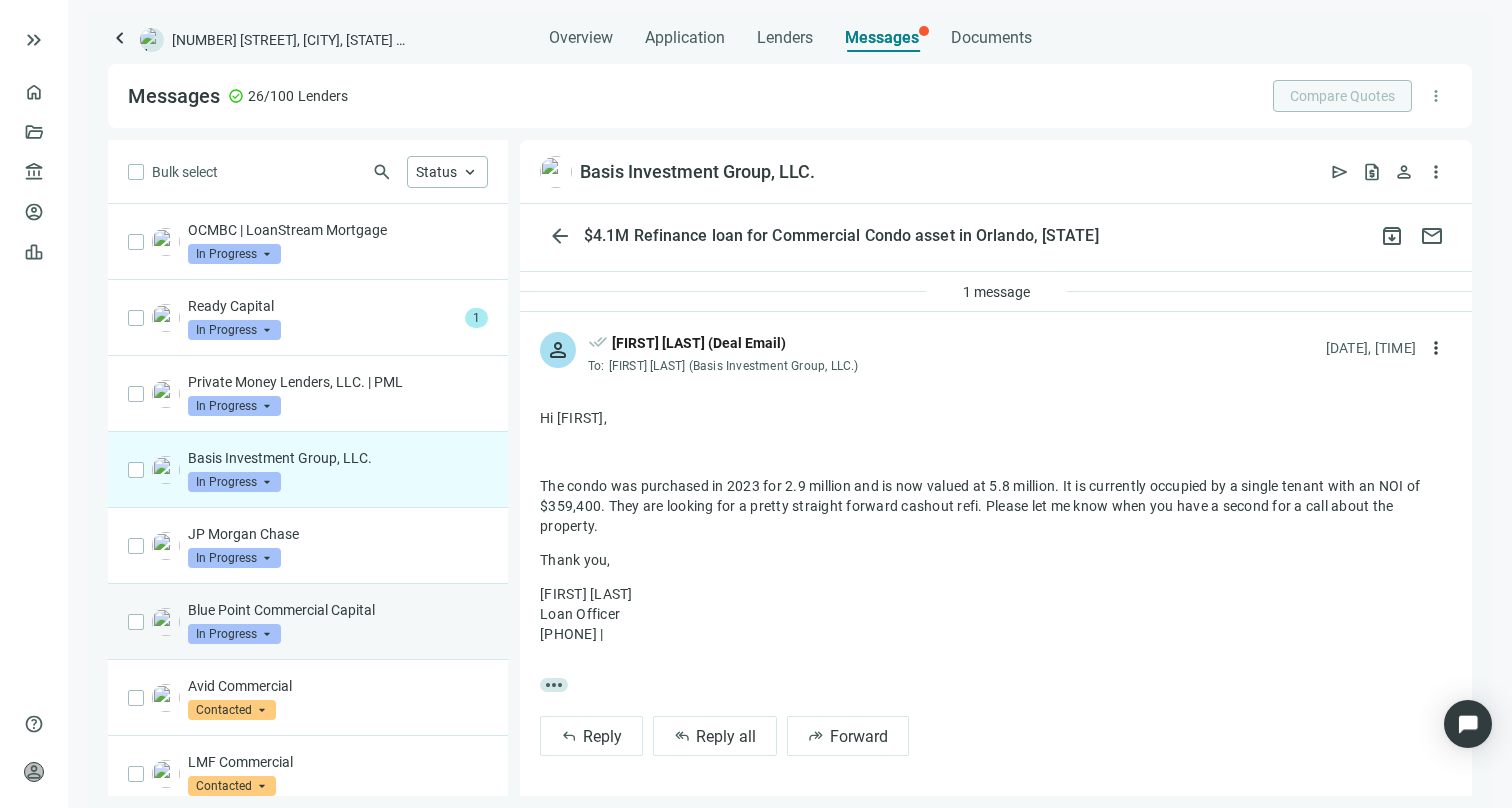 click on "Blue Point Commercial Capital" at bounding box center (338, 610) 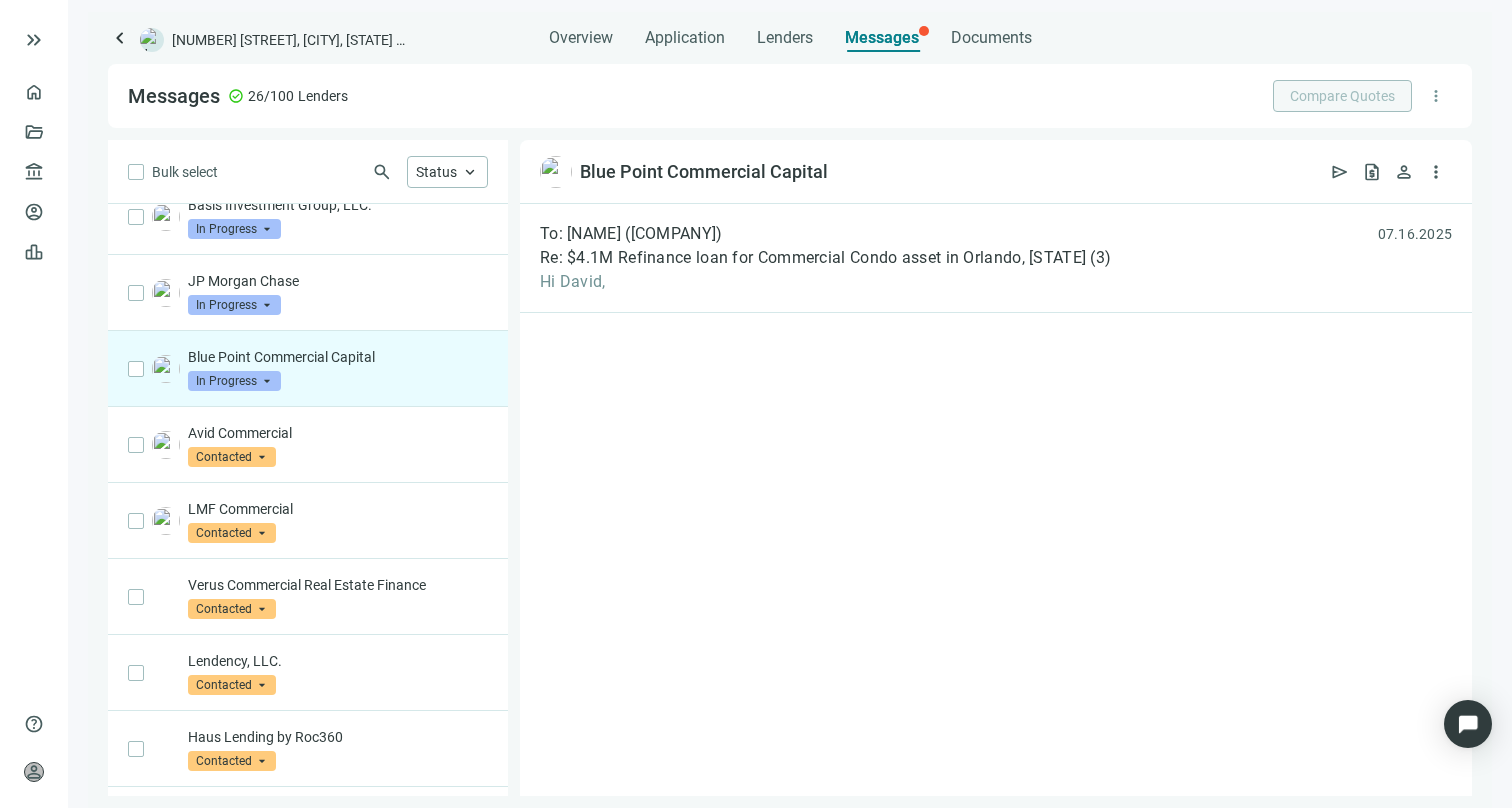scroll, scrollTop: 0, scrollLeft: 0, axis: both 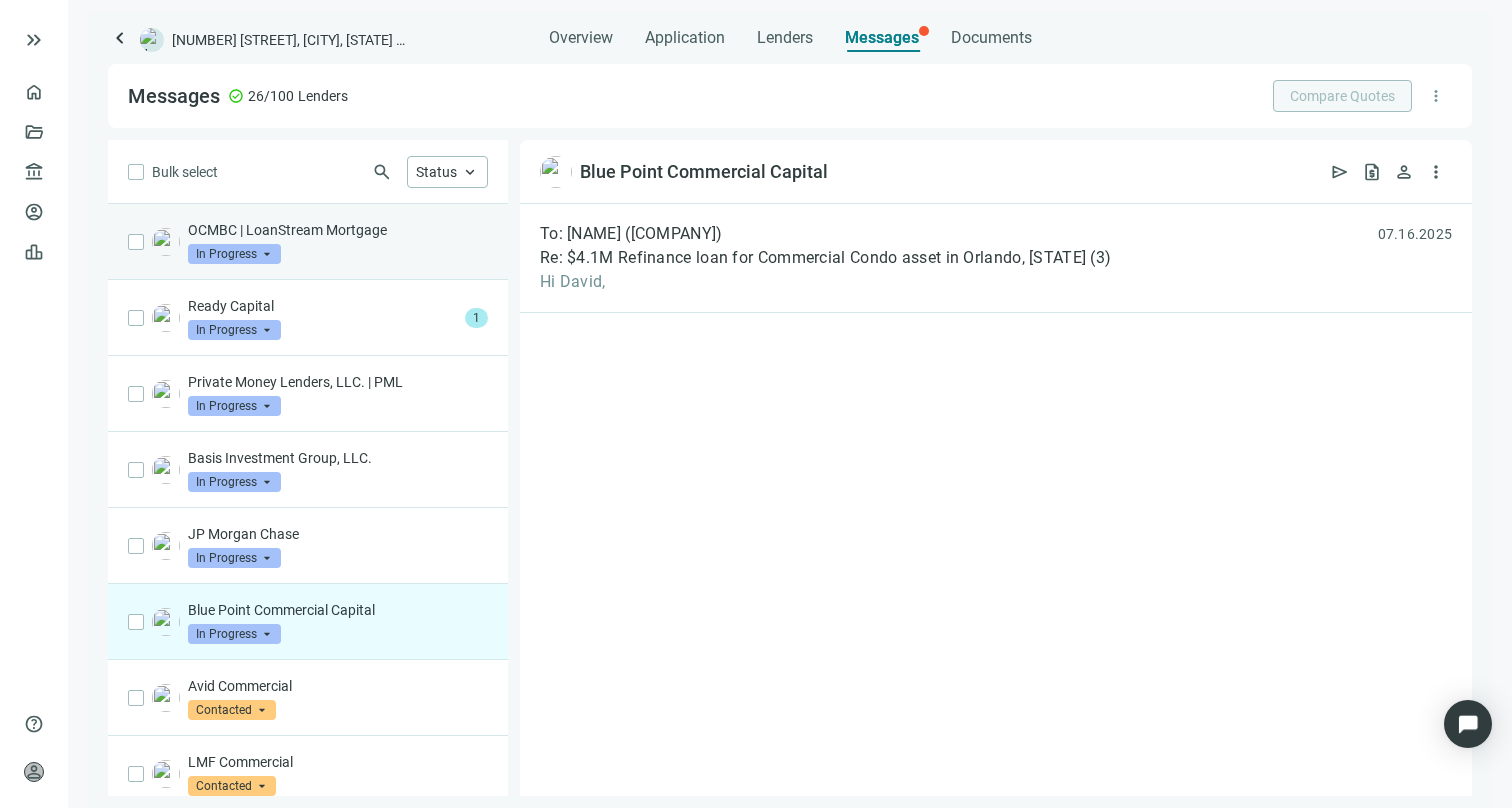 click on "OCMBC | LoanStream Mortgage In Progress arrow_drop_down" at bounding box center [308, 242] 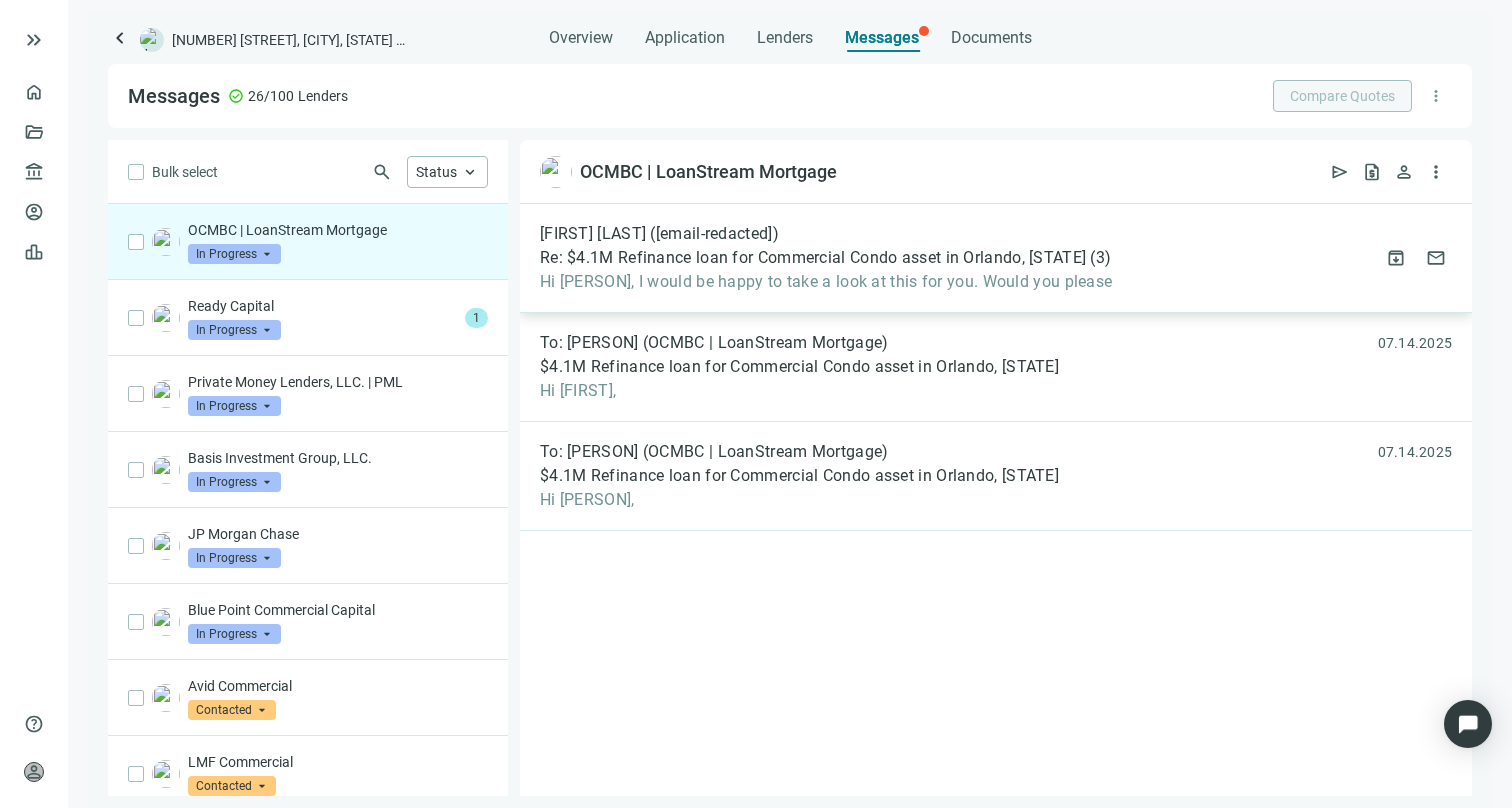 click on "Re: $4.1M Refinance loan for Commercial Condo asset in Orlando, FL" at bounding box center (813, 258) 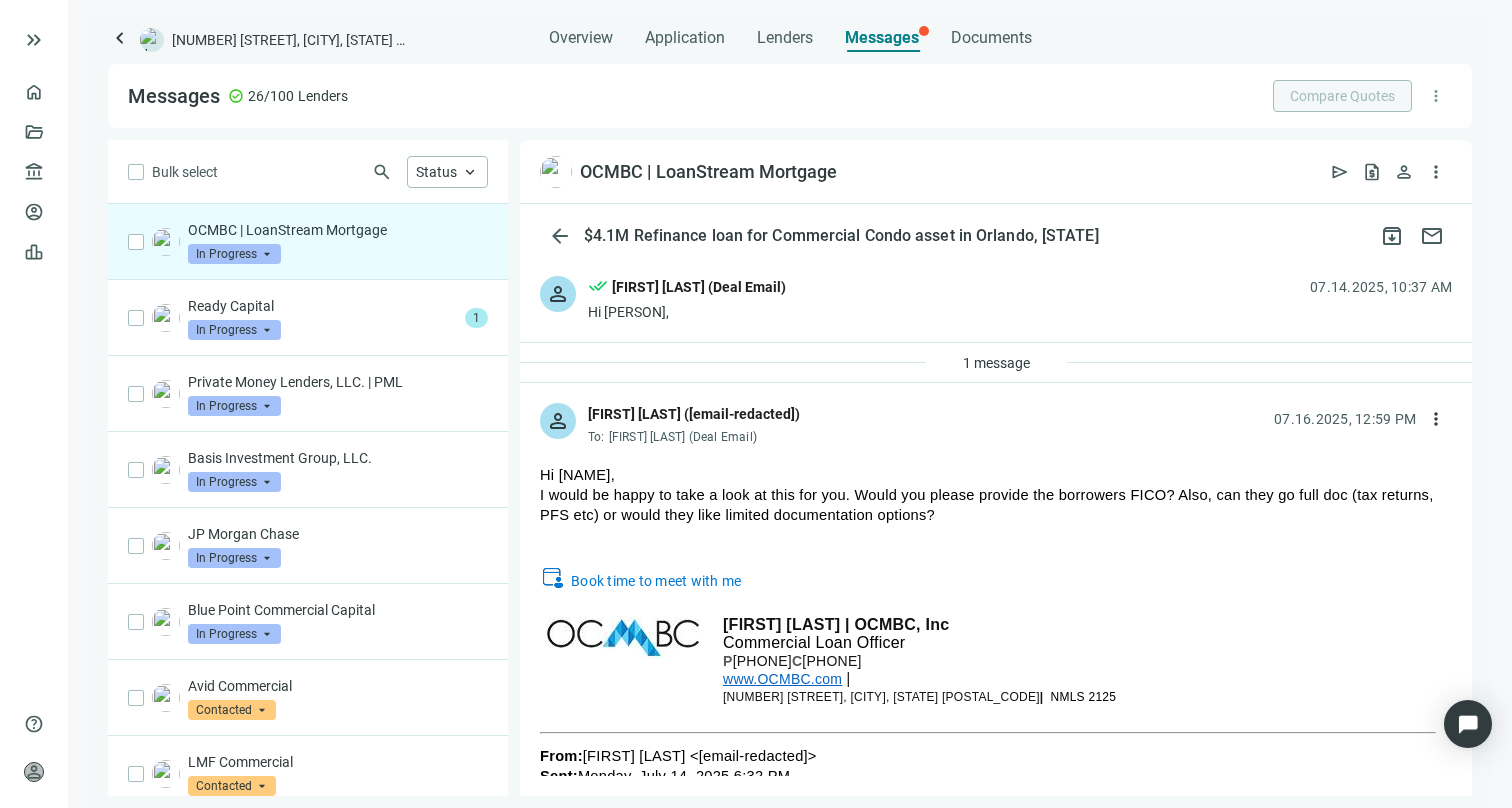 scroll, scrollTop: 171, scrollLeft: 0, axis: vertical 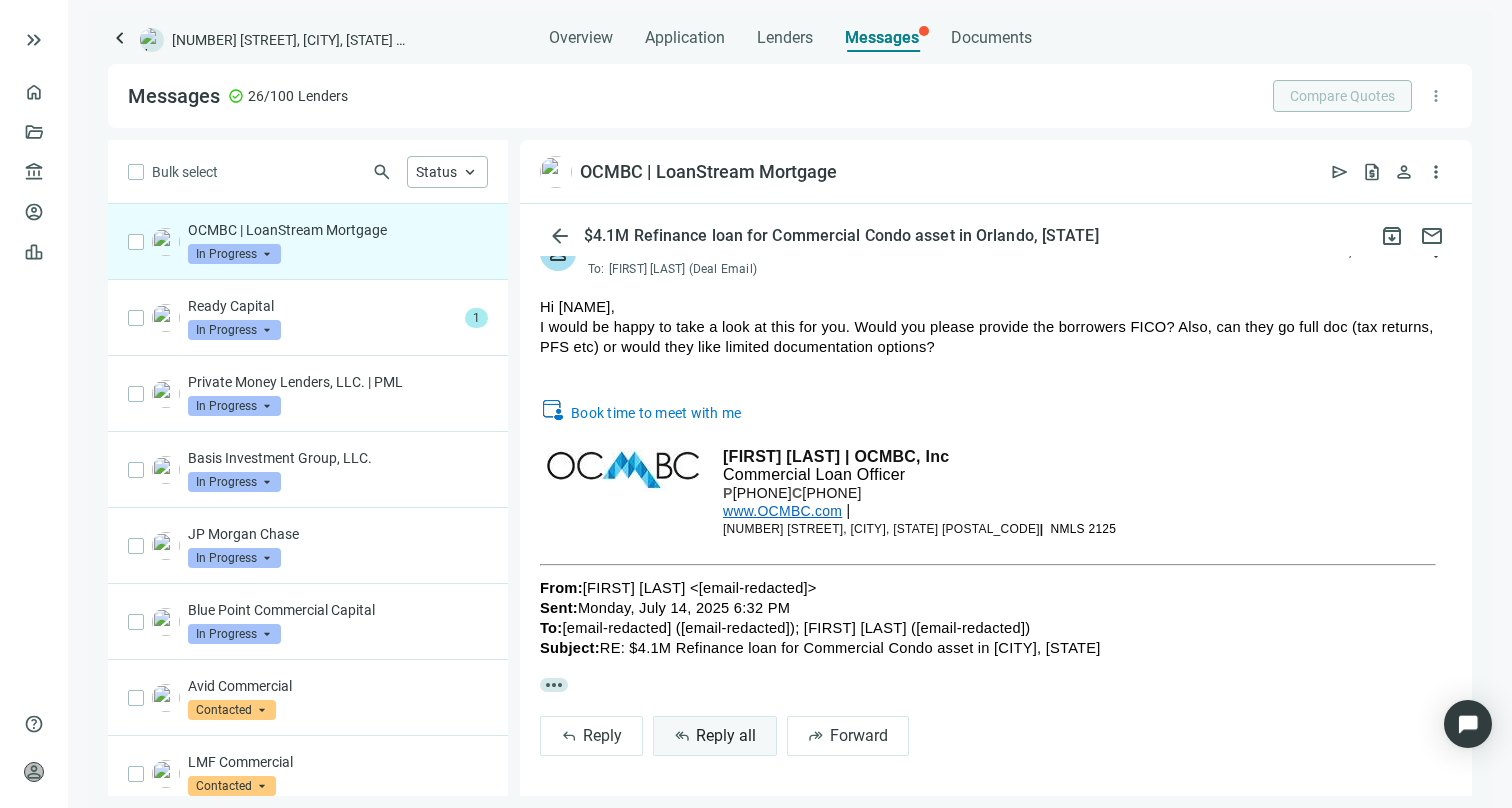 click on "Reply all" at bounding box center [726, 735] 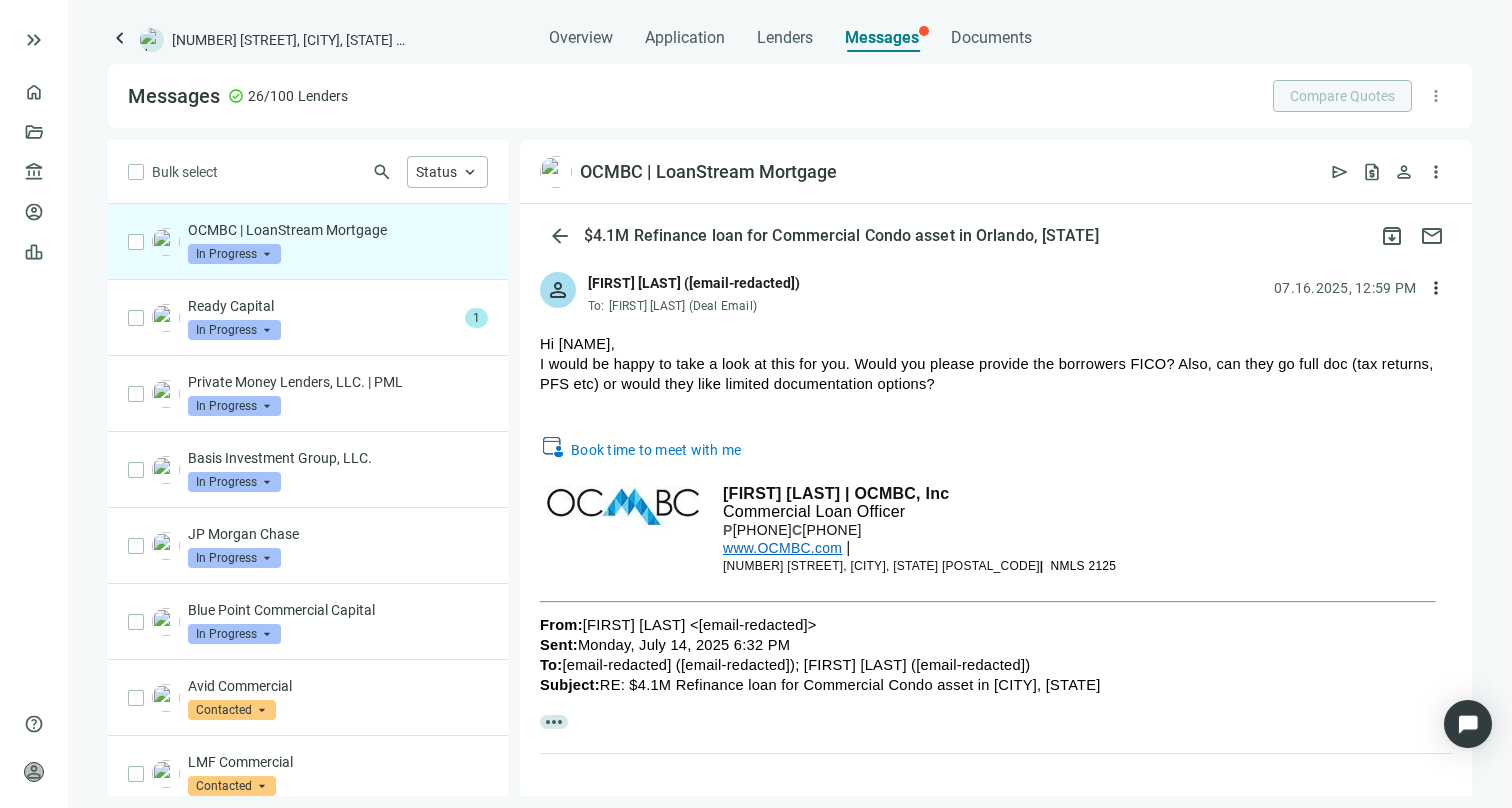 scroll, scrollTop: 171, scrollLeft: 0, axis: vertical 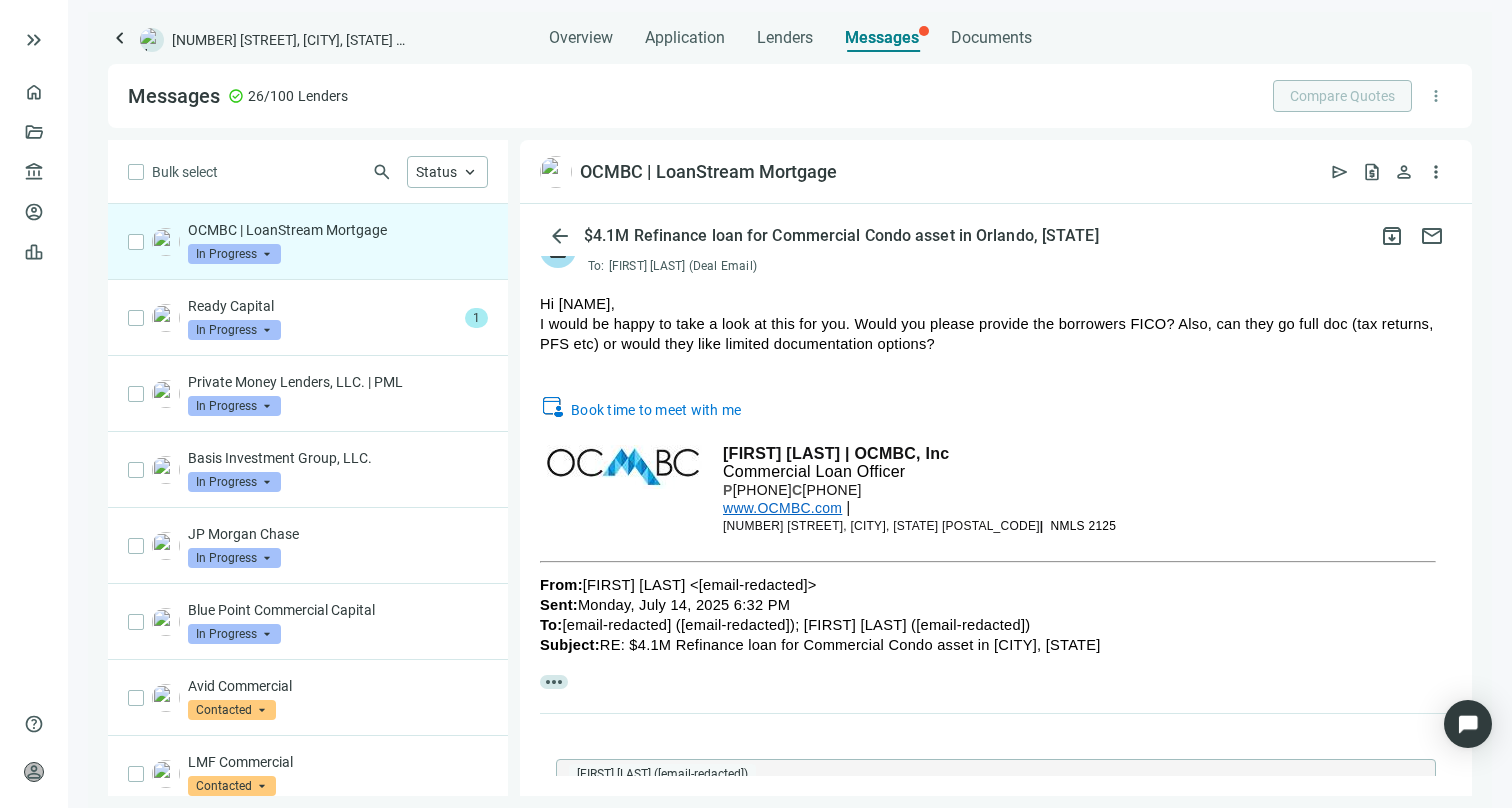 type 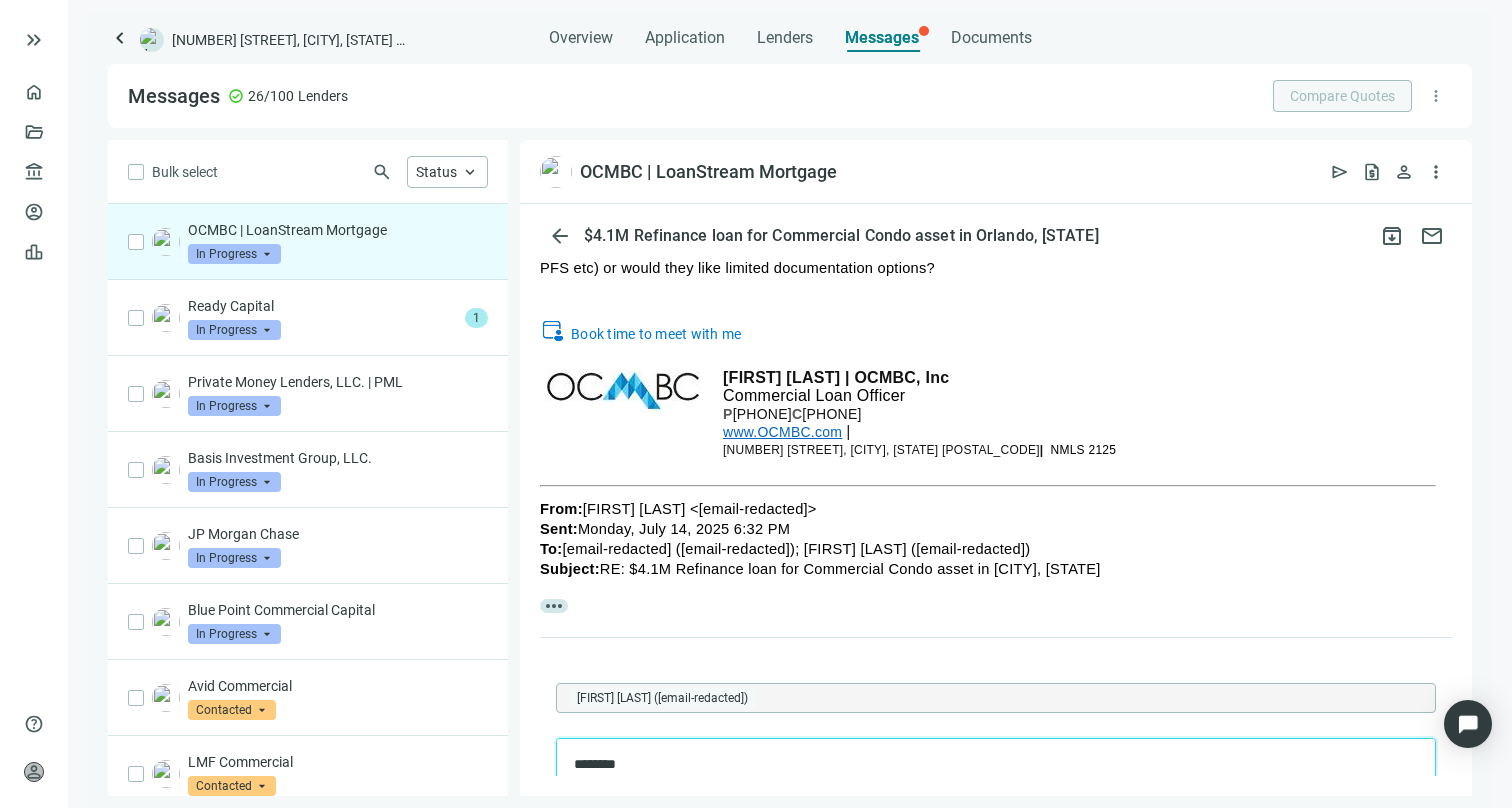scroll, scrollTop: 315, scrollLeft: 0, axis: vertical 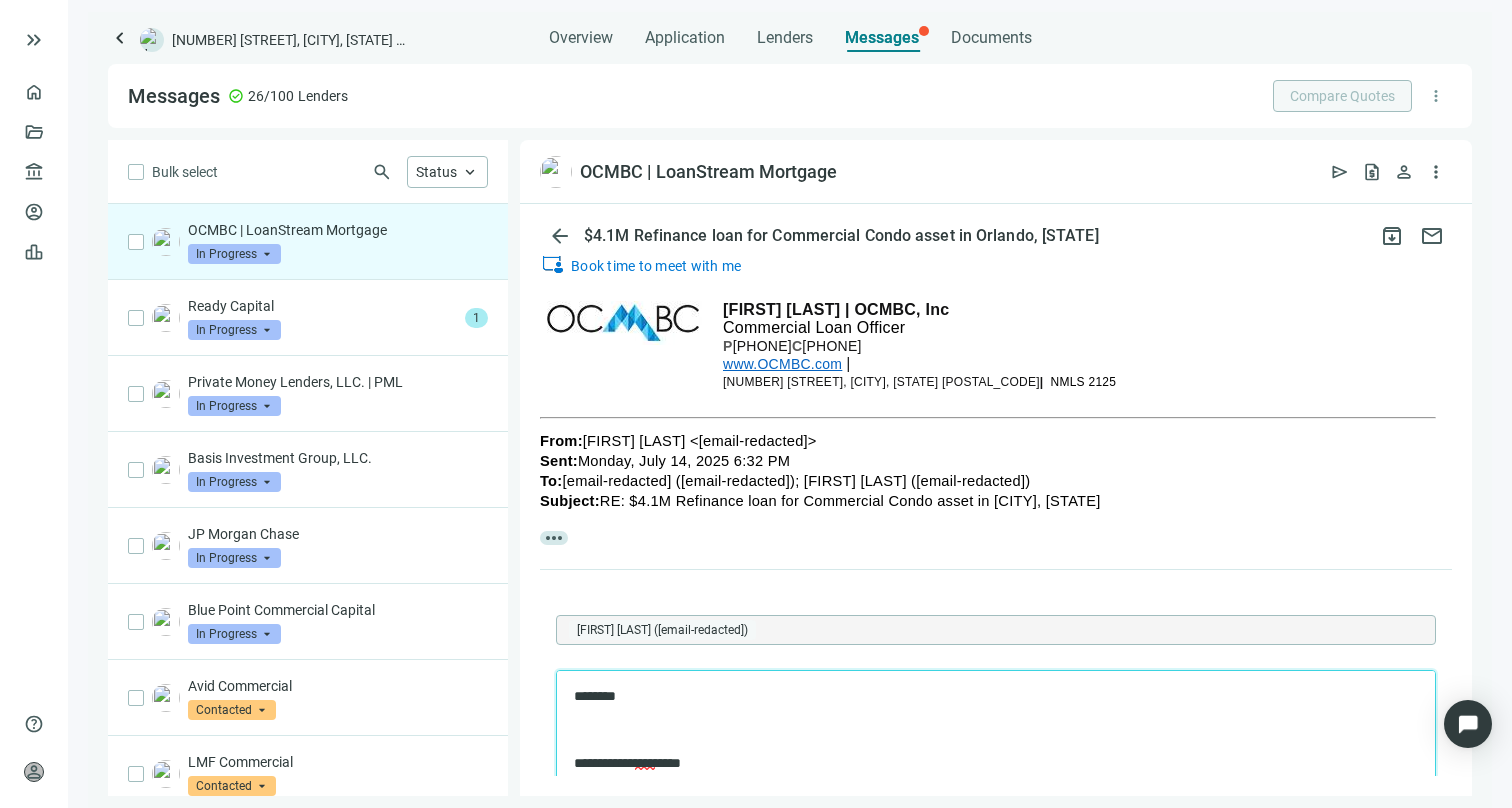 click on "**********" at bounding box center [996, 782] 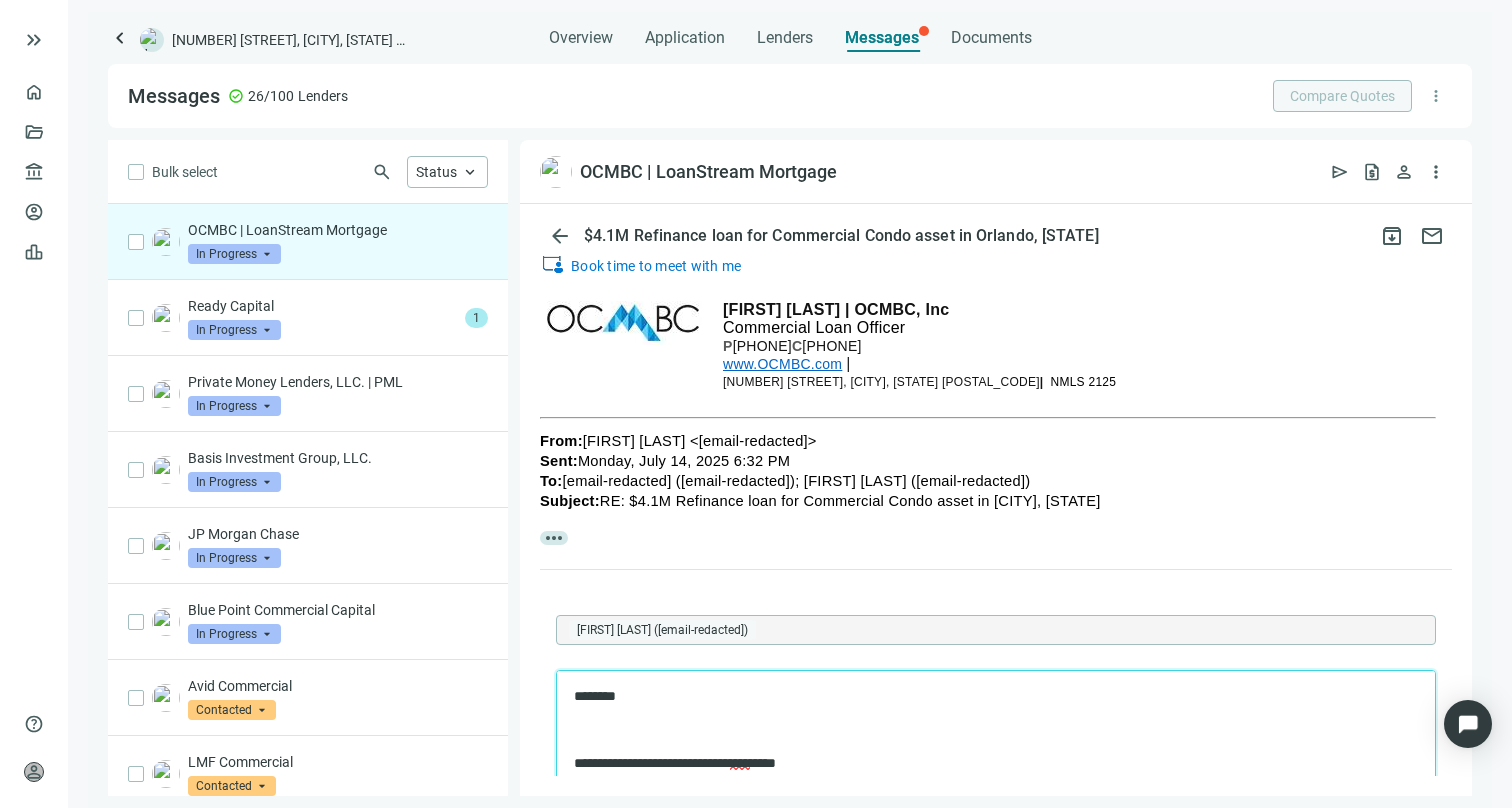 click on "**********" at bounding box center [986, 763] 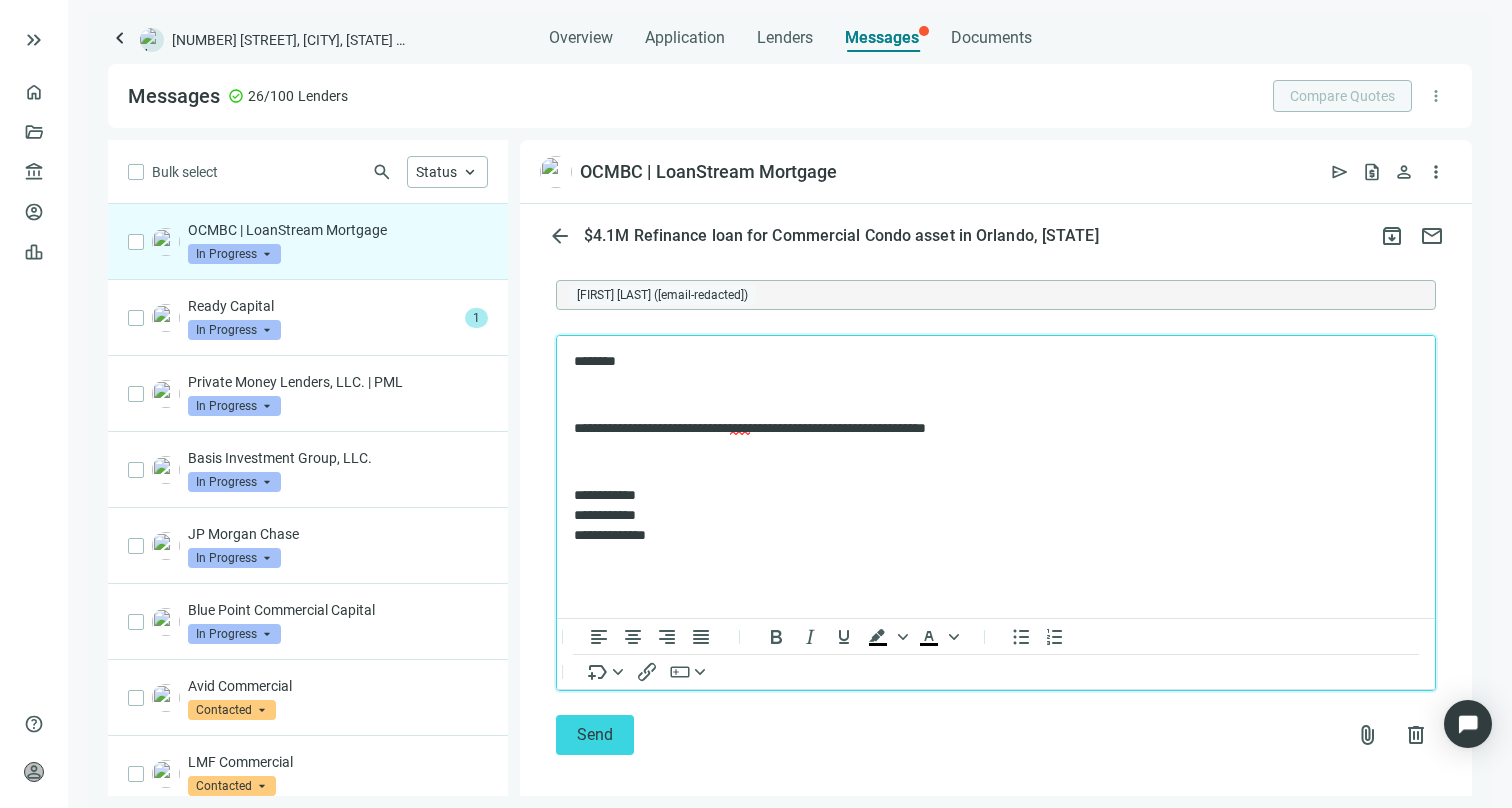 scroll, scrollTop: 668, scrollLeft: 0, axis: vertical 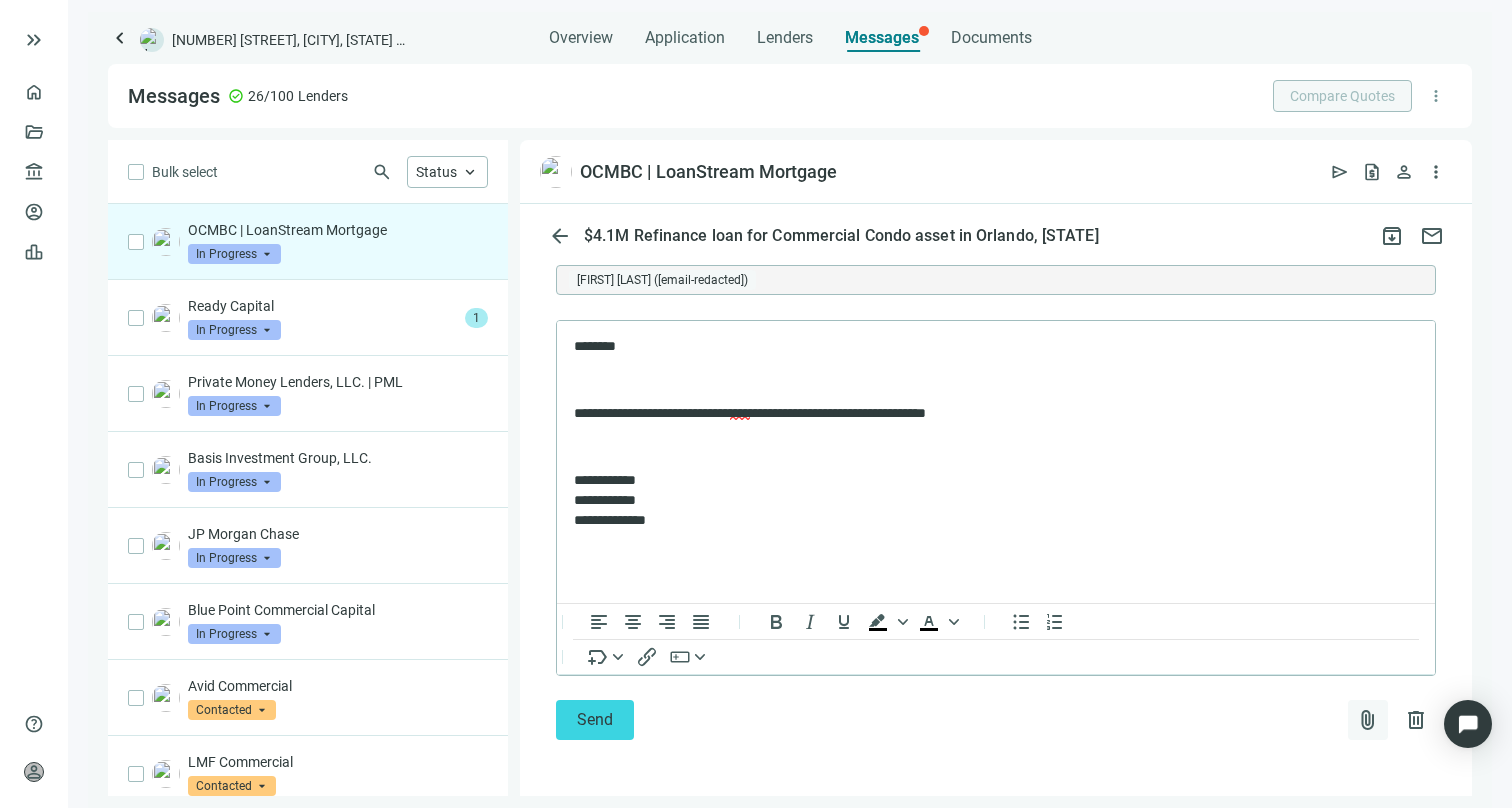 click on "attach_file" at bounding box center [1368, 720] 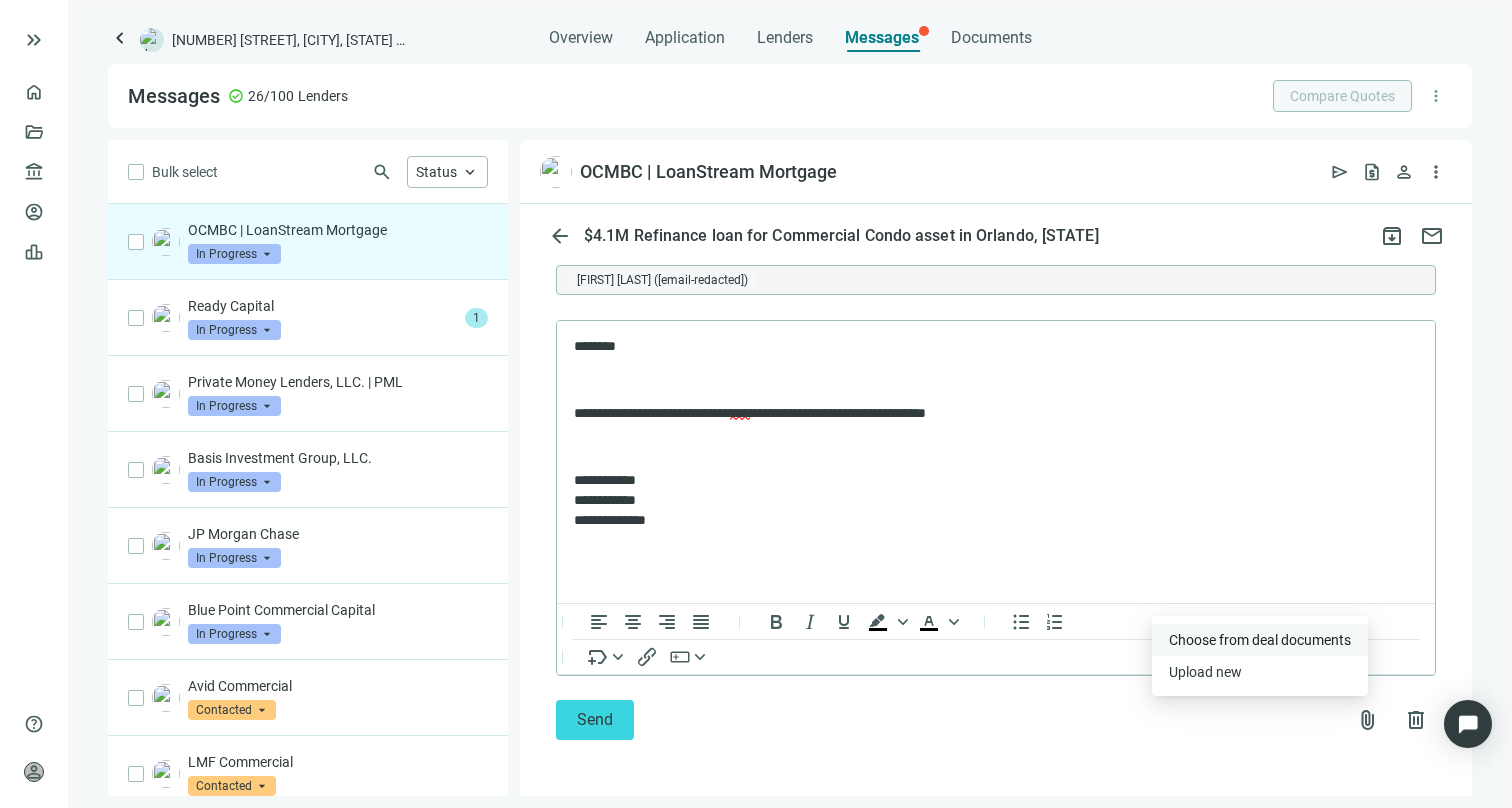 click on "Сhoose from deal documents" at bounding box center [1260, 640] 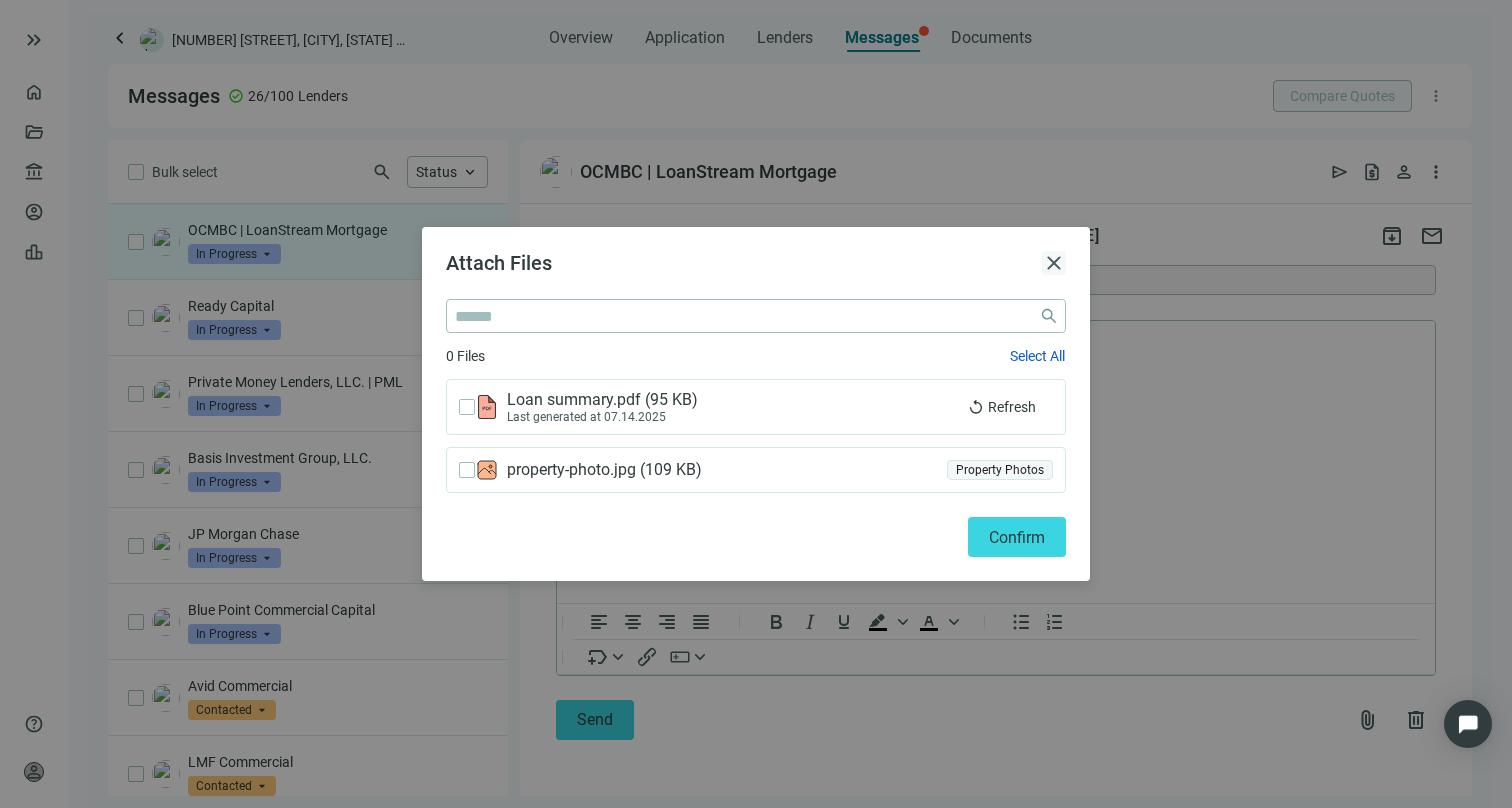 click on "close" at bounding box center [1054, 263] 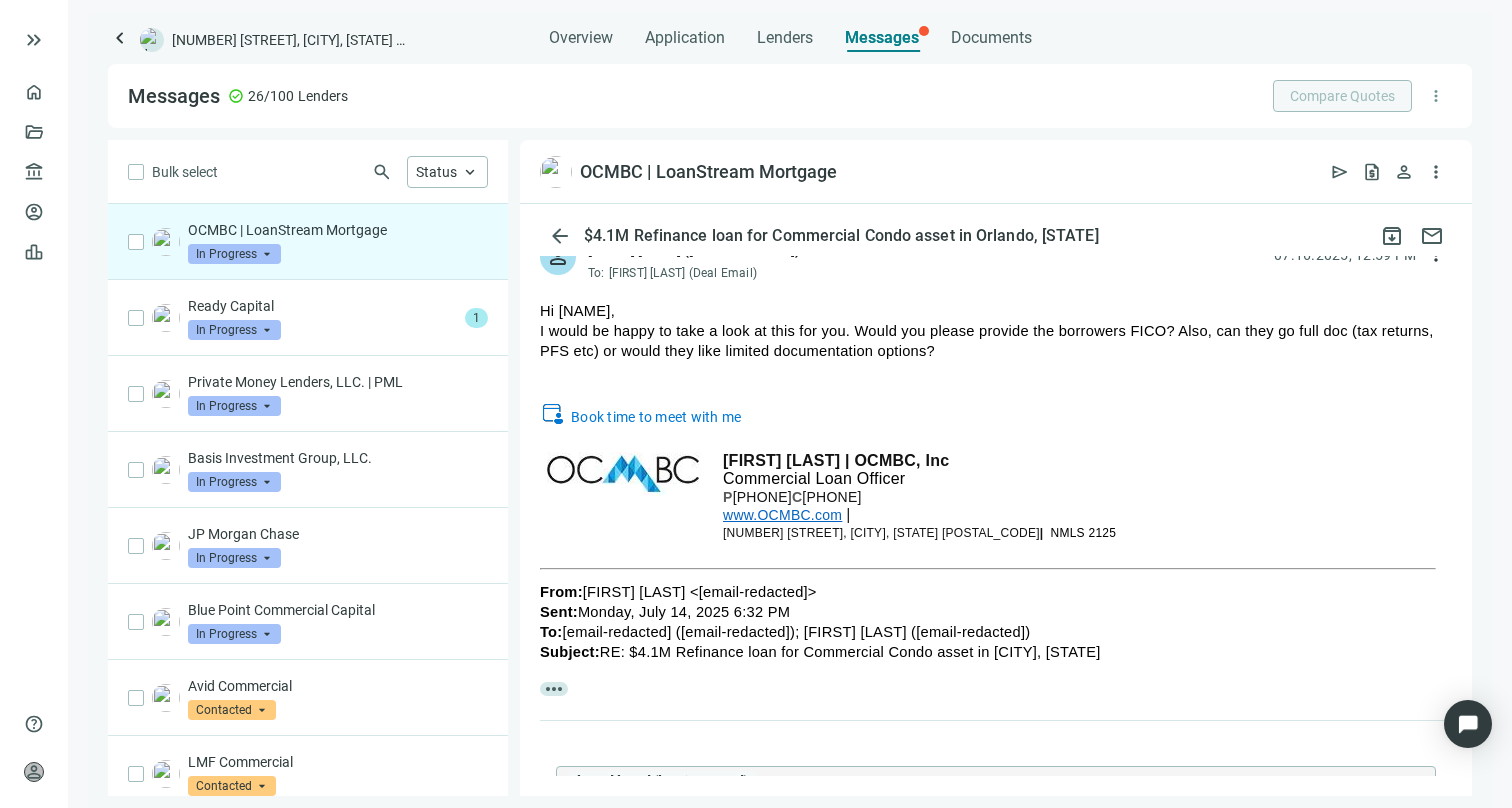 scroll, scrollTop: 668, scrollLeft: 0, axis: vertical 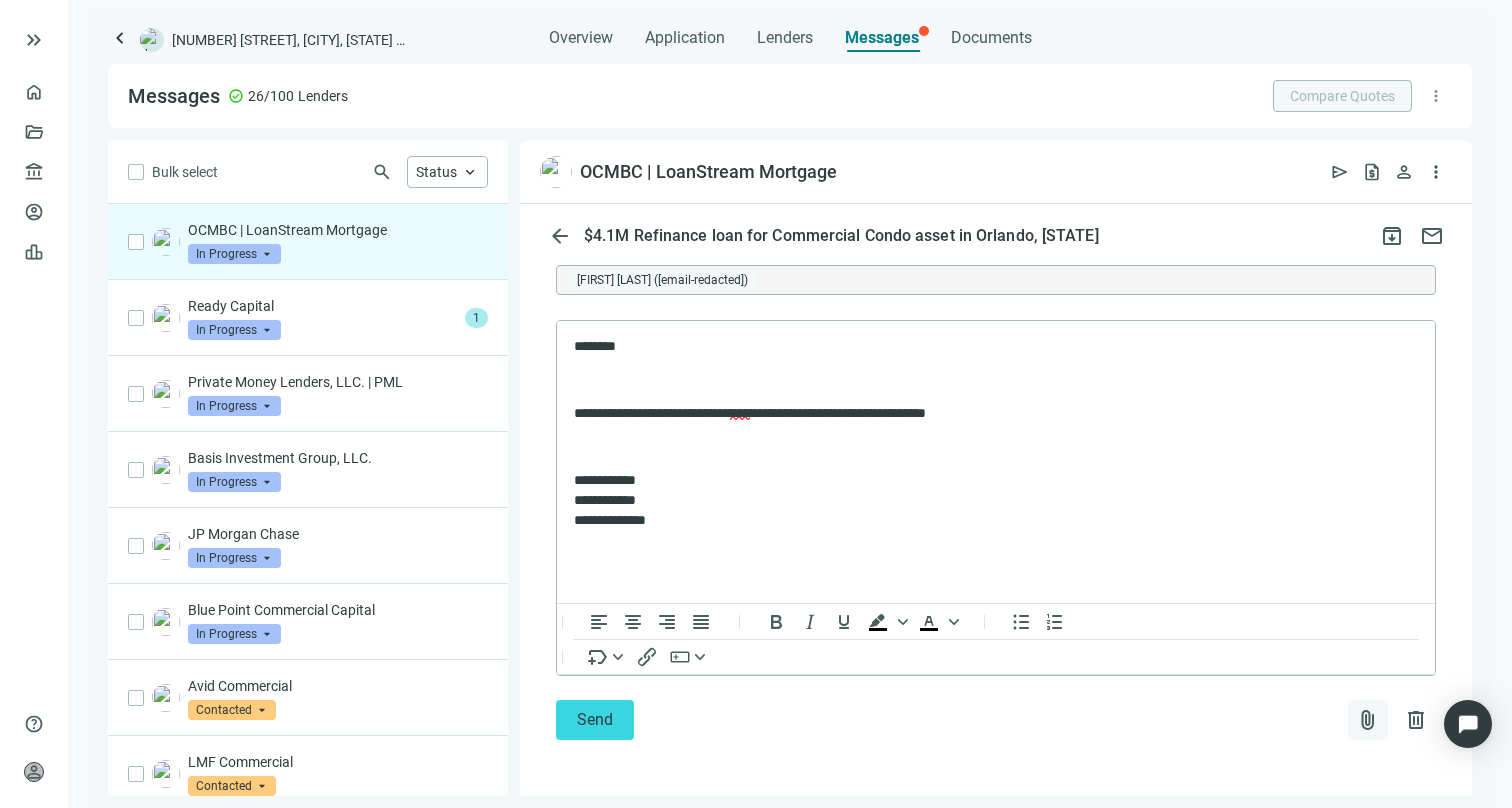 click on "attach_file" at bounding box center (1368, 720) 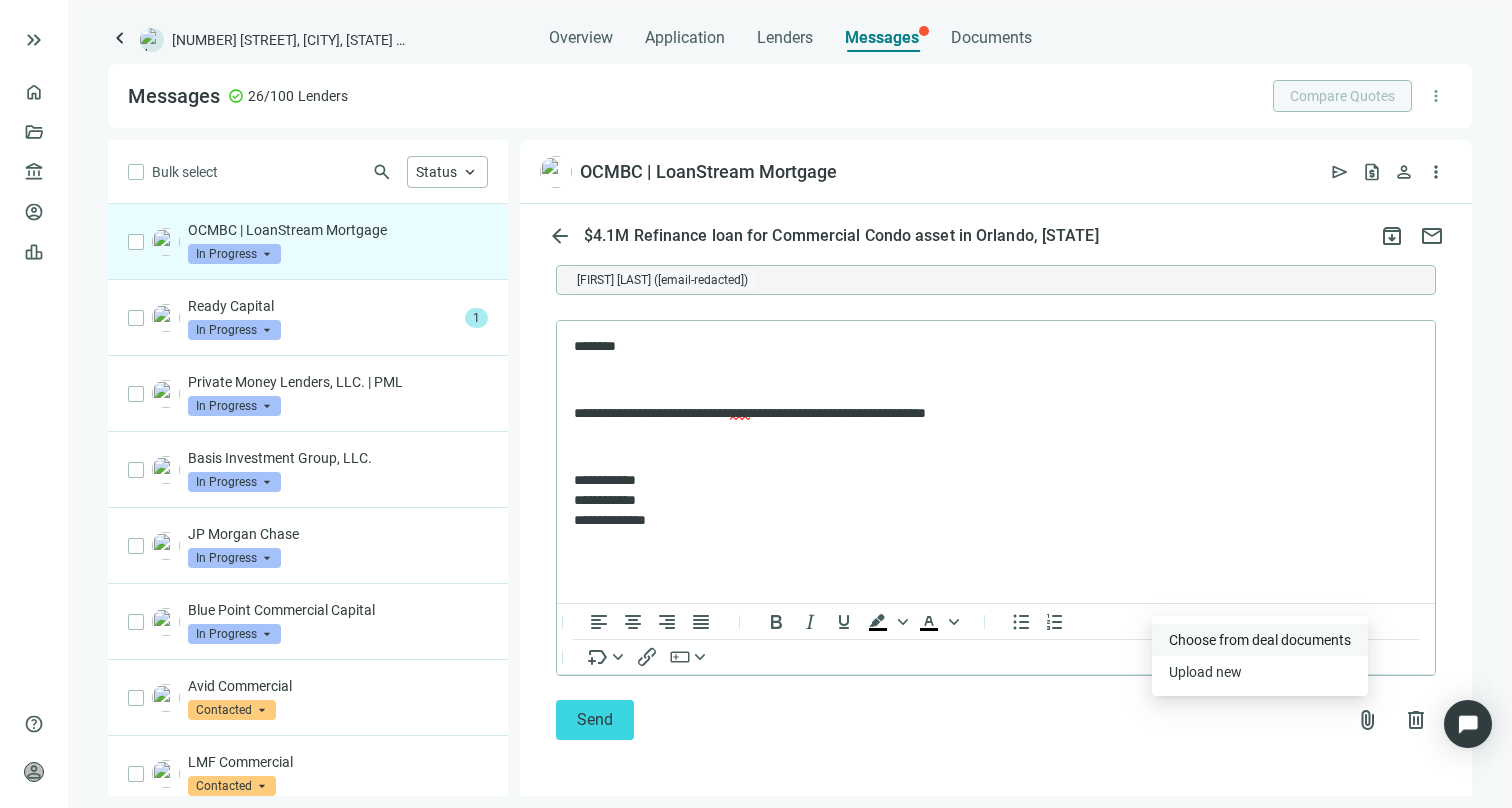 click on "Сhoose from deal documents" at bounding box center [1260, 640] 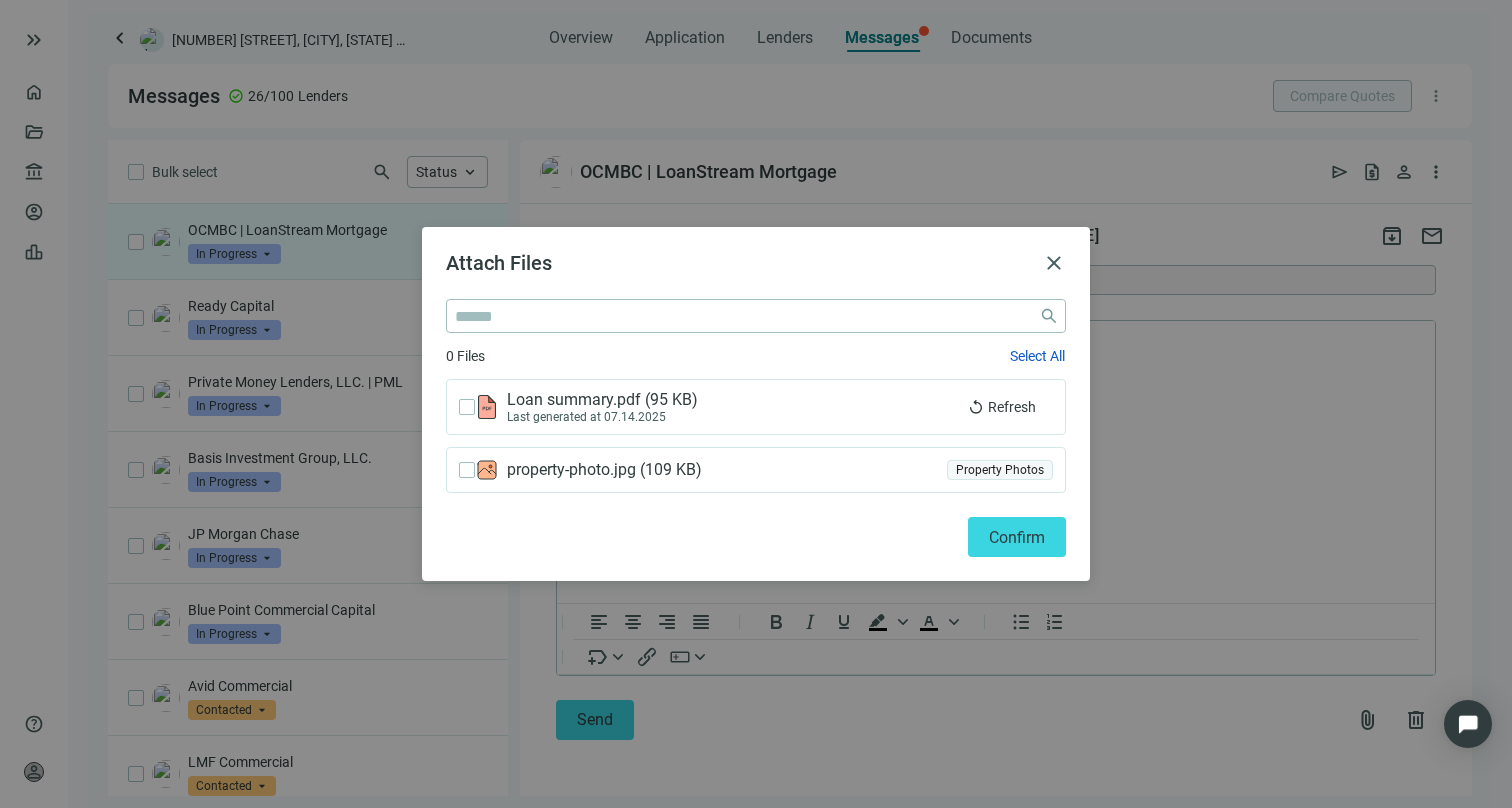 click on "Attach Files close close 0 Files Select All Loan summary.pdf ( 95 KB ) Last generated at 07.14.2025 replay Refresh property-photo.jpg ( 109 KB ) Property Photos Confirm" at bounding box center [756, 404] 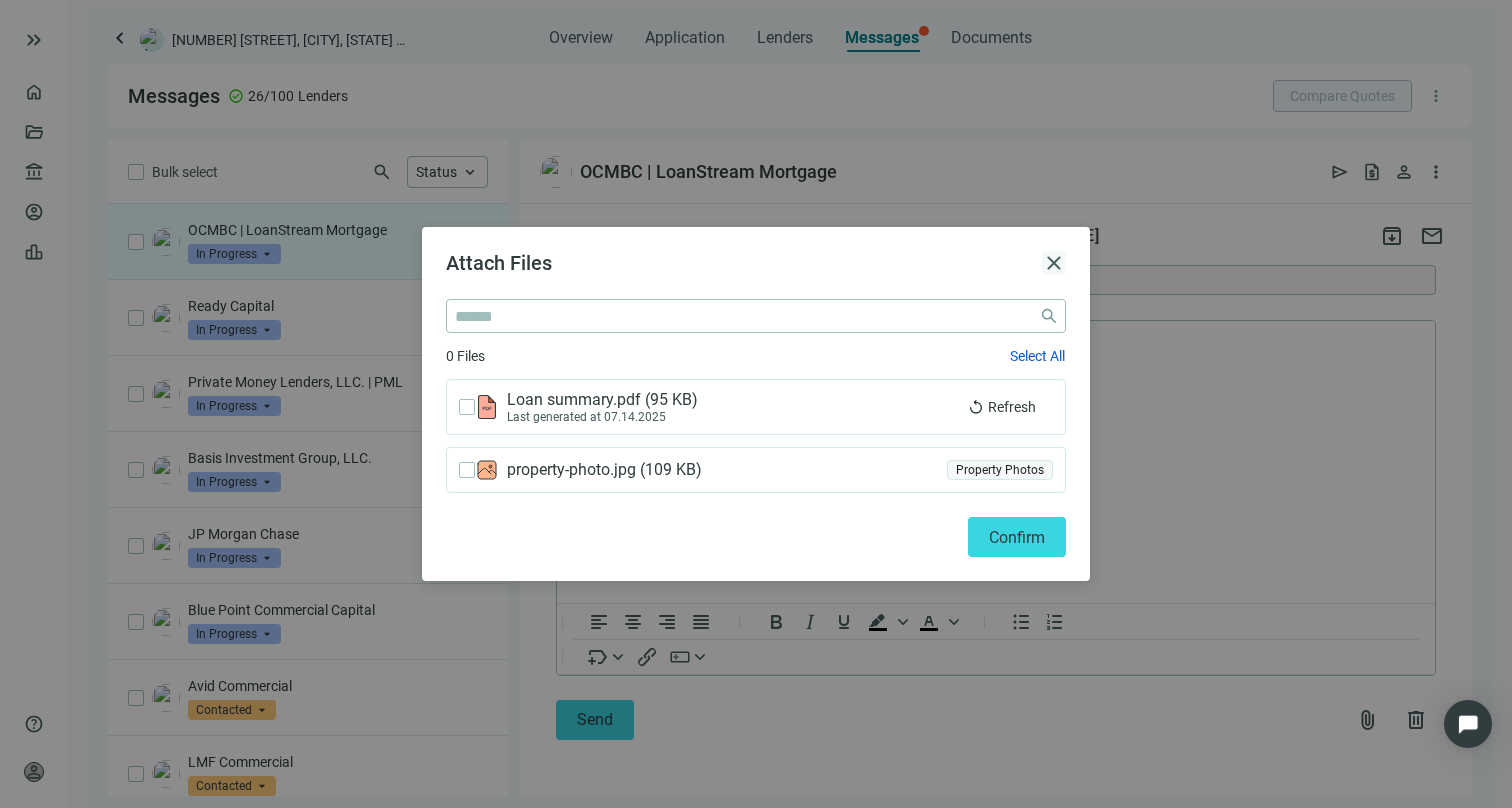 click on "close" at bounding box center (1054, 263) 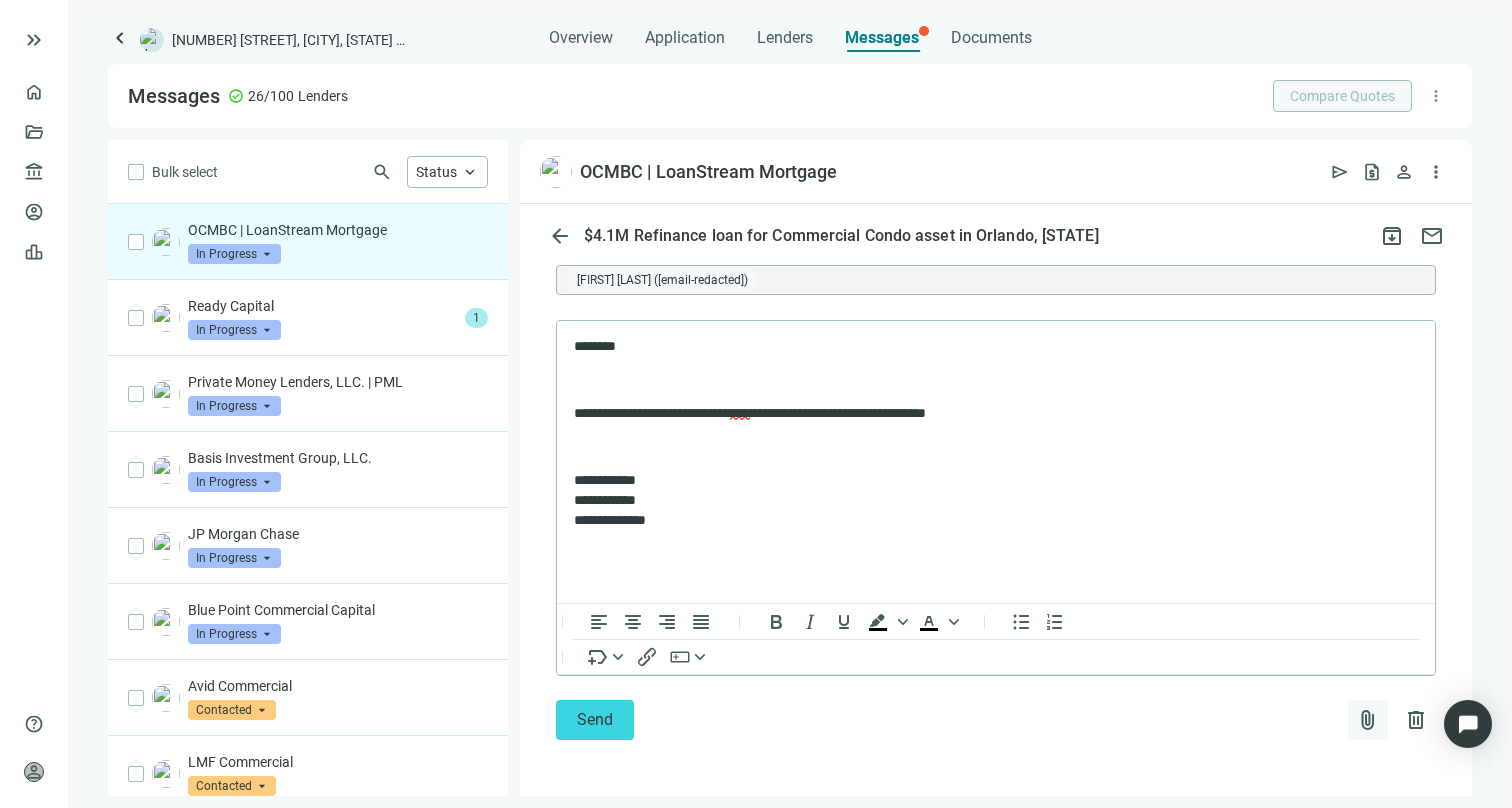 click on "attach_file" at bounding box center [1368, 720] 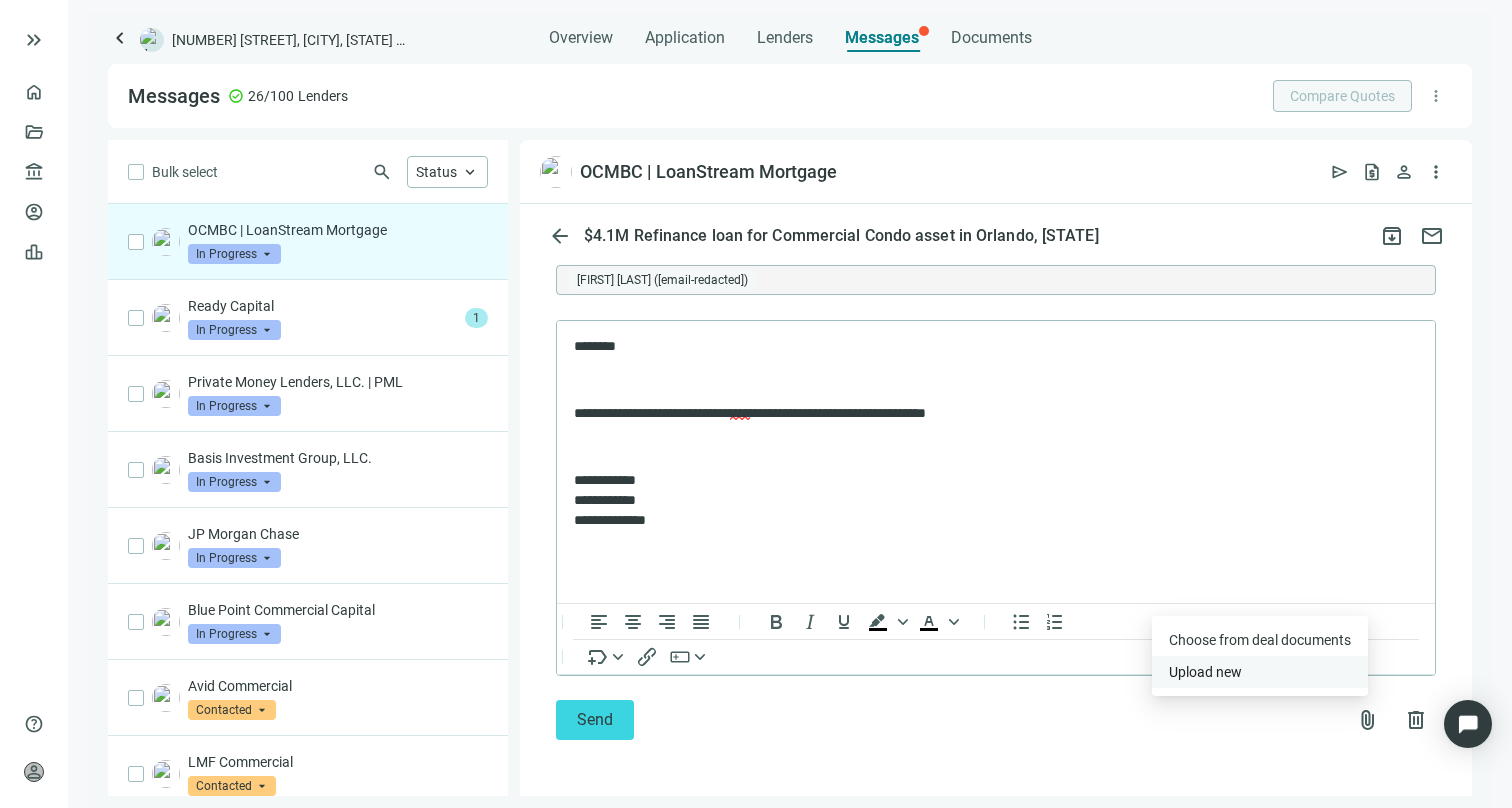 click on "Upload new" at bounding box center [1260, 672] 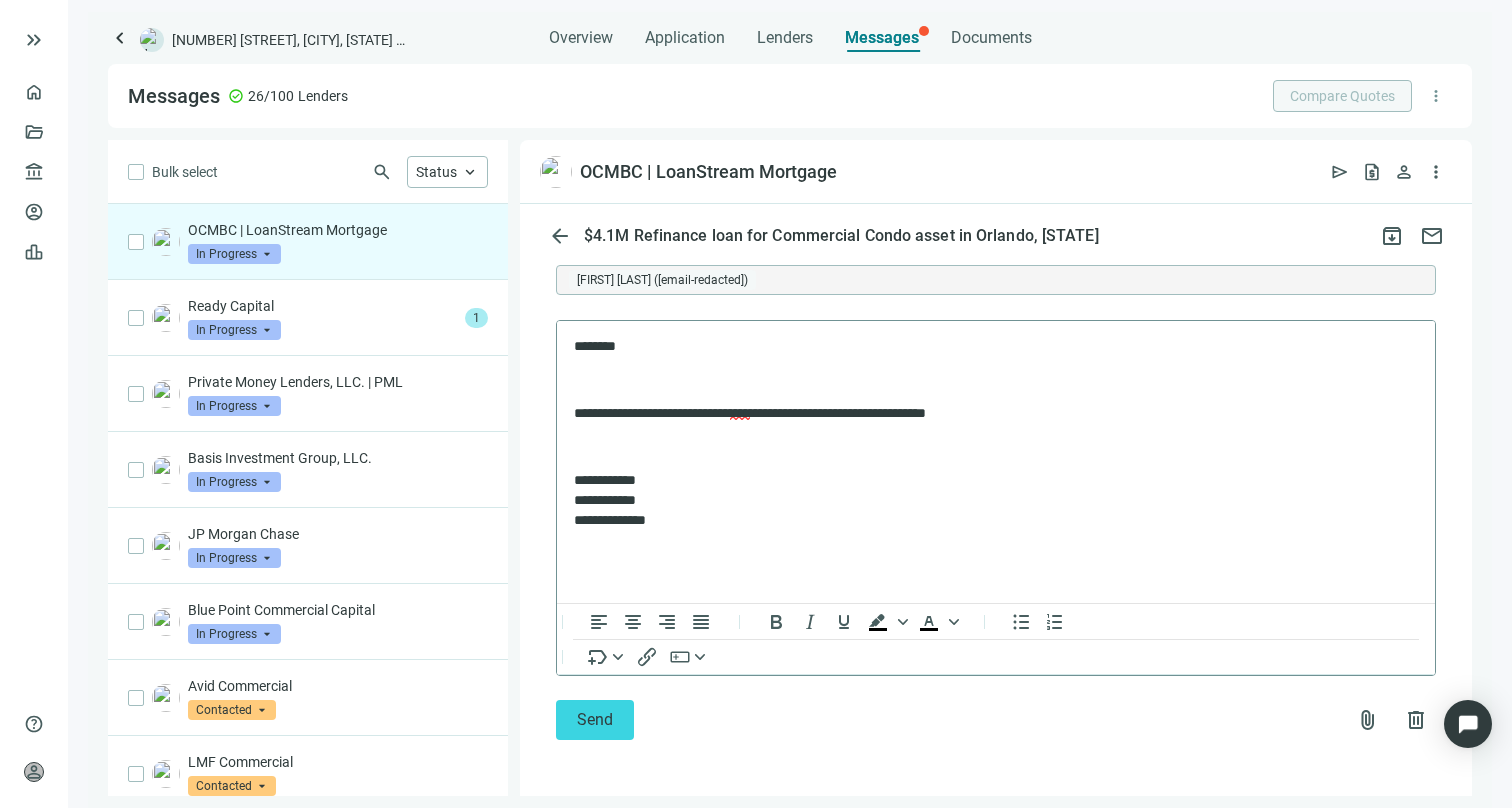 click on "**********" at bounding box center [986, 413] 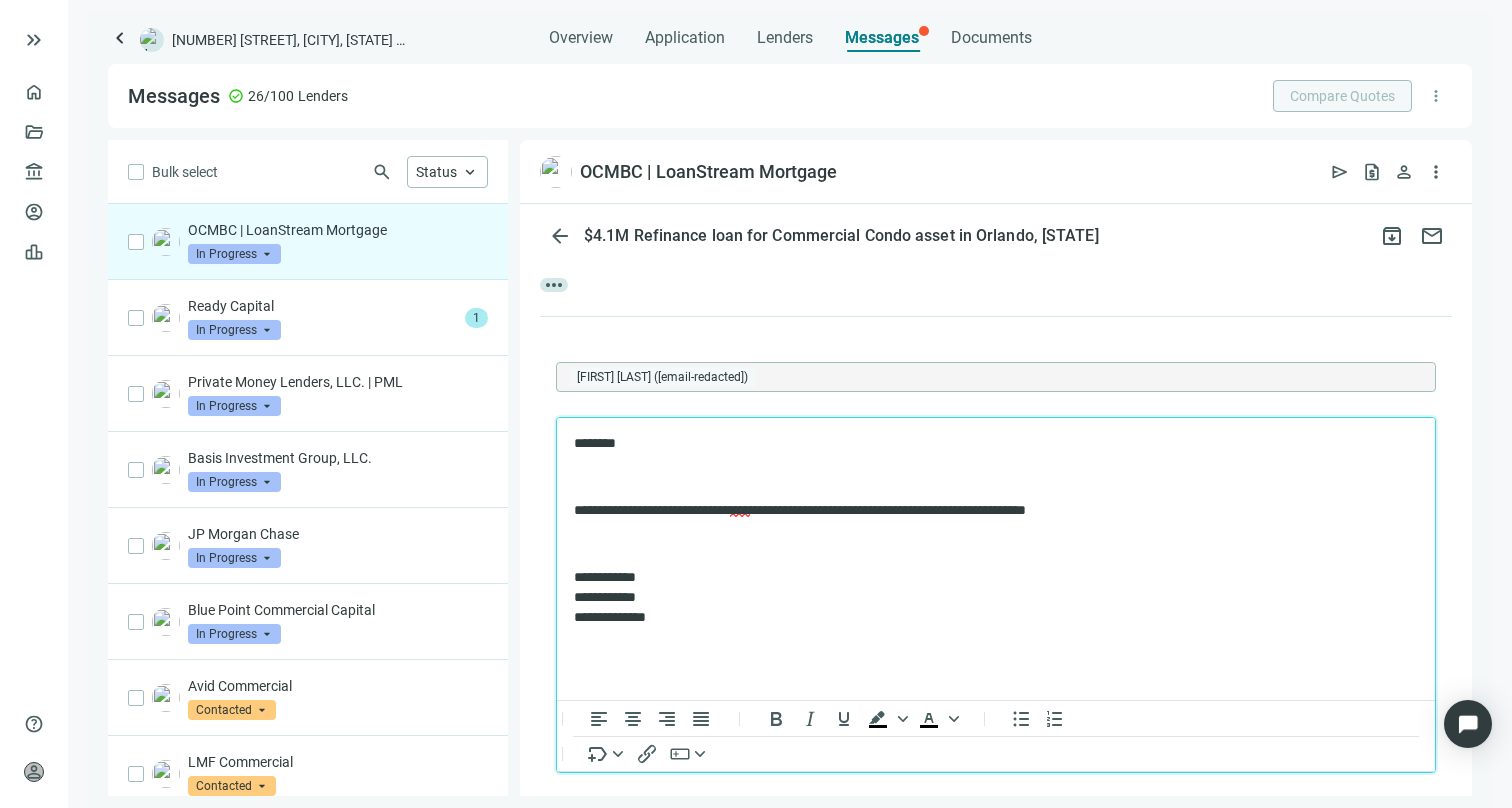 scroll, scrollTop: 668, scrollLeft: 0, axis: vertical 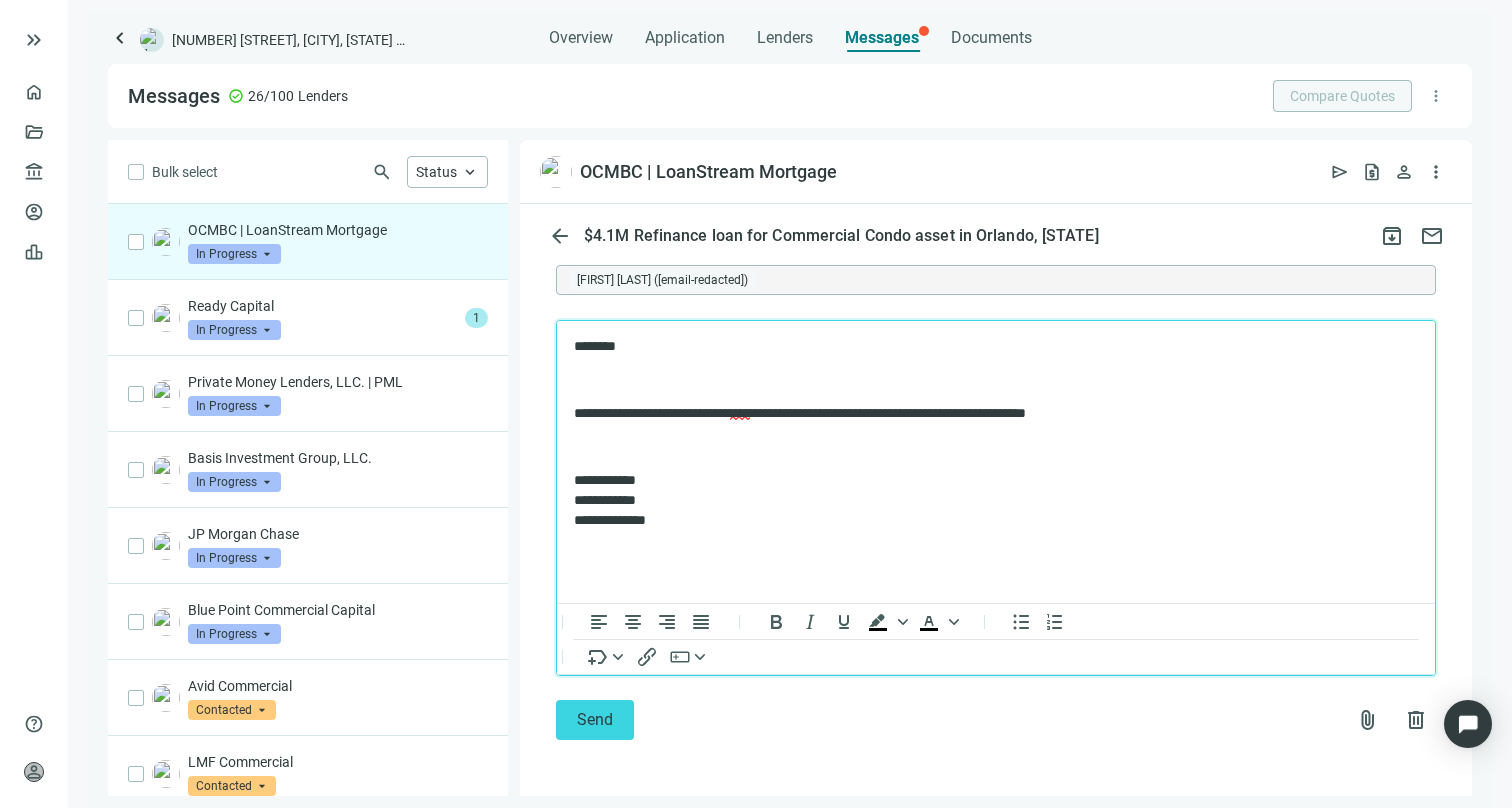 click on "**********" at bounding box center (986, 413) 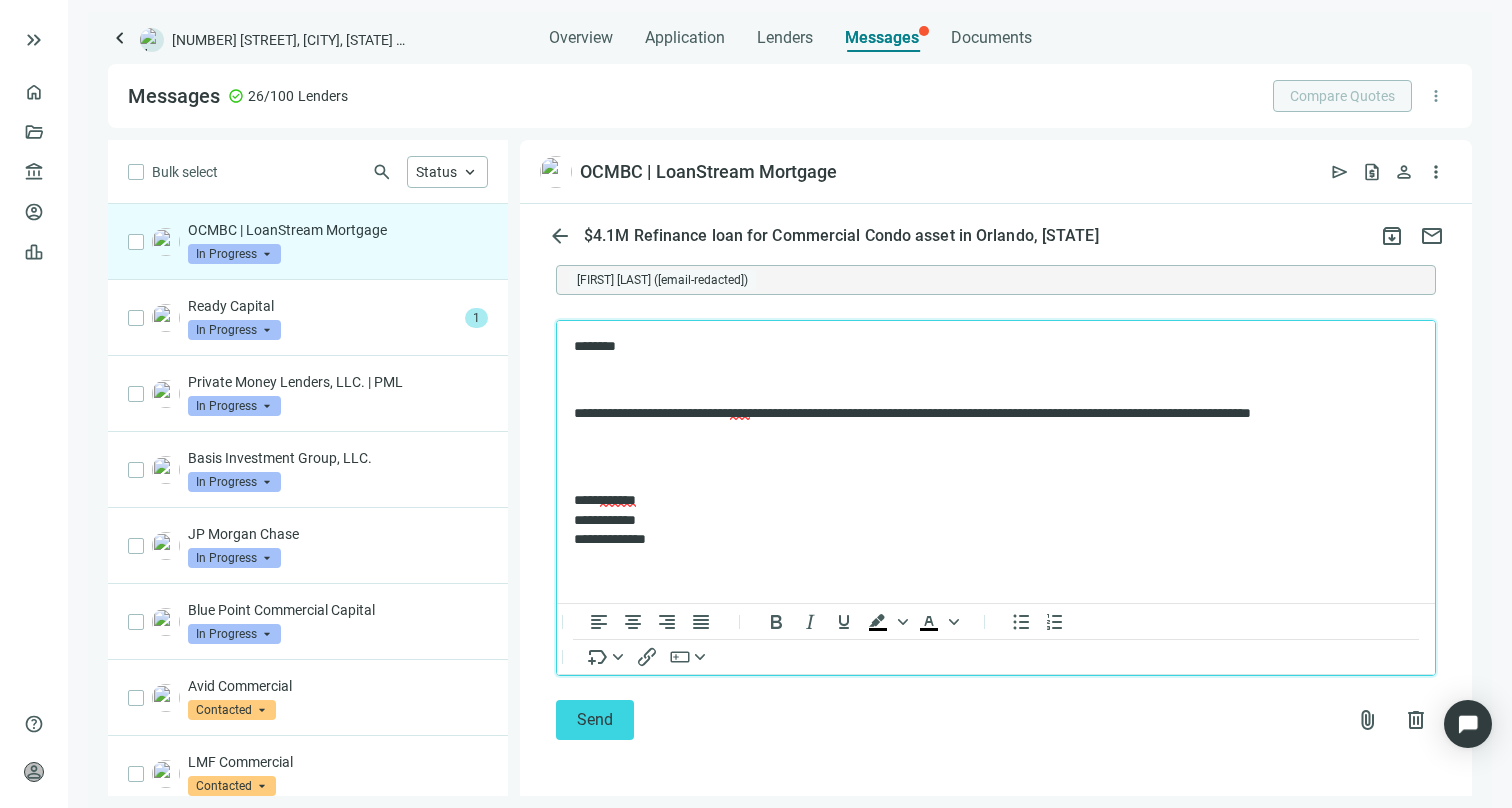 click at bounding box center (996, 466) 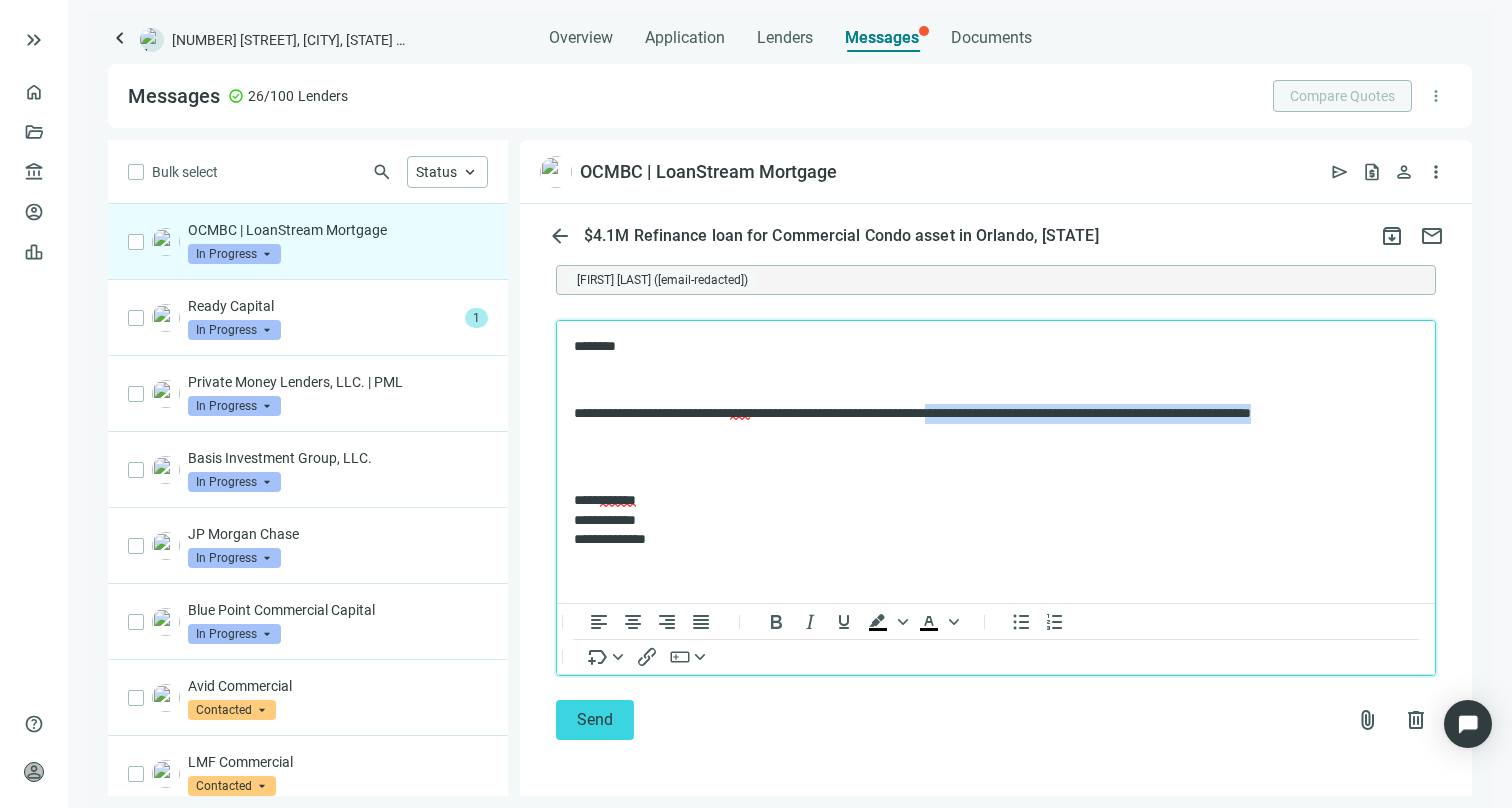drag, startPoint x: 1027, startPoint y: 425, endPoint x: 993, endPoint y: 416, distance: 35.17101 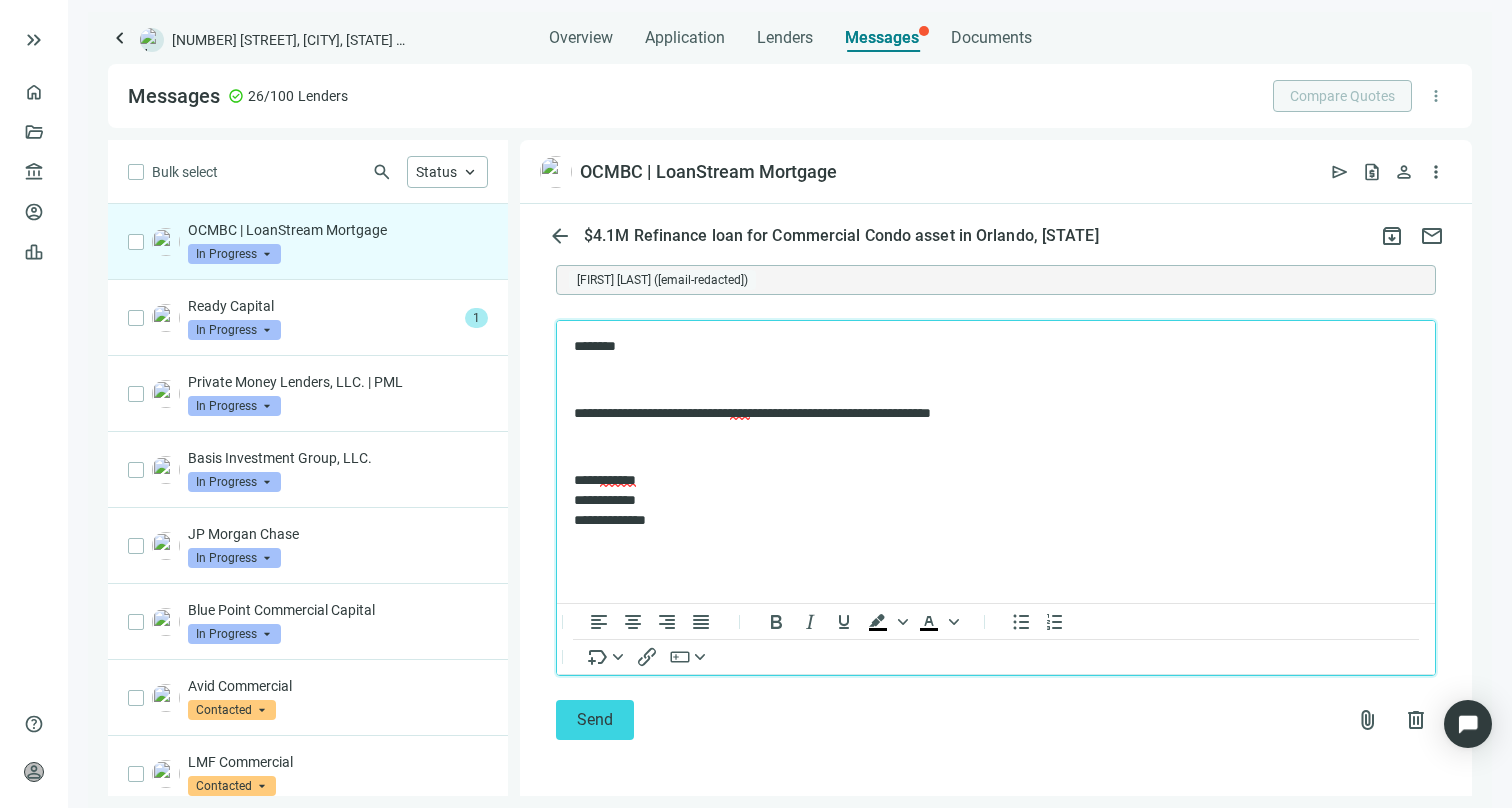 click on "**********" at bounding box center (996, 432) 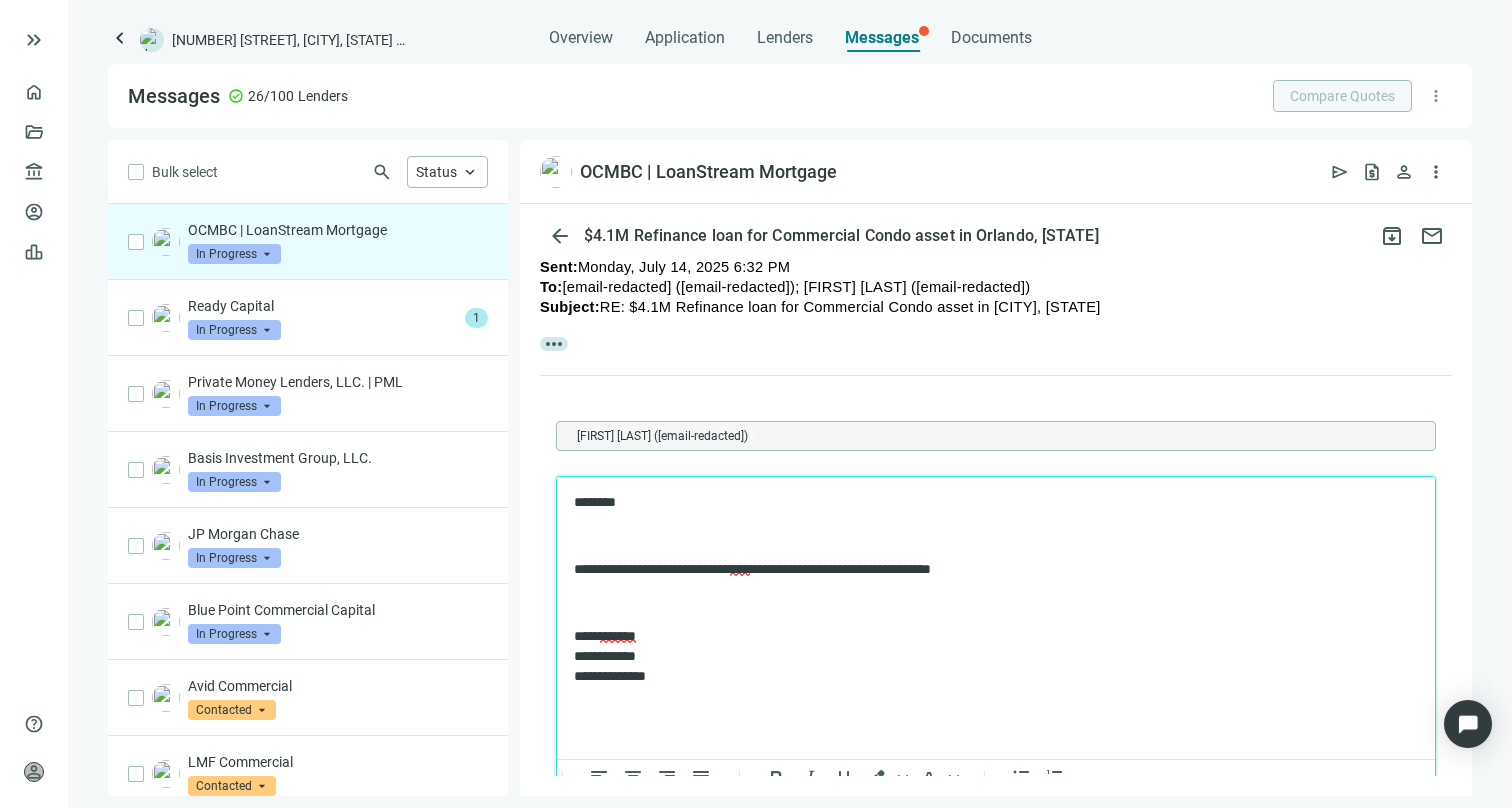 scroll, scrollTop: 668, scrollLeft: 0, axis: vertical 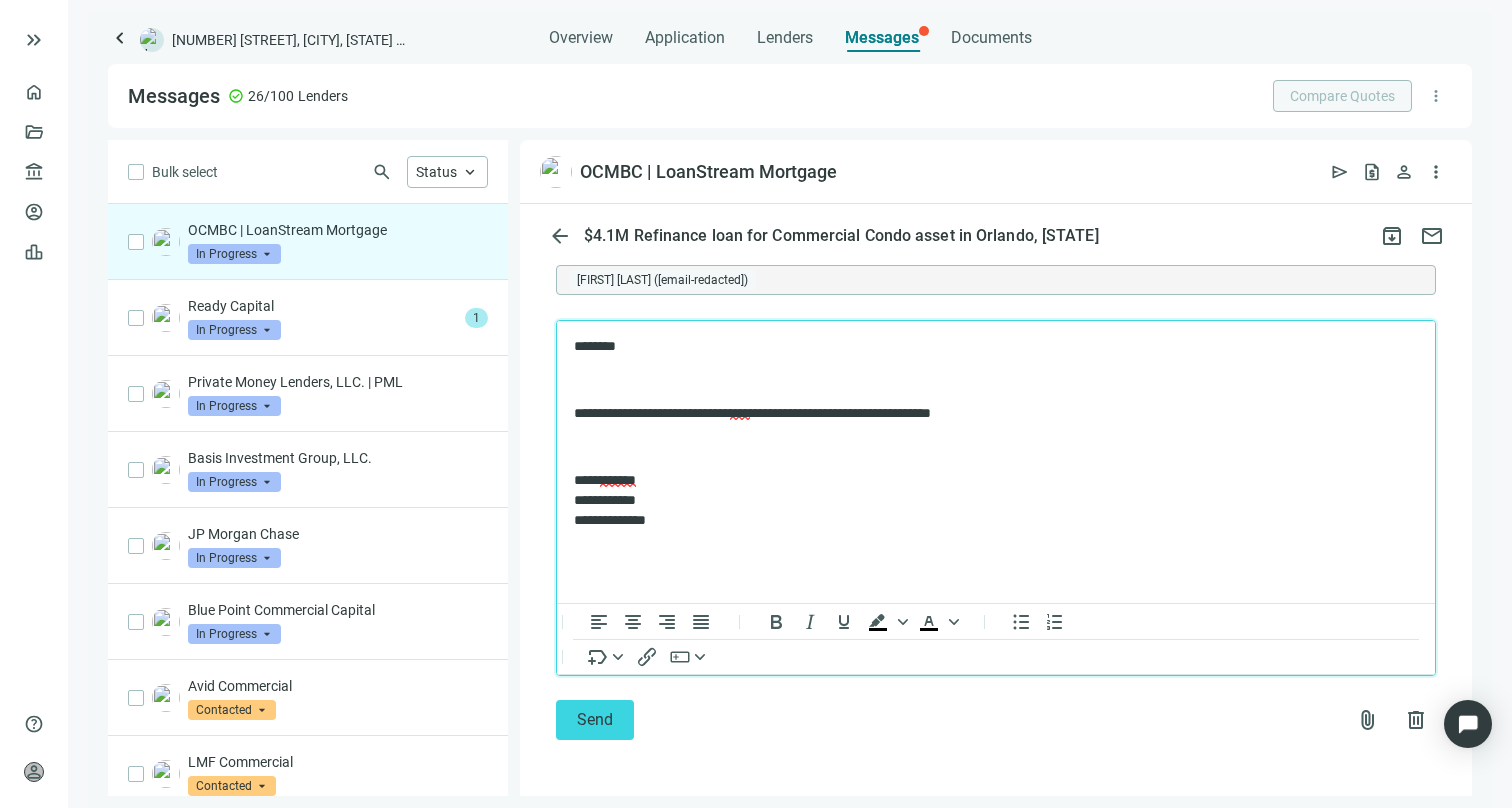 click on "**********" at bounding box center [996, 432] 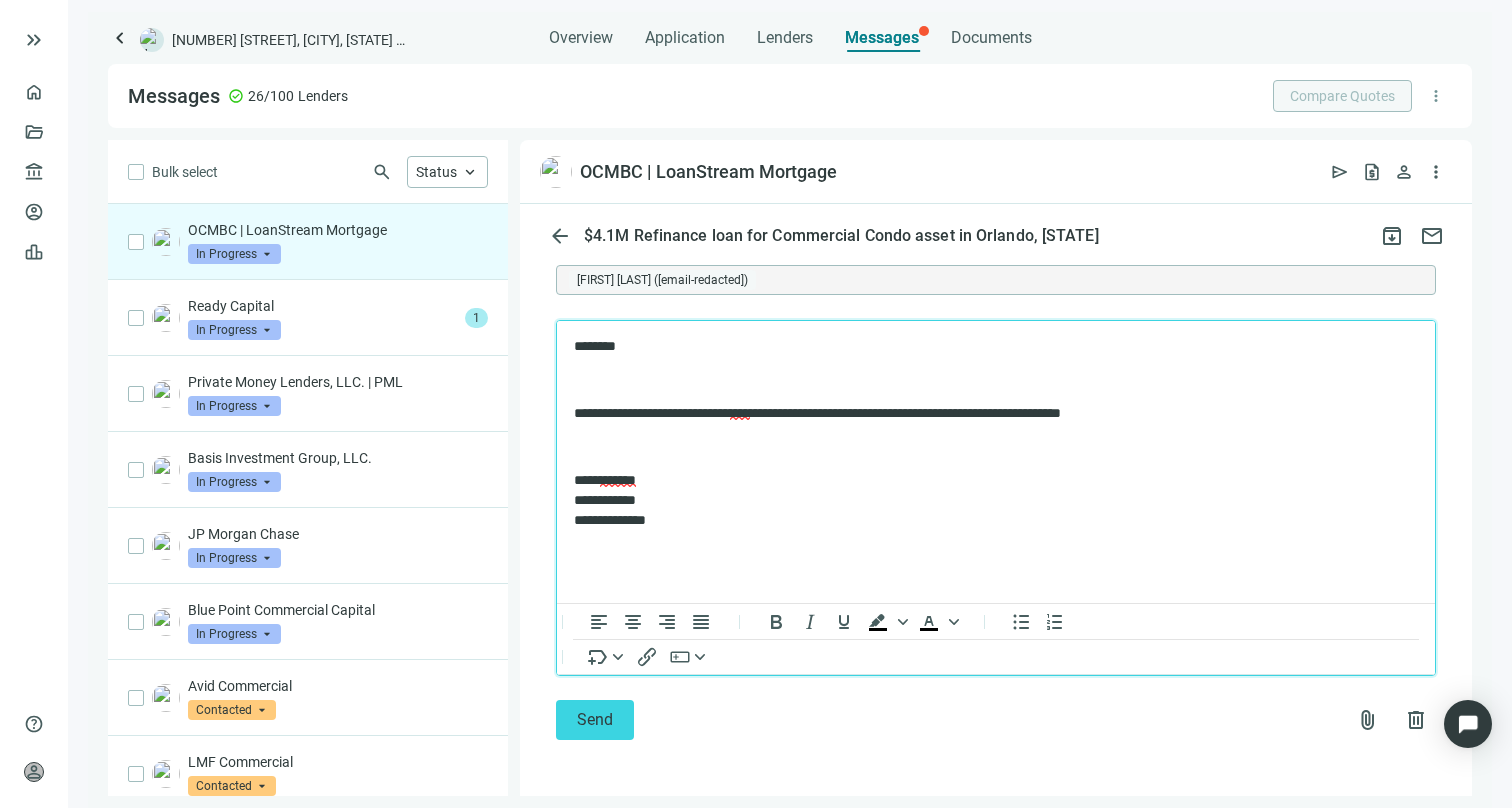 click on "**********" at bounding box center [996, 432] 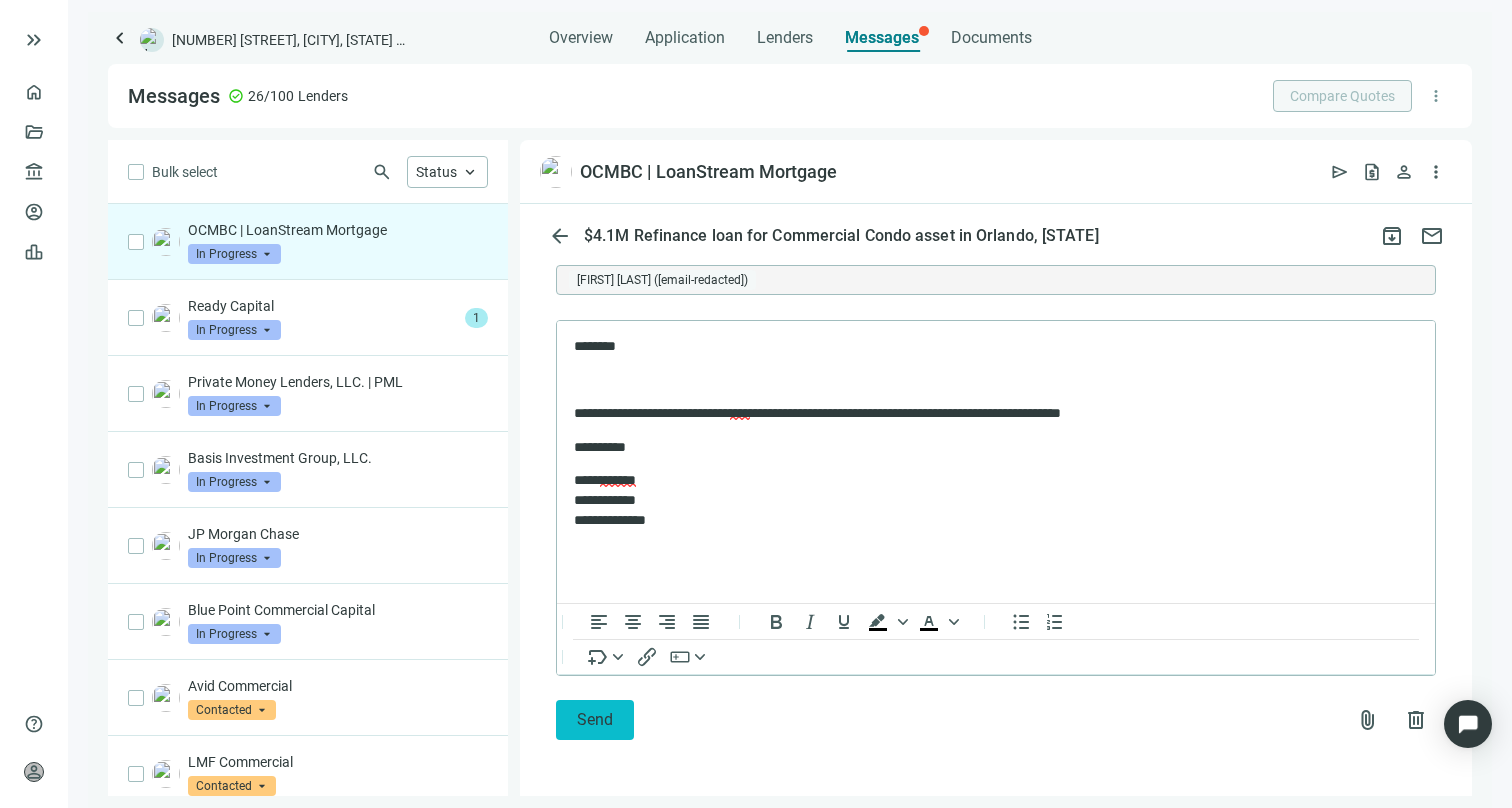 click on "Send" at bounding box center (595, 719) 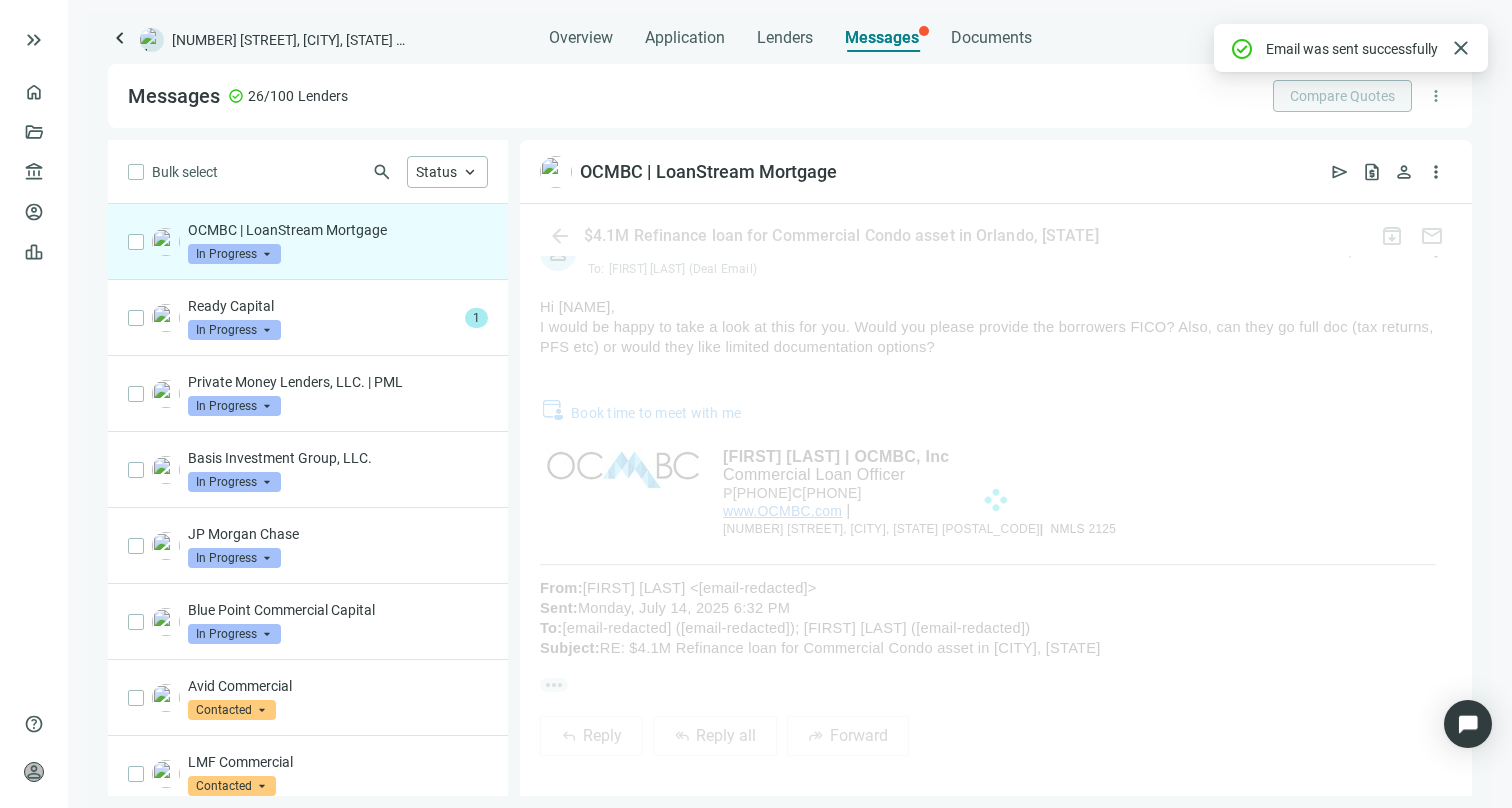 scroll, scrollTop: 556, scrollLeft: 0, axis: vertical 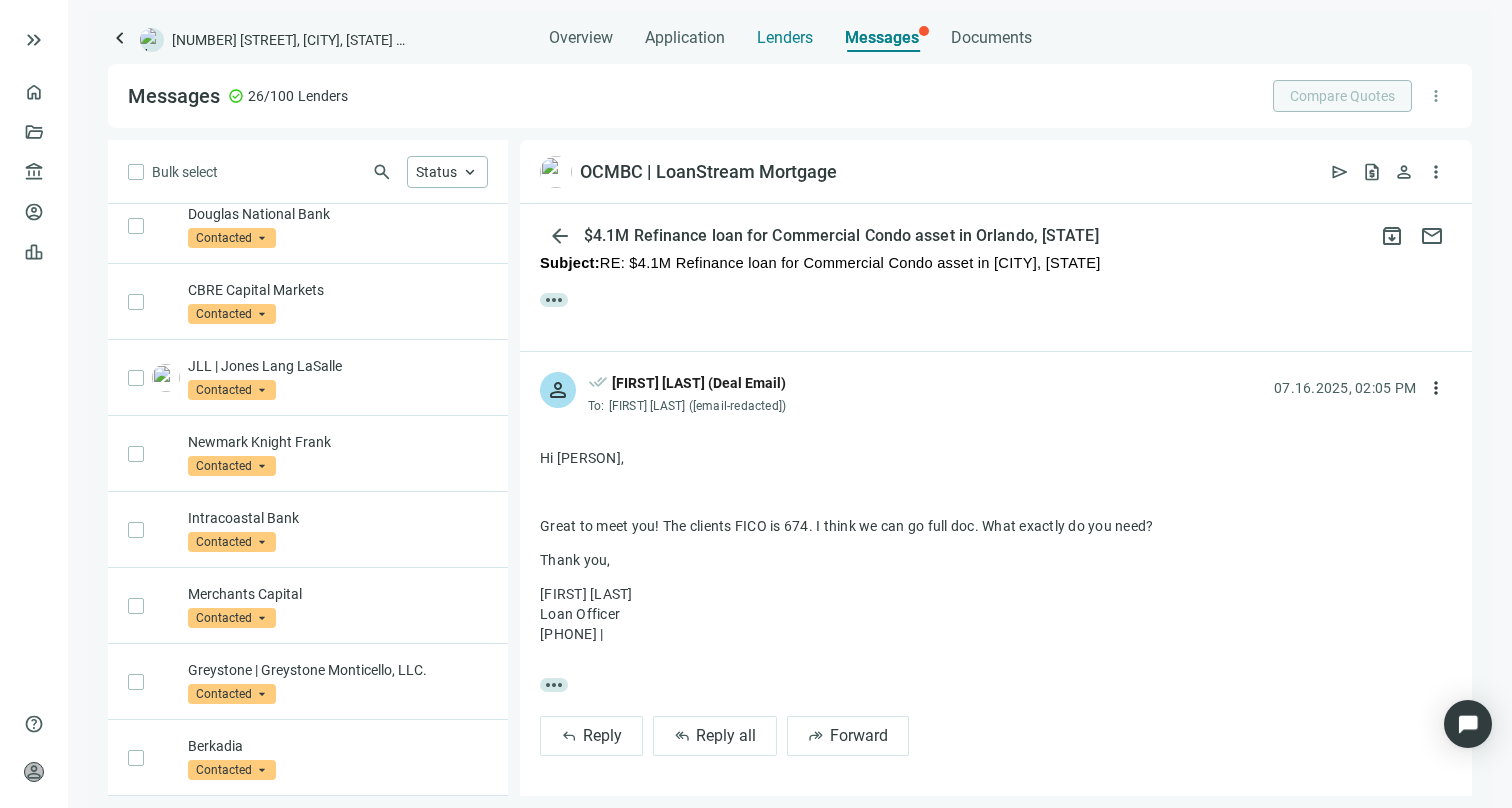 click on "Lenders" at bounding box center [785, 38] 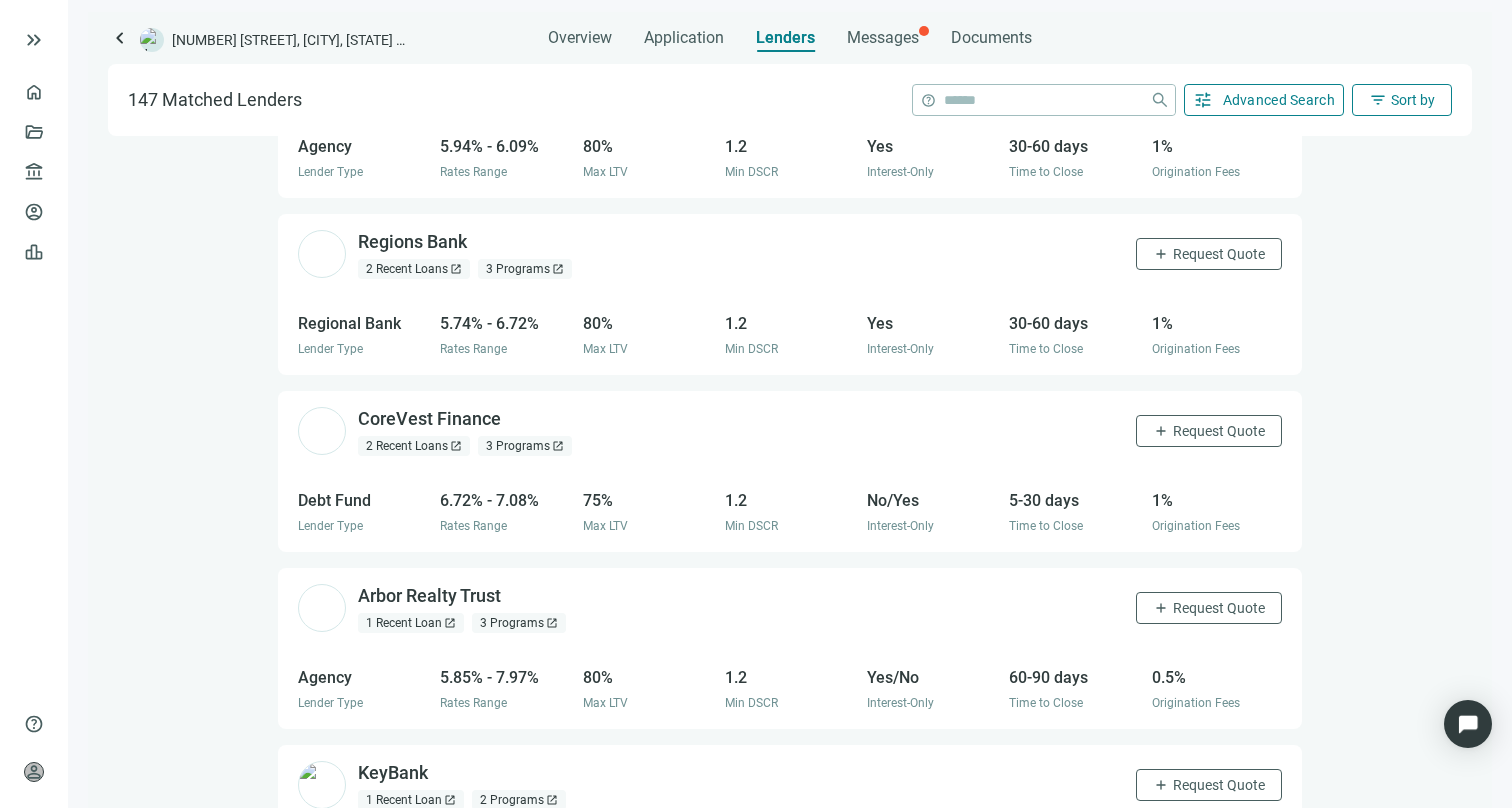 scroll, scrollTop: 257, scrollLeft: 0, axis: vertical 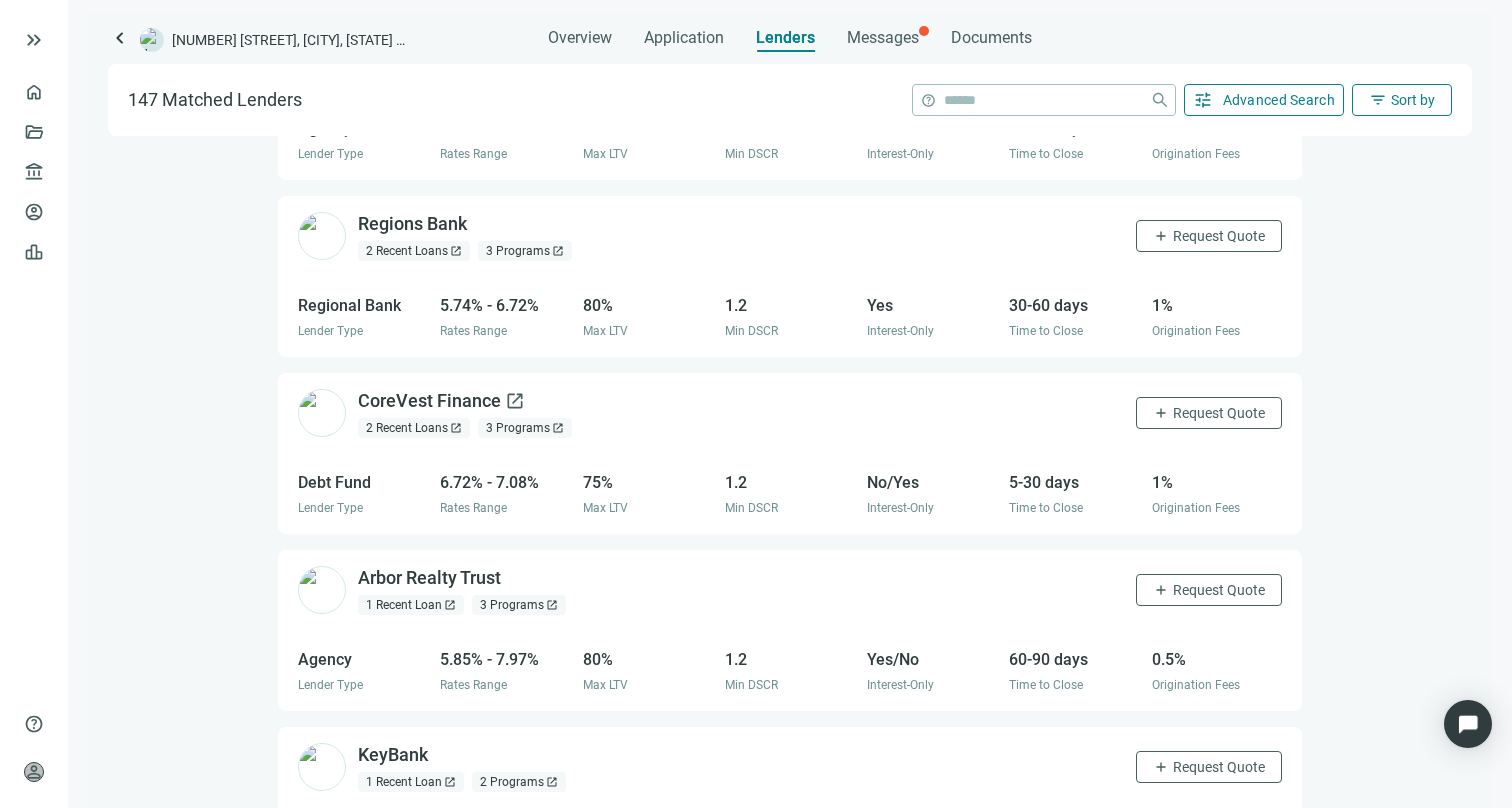 click on "CoreVest Finance open_in_new" at bounding box center (441, 401) 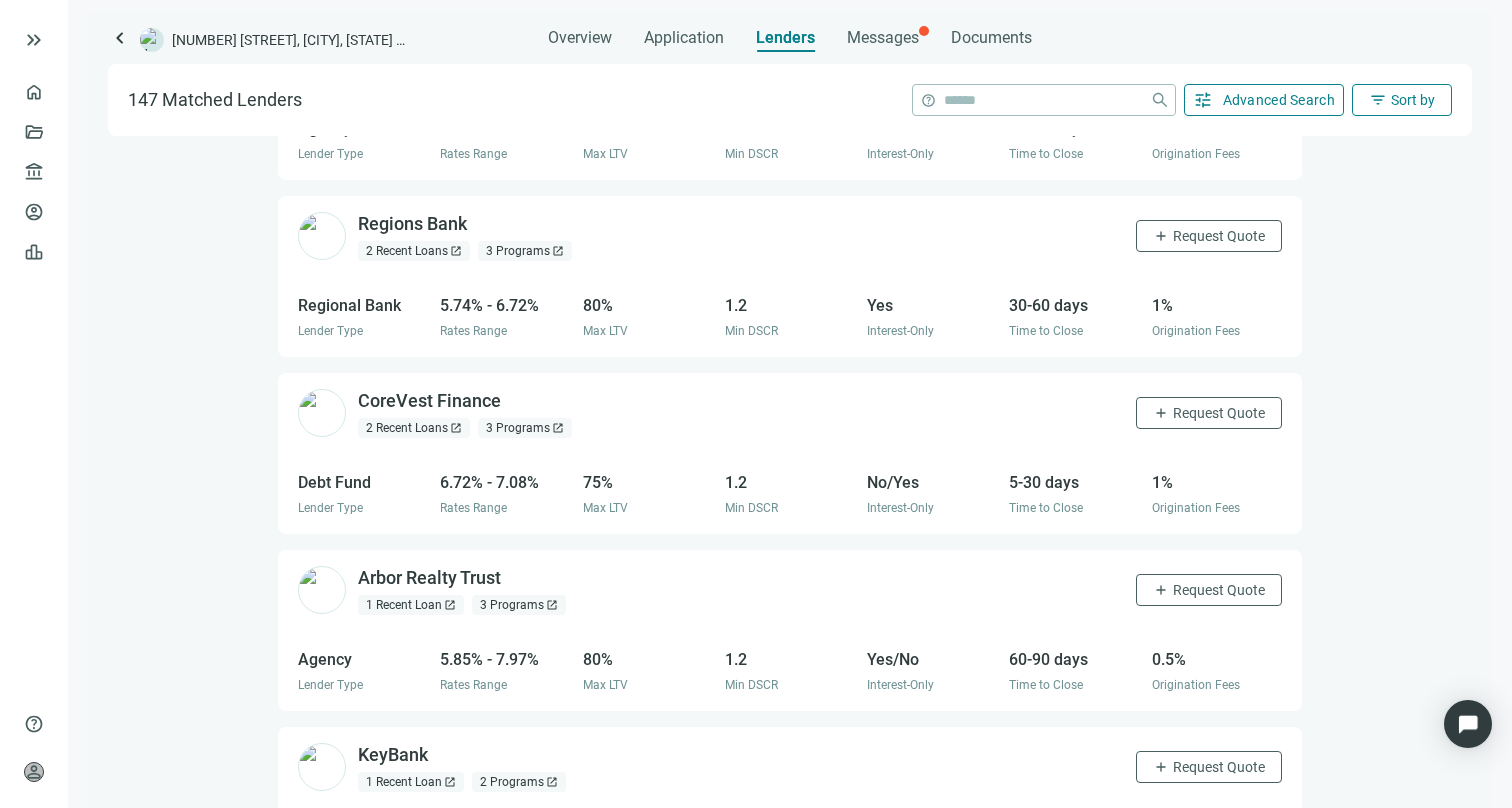 scroll, scrollTop: 0, scrollLeft: 0, axis: both 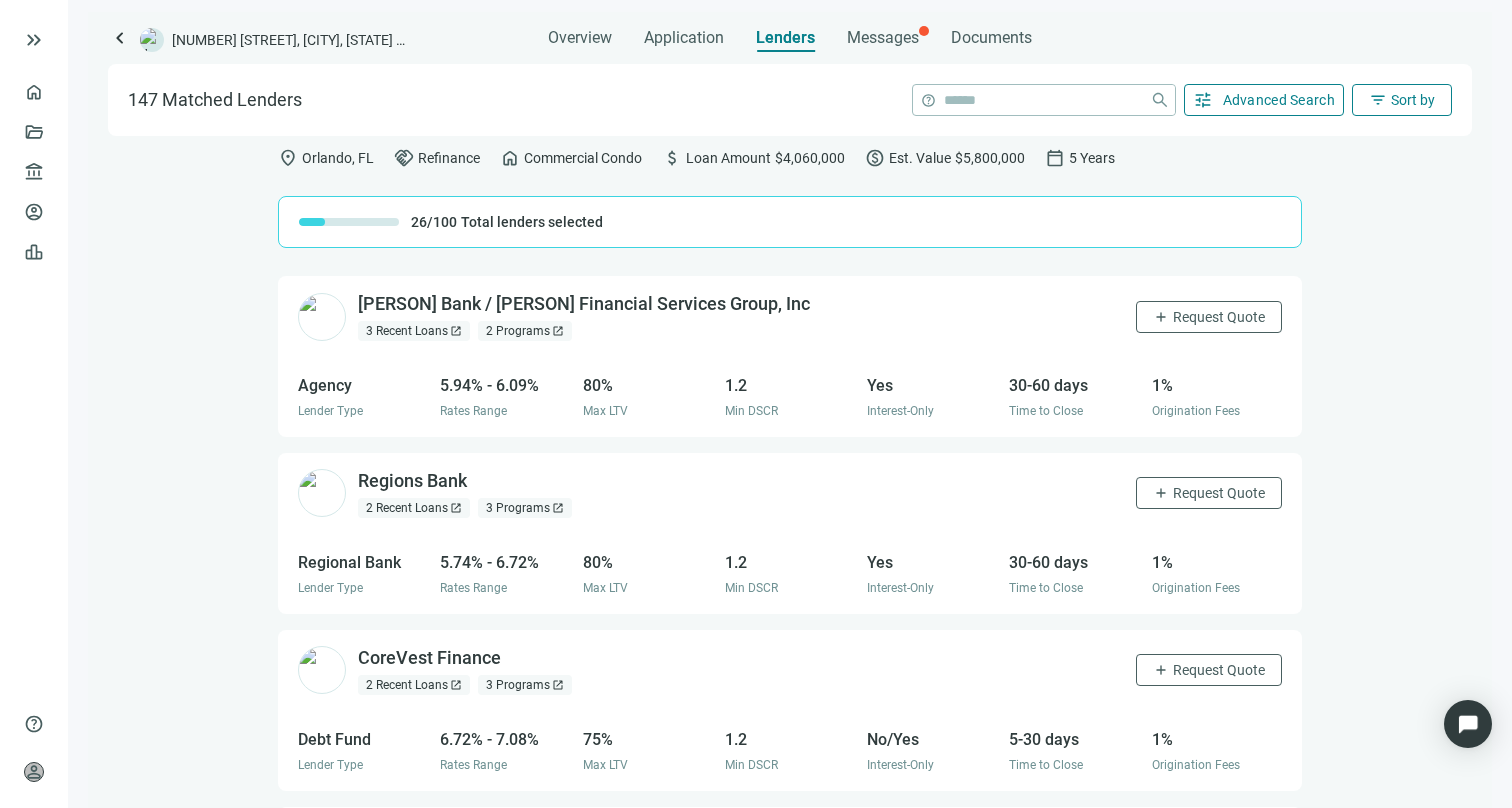 click on "Advanced Search" at bounding box center [1279, 100] 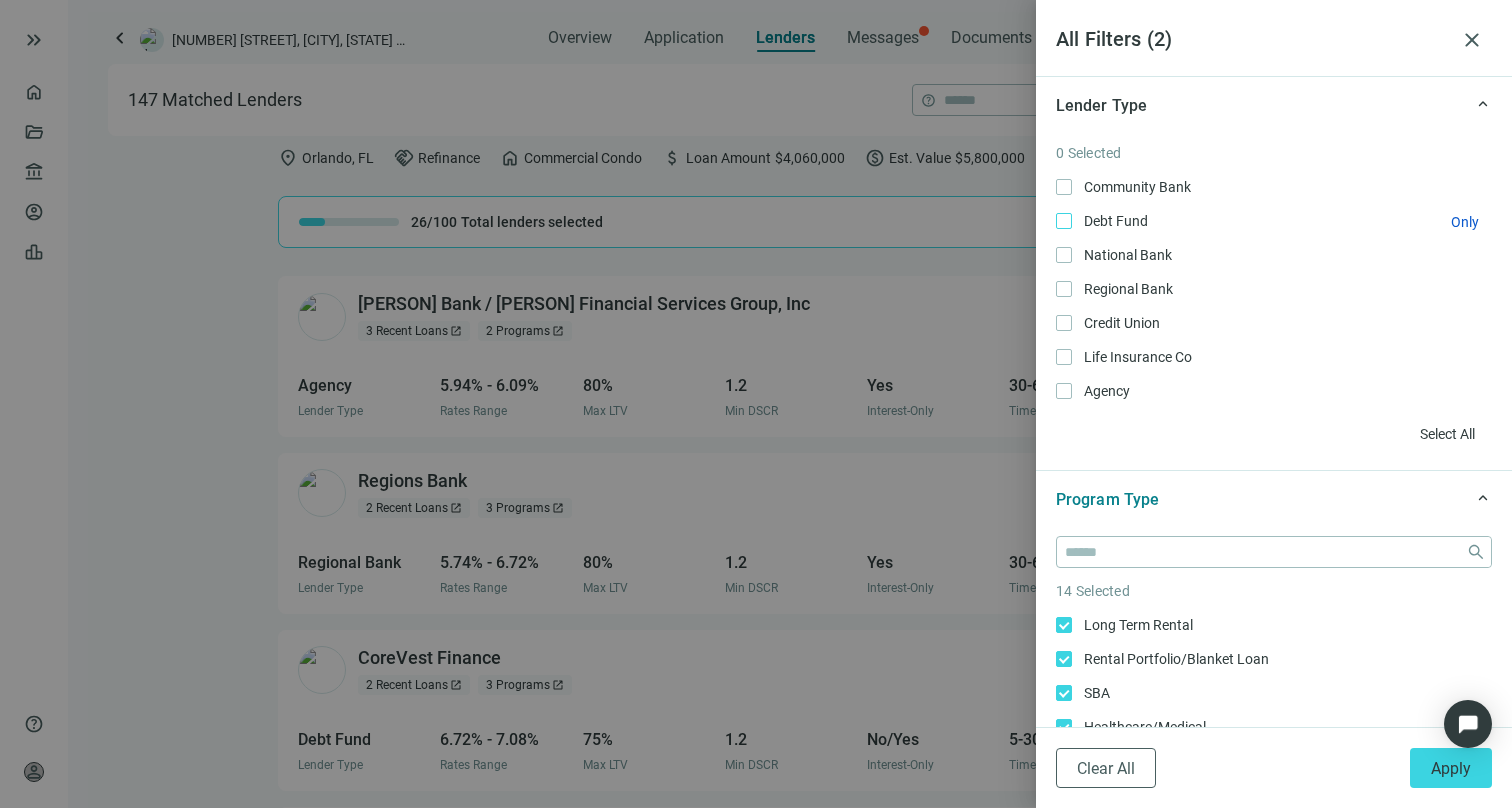 click on "Debt Fund Only" at bounding box center [1114, 221] 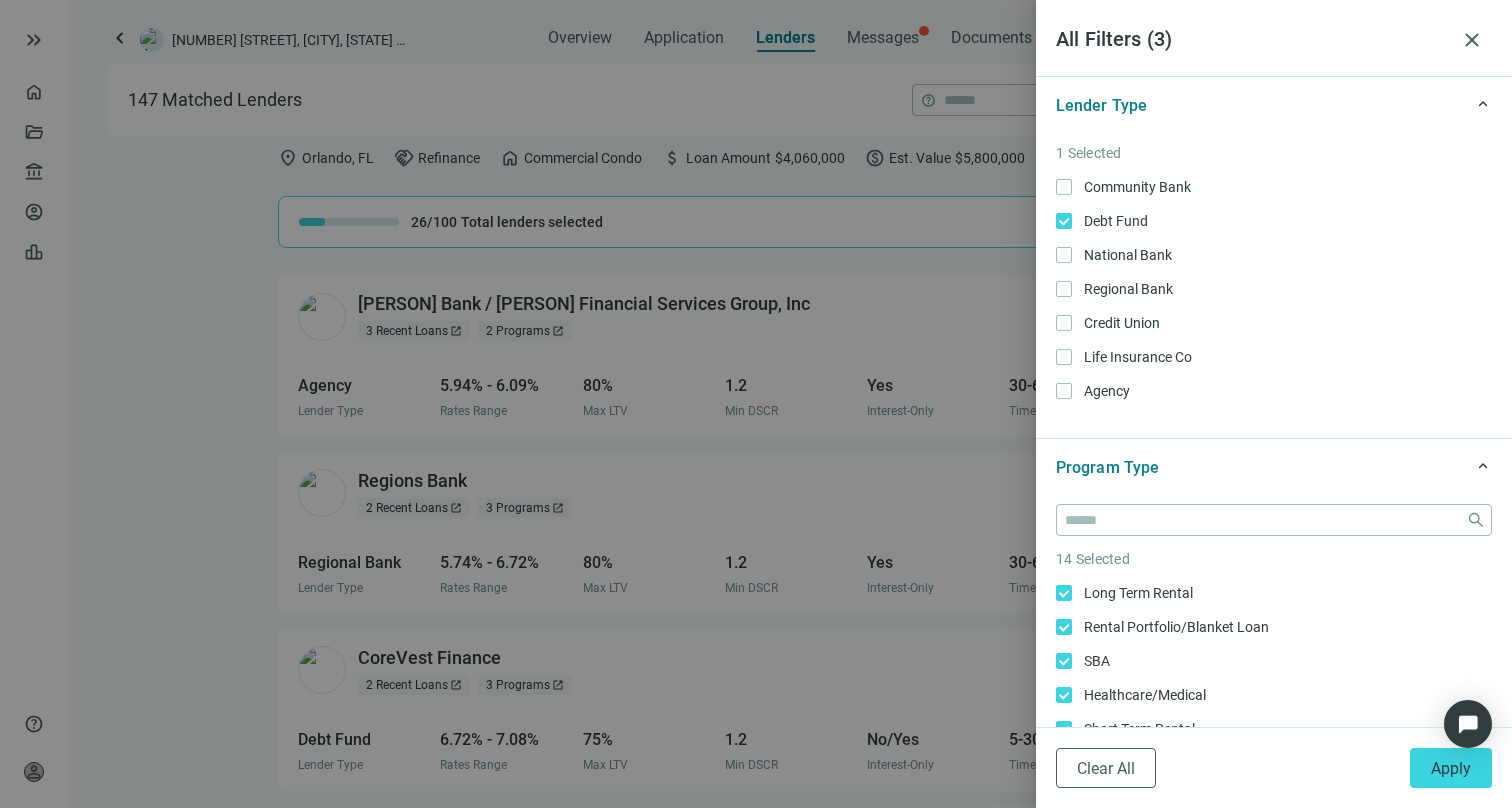 scroll, scrollTop: 193, scrollLeft: 0, axis: vertical 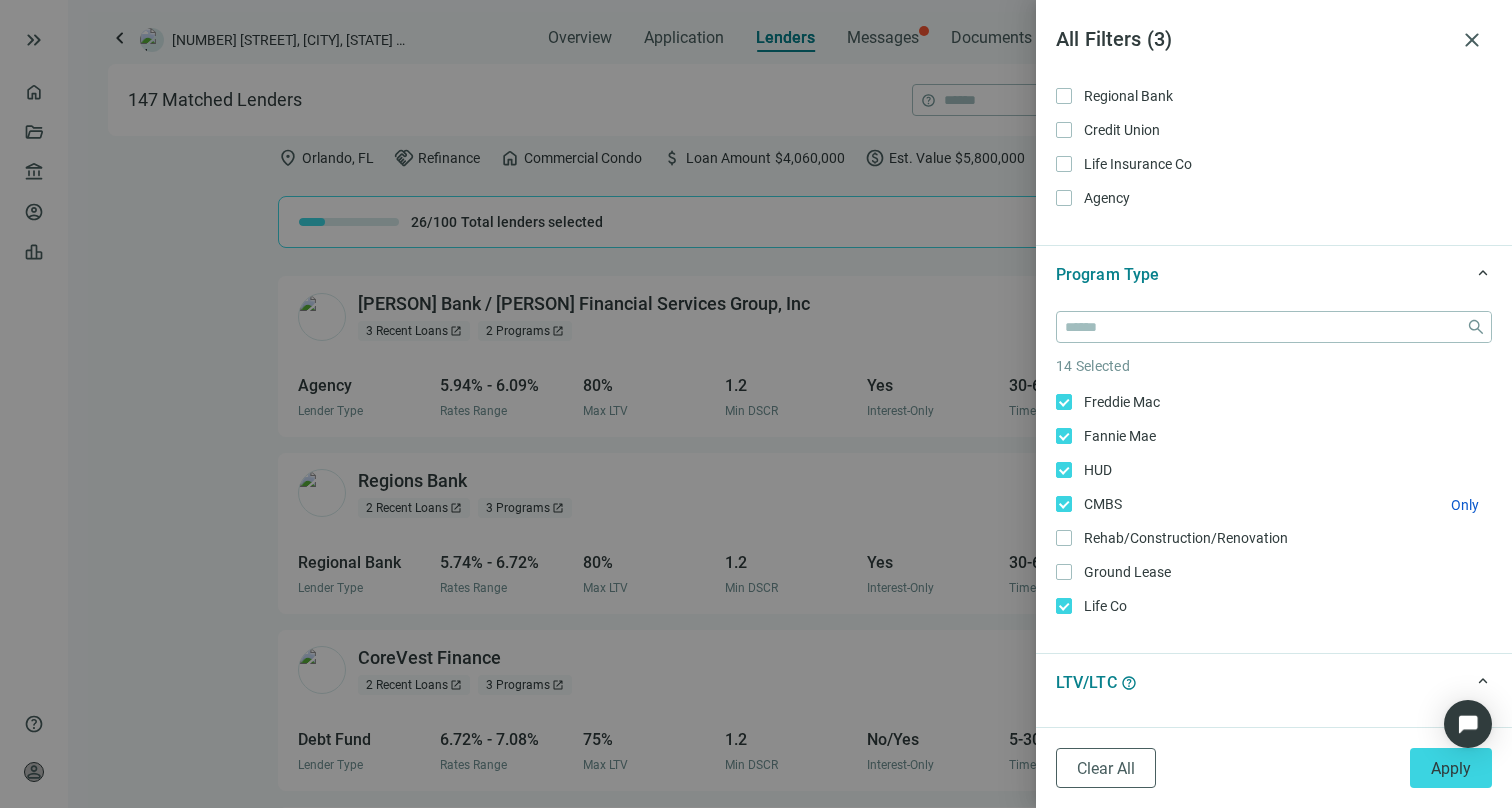 click on "CMBS Only" at bounding box center [1101, 504] 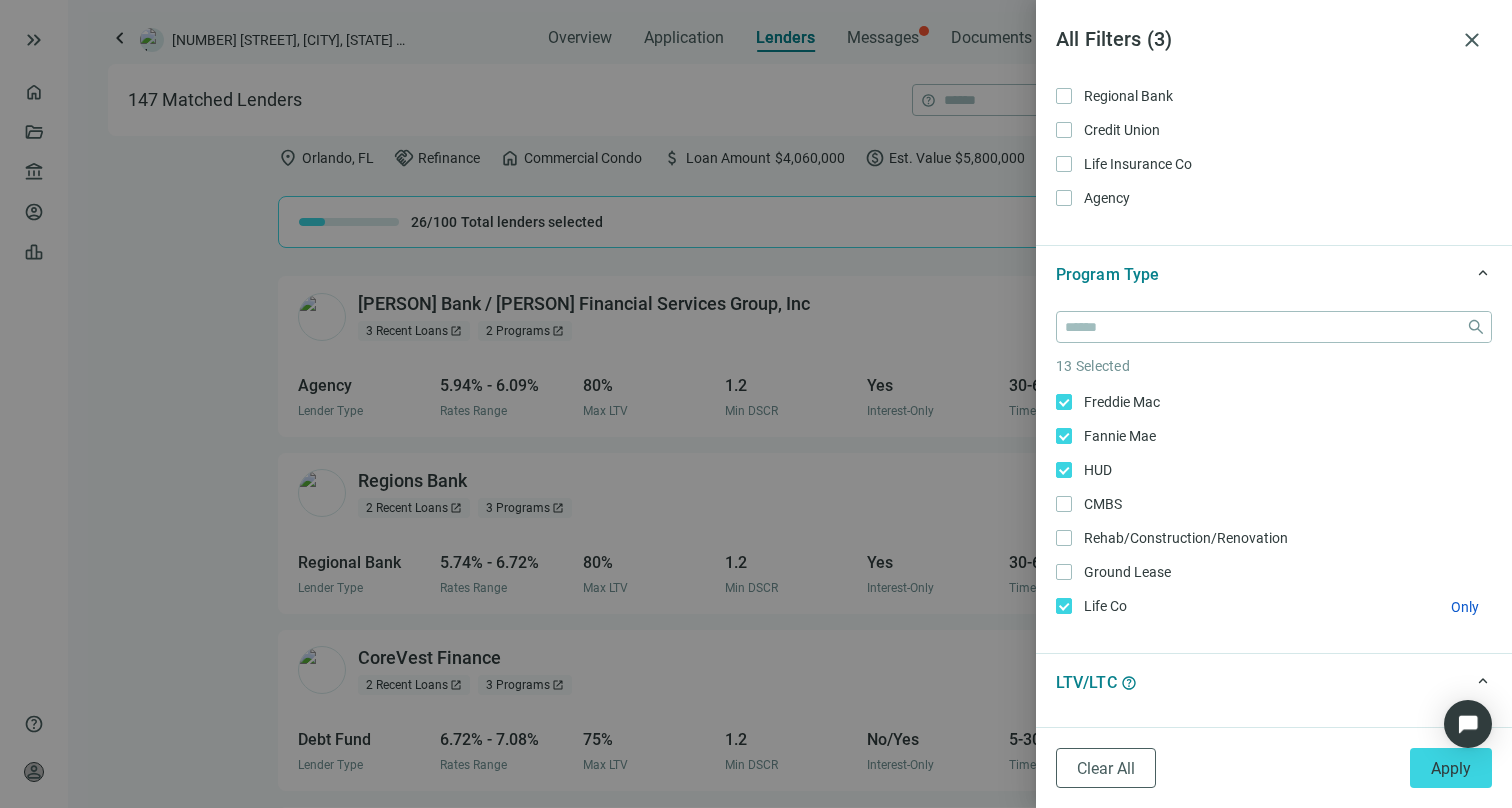 click on "Life Co Only" at bounding box center [1103, 606] 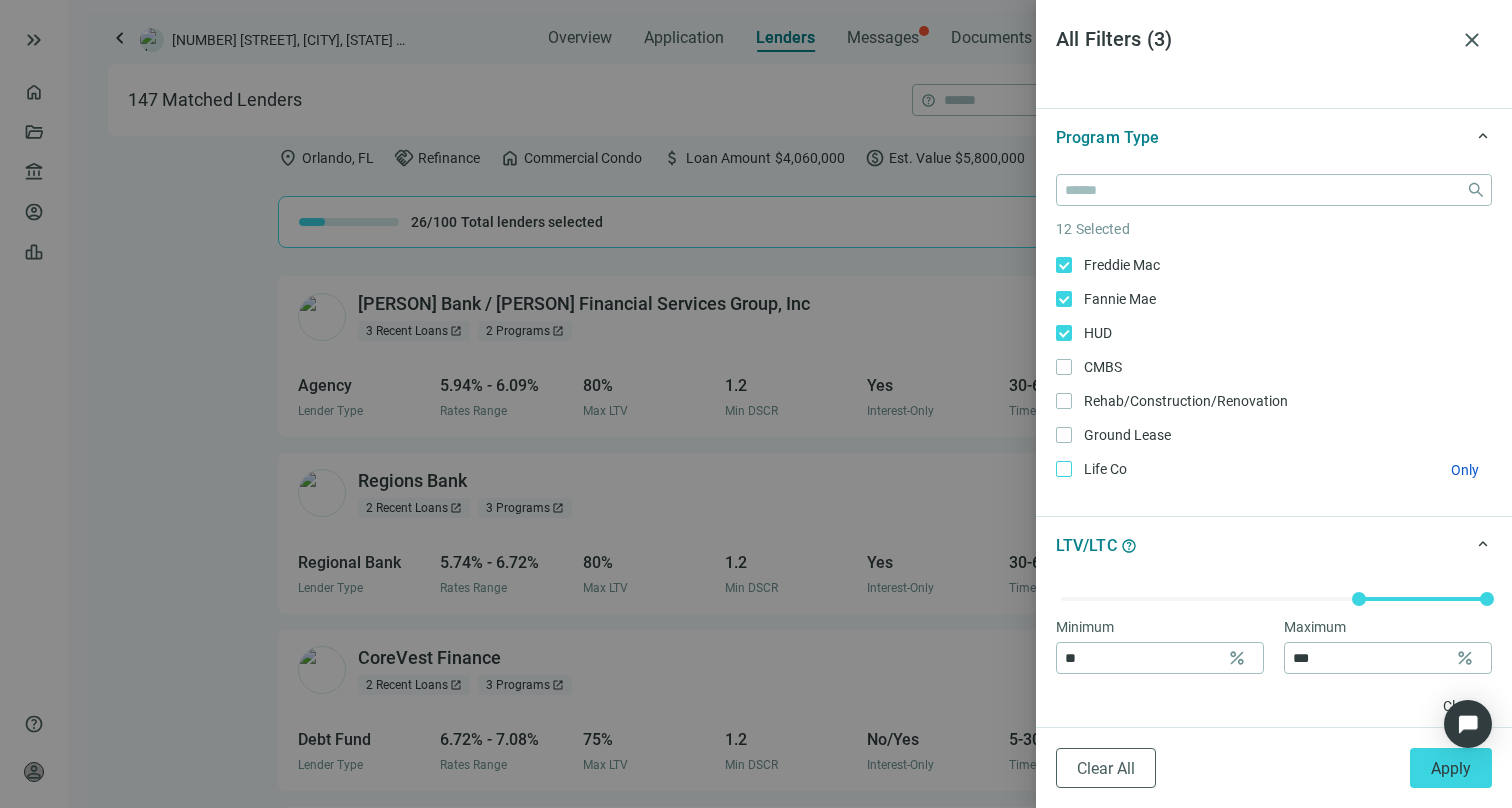 scroll, scrollTop: 0, scrollLeft: 0, axis: both 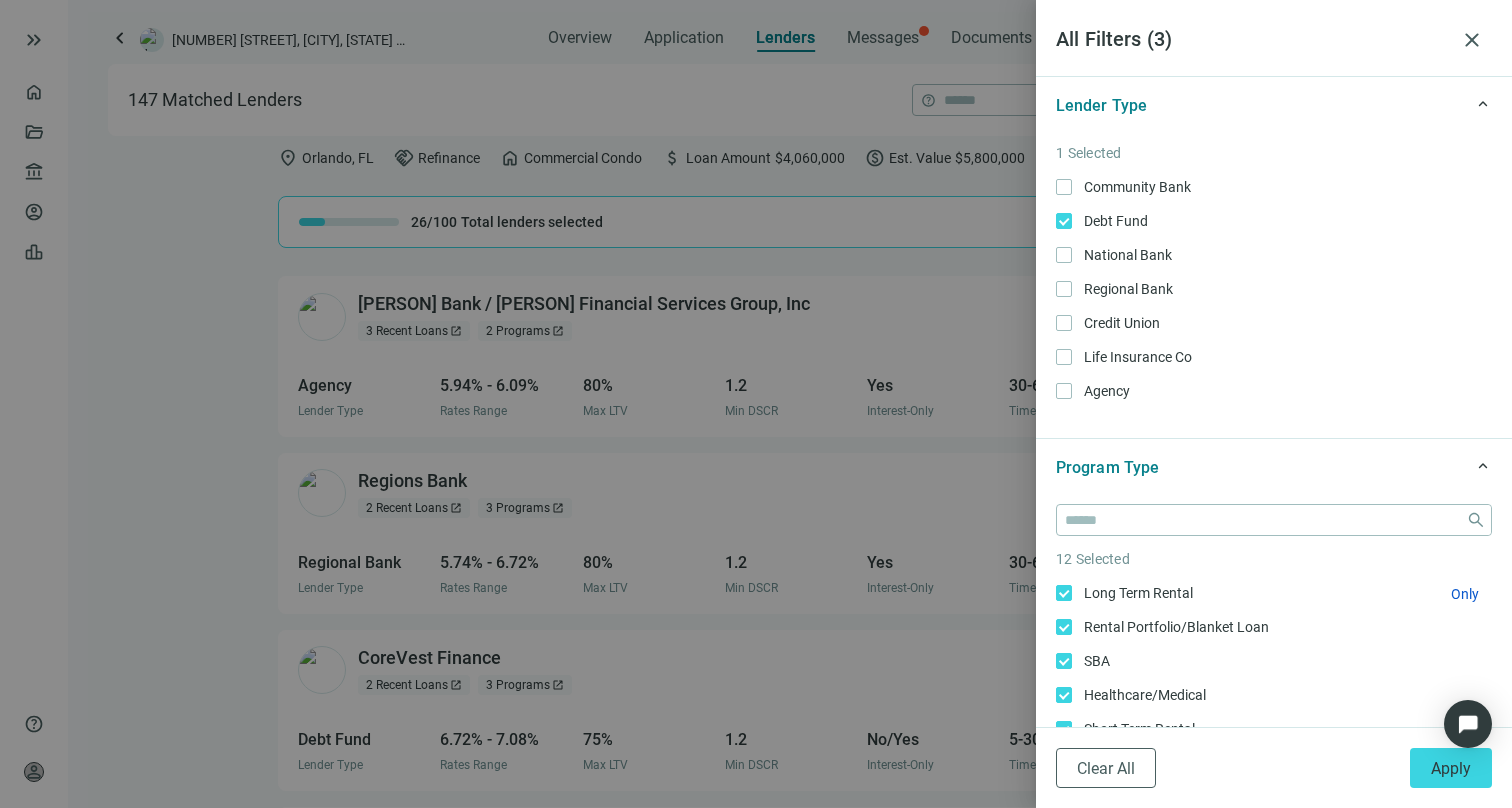 click on "Long Term Rental Only" at bounding box center [1136, 593] 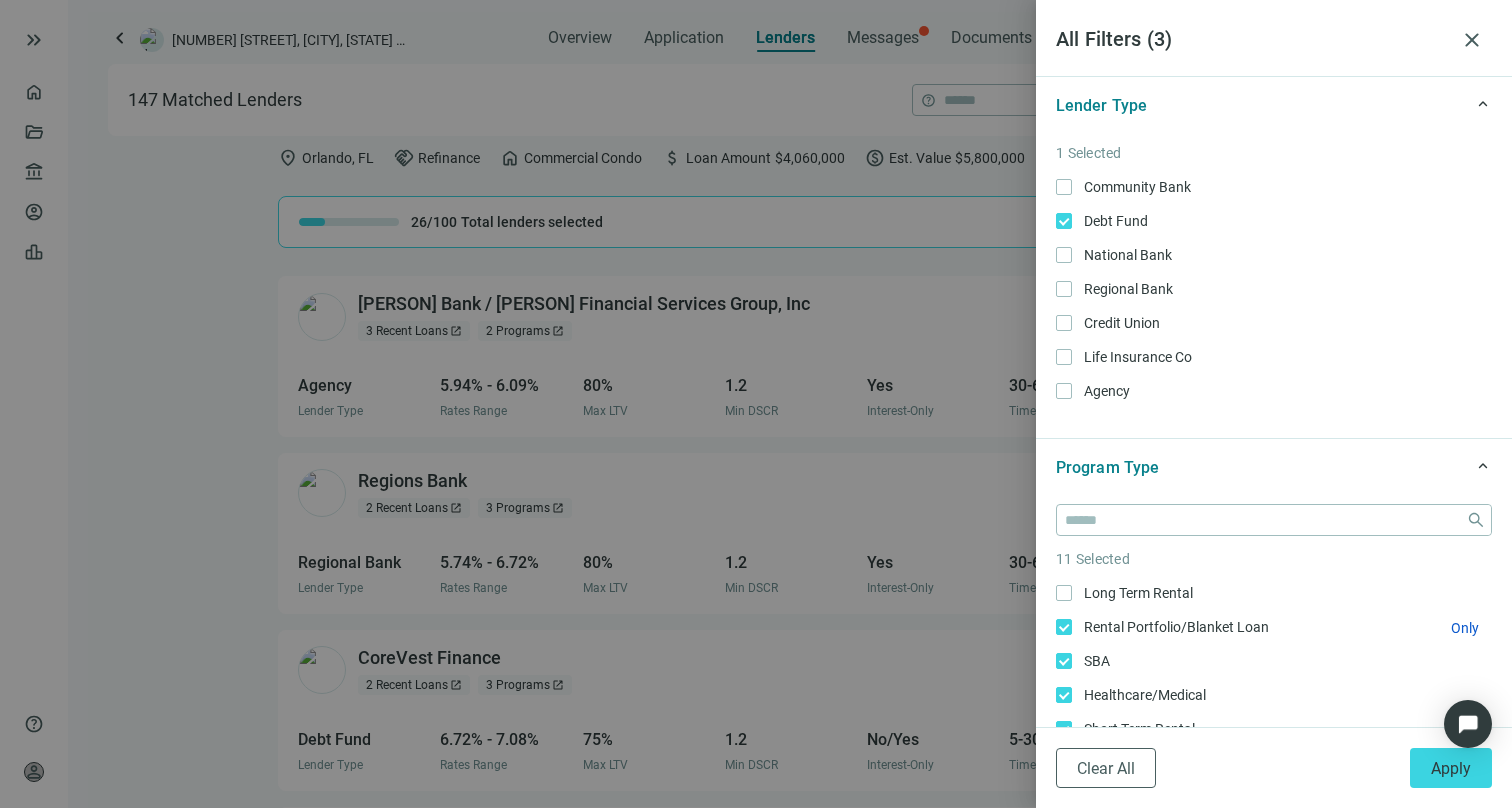 click on "Rental Portfolio/Blanket Loan Only" at bounding box center (1174, 627) 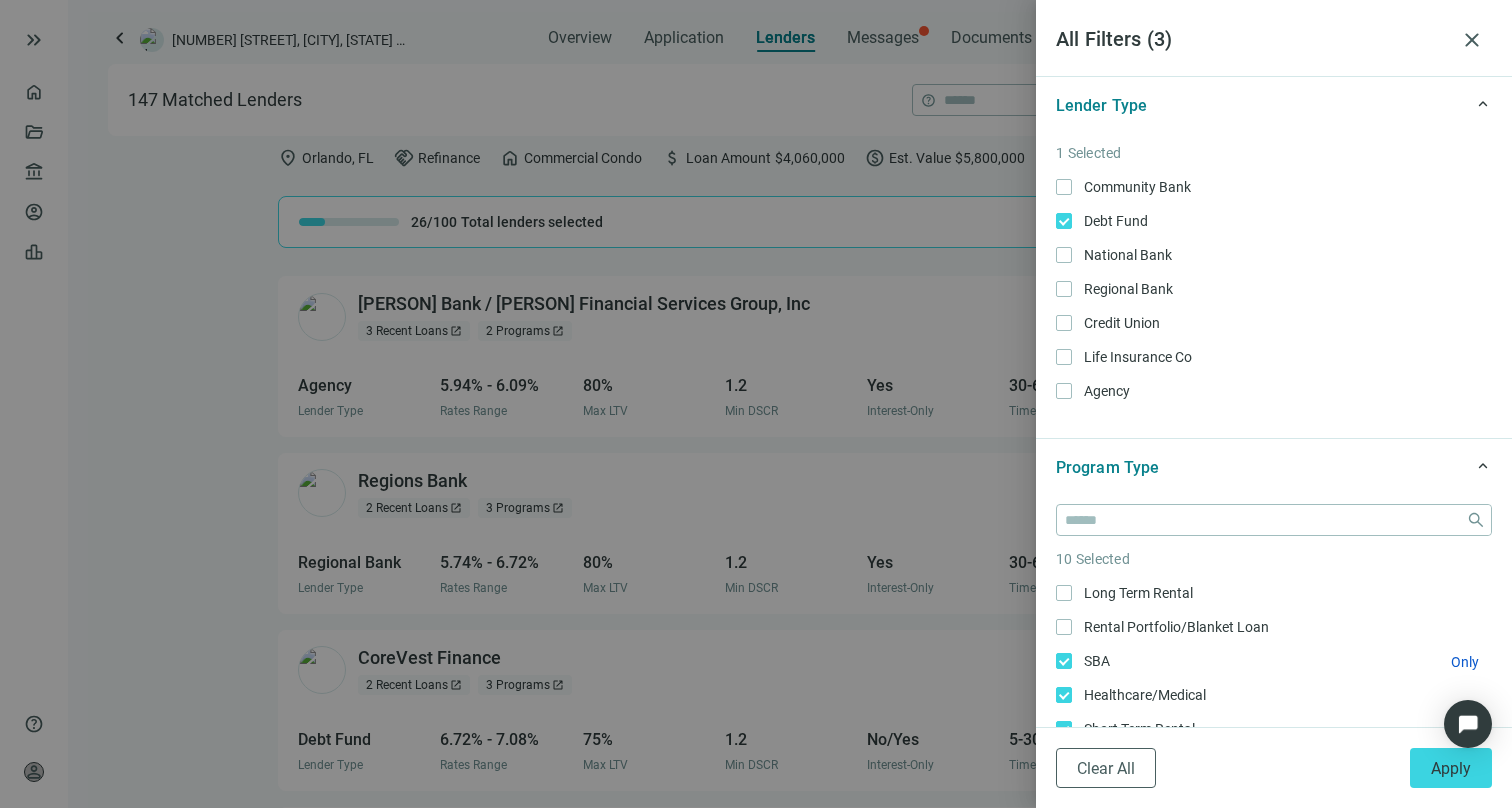 scroll, scrollTop: 69, scrollLeft: 0, axis: vertical 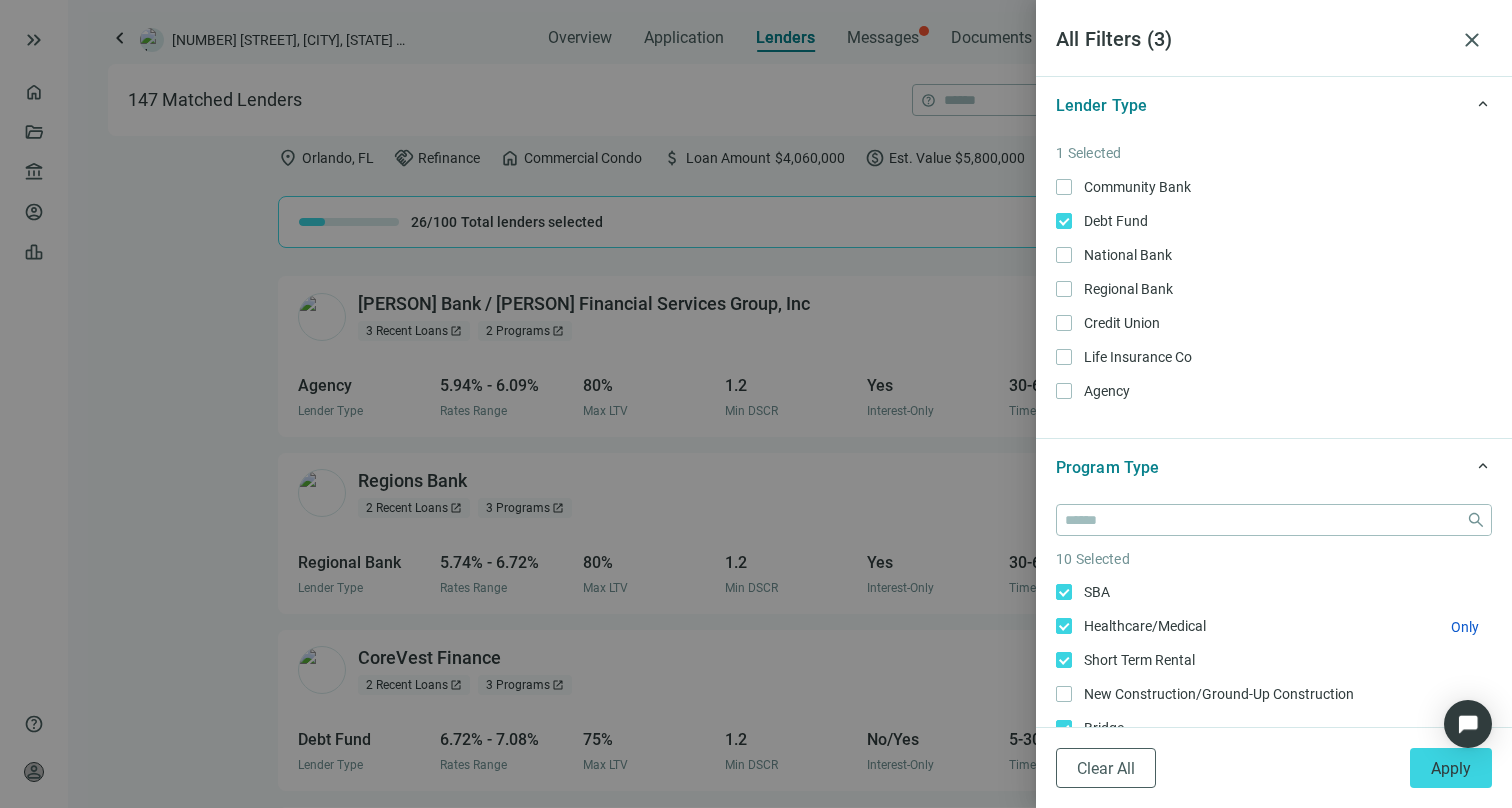 click on "Healthcare/Medical Only" at bounding box center (1143, 626) 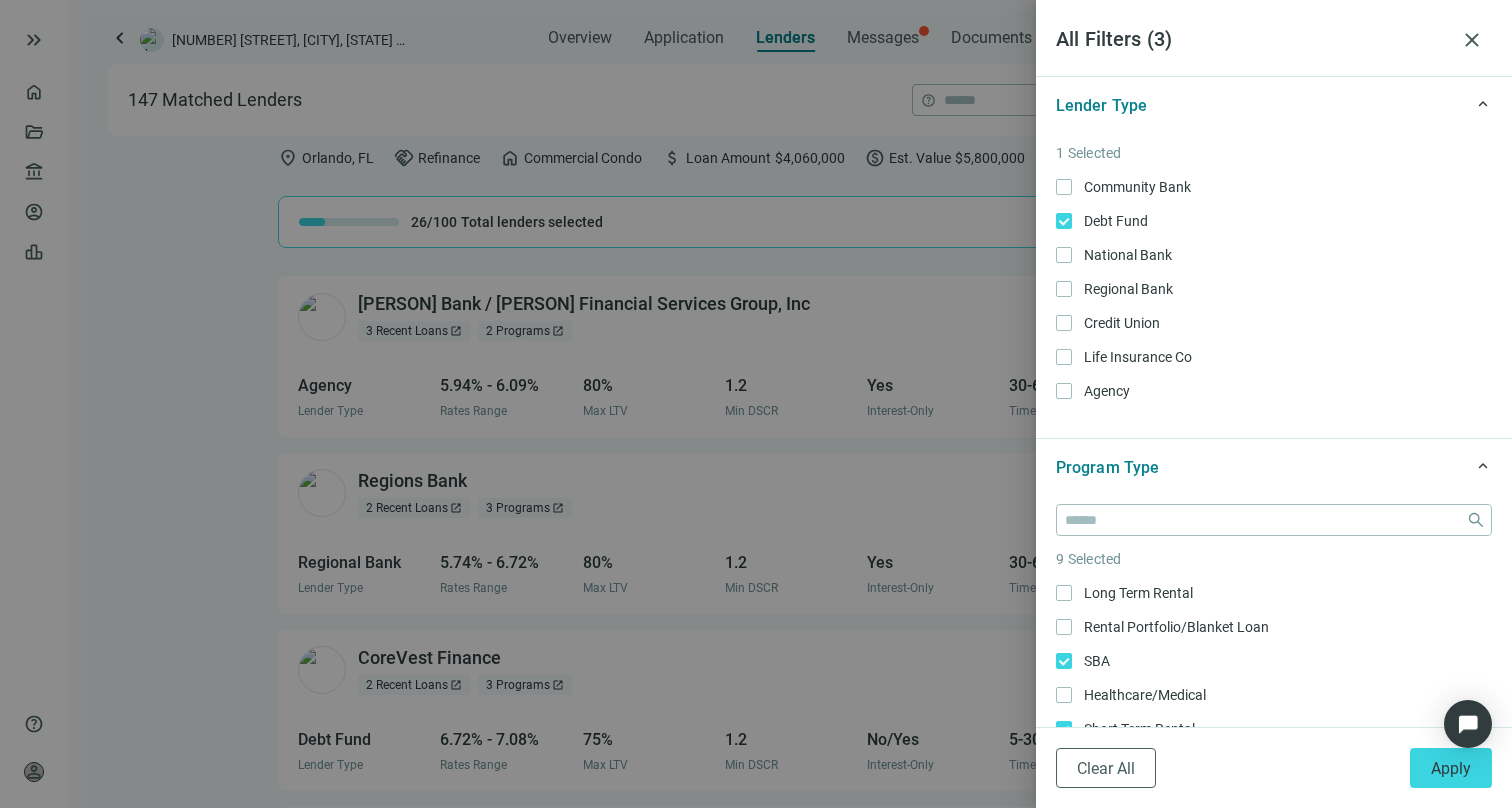 scroll, scrollTop: 0, scrollLeft: 0, axis: both 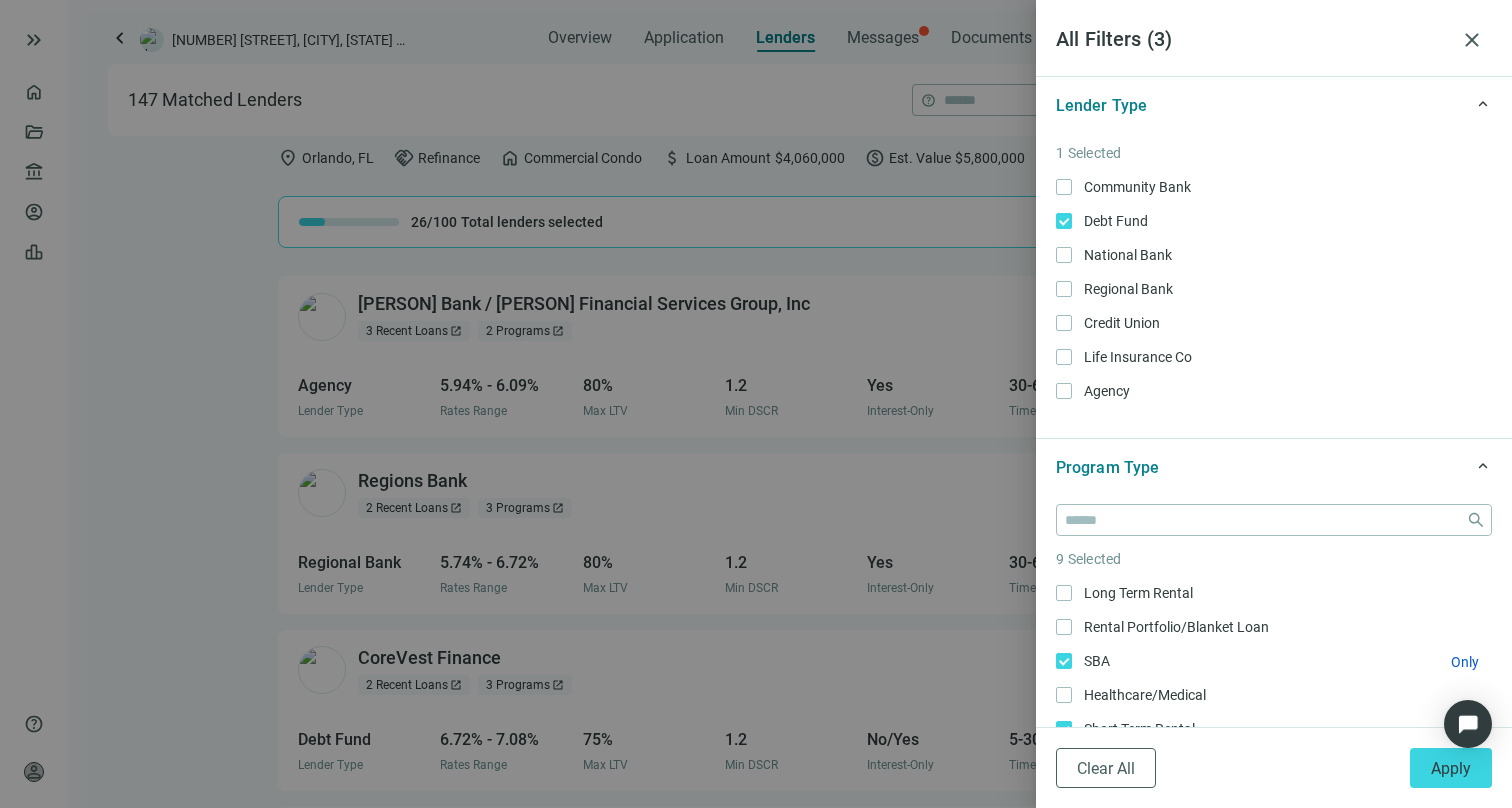 click on "SBA Only" at bounding box center (1095, 661) 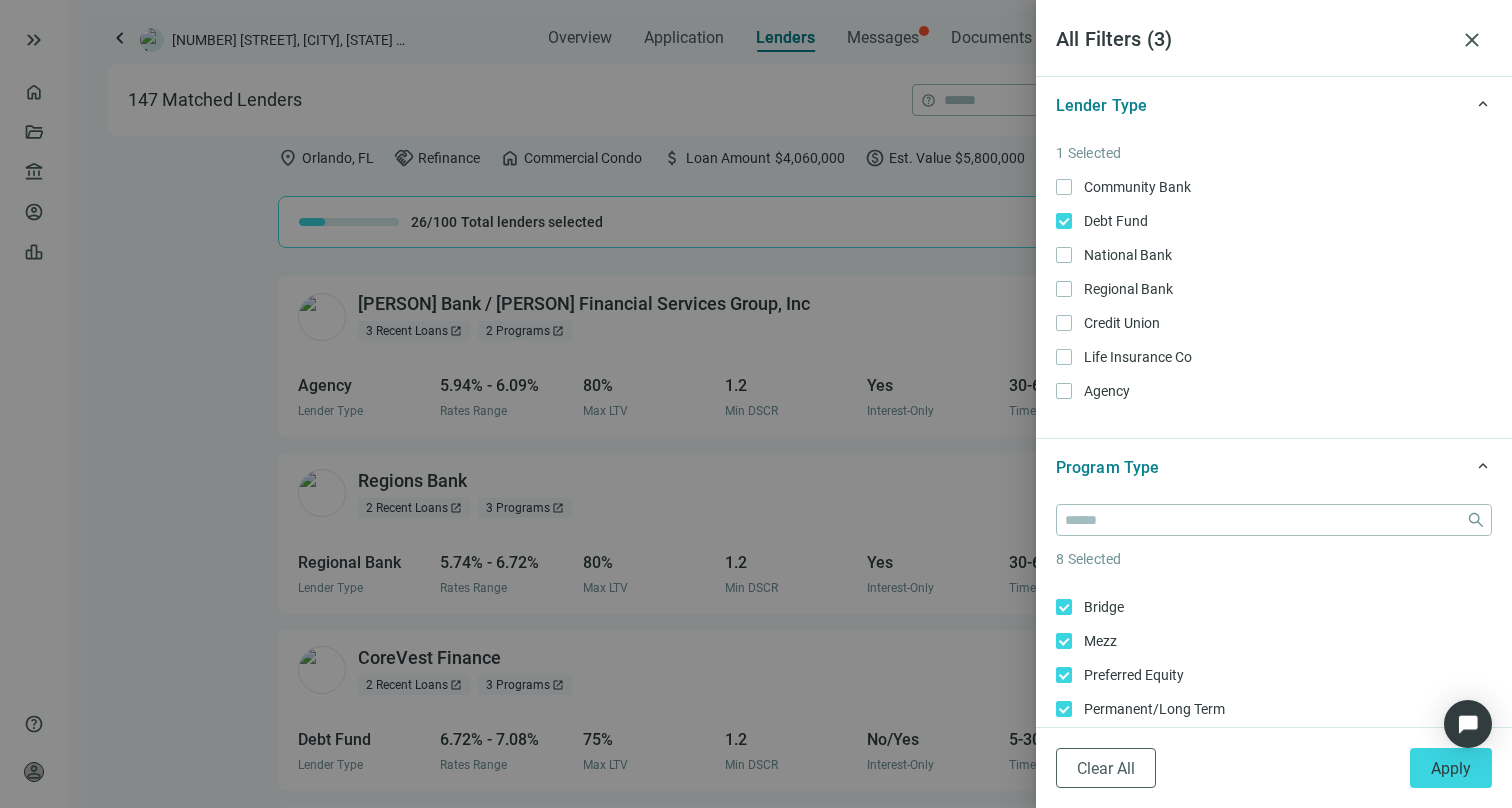 scroll, scrollTop: 222, scrollLeft: 0, axis: vertical 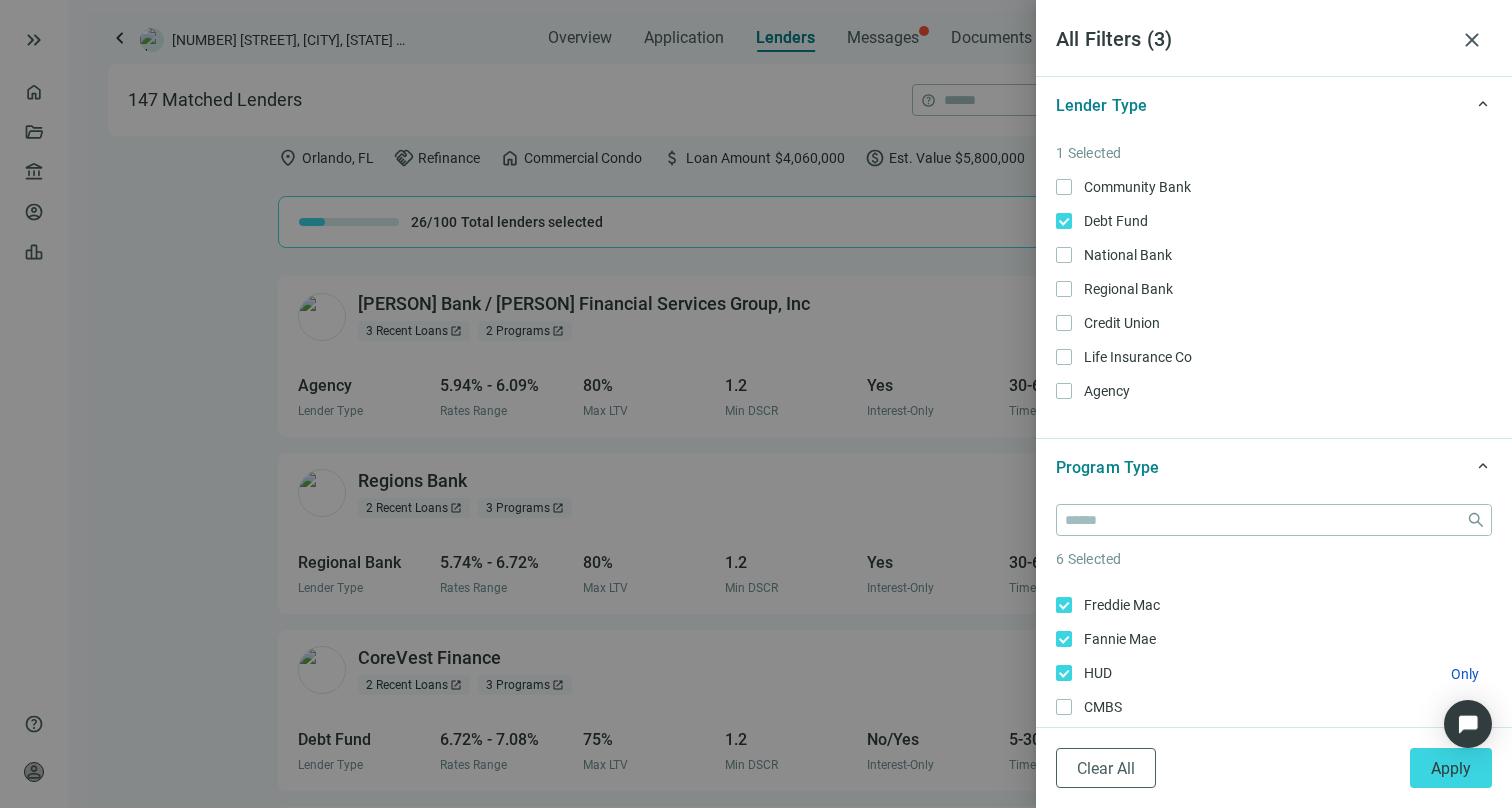 click on "HUD Only" at bounding box center [1096, 673] 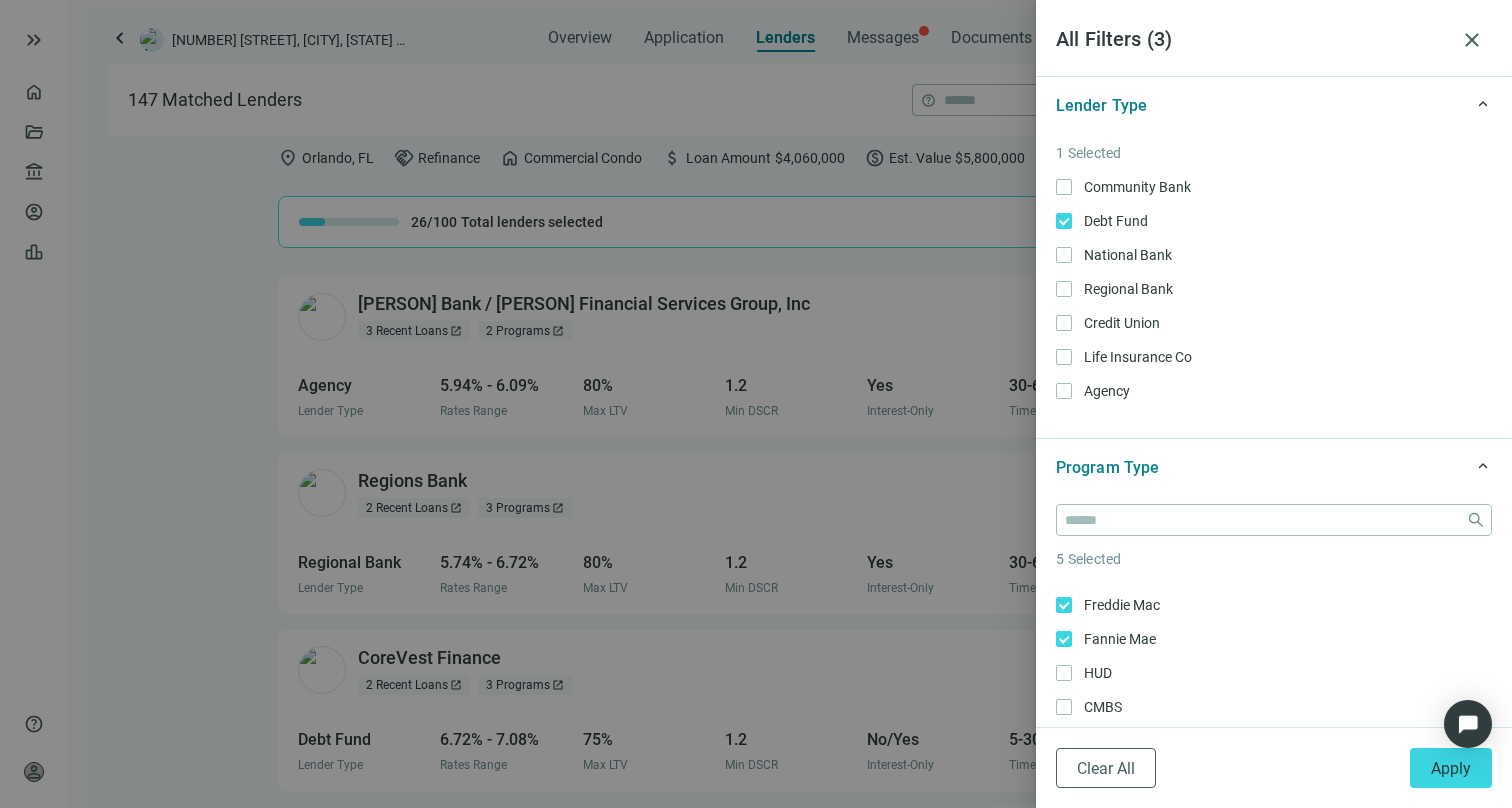 click on "Long Term Rental Only Rental Portfolio/Blanket Loan Only SBA Only Healthcare/Medical Only Short Term Rental Only New Construction/Ground-Up Construction Only Bridge Only Mezz Only Preferred Equity Only Permanent/Long Term Only Freddie Mac Only Fannie Mae Only HUD Only CMBS Only Rehab/Construction/Renovation Only Ground Lease Only Life Co Only" at bounding box center [1274, 537] 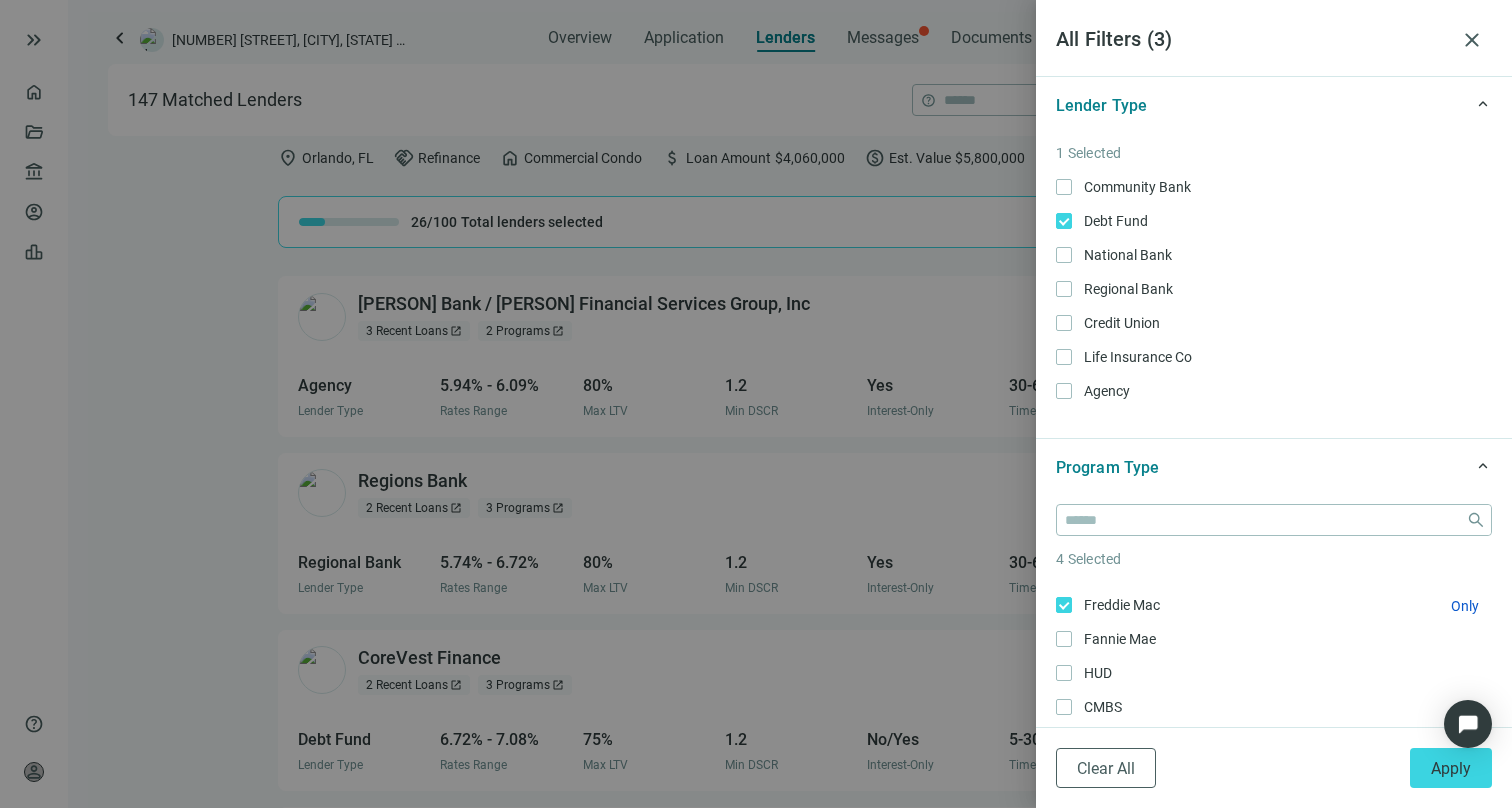 click on "Freddie Mac Only" at bounding box center [1274, 605] 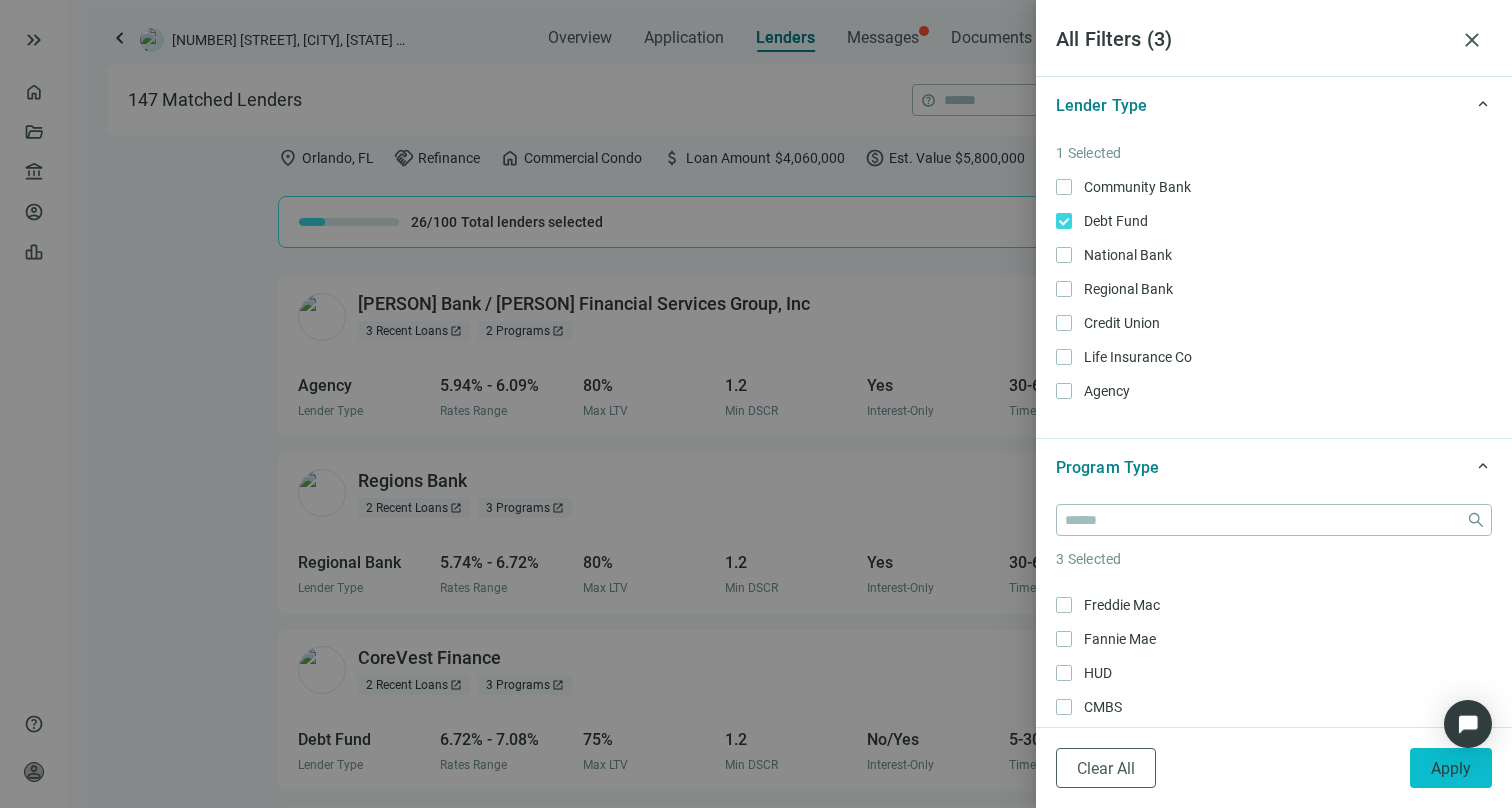 click on "Apply" at bounding box center [1451, 768] 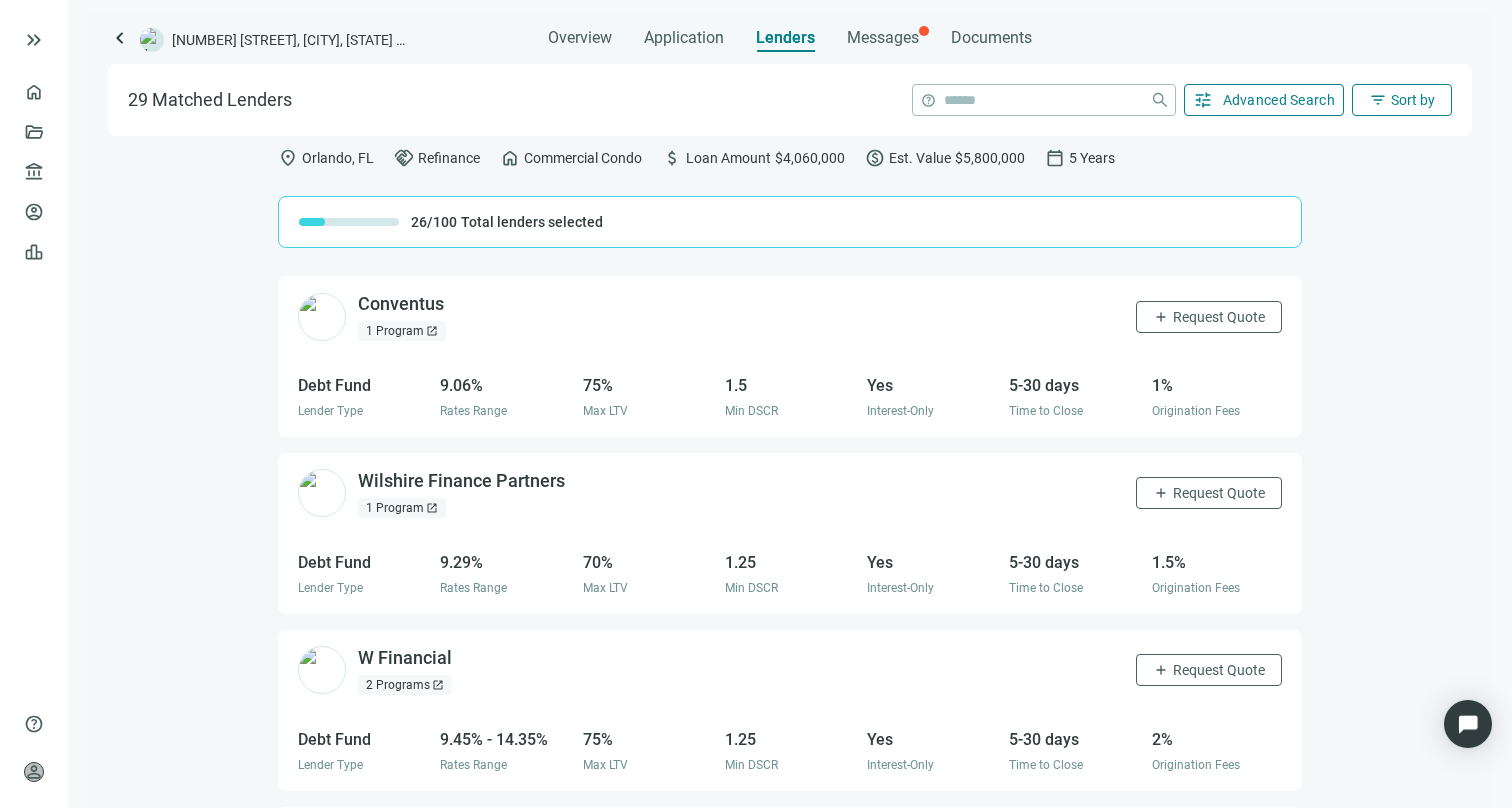 click on "tune Advanced Search" at bounding box center [1264, 100] 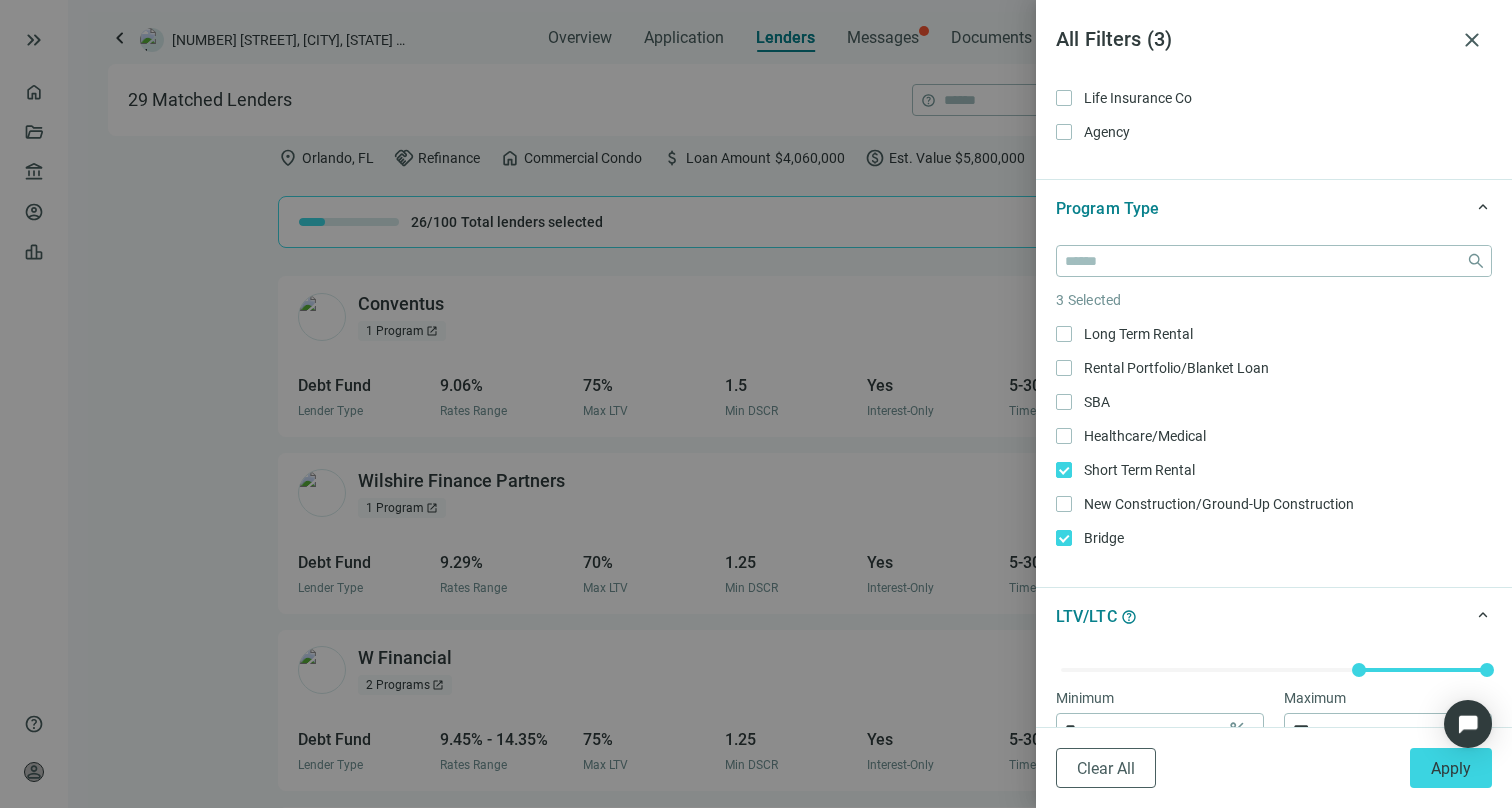 scroll, scrollTop: 282, scrollLeft: 0, axis: vertical 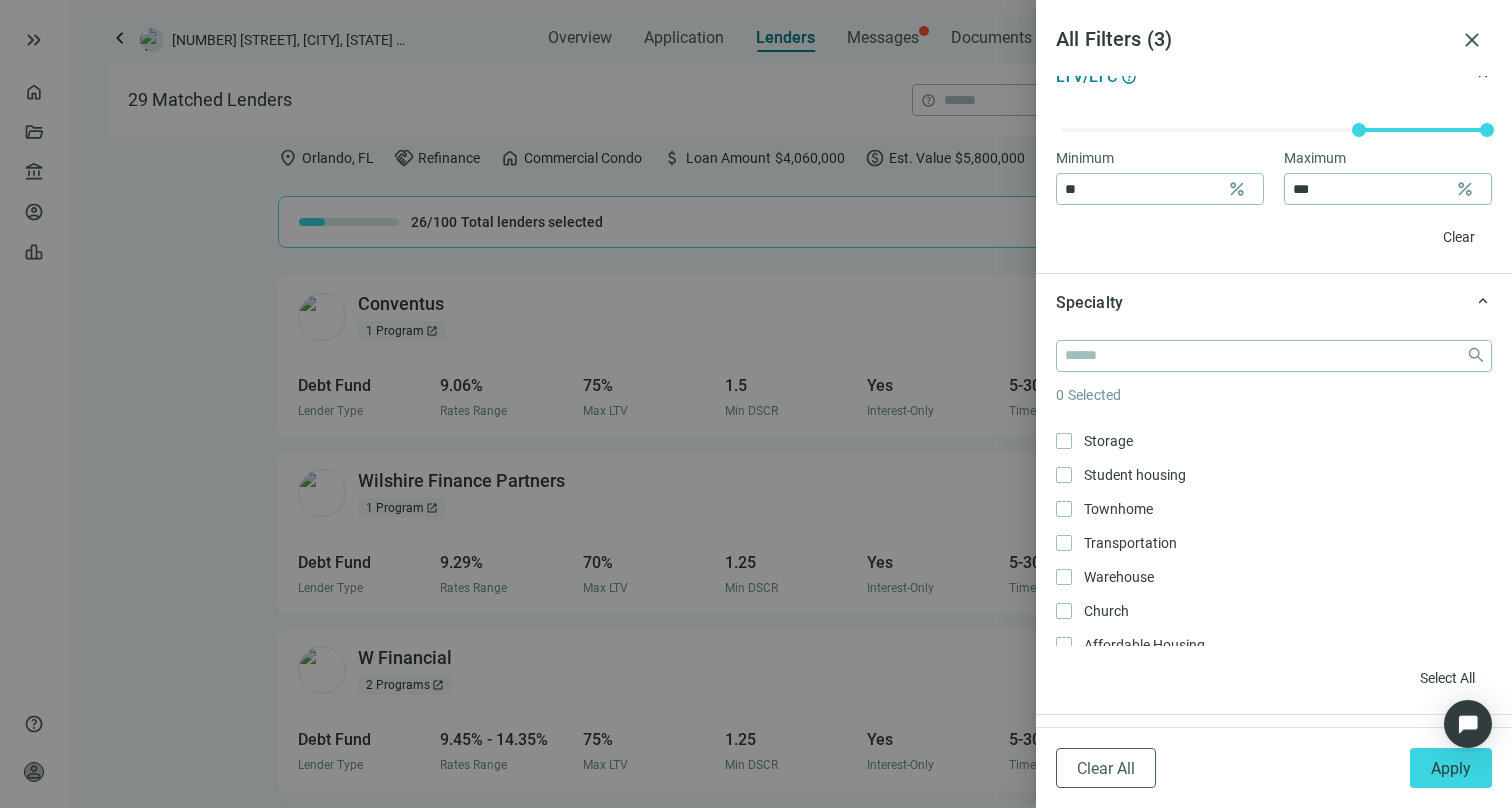 click at bounding box center [756, 404] 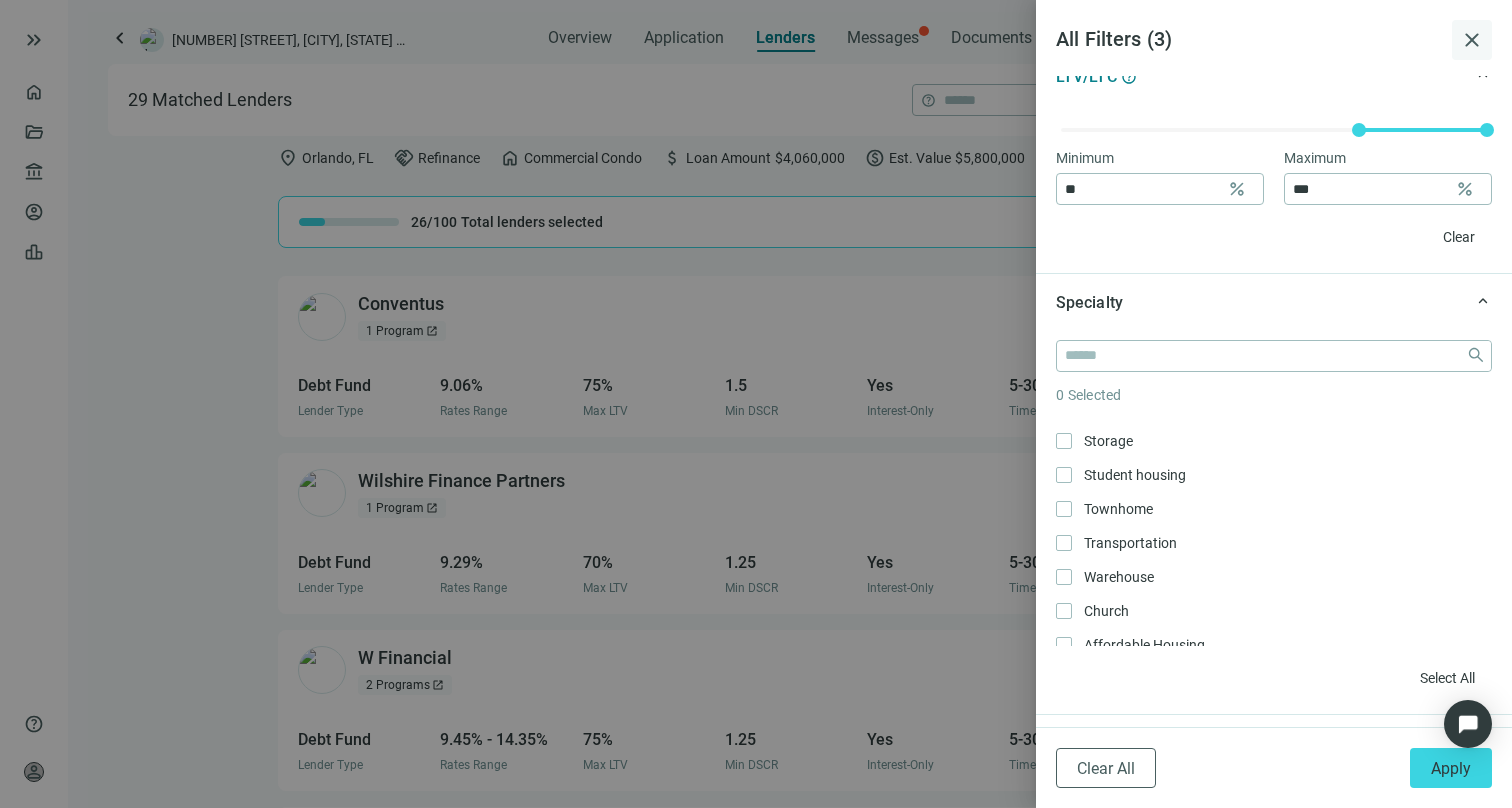 click on "close" at bounding box center [1472, 40] 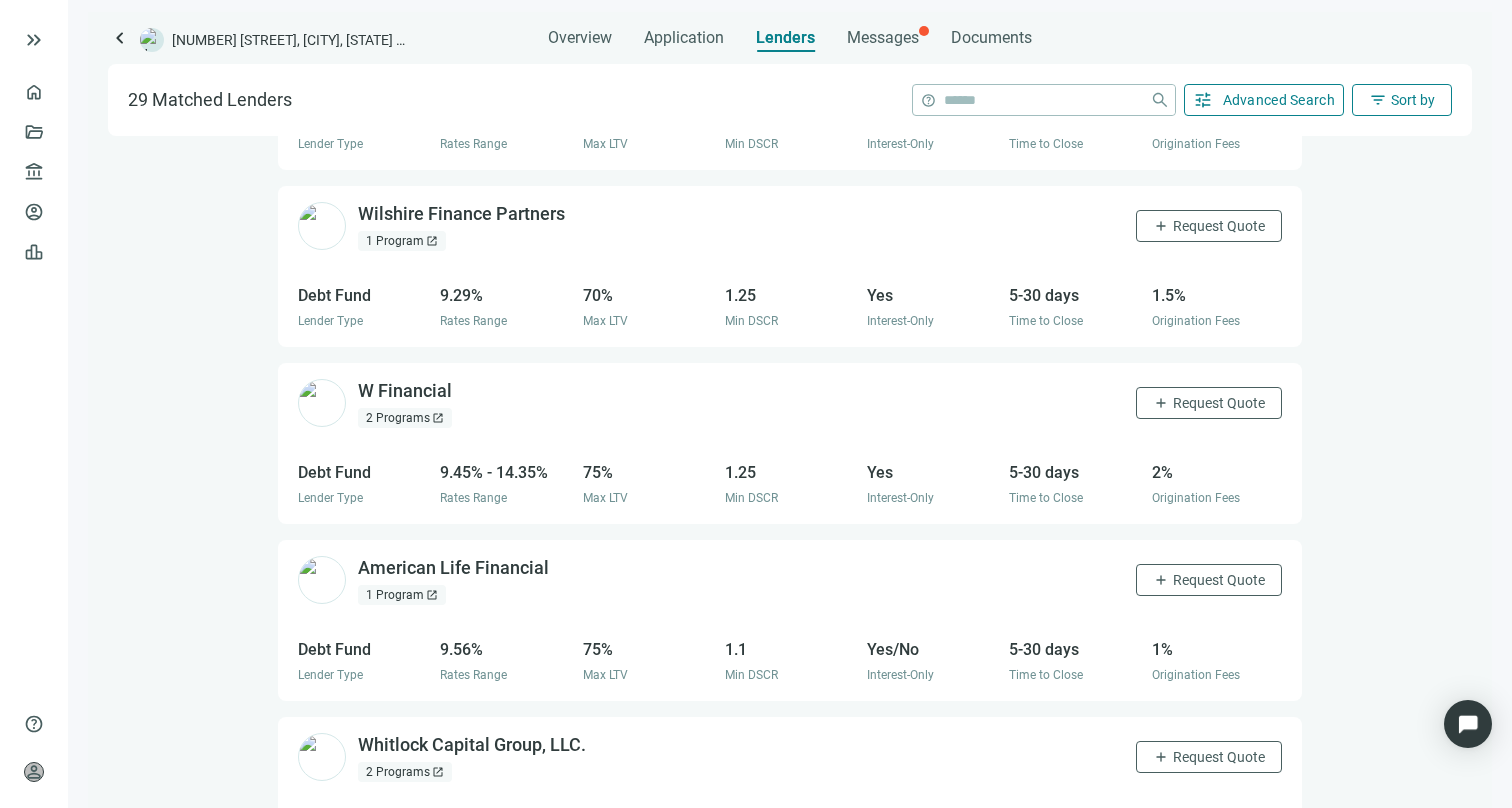 scroll, scrollTop: 0, scrollLeft: 0, axis: both 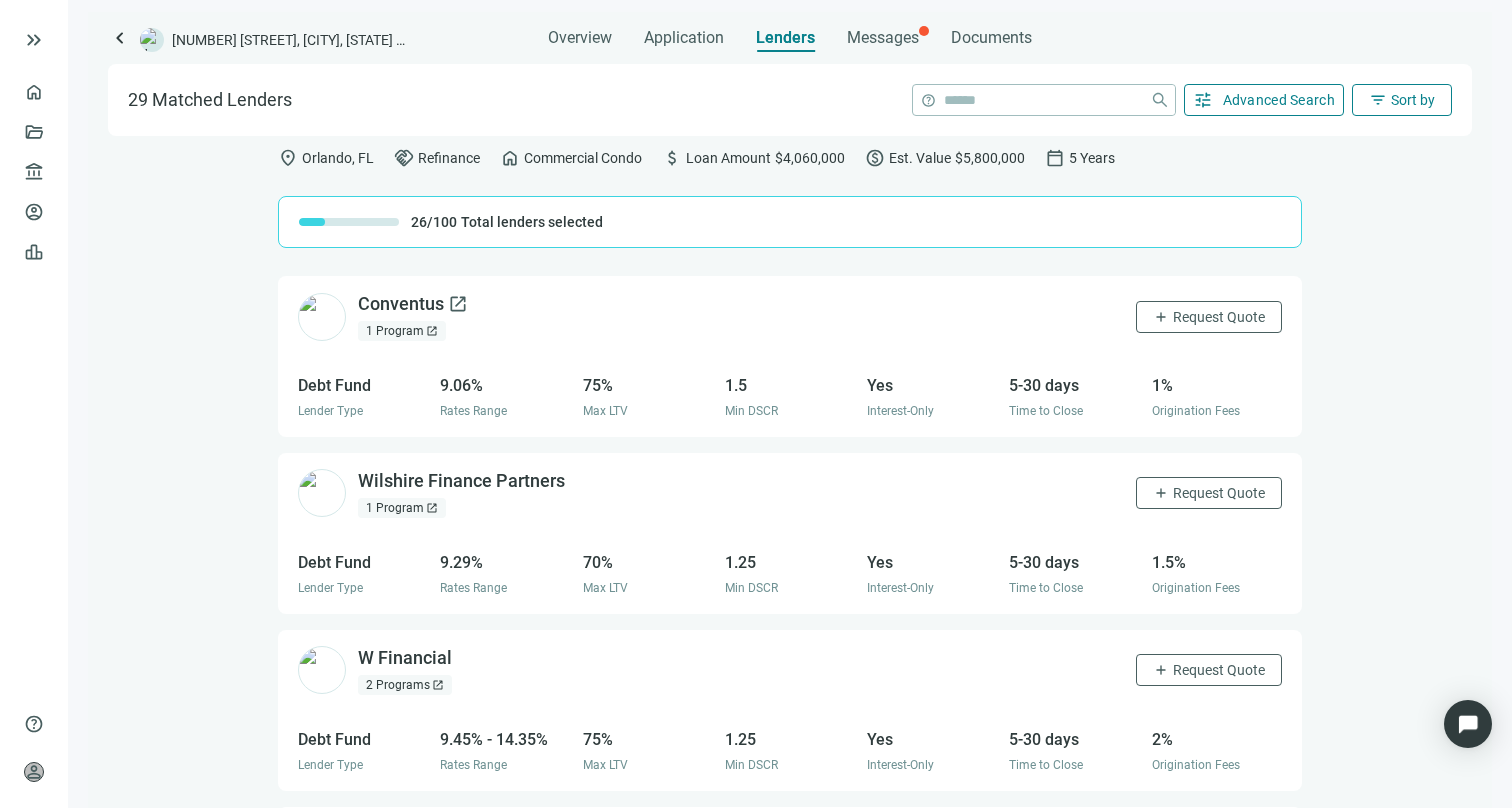 click on "Conventus open_in_new" at bounding box center [413, 304] 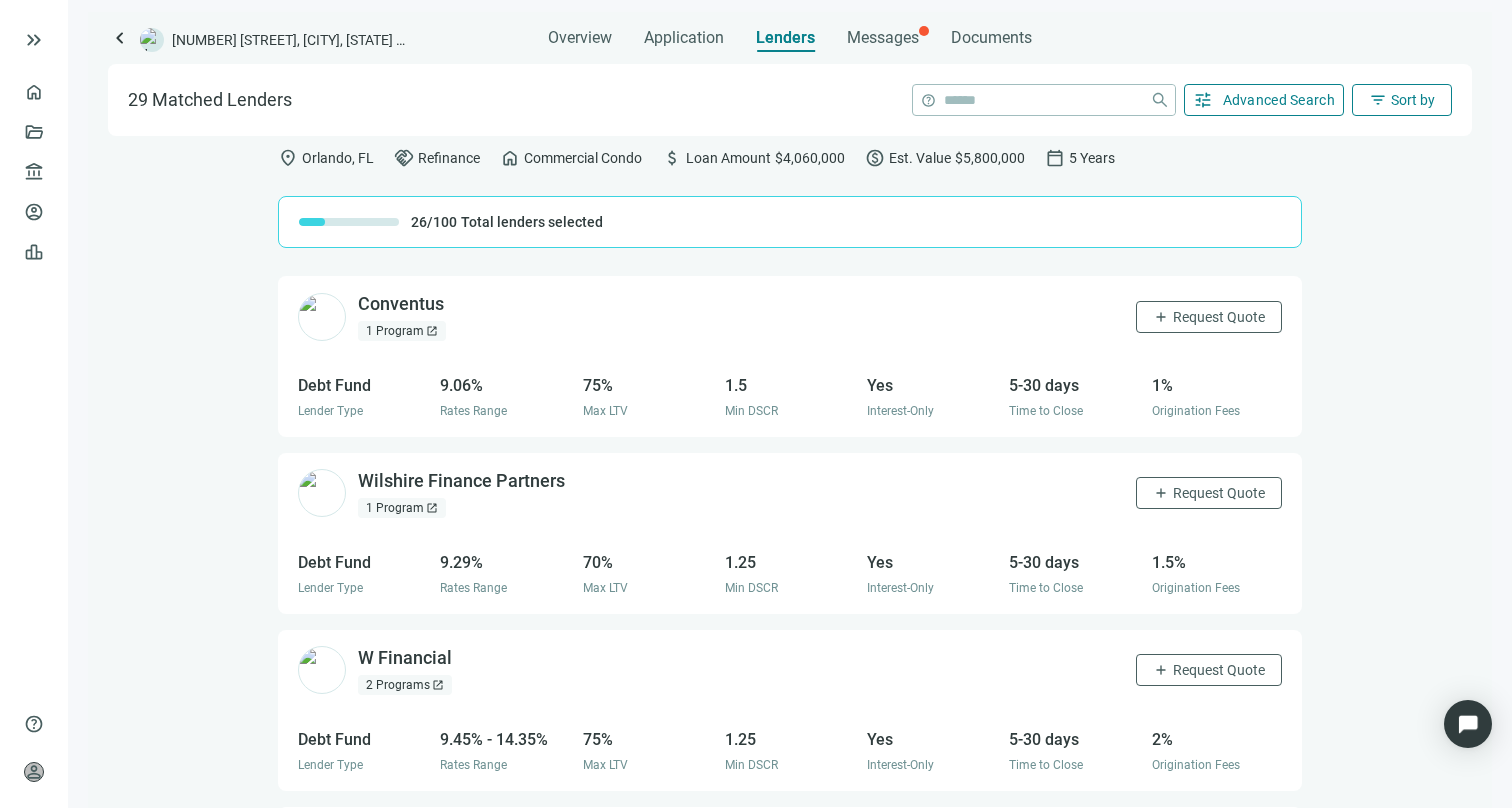 click on "Advanced Search" at bounding box center [1279, 100] 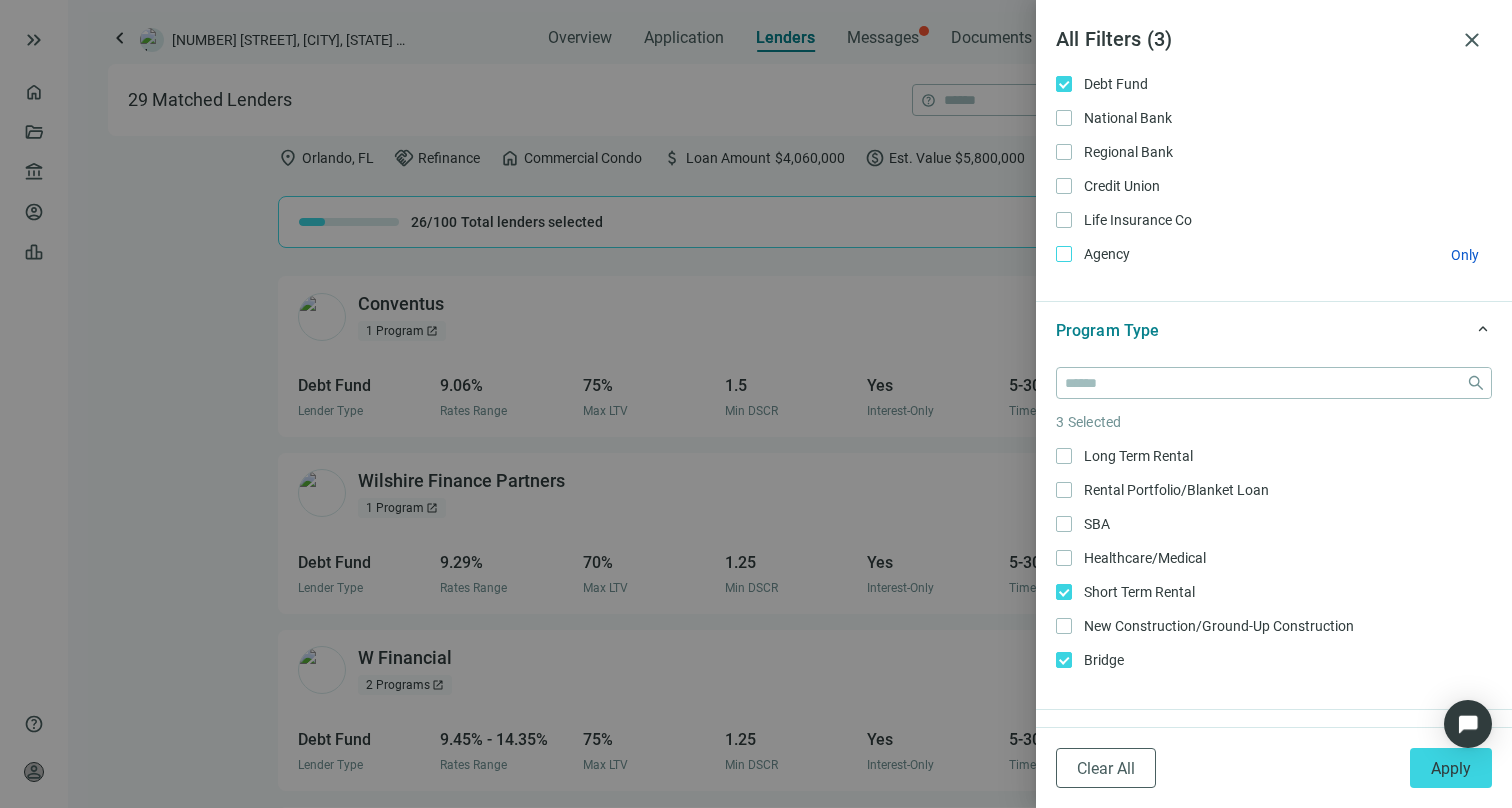 scroll, scrollTop: 225, scrollLeft: 0, axis: vertical 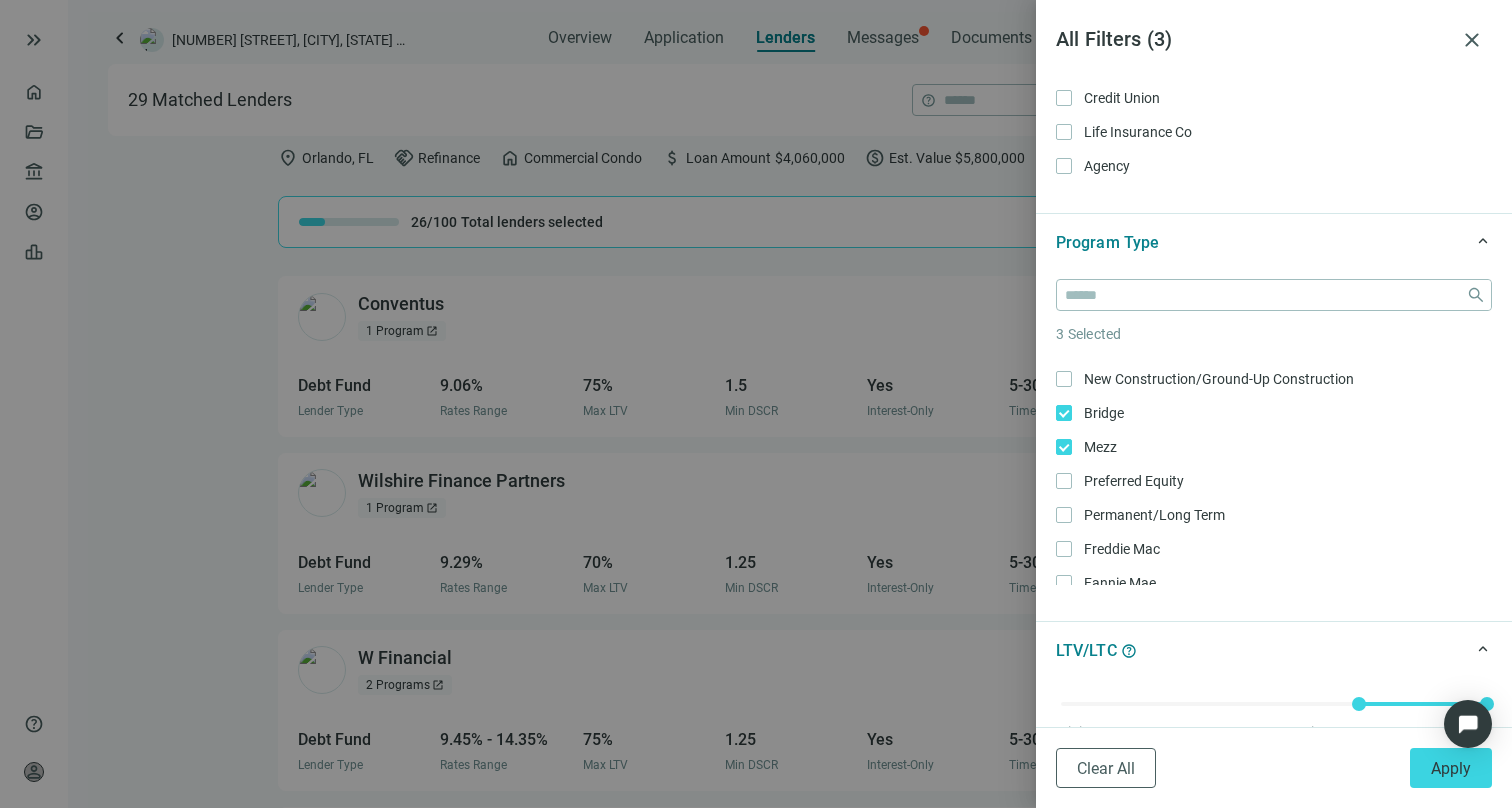 click on "Long Term Rental Only Rental Portfolio/Blanket Loan Only SBA Only Healthcare/Medical Only Short Term Rental Only New Construction/Ground-Up Construction Only Bridge Only Mezz Only Preferred Equity Only Permanent/Long Term Only Freddie Mac Only Fannie Mae Only HUD Only CMBS Only Rehab/Construction/Renovation Only Ground Lease Only Life Co Only" at bounding box center [1274, 481] 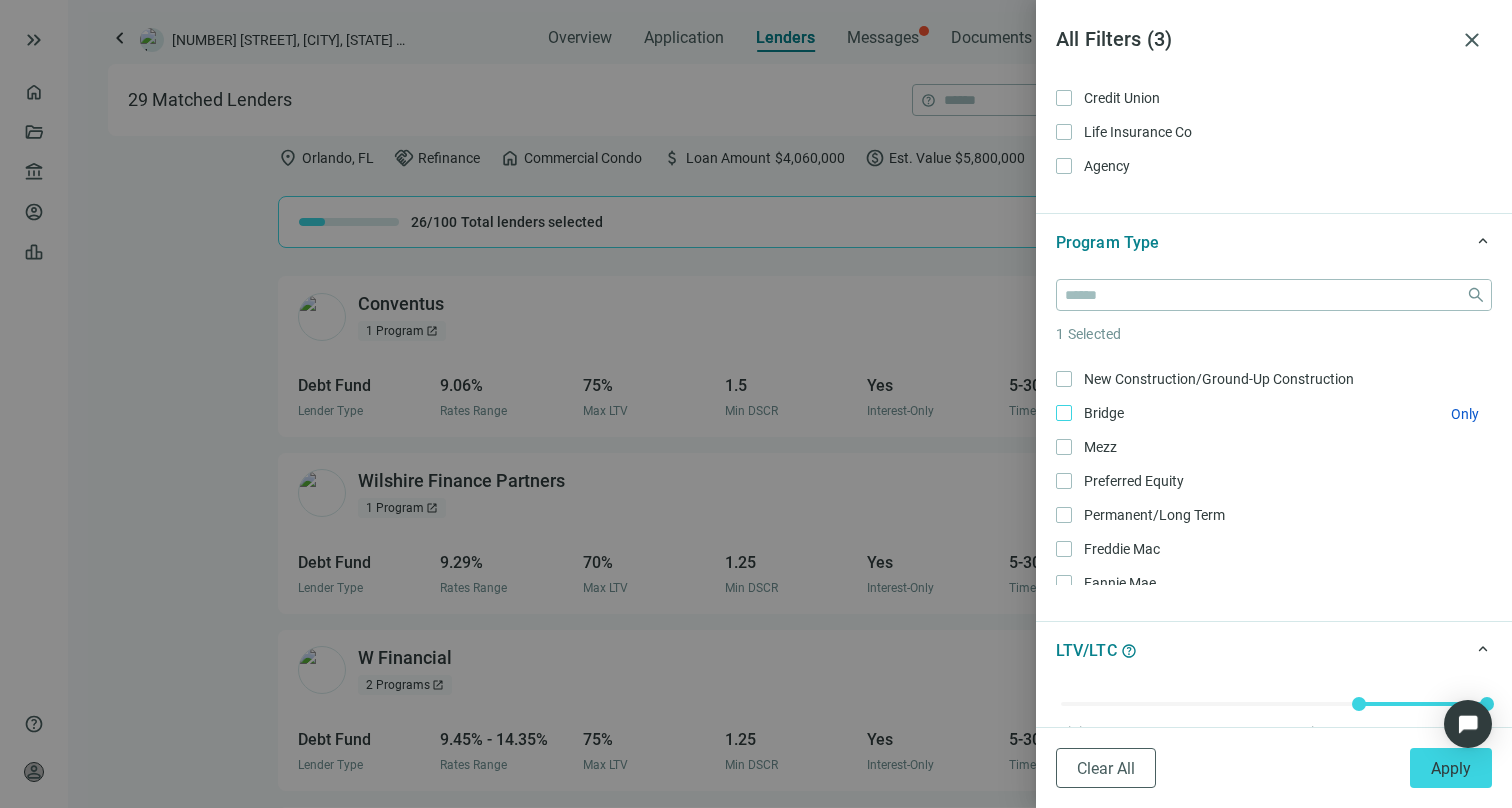 scroll, scrollTop: 77, scrollLeft: 0, axis: vertical 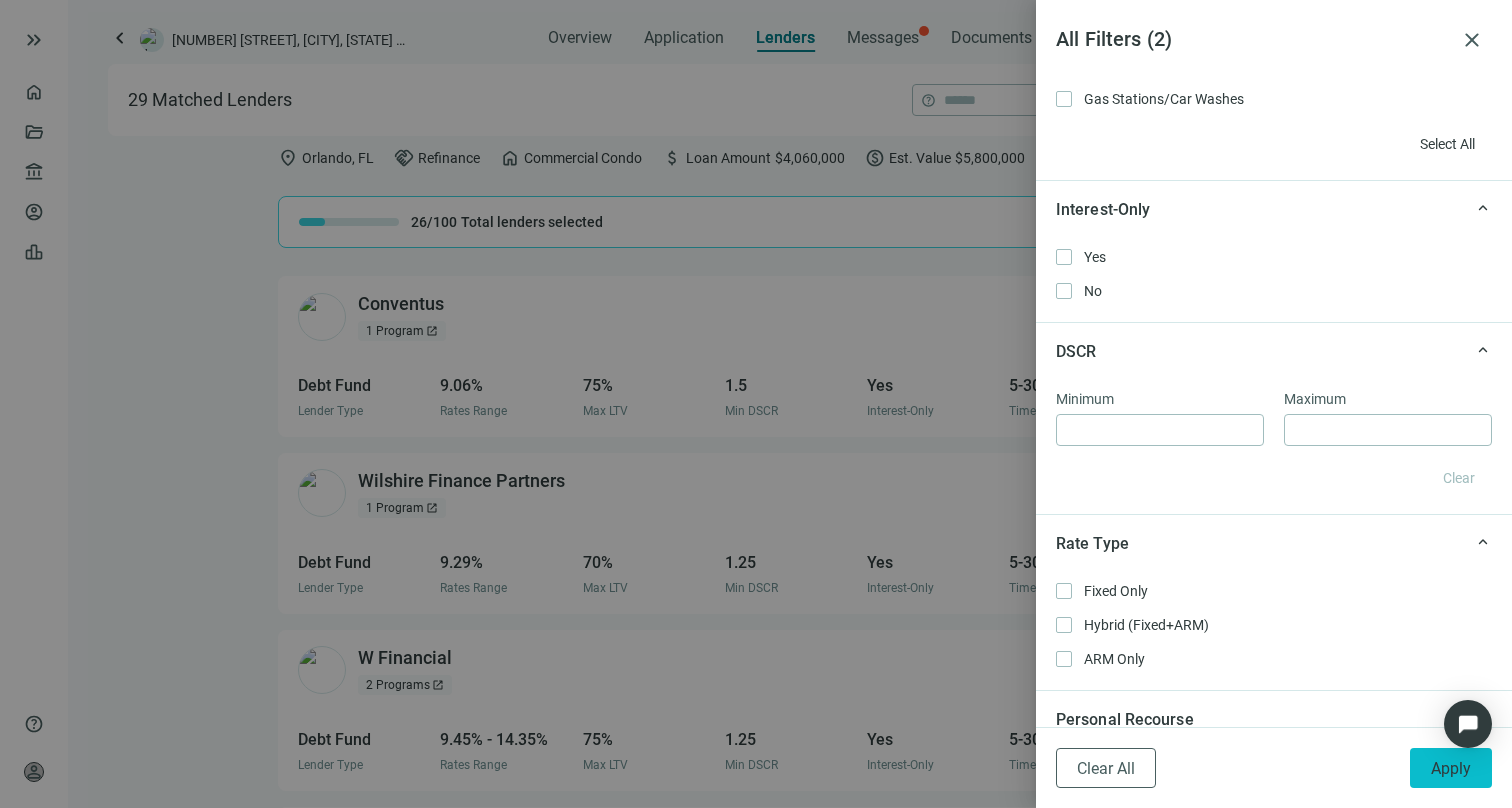 click on "Apply" at bounding box center (1451, 768) 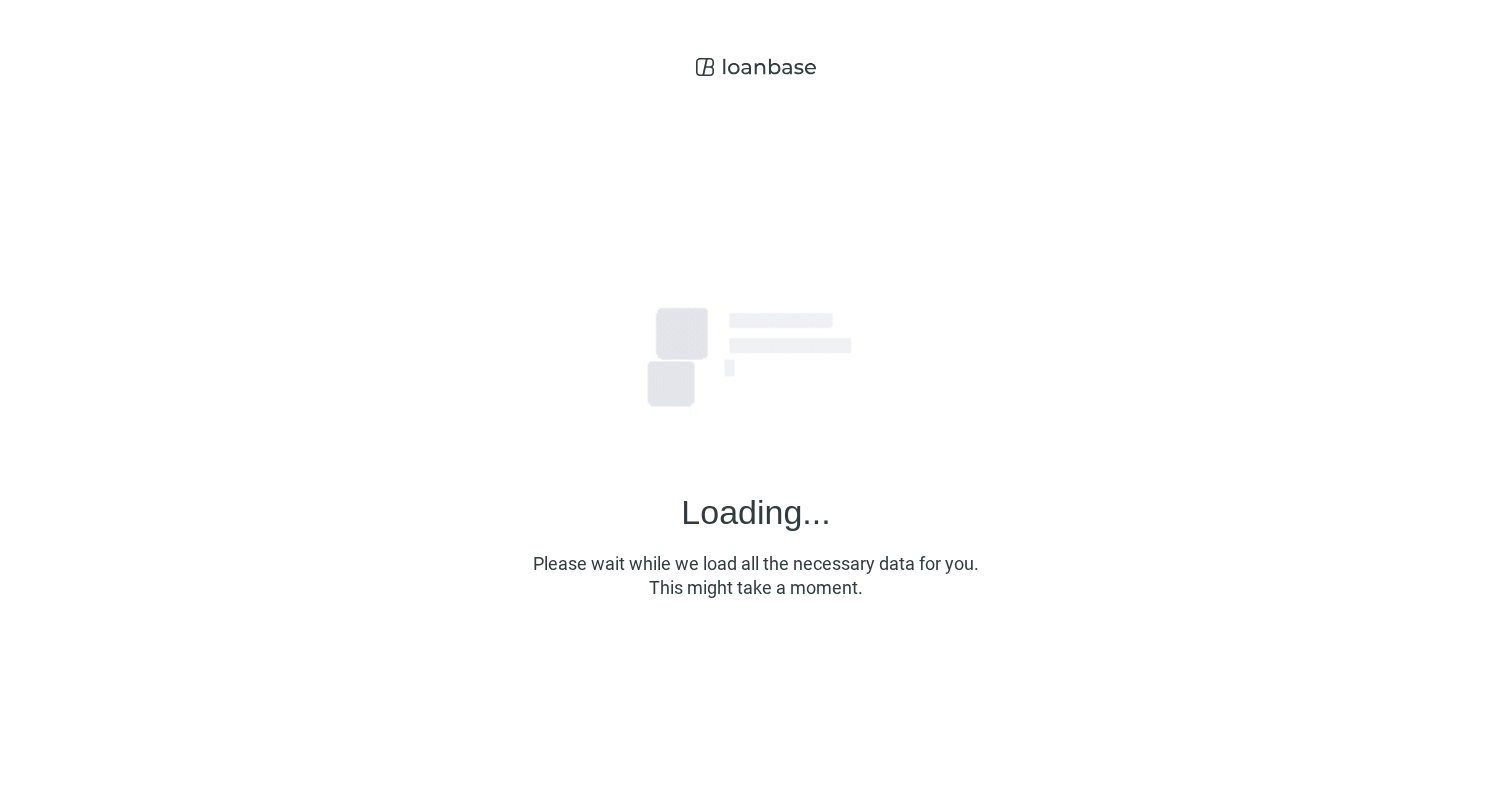 scroll, scrollTop: 0, scrollLeft: 0, axis: both 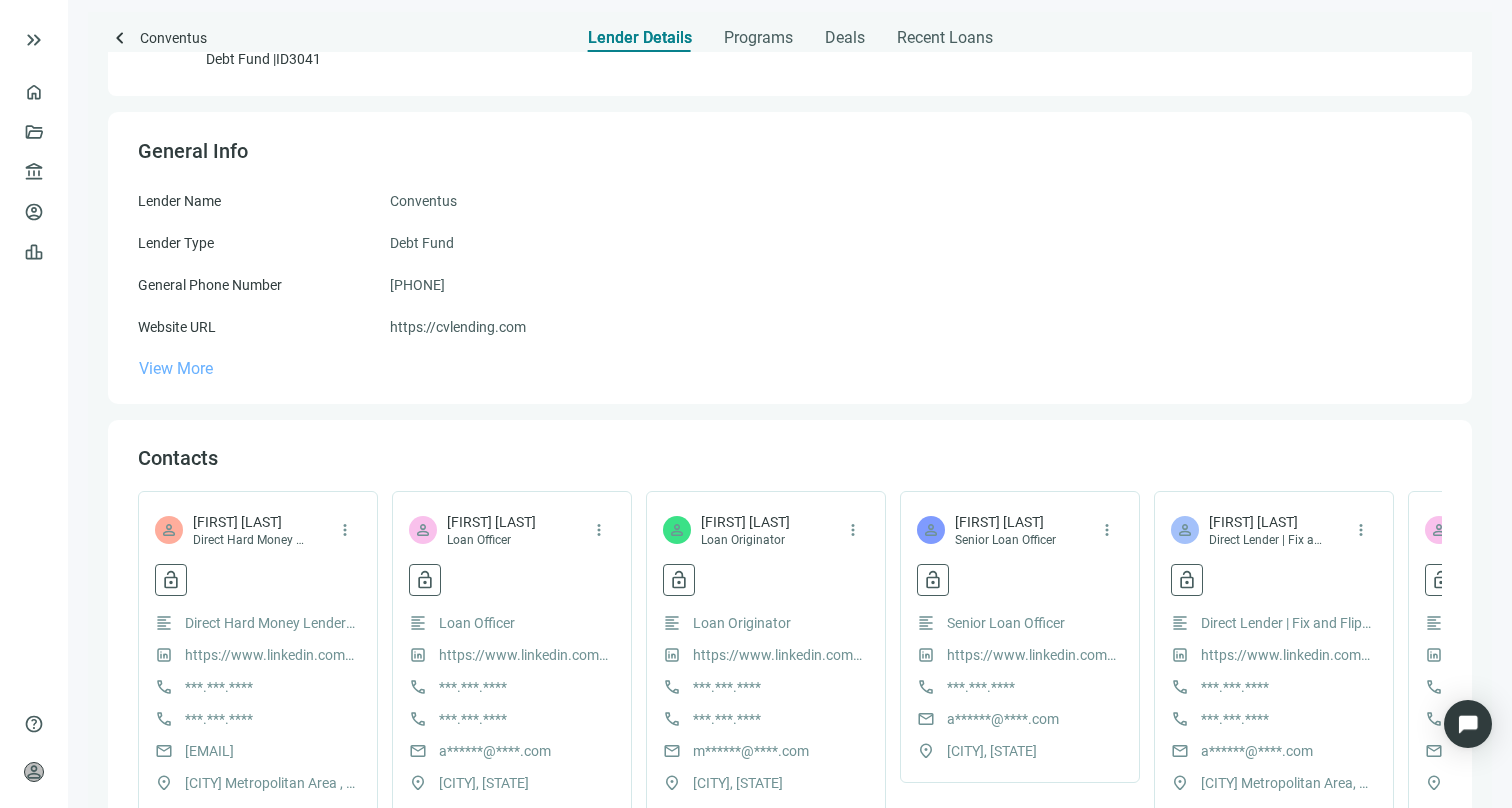 click on "View More" at bounding box center (176, 368) 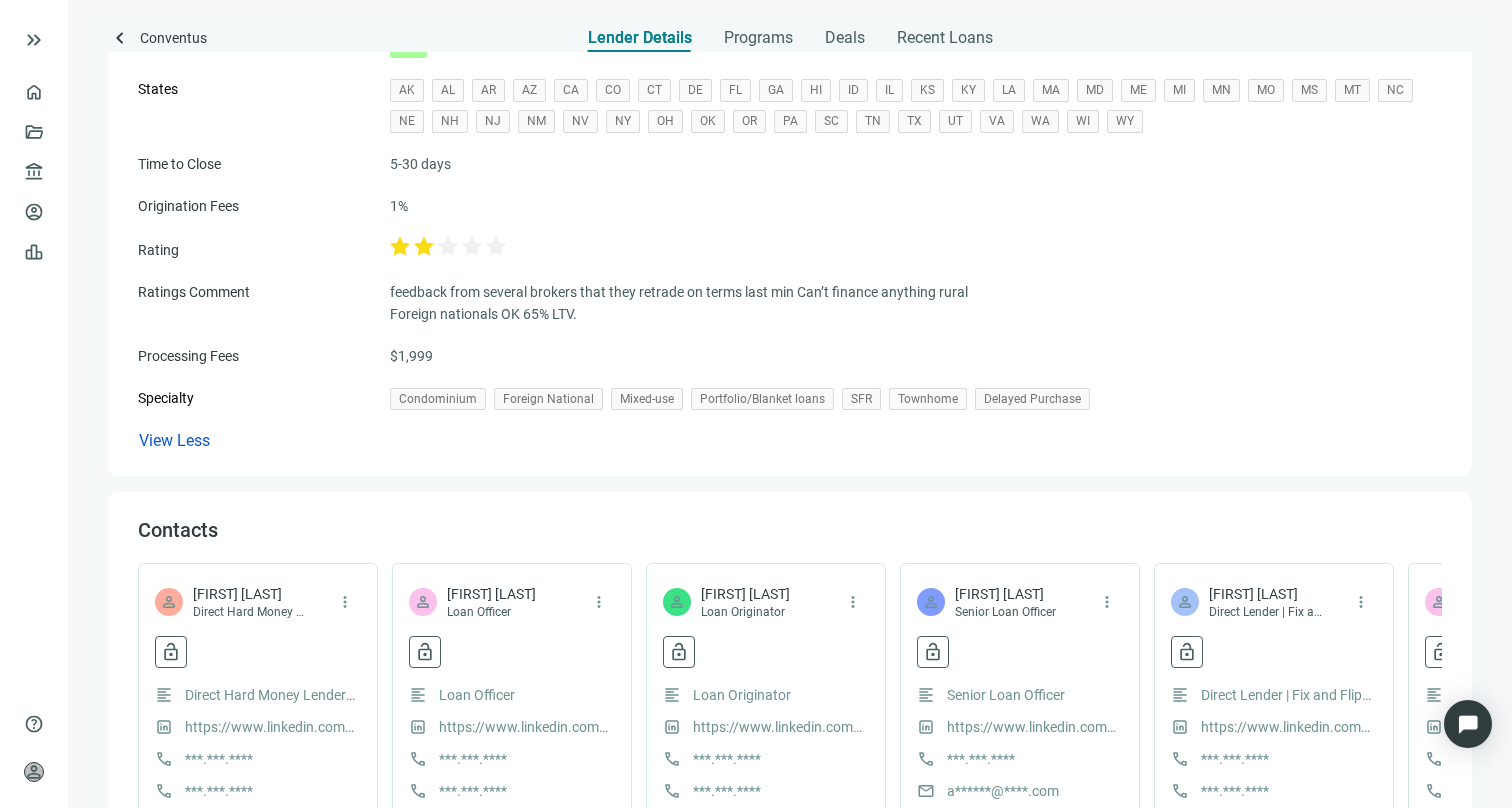 scroll, scrollTop: 411, scrollLeft: 0, axis: vertical 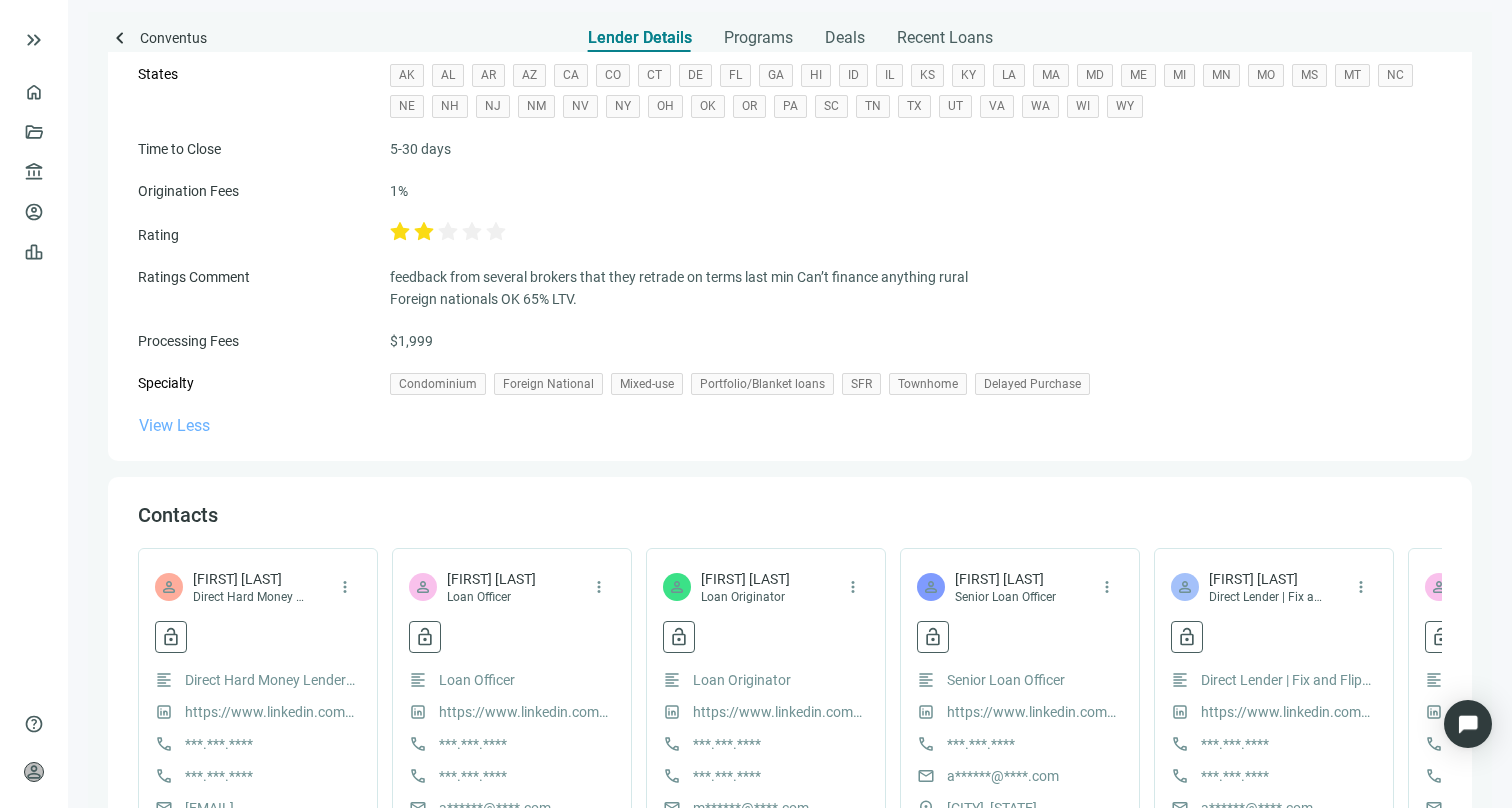 click on "View Less" at bounding box center [174, 425] 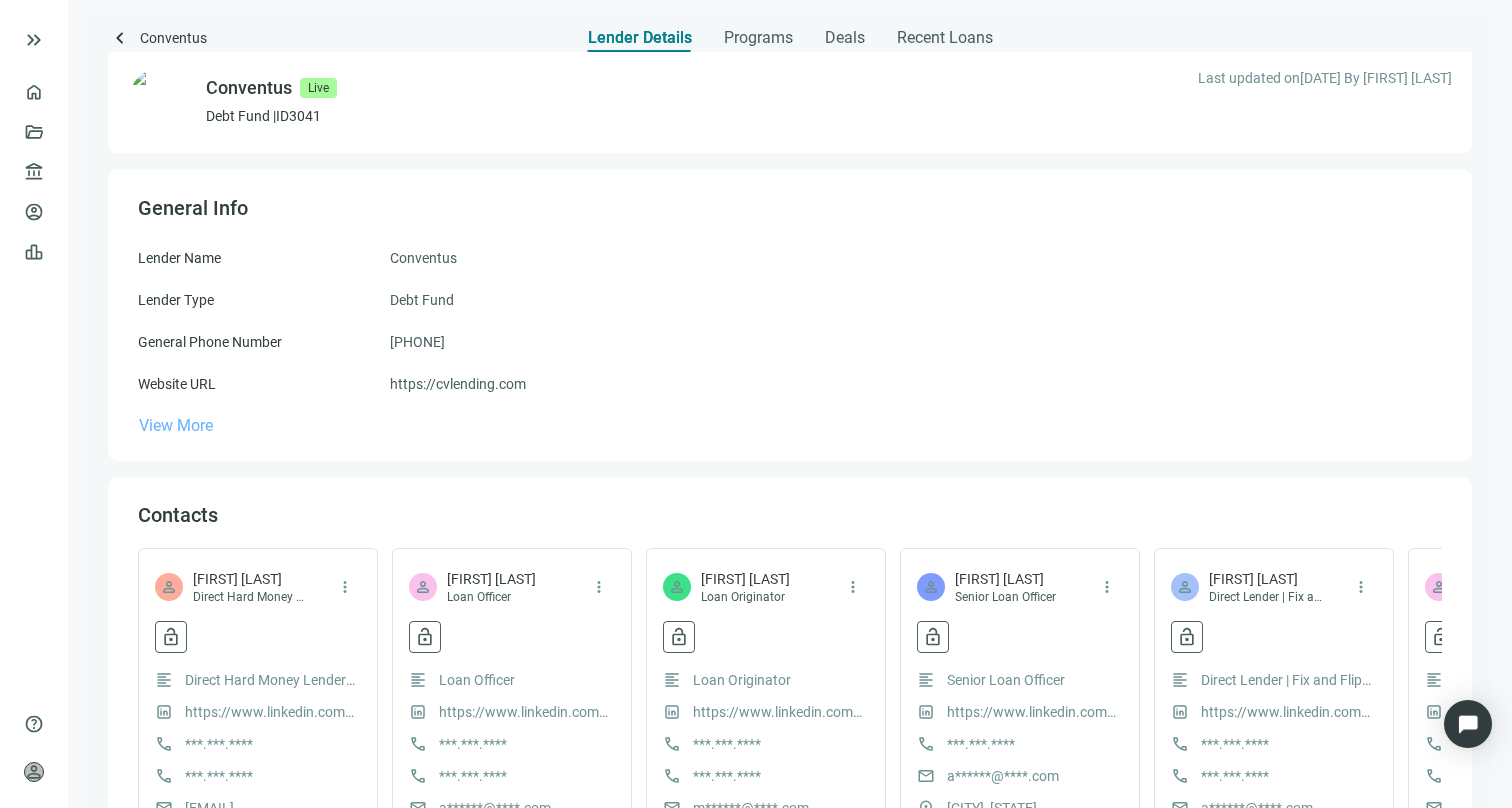 click on "View More" at bounding box center [176, 425] 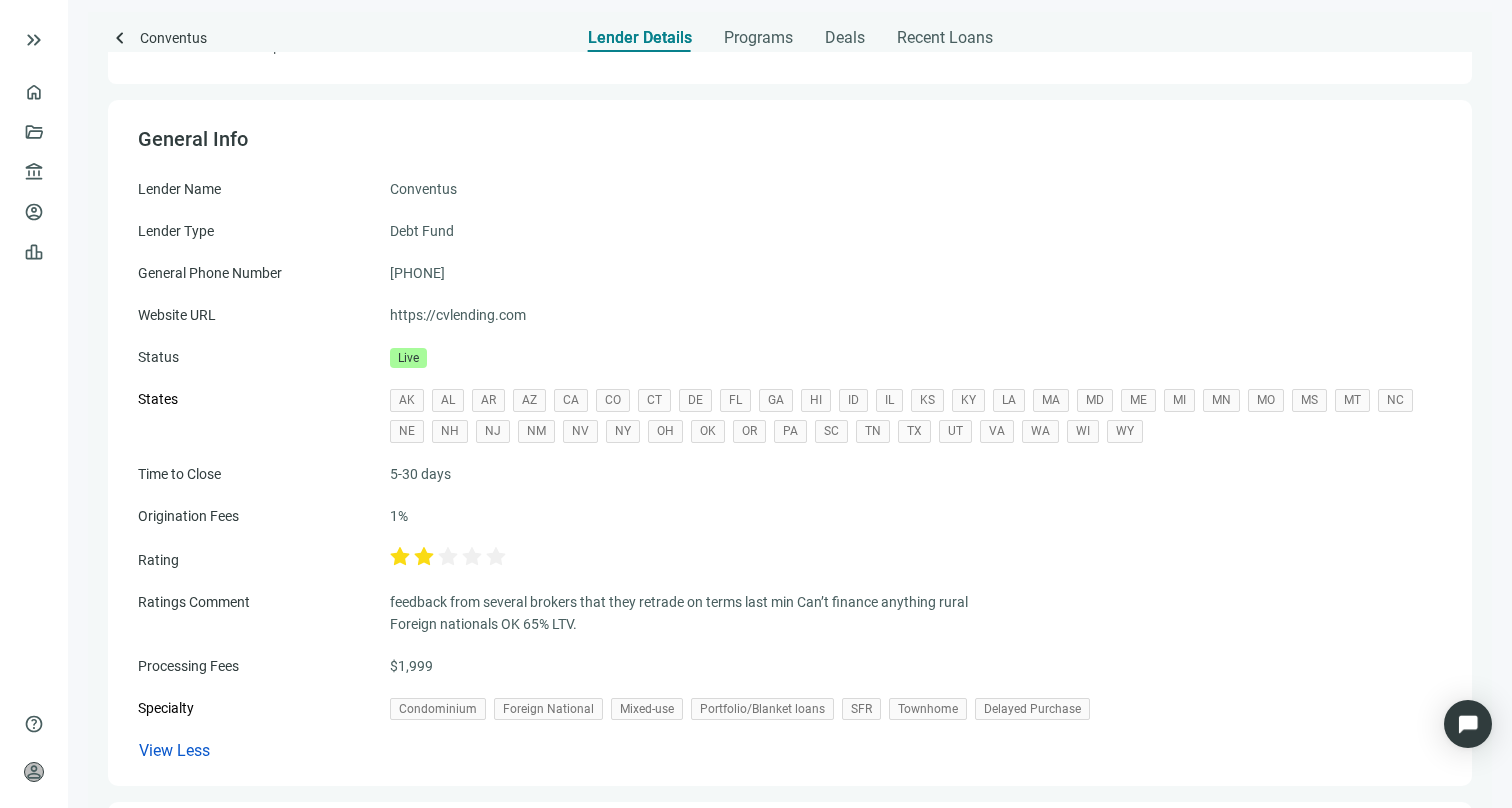 scroll, scrollTop: 0, scrollLeft: 0, axis: both 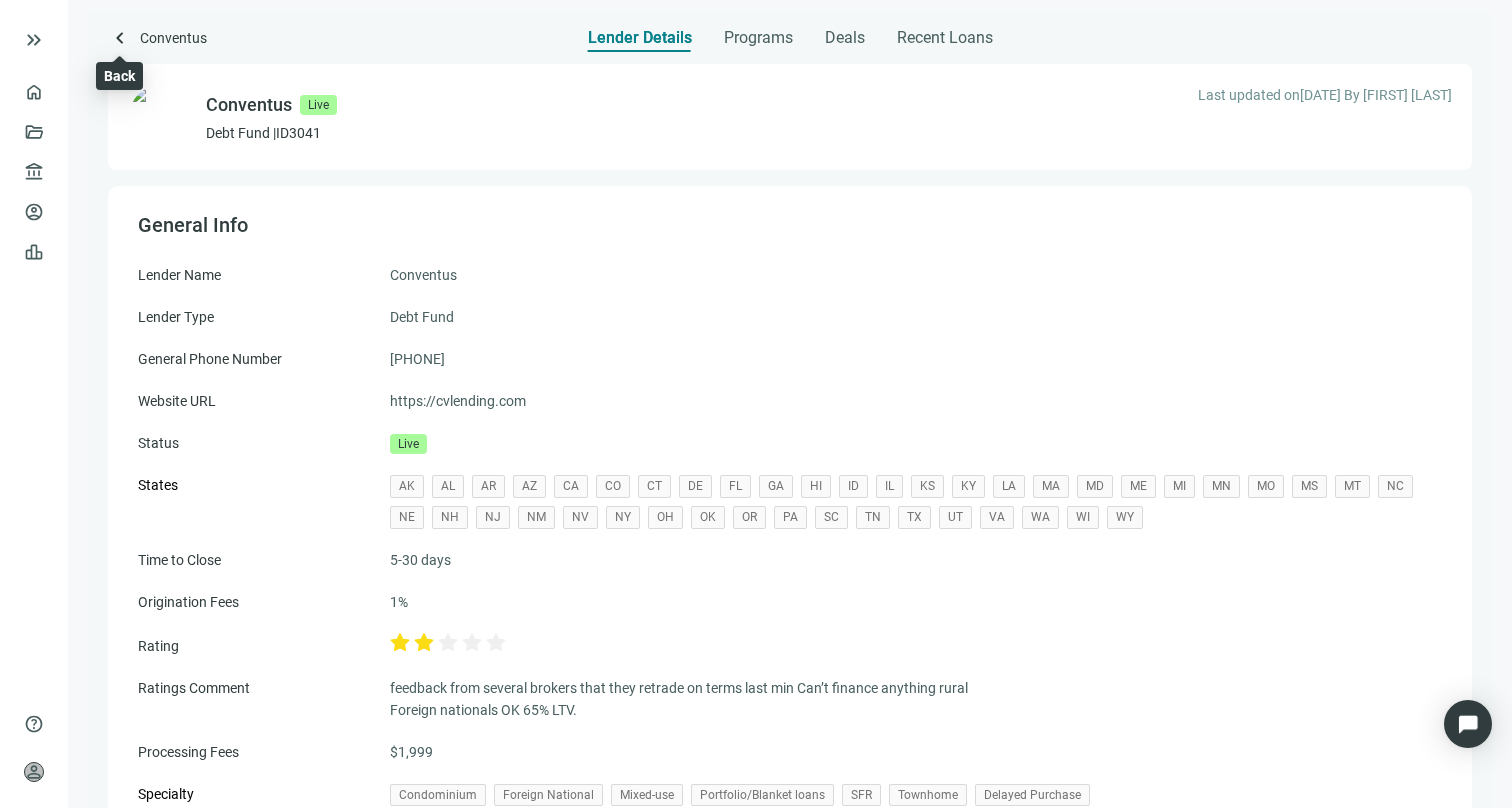 click on "keyboard_arrow_left" at bounding box center (120, 38) 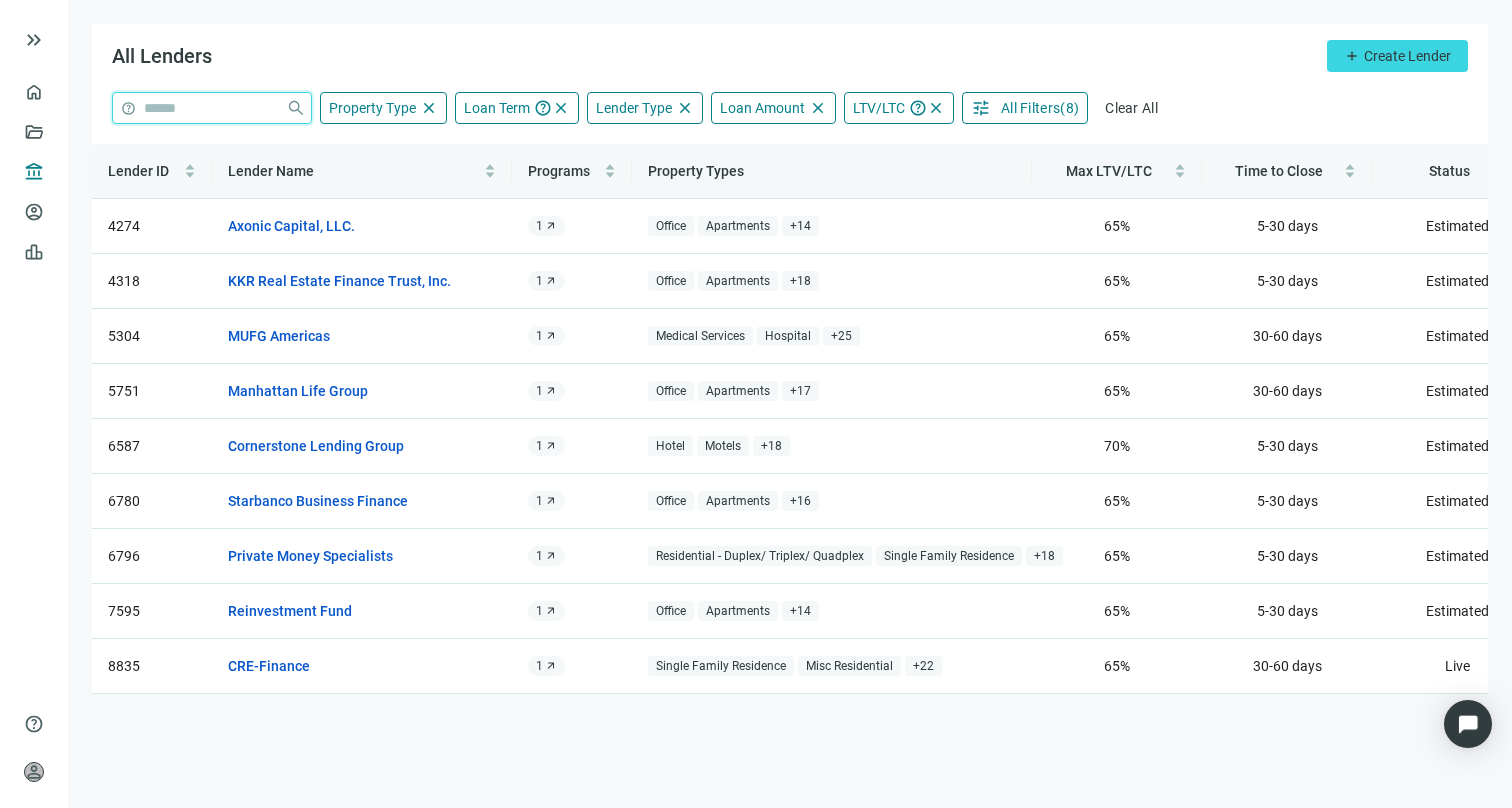click at bounding box center [211, 108] 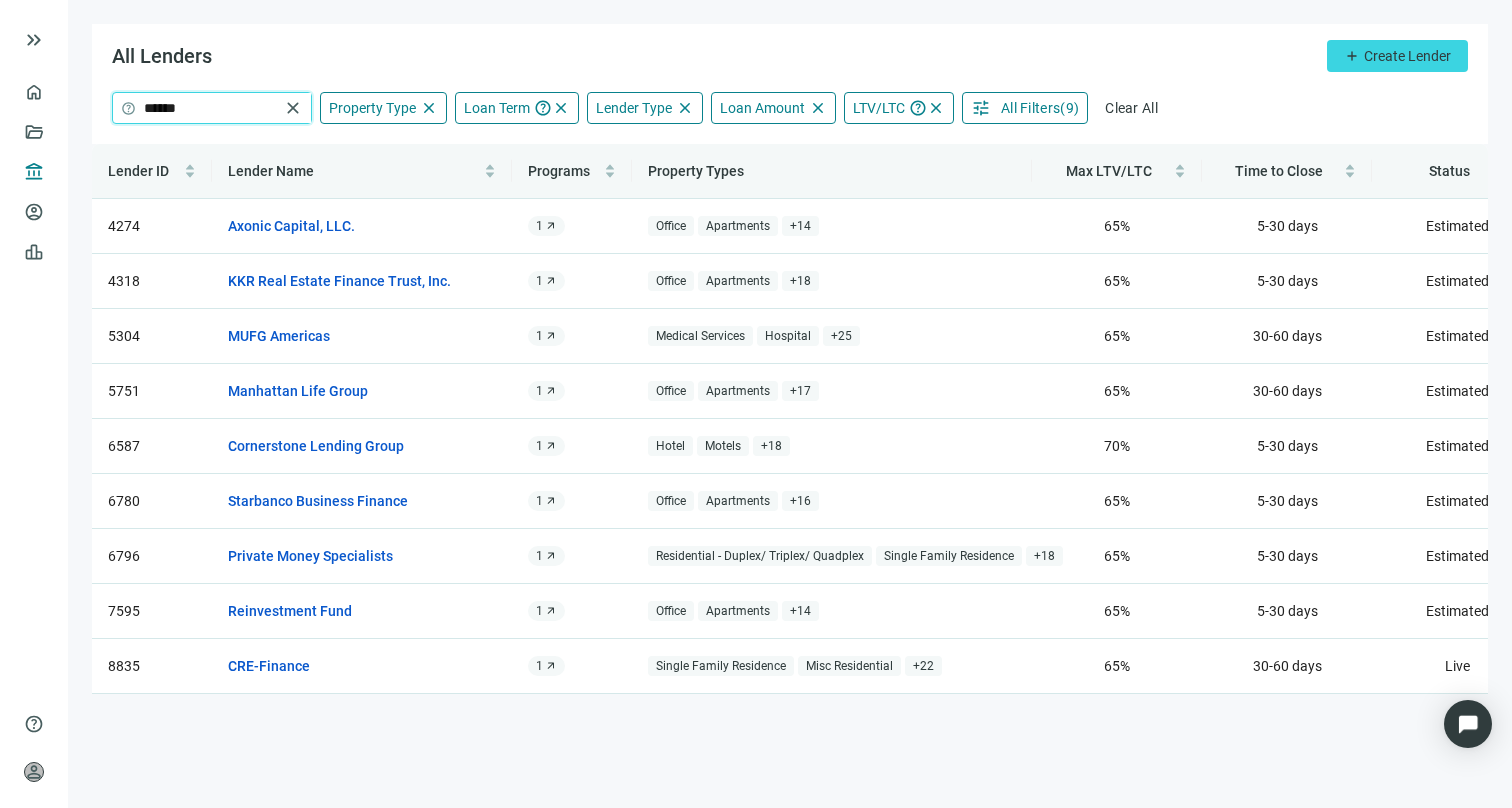 type on "******" 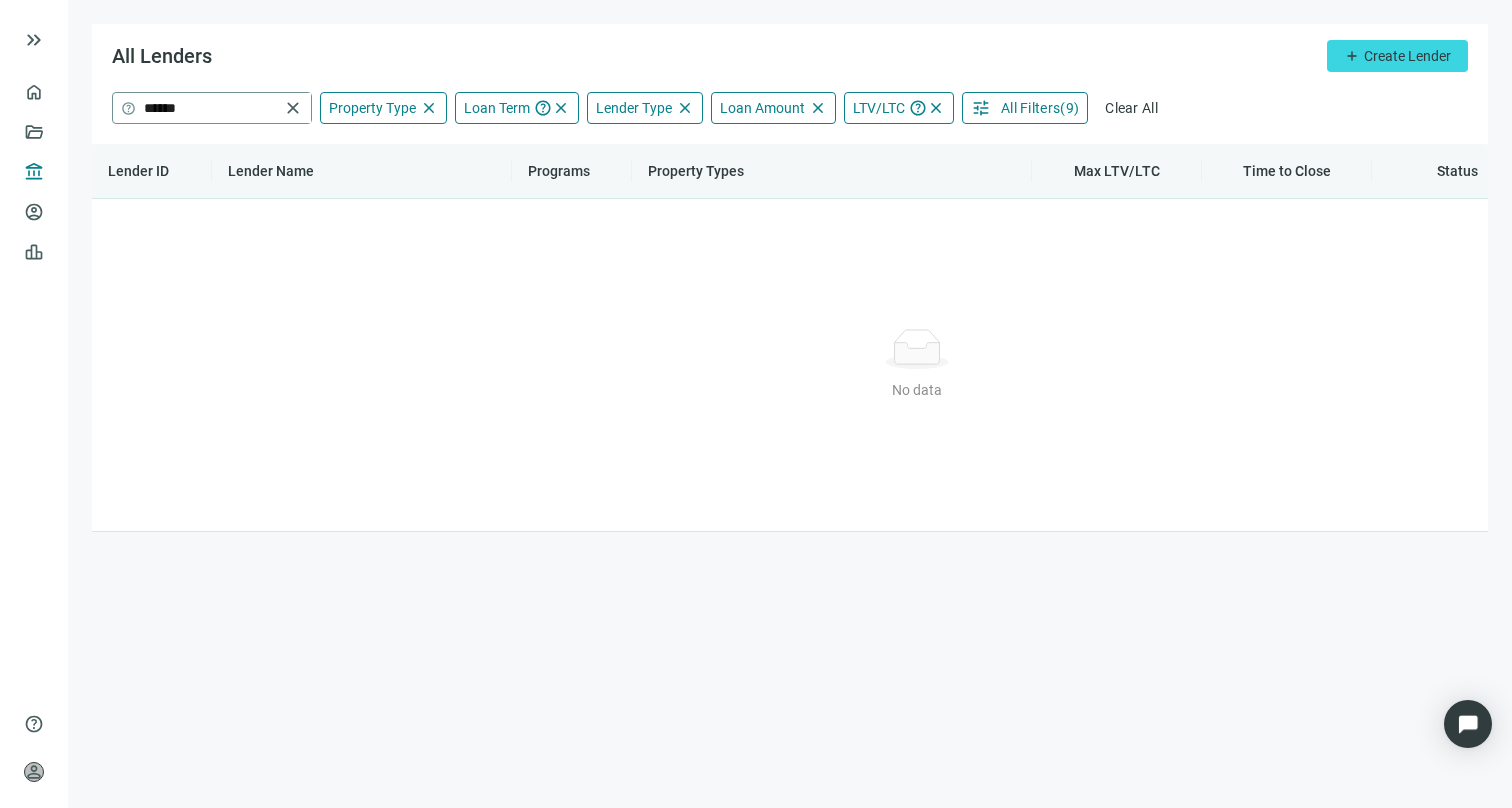 click on "help ****** close" at bounding box center [212, 108] 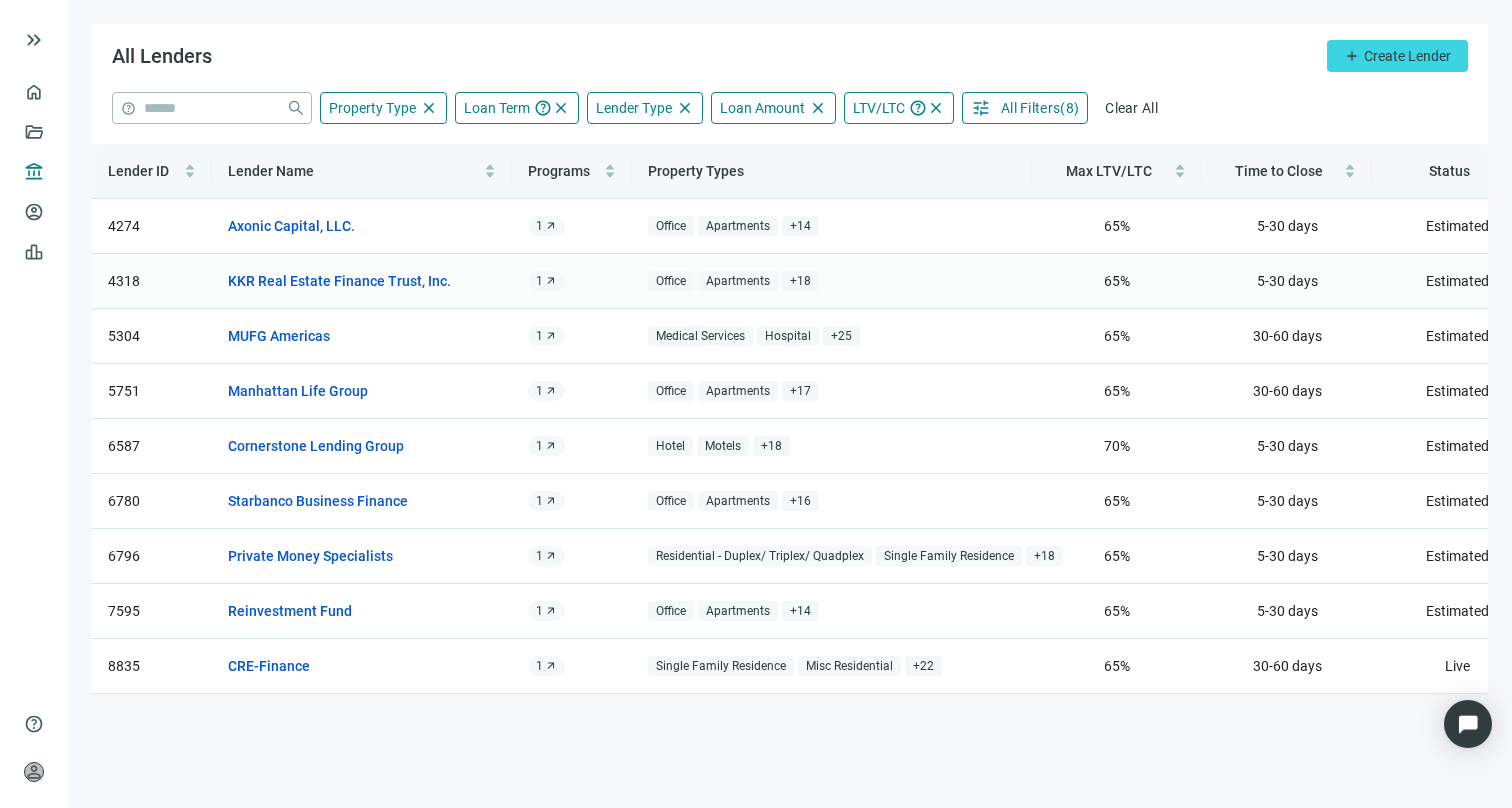 scroll, scrollTop: 0, scrollLeft: 221, axis: horizontal 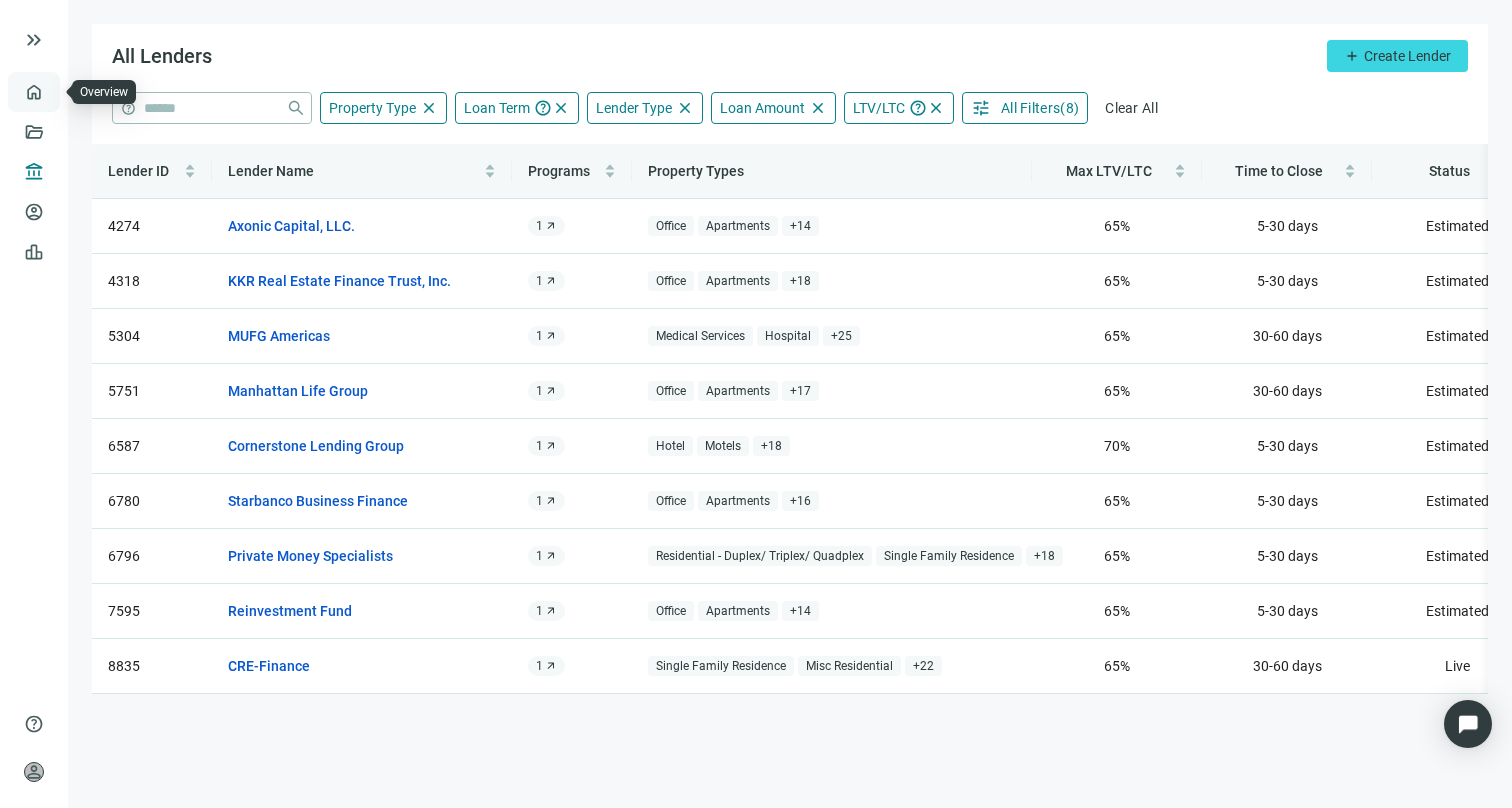 click on "Overview" at bounding box center (79, 92) 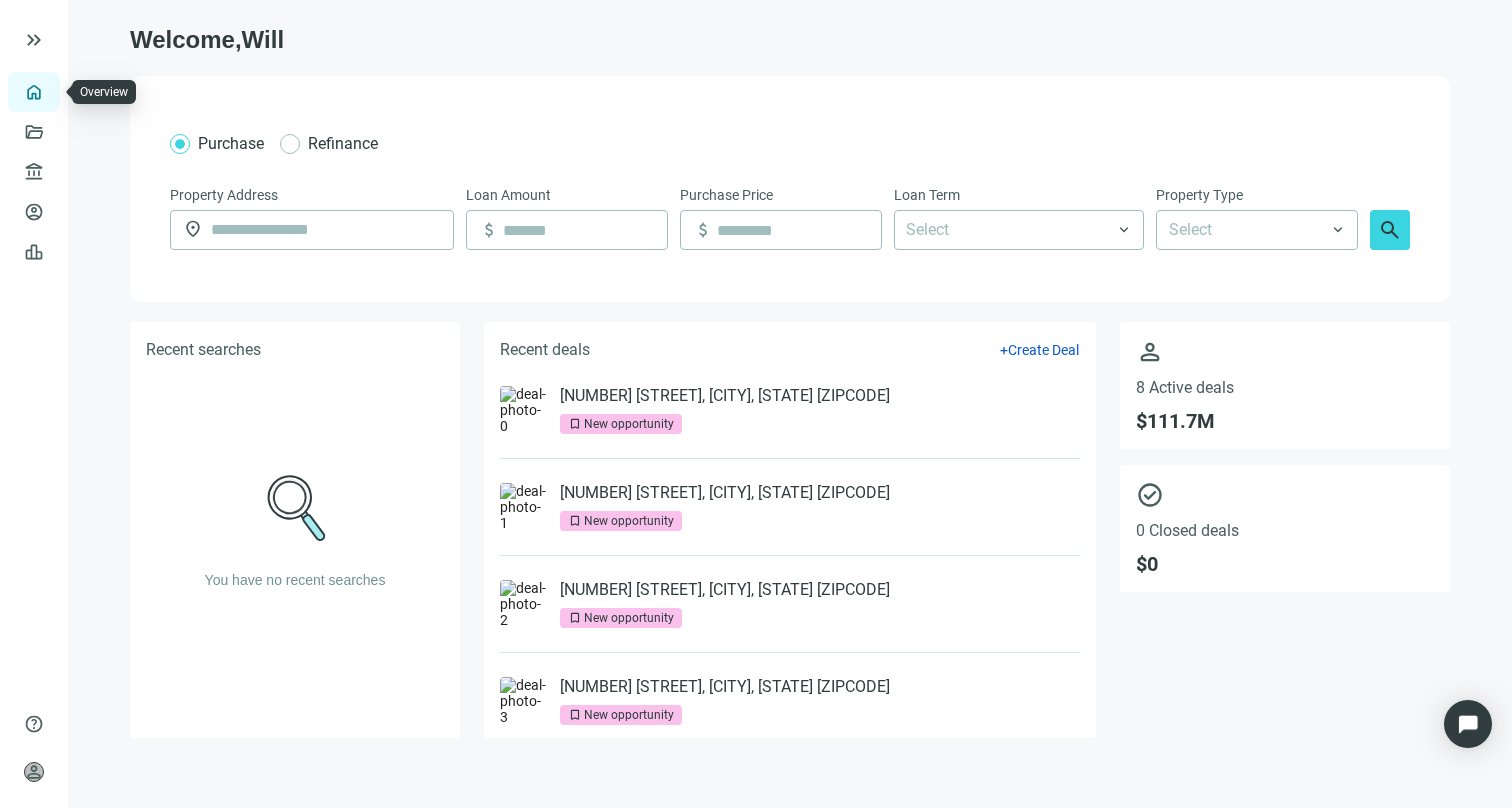 click on "keyboard_double_arrow_right" at bounding box center (34, 40) 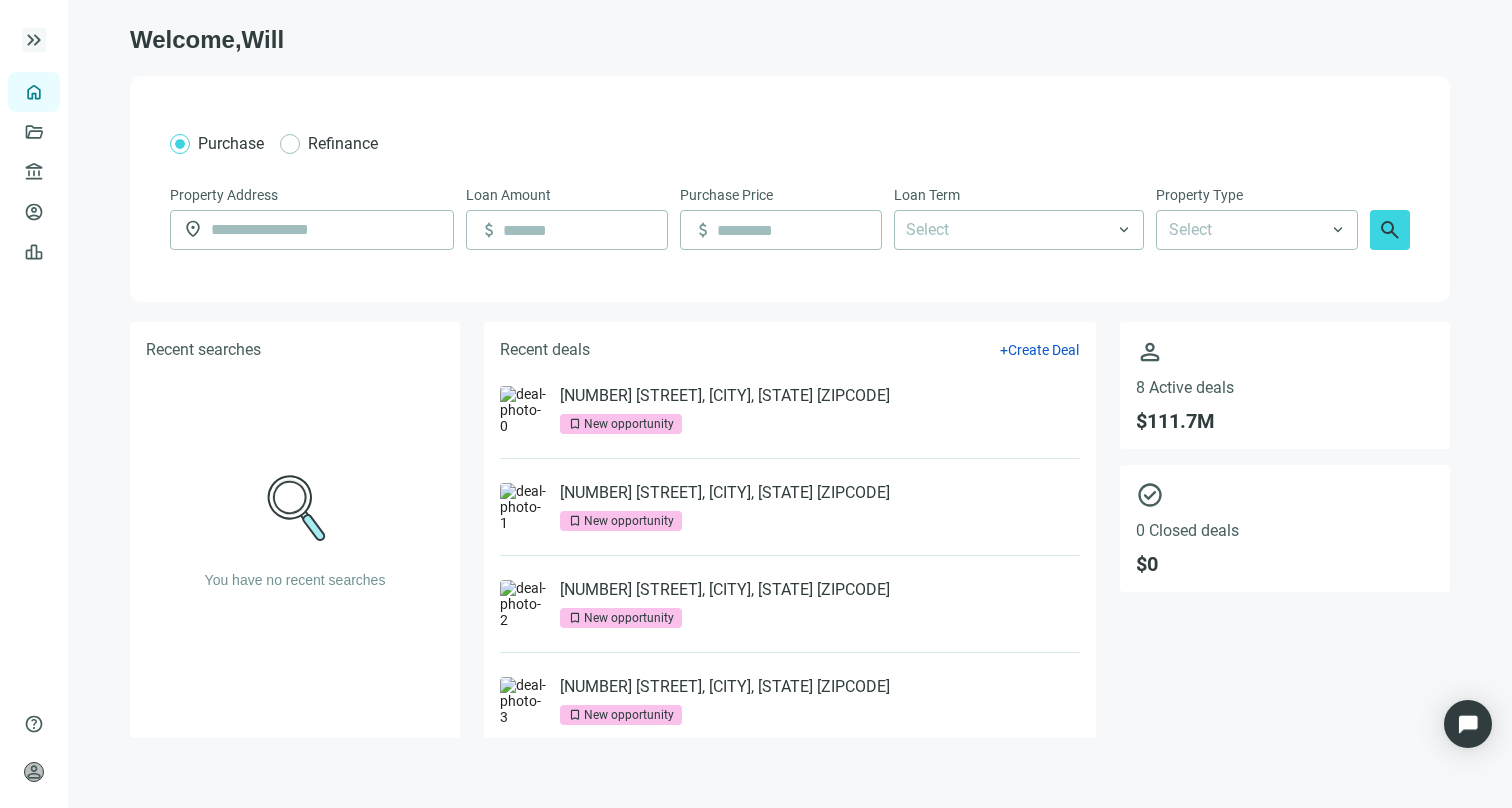 click on "keyboard_double_arrow_right" at bounding box center (34, 40) 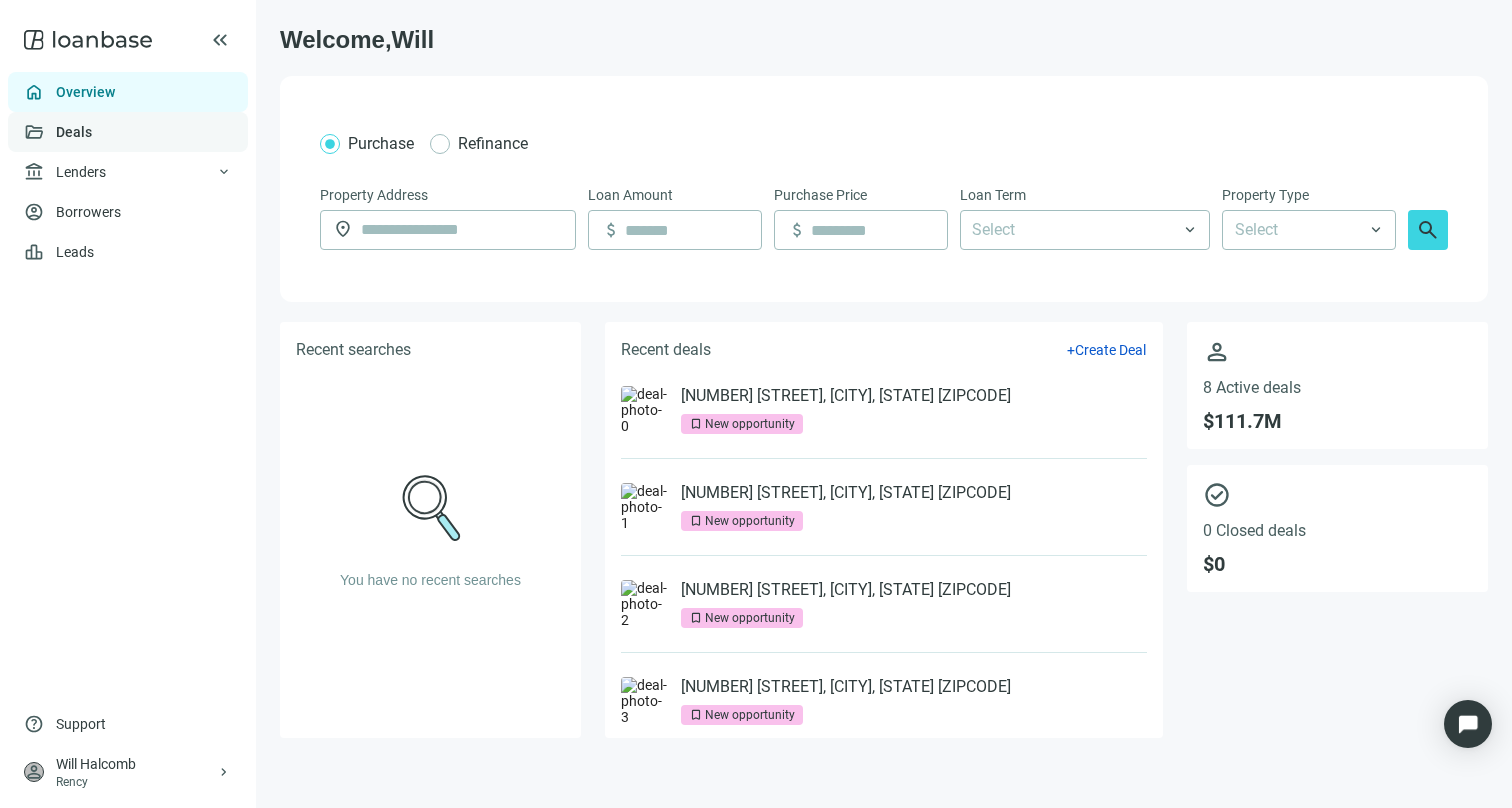 click on "Deals" at bounding box center (74, 132) 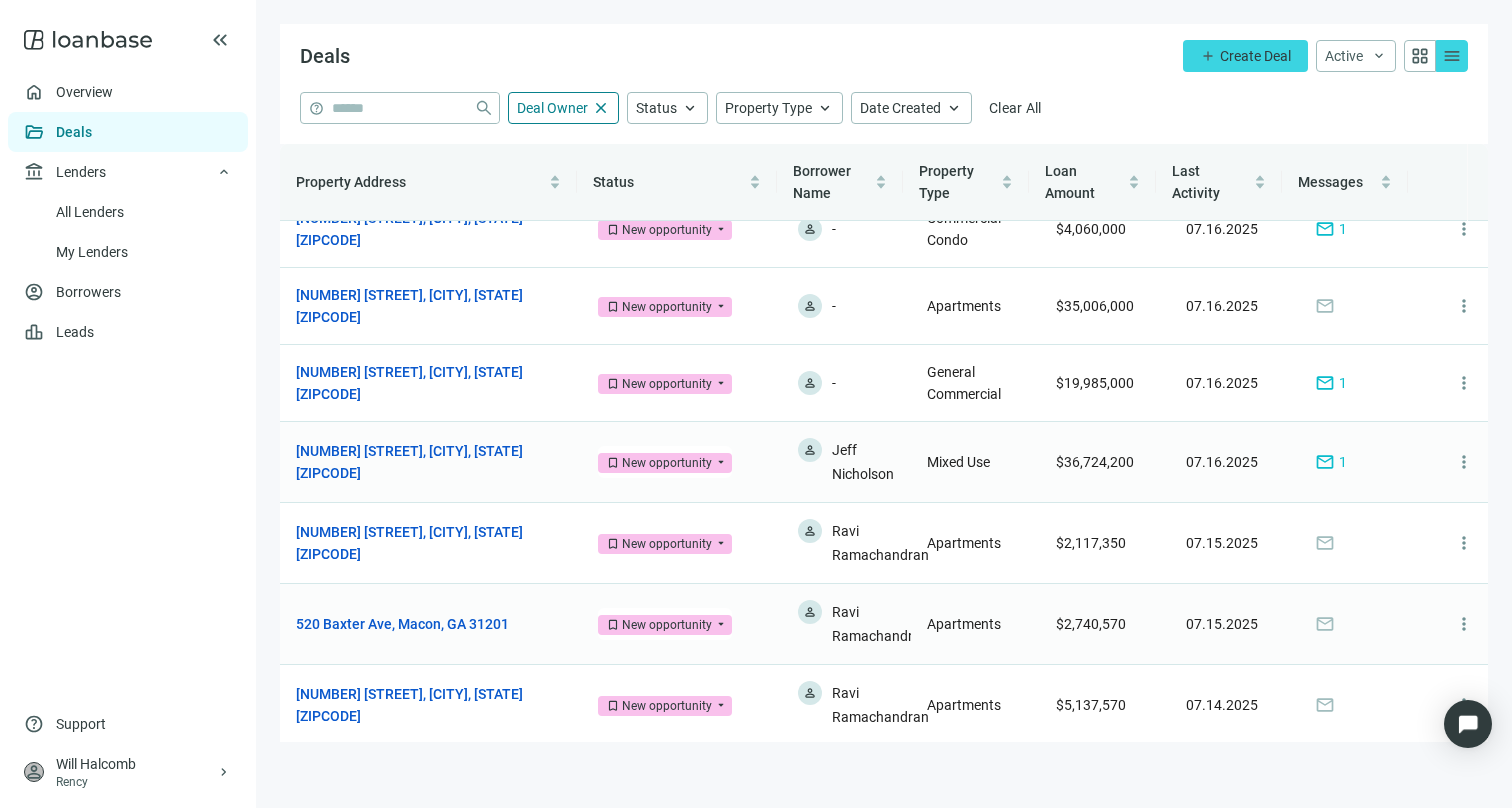 scroll, scrollTop: 0, scrollLeft: 0, axis: both 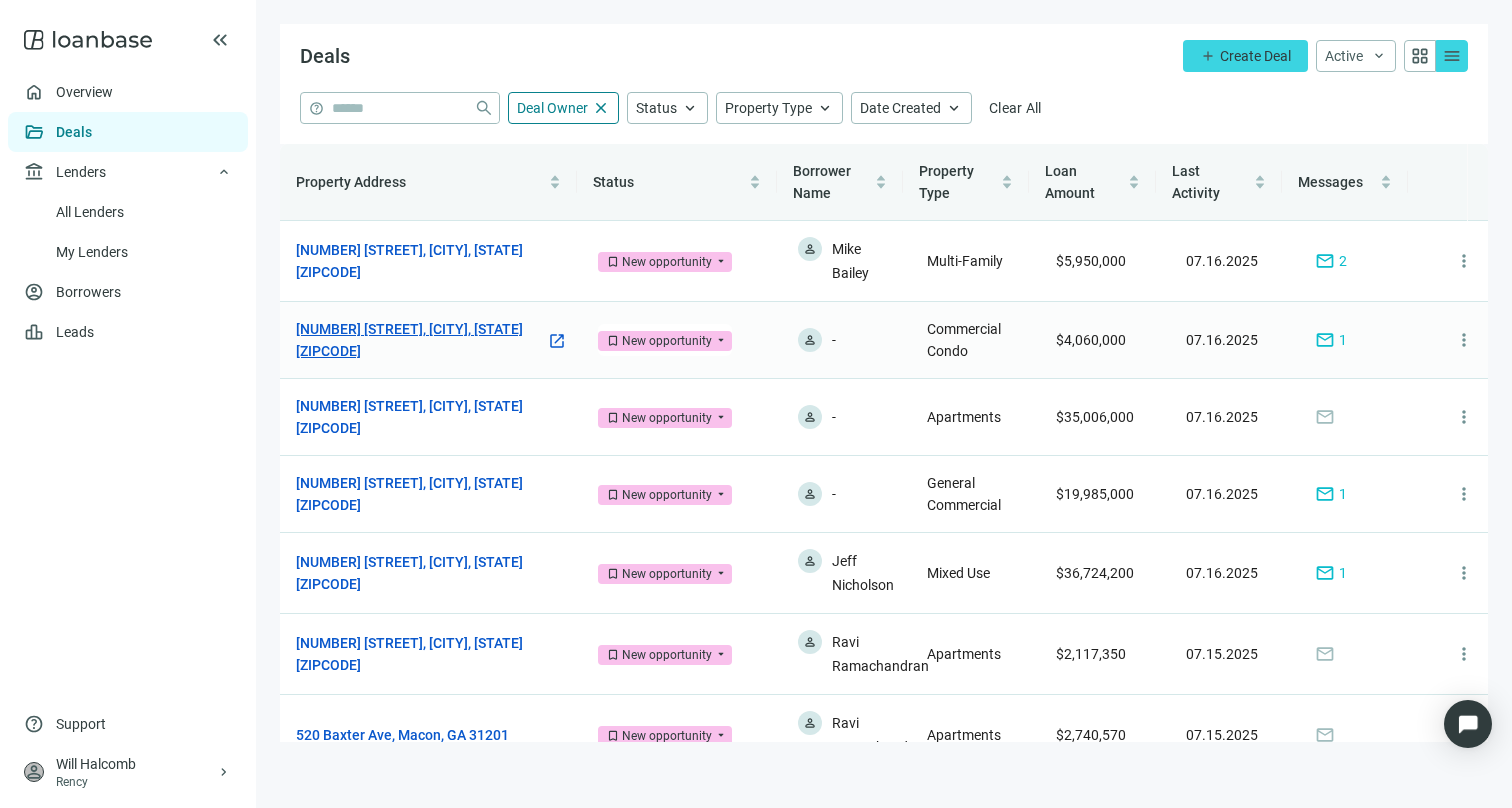 click on "[NUMBER] [STREET], [CITY], [STATE] [POSTAL_CODE]" at bounding box center [421, 340] 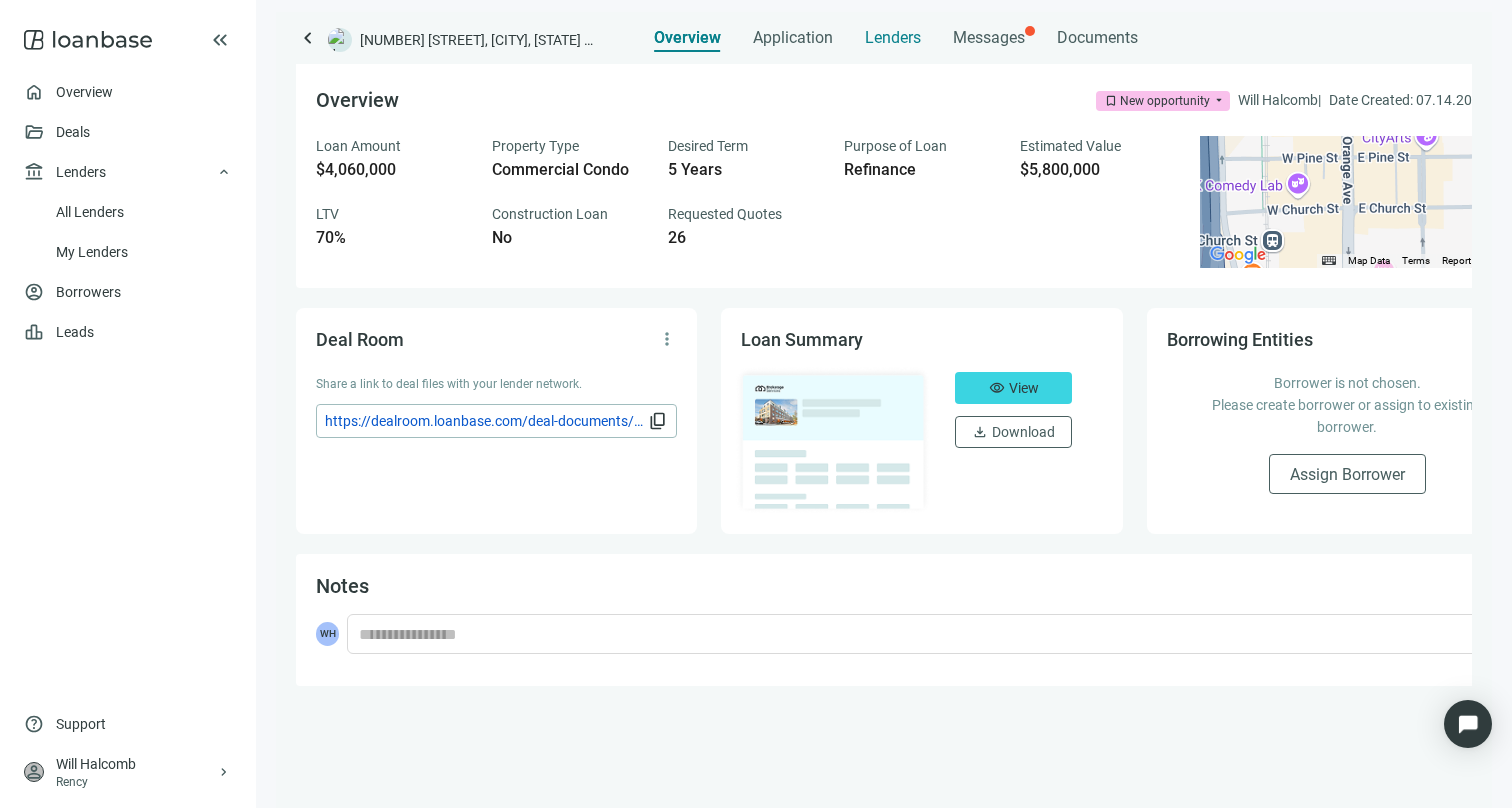 click on "Lenders" at bounding box center (893, 38) 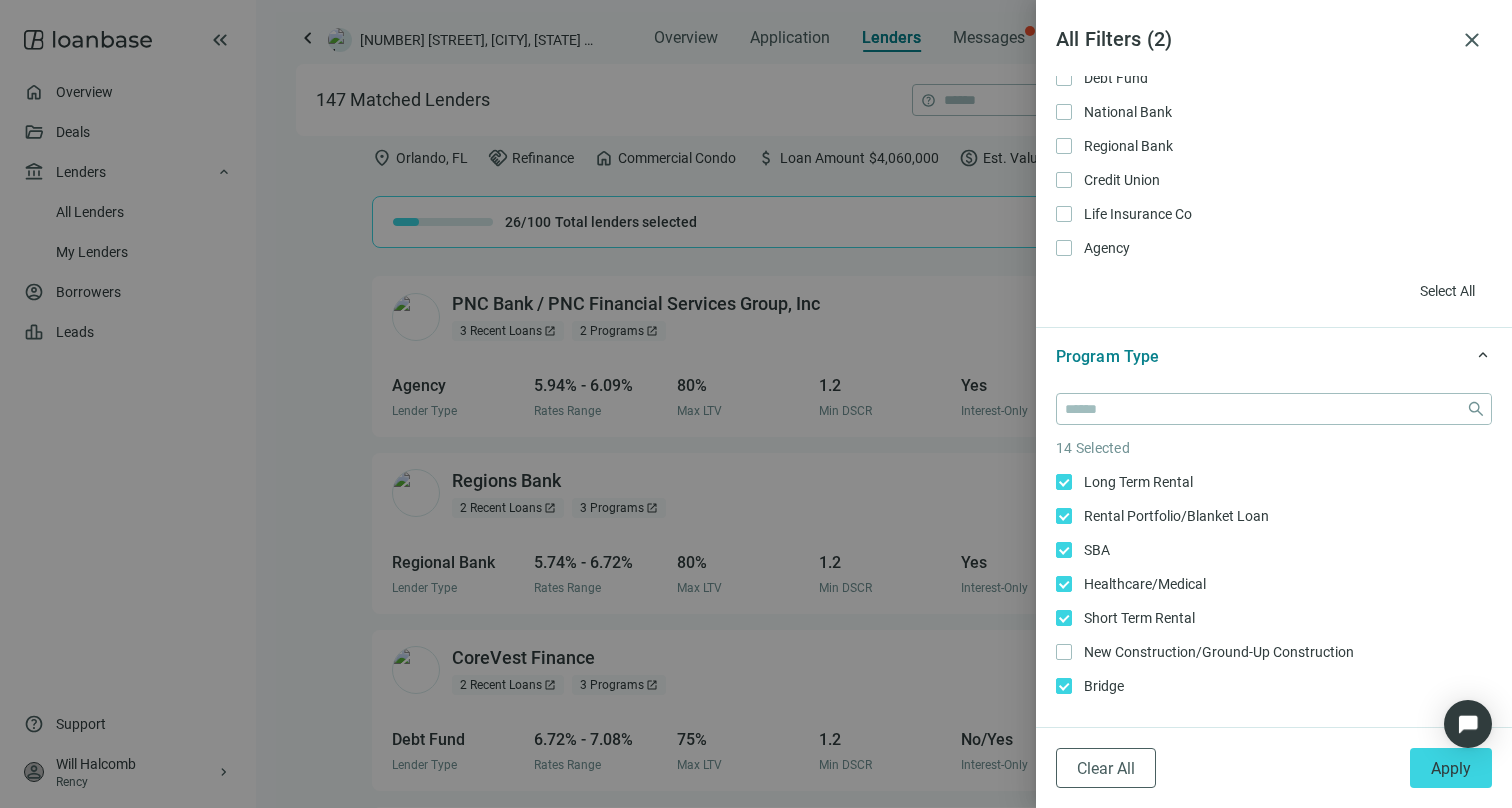 scroll, scrollTop: 165, scrollLeft: 0, axis: vertical 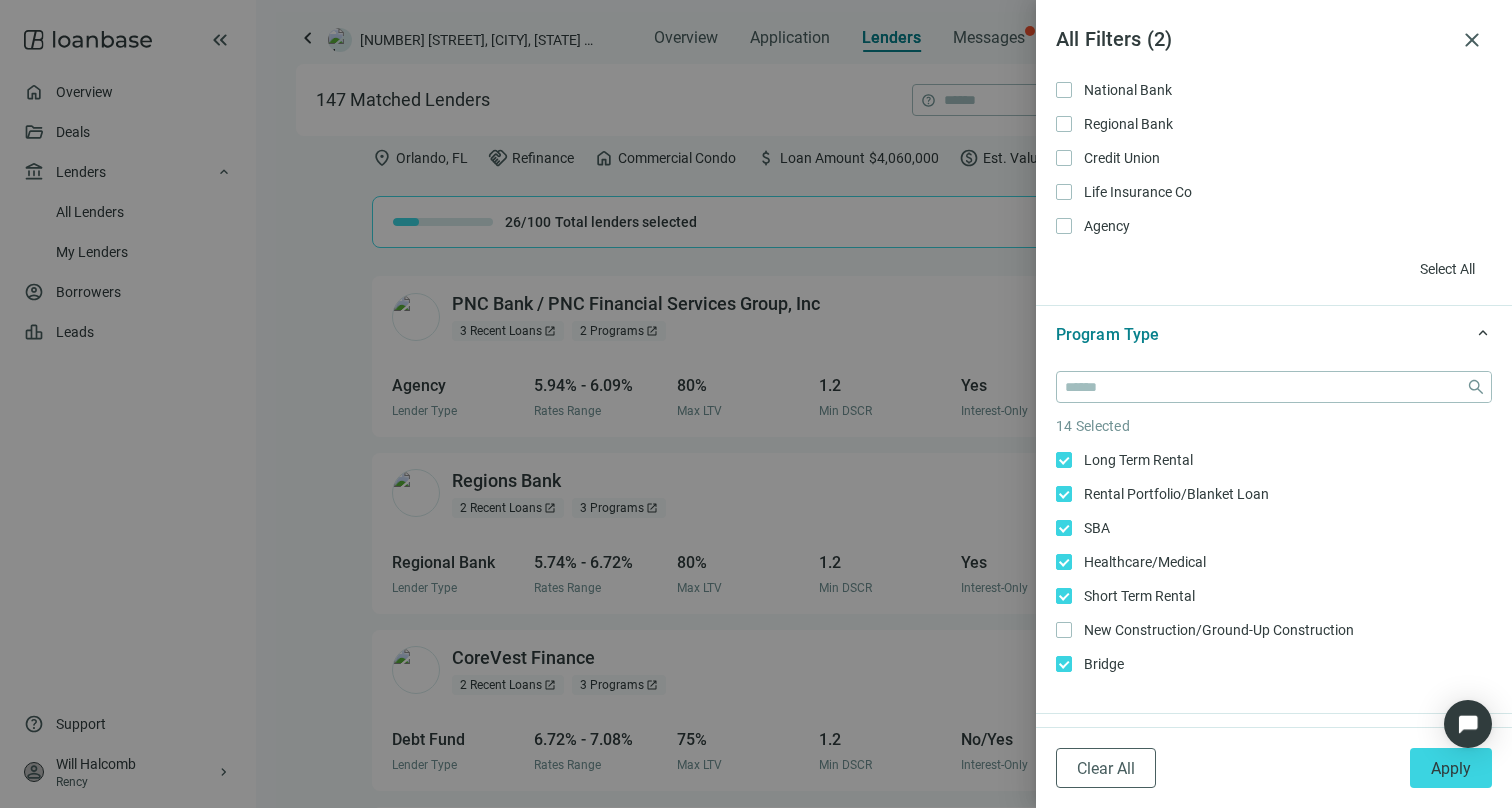 click on "Long Term Rental Only" at bounding box center (1136, 460) 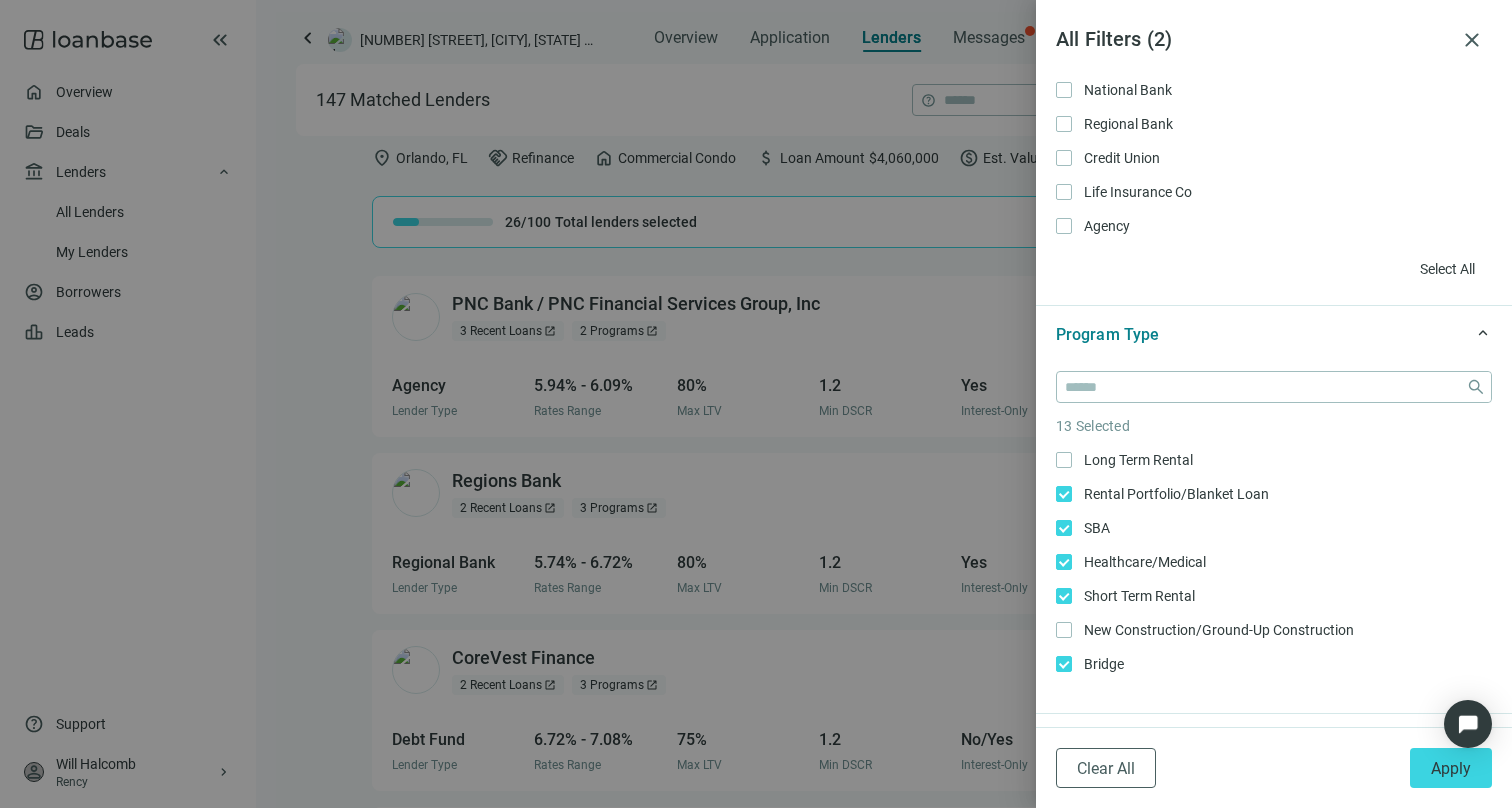 click on "Long Term Rental Only Rental Portfolio/Blanket Loan Only SBA Only Healthcare/Medical Only Short Term Rental Only New Construction/Ground-Up Construction Only Bridge Only Mezz Only Preferred Equity Only Permanent/Long Term Only Freddie Mac Only Fannie Mae Only HUD Only CMBS Only Rehab/Construction/Renovation Only Ground Lease Only Life Co Only" at bounding box center (1274, 732) 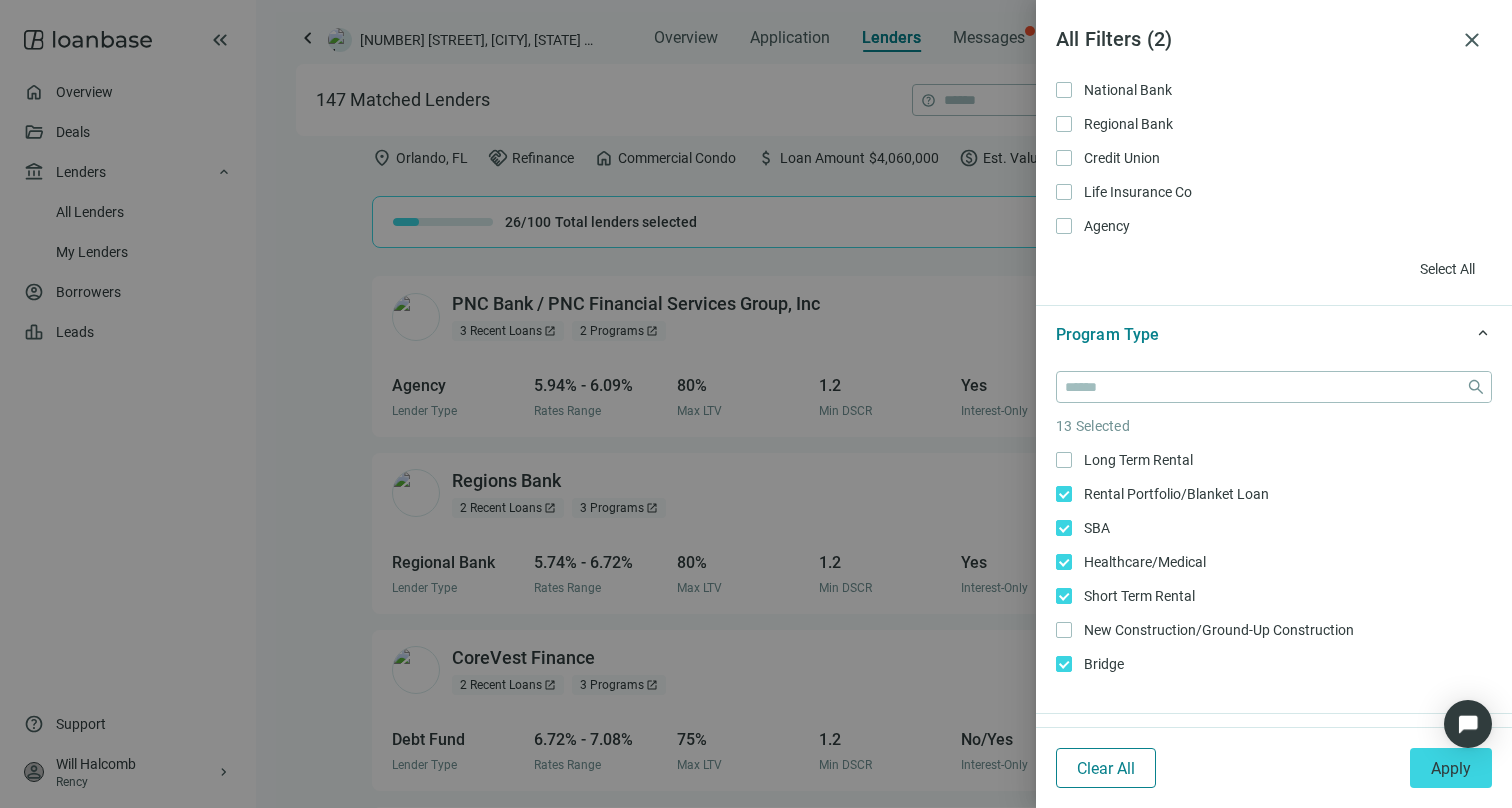 click on "Clear All" at bounding box center [1106, 768] 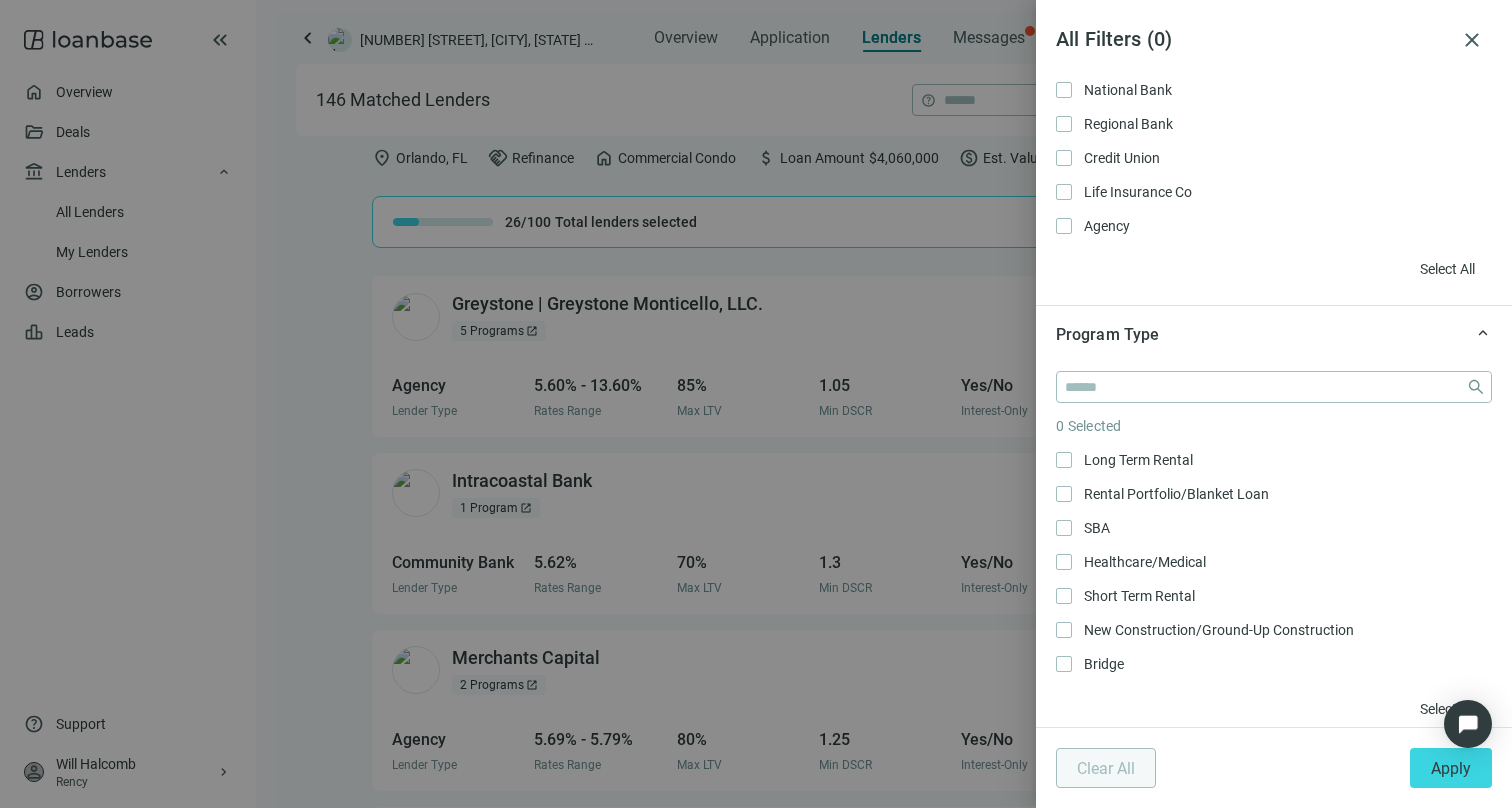 click at bounding box center (756, 404) 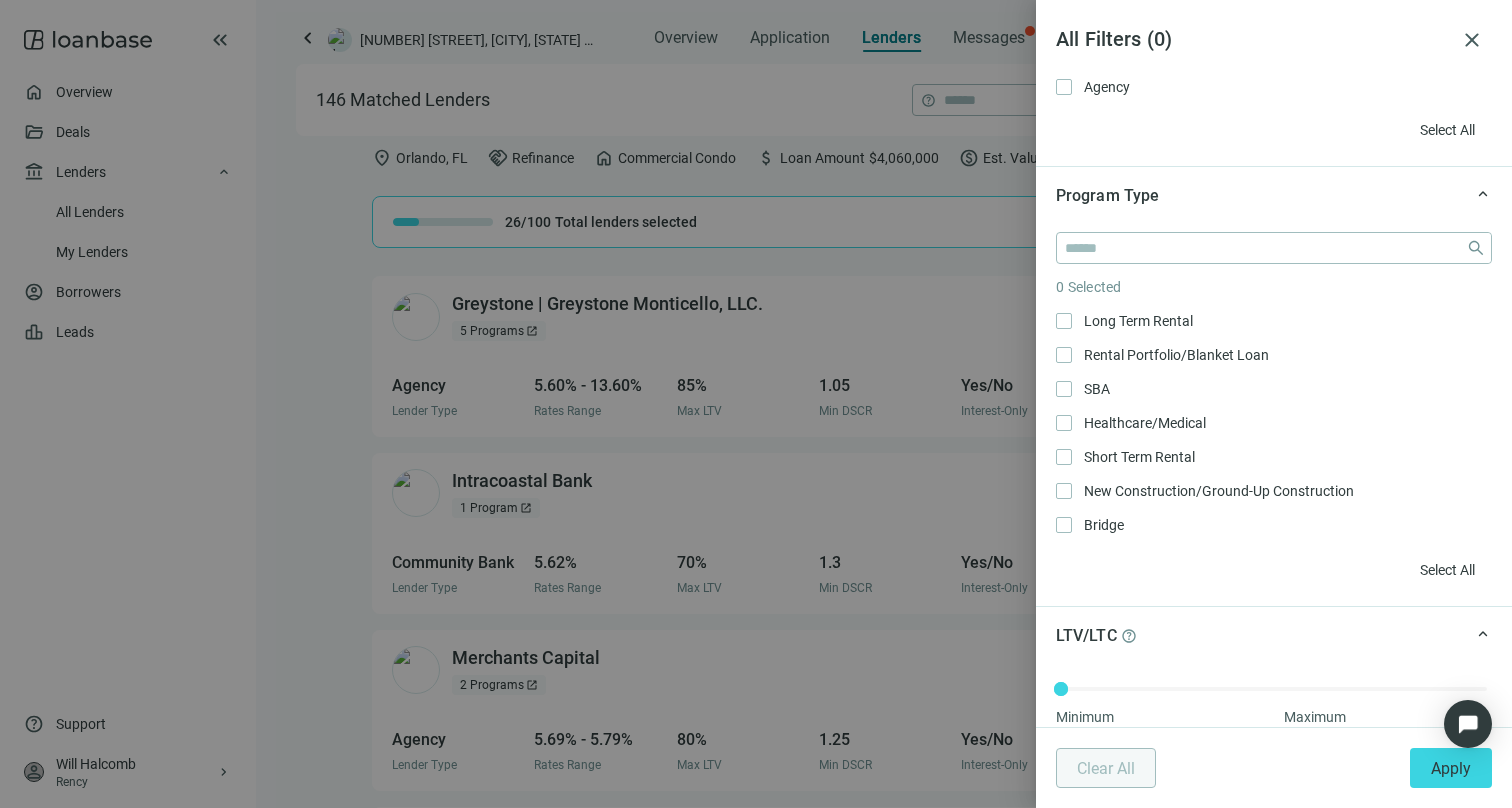 scroll, scrollTop: 329, scrollLeft: 0, axis: vertical 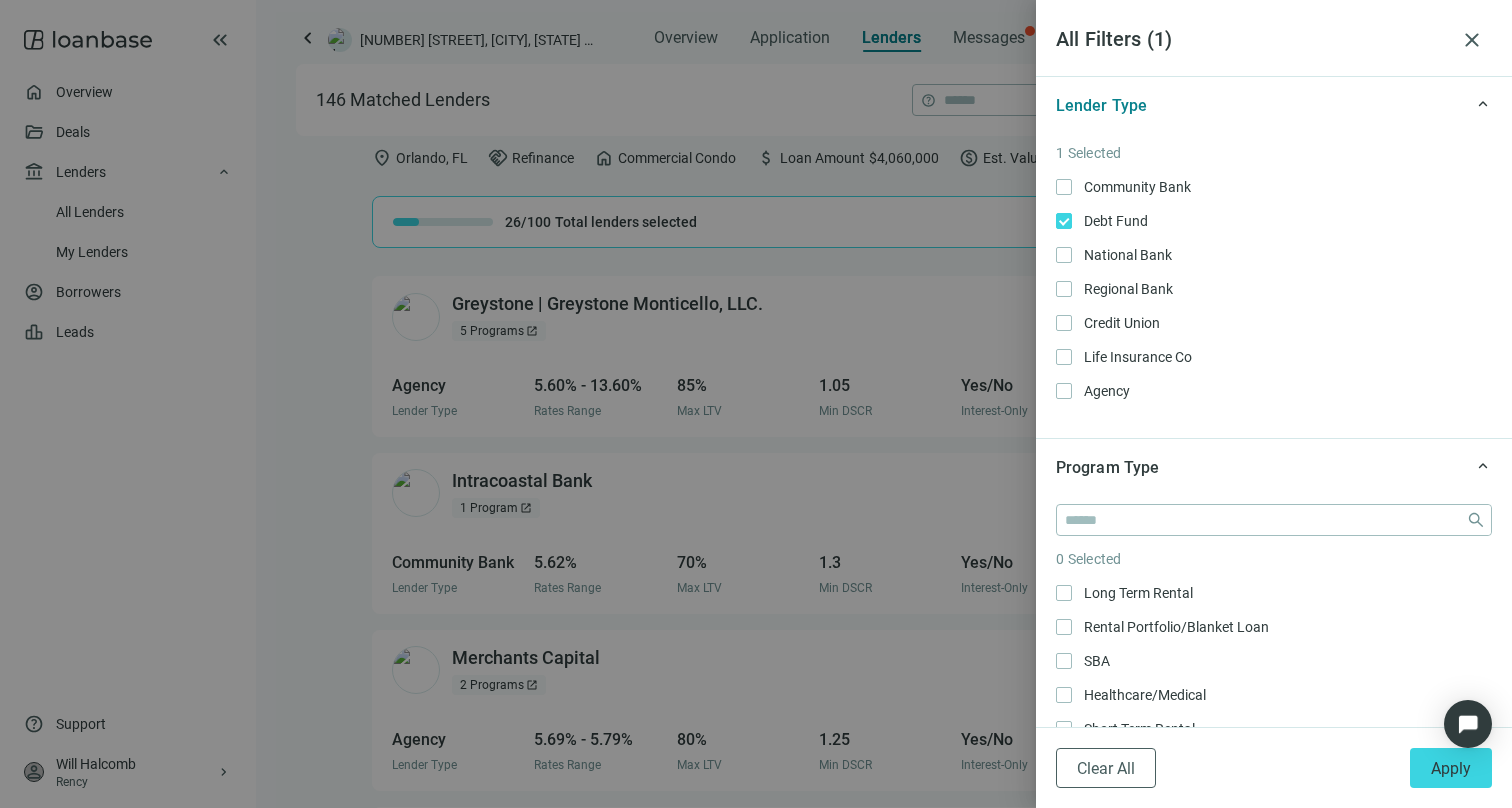 click at bounding box center [756, 404] 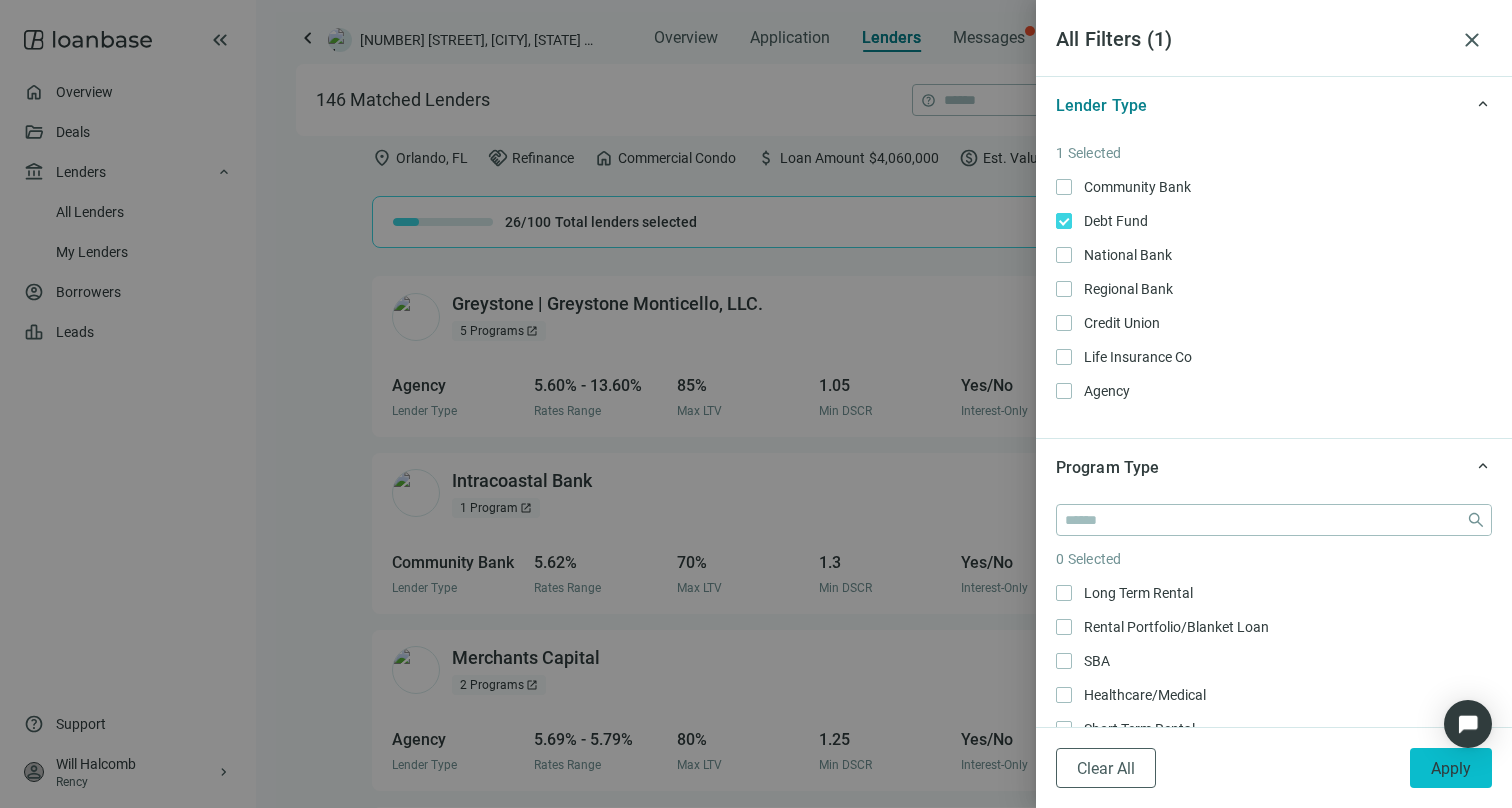 click on "Apply" at bounding box center [1451, 768] 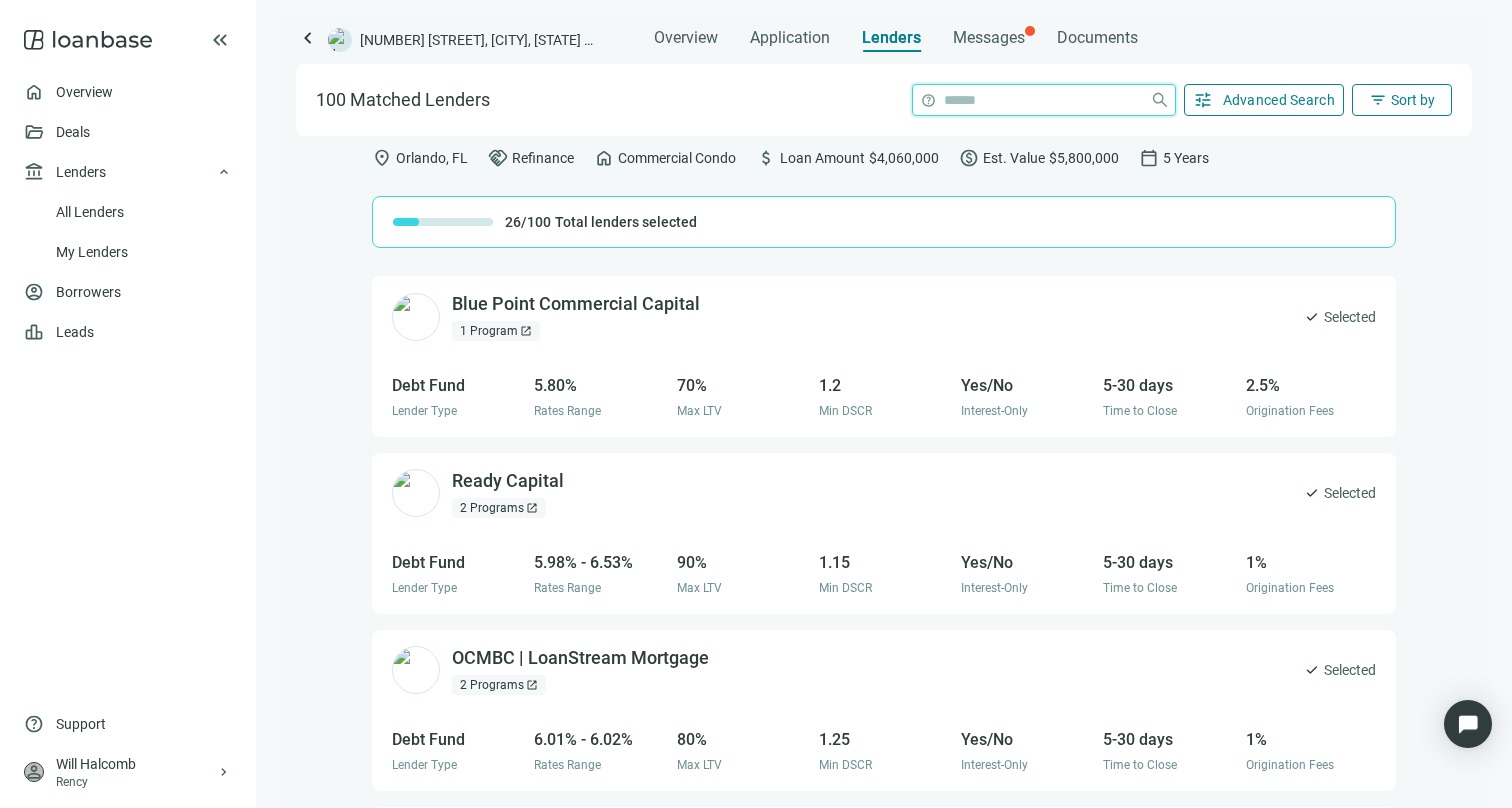 click at bounding box center [1043, 100] 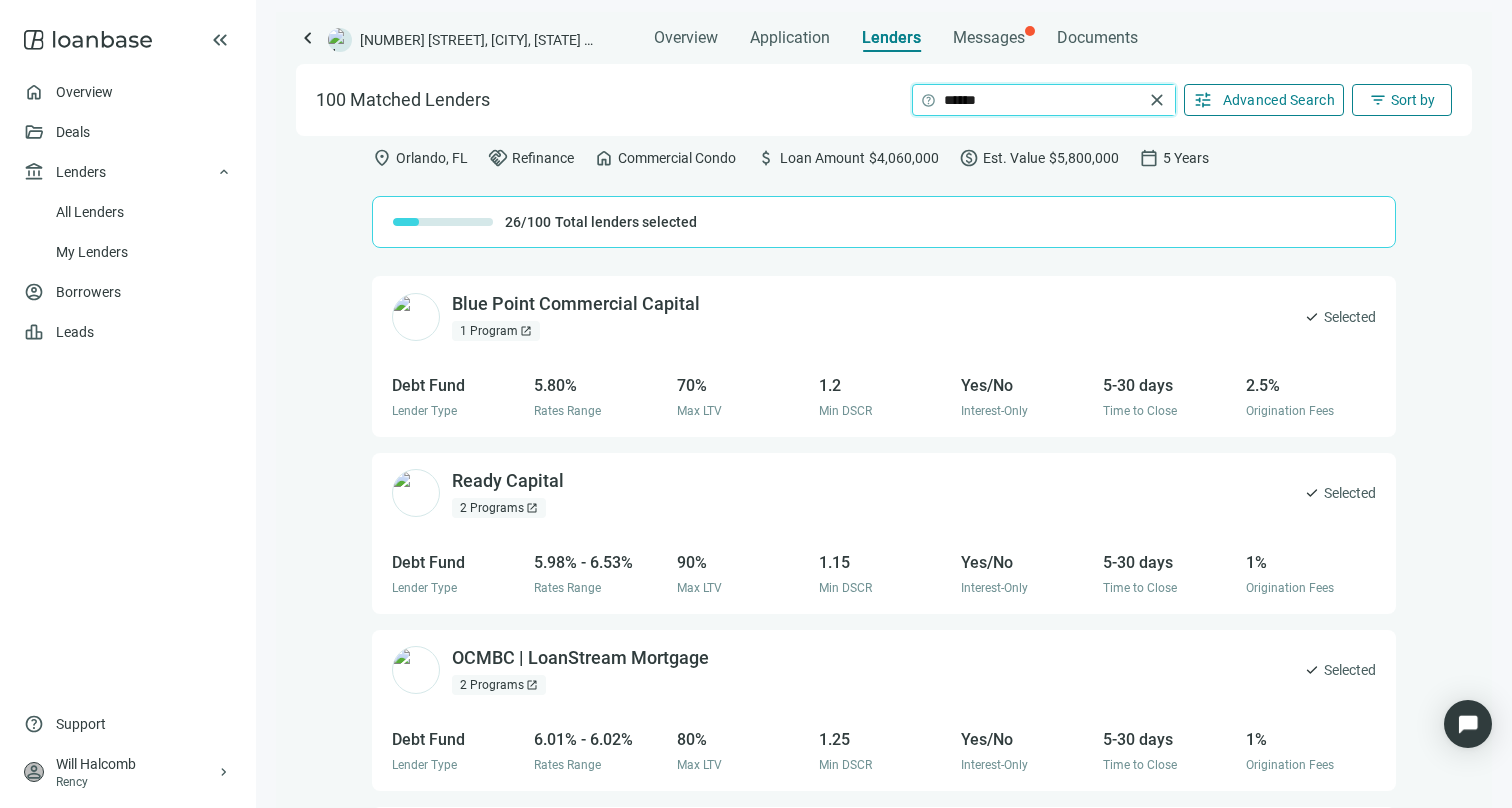 type on "******" 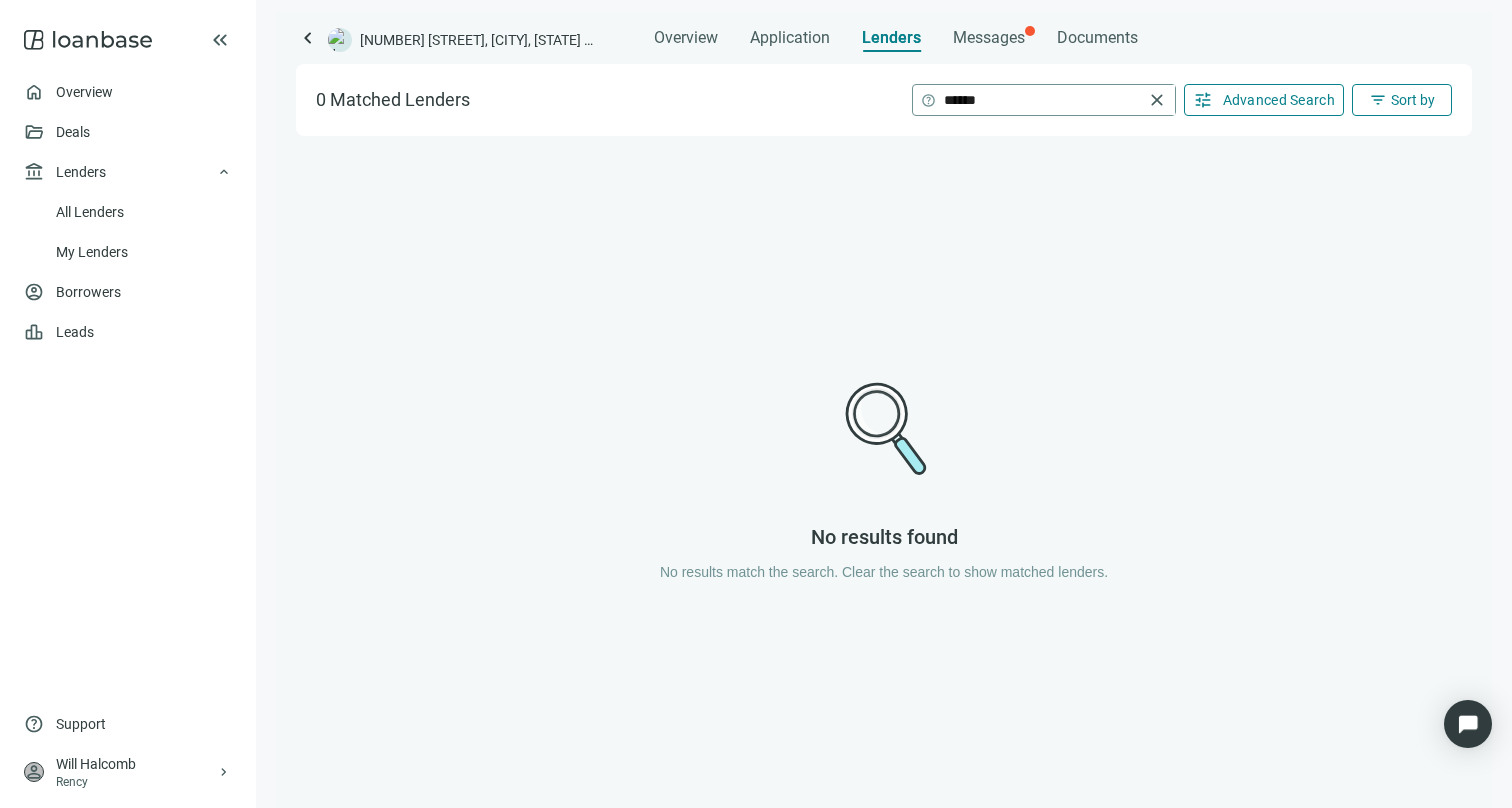 click on "close" at bounding box center [1157, 100] 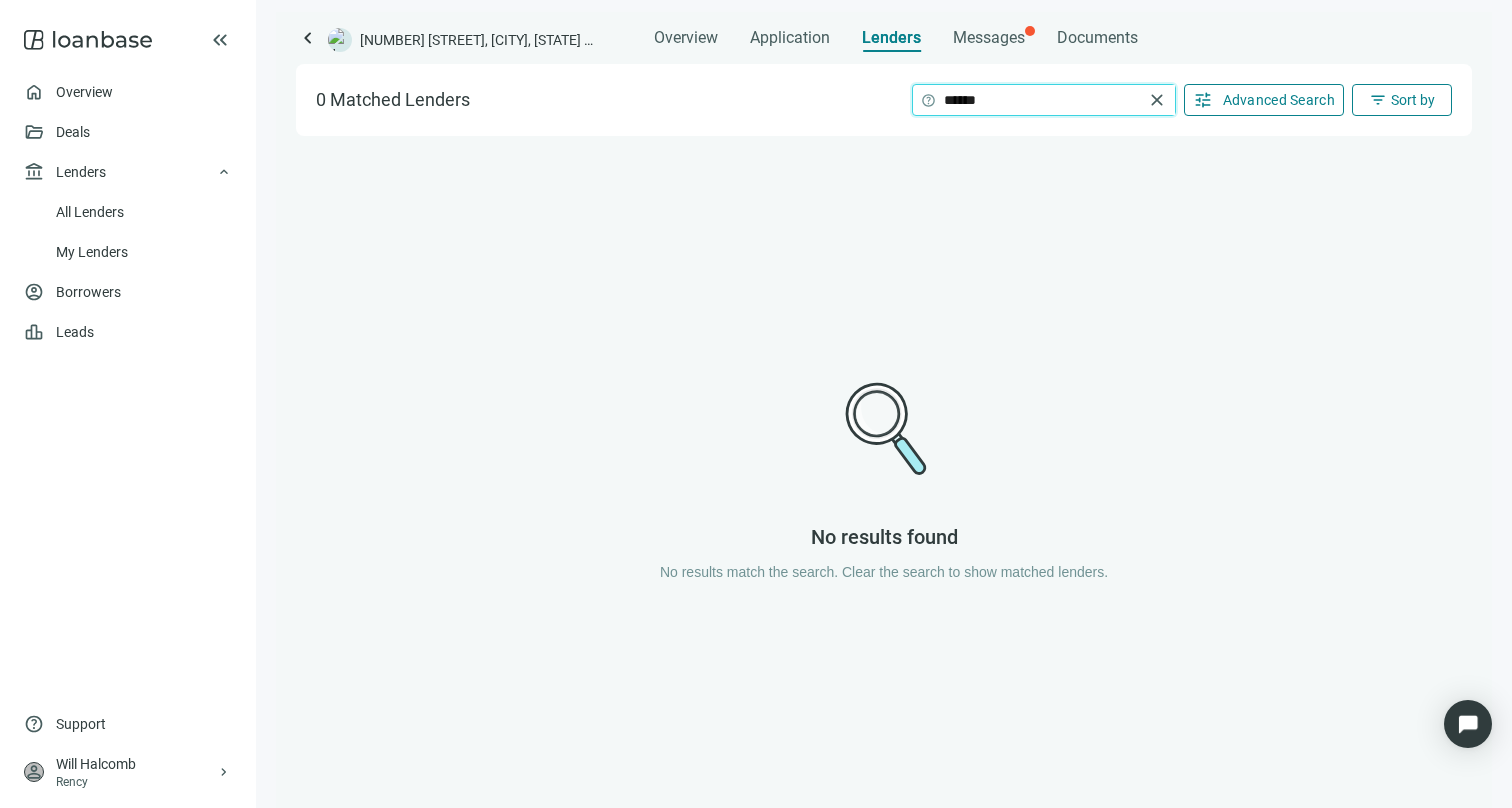 type 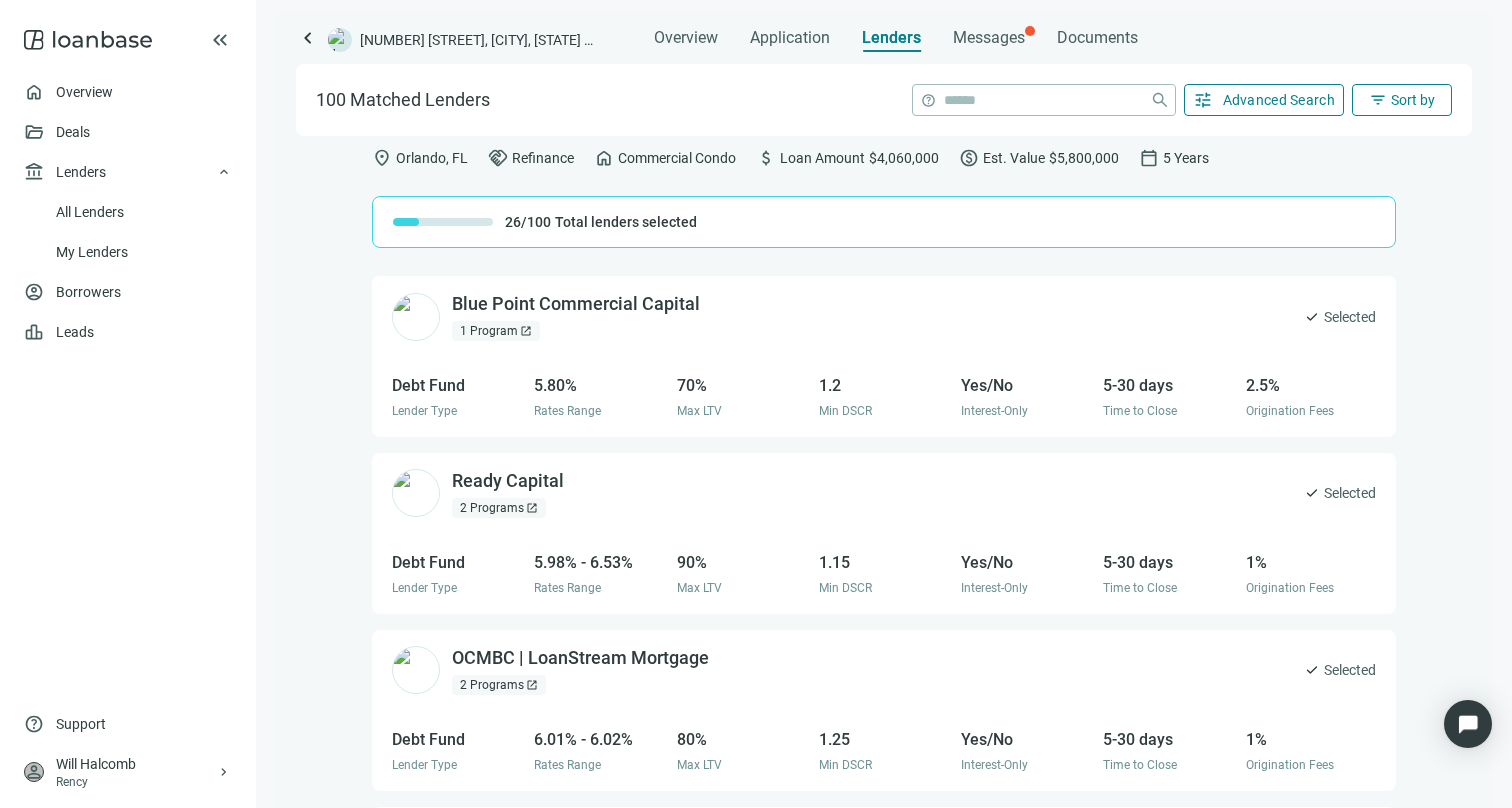 click on "tune Advanced Search" at bounding box center (1264, 100) 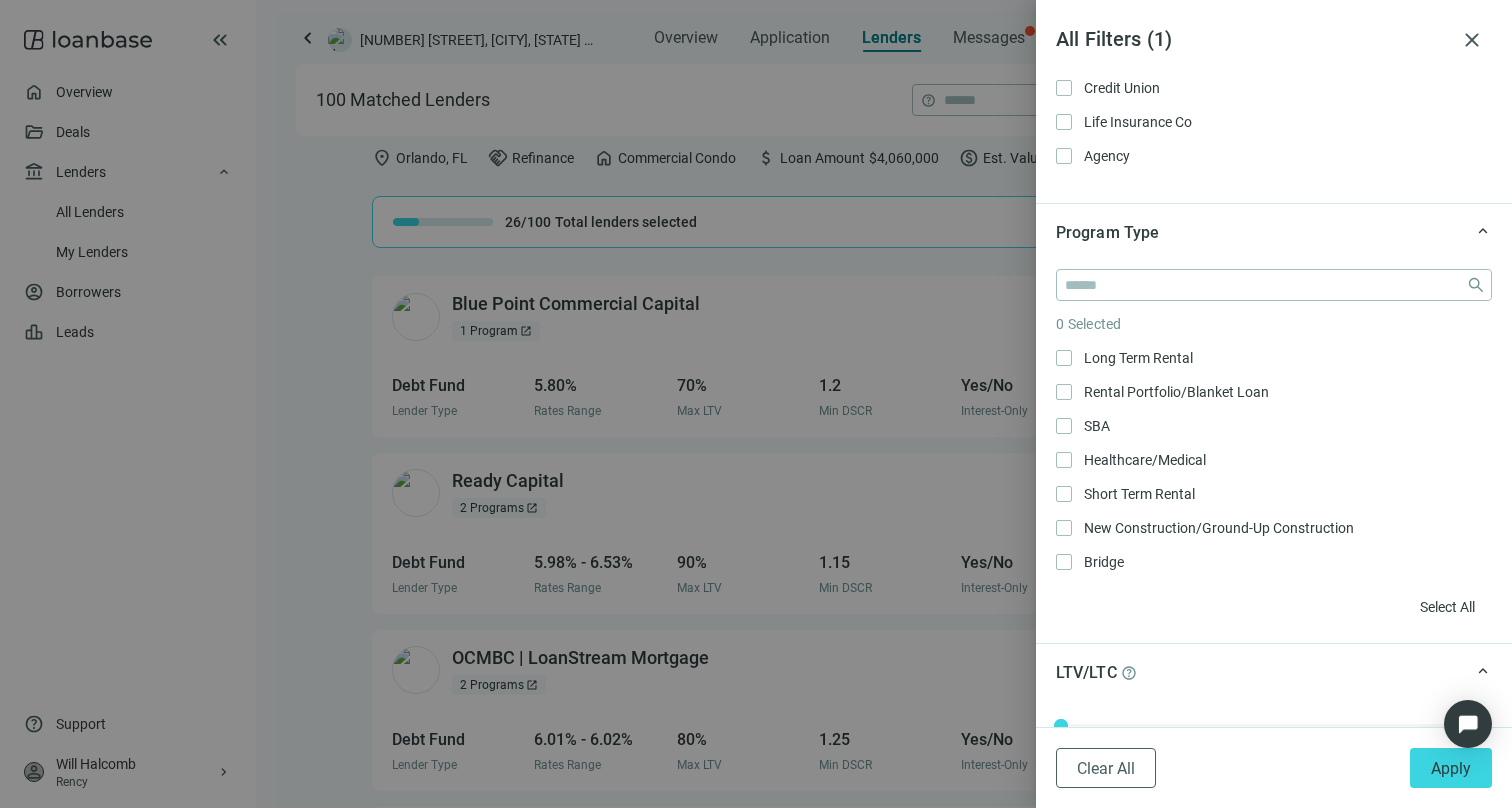 scroll, scrollTop: 296, scrollLeft: 0, axis: vertical 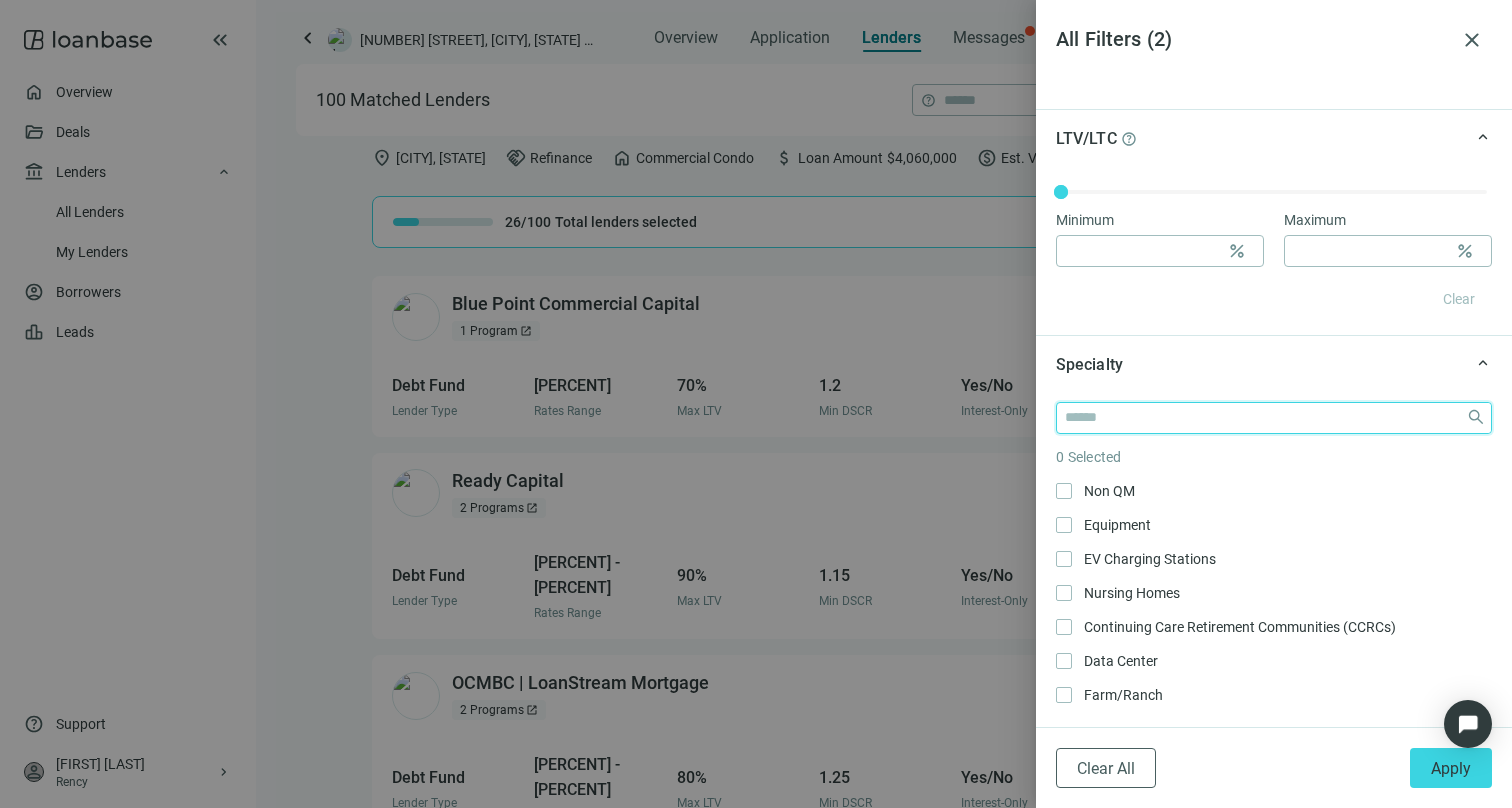 click at bounding box center (1261, 418) 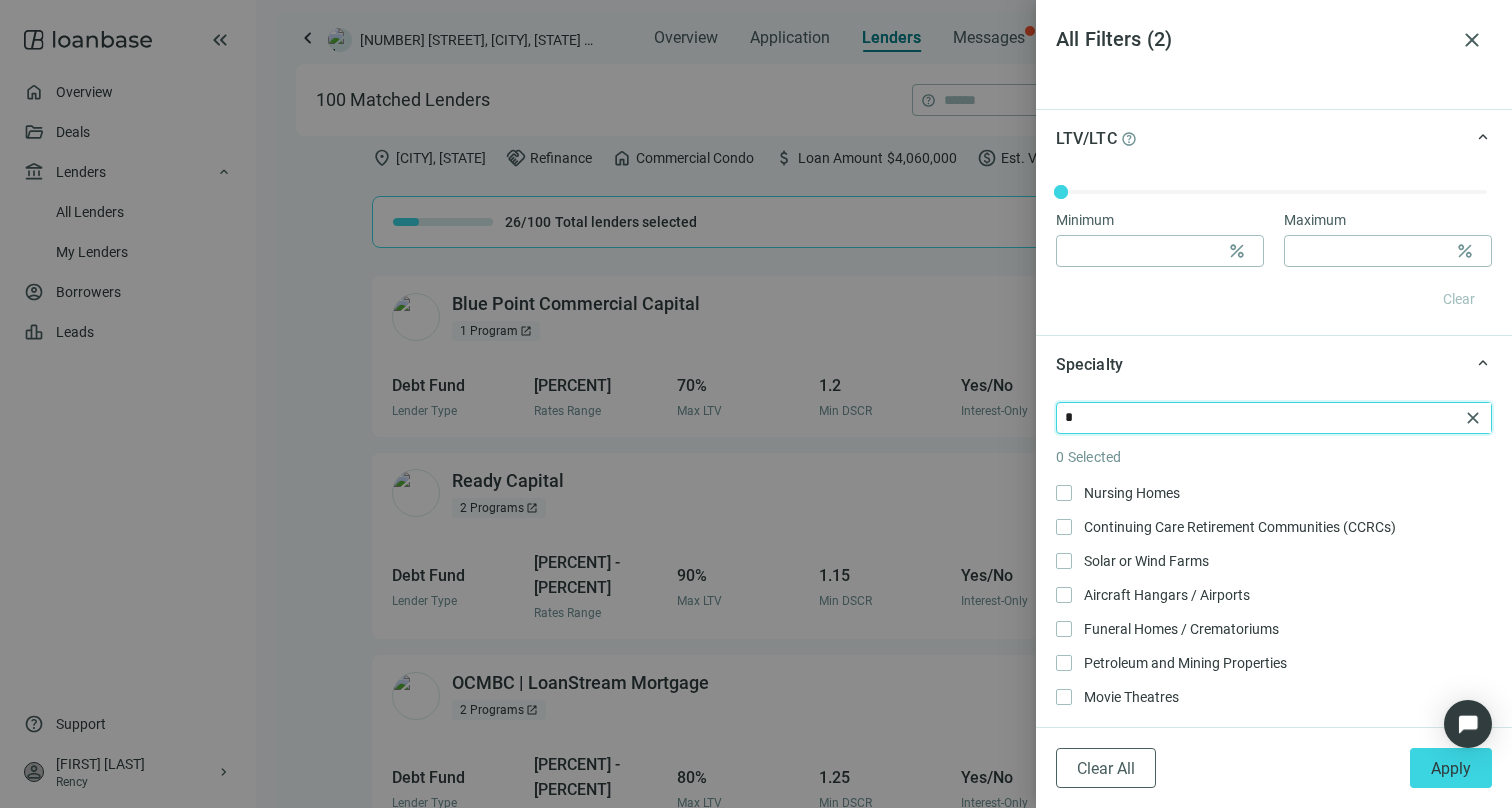 scroll, scrollTop: 0, scrollLeft: 0, axis: both 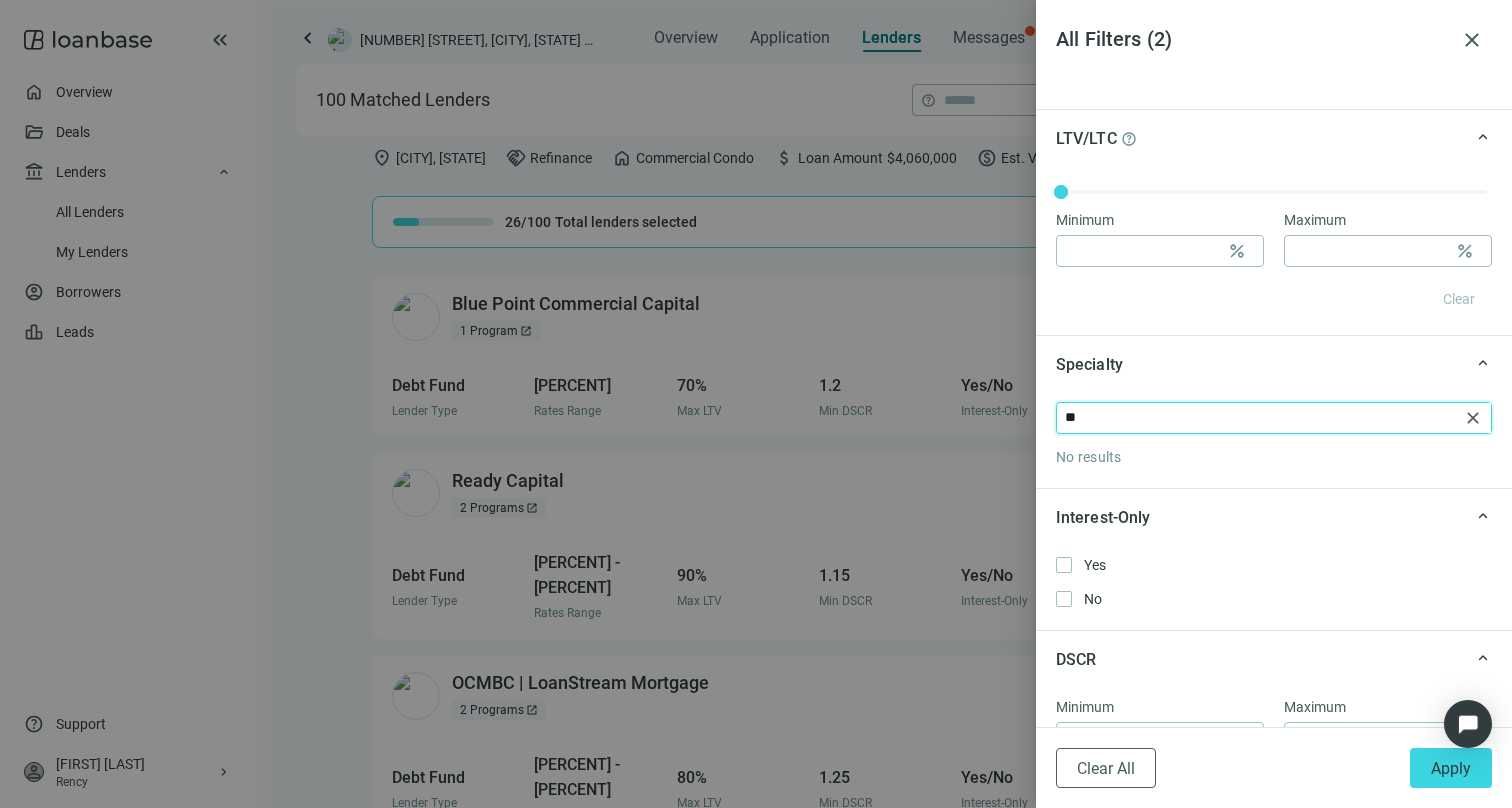 type on "*" 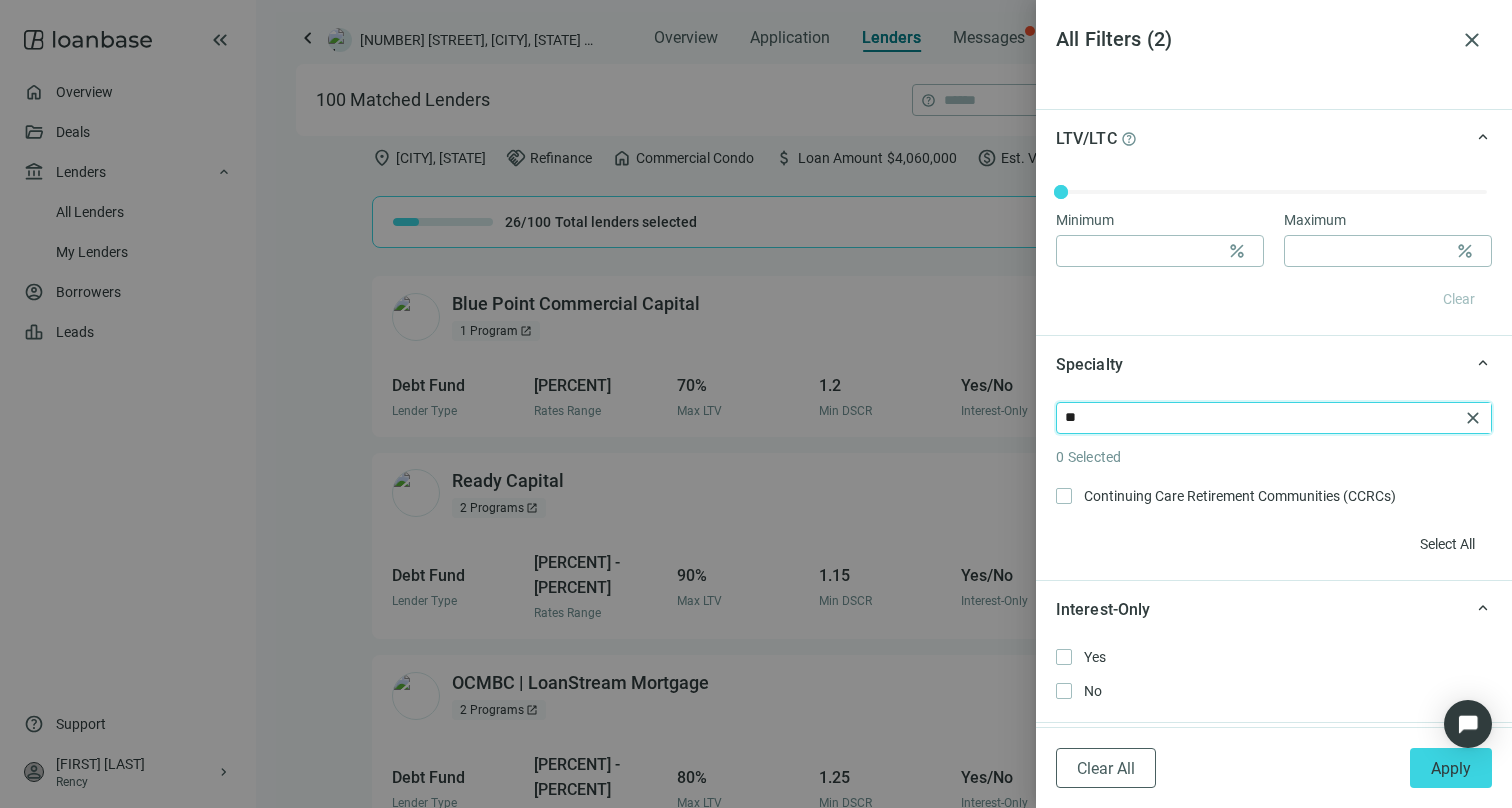 type on "*" 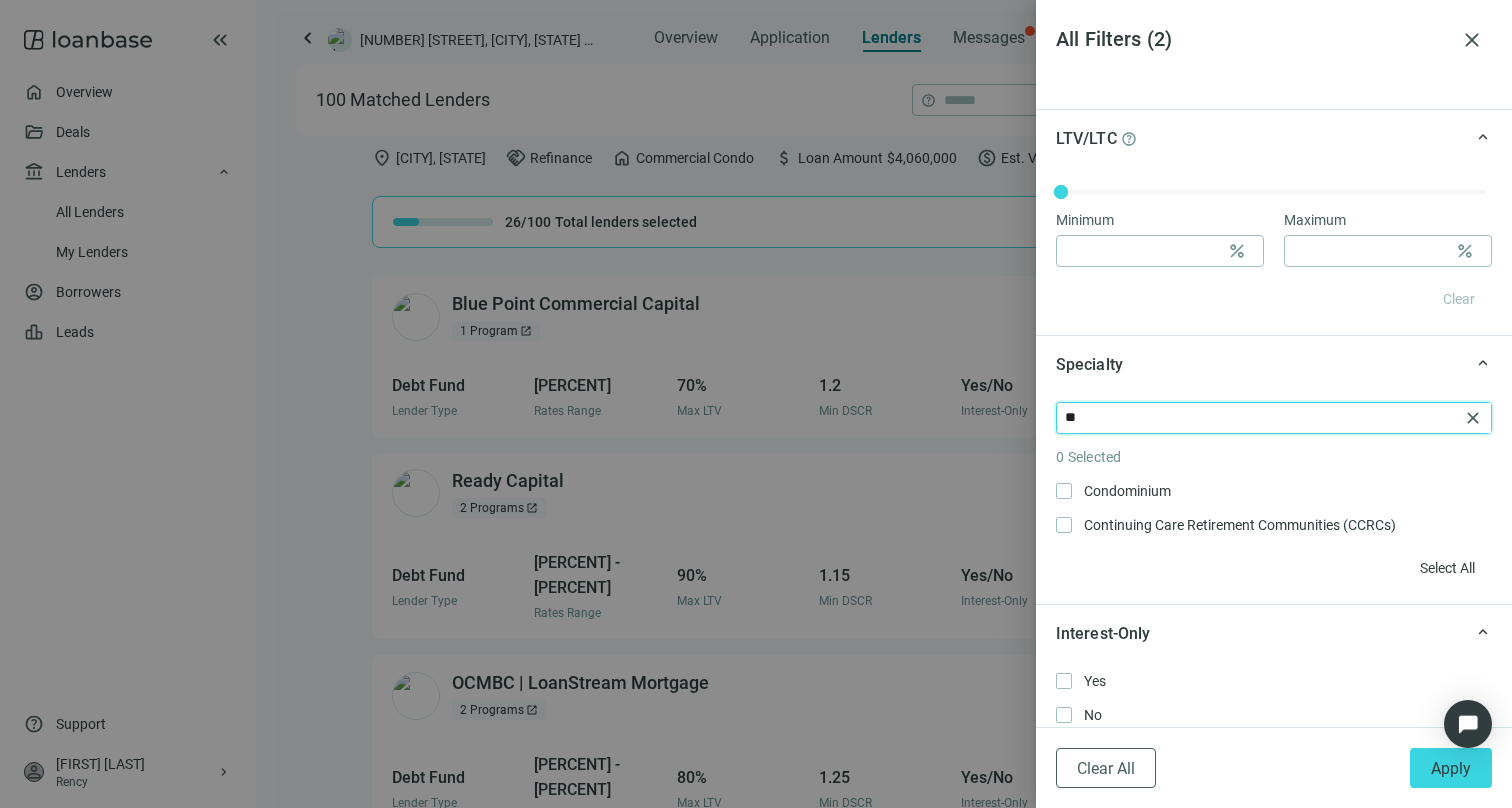 type on "*" 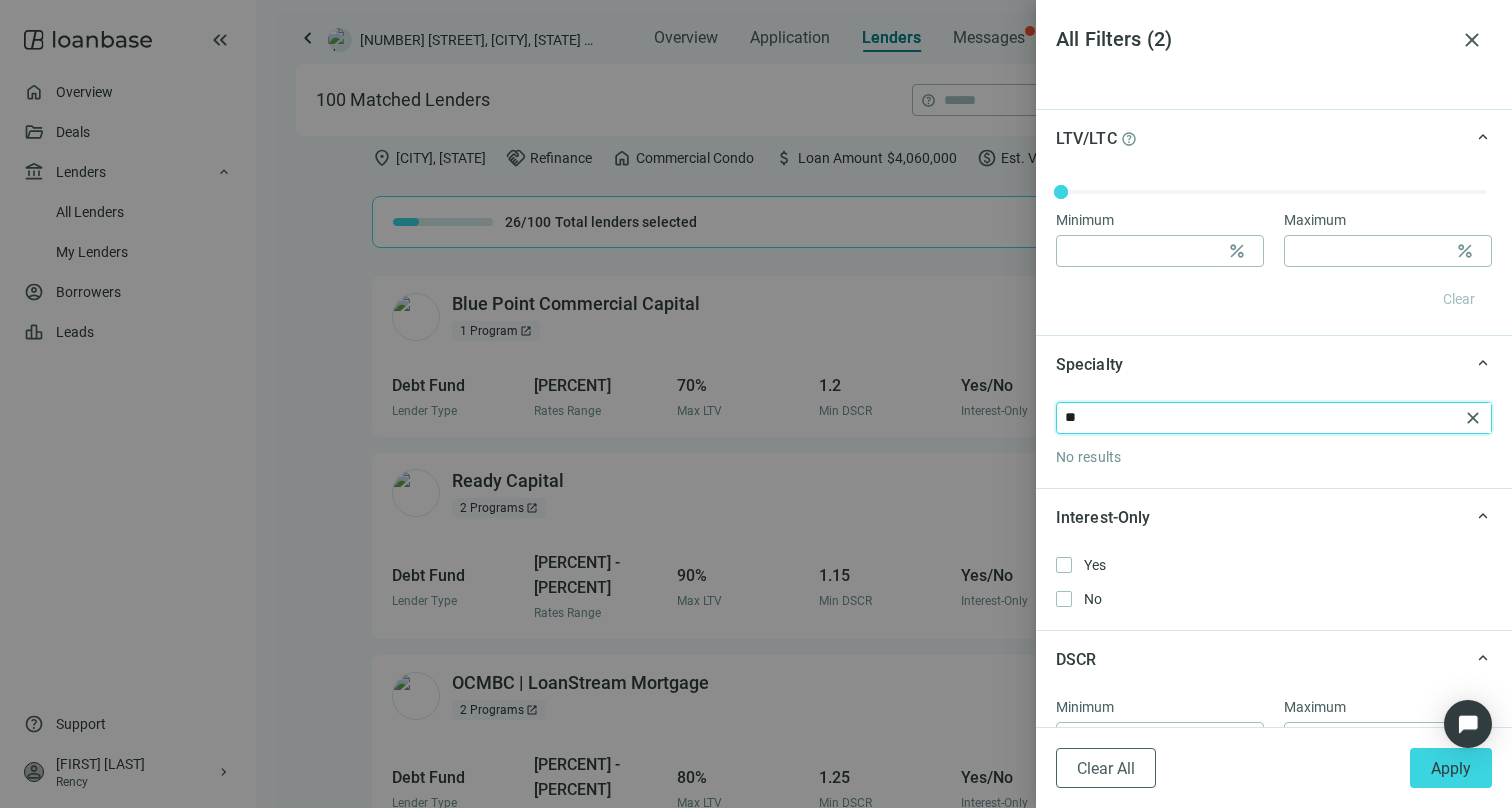 type on "*" 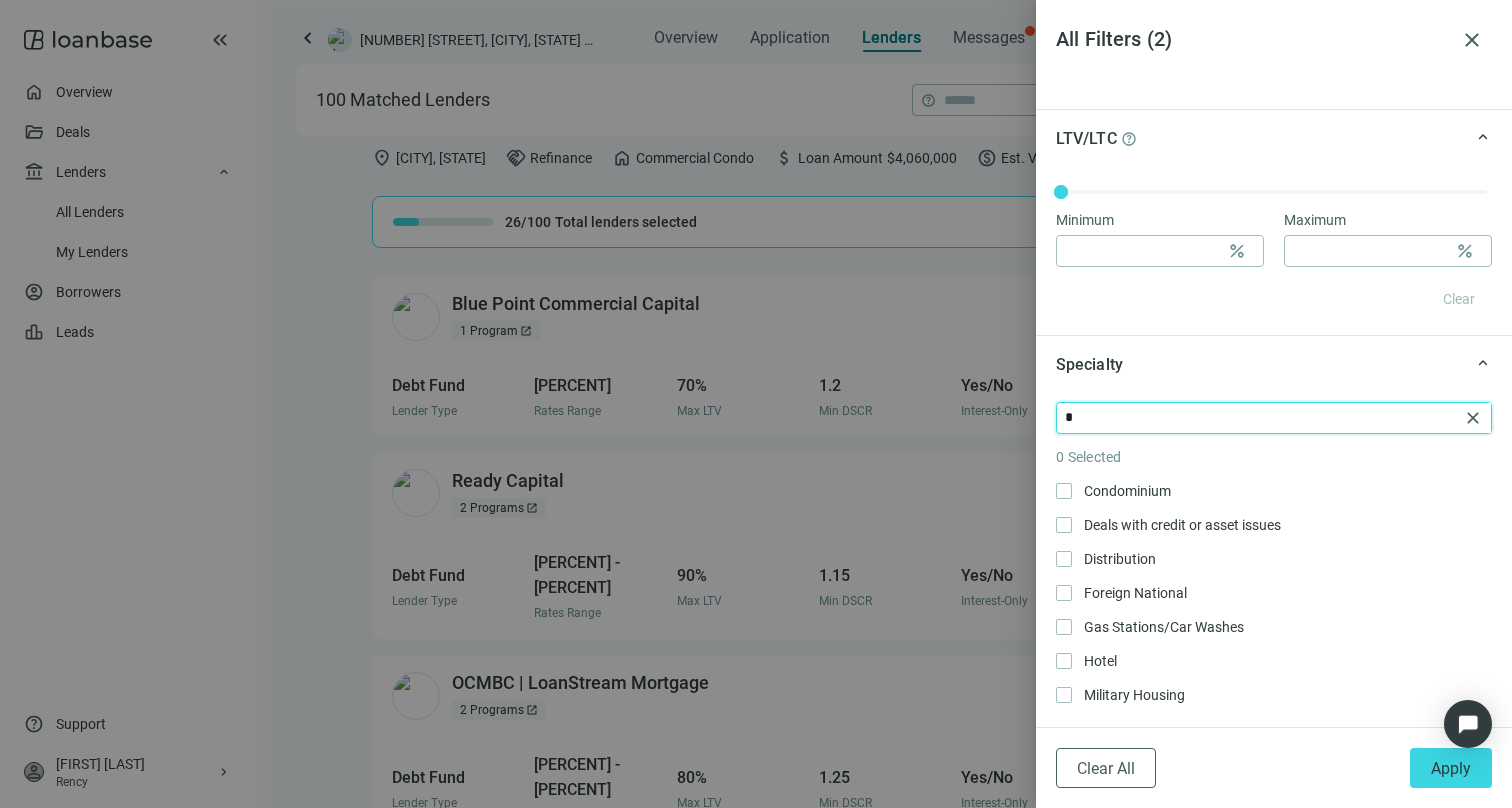 type 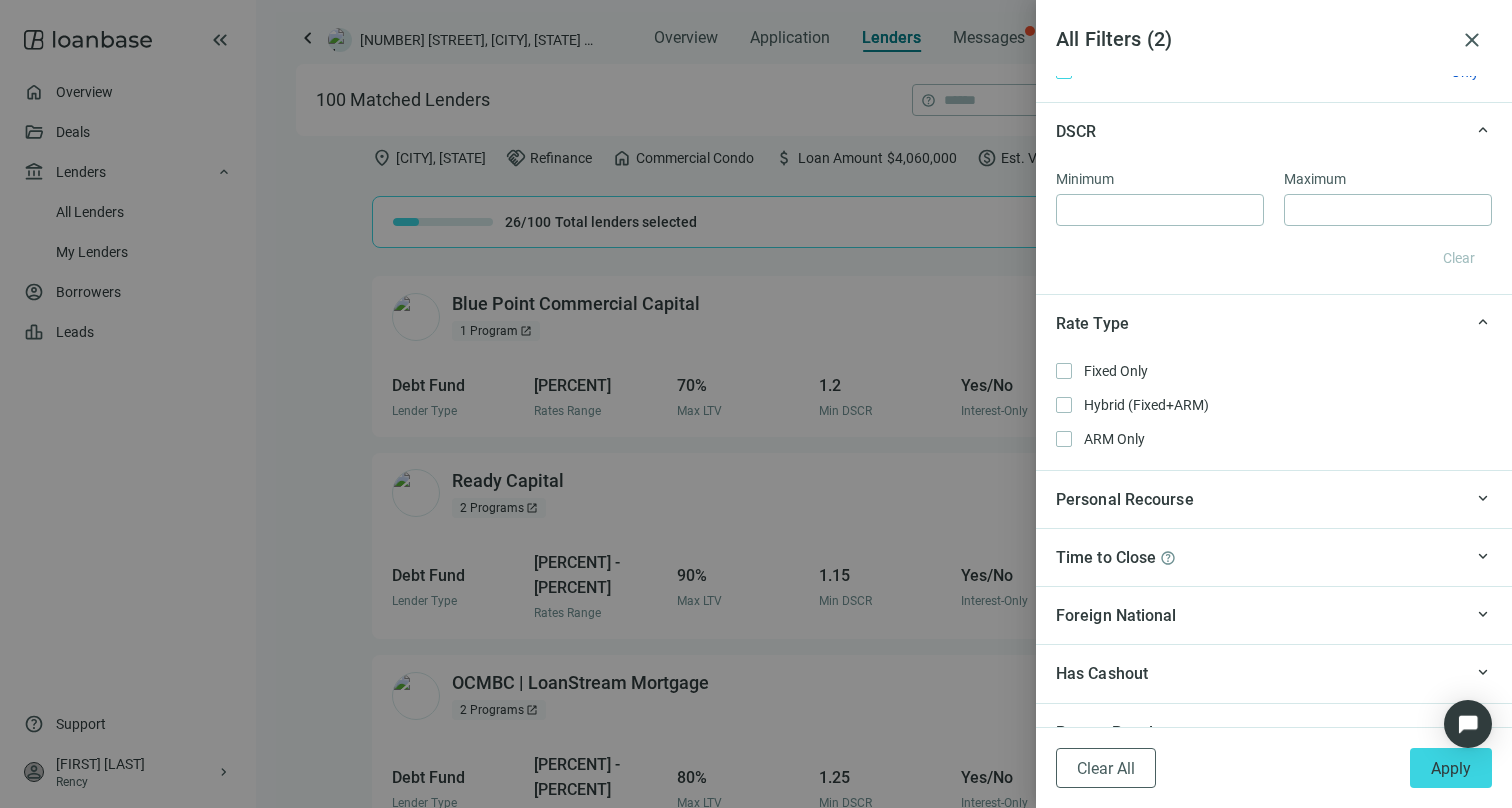 scroll, scrollTop: 1264, scrollLeft: 0, axis: vertical 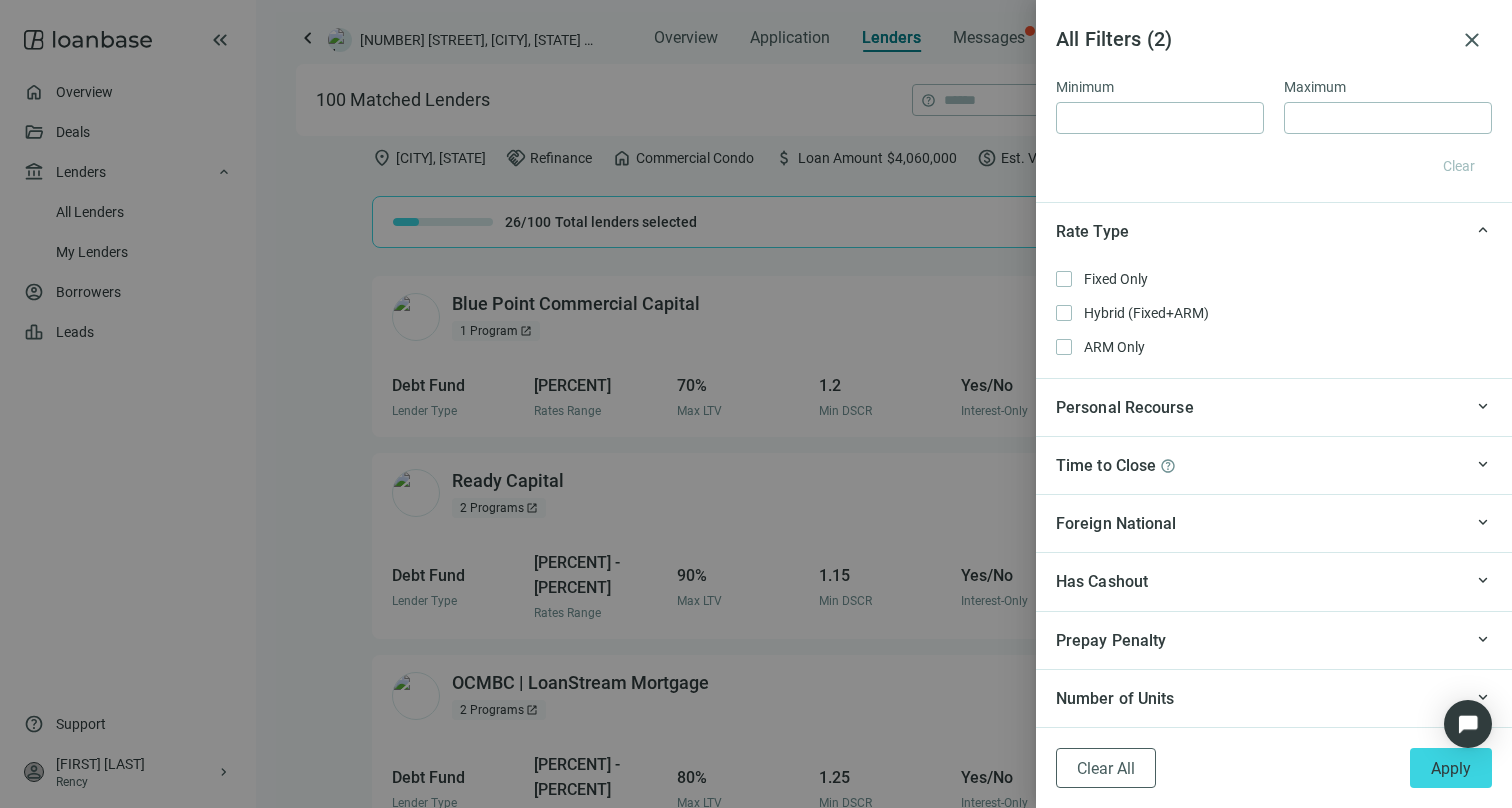 click on "keyboard_arrow_up Personal Recourse" at bounding box center [1274, 407] 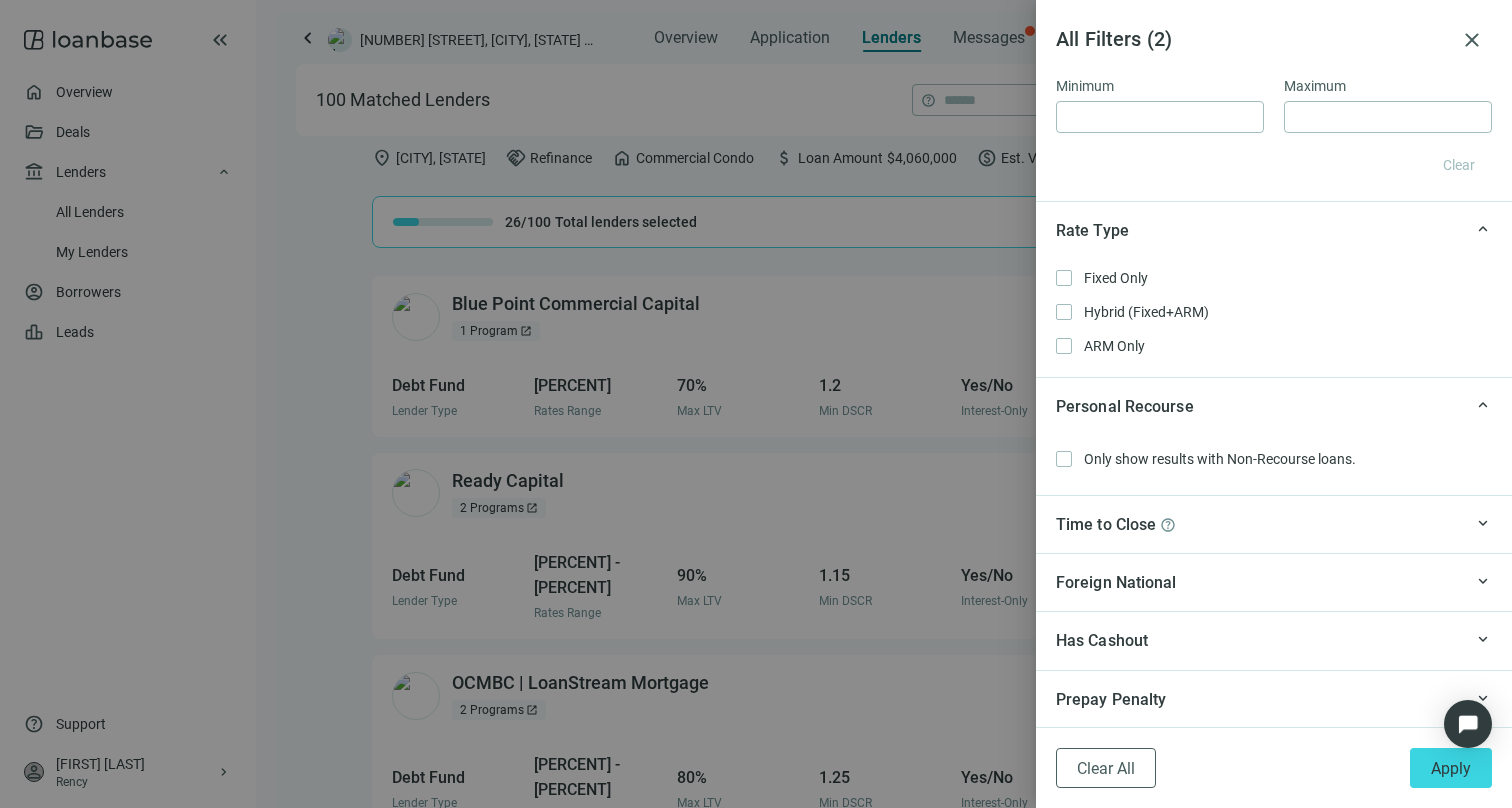 click on "keyboard_arrow_up" at bounding box center [1483, 405] 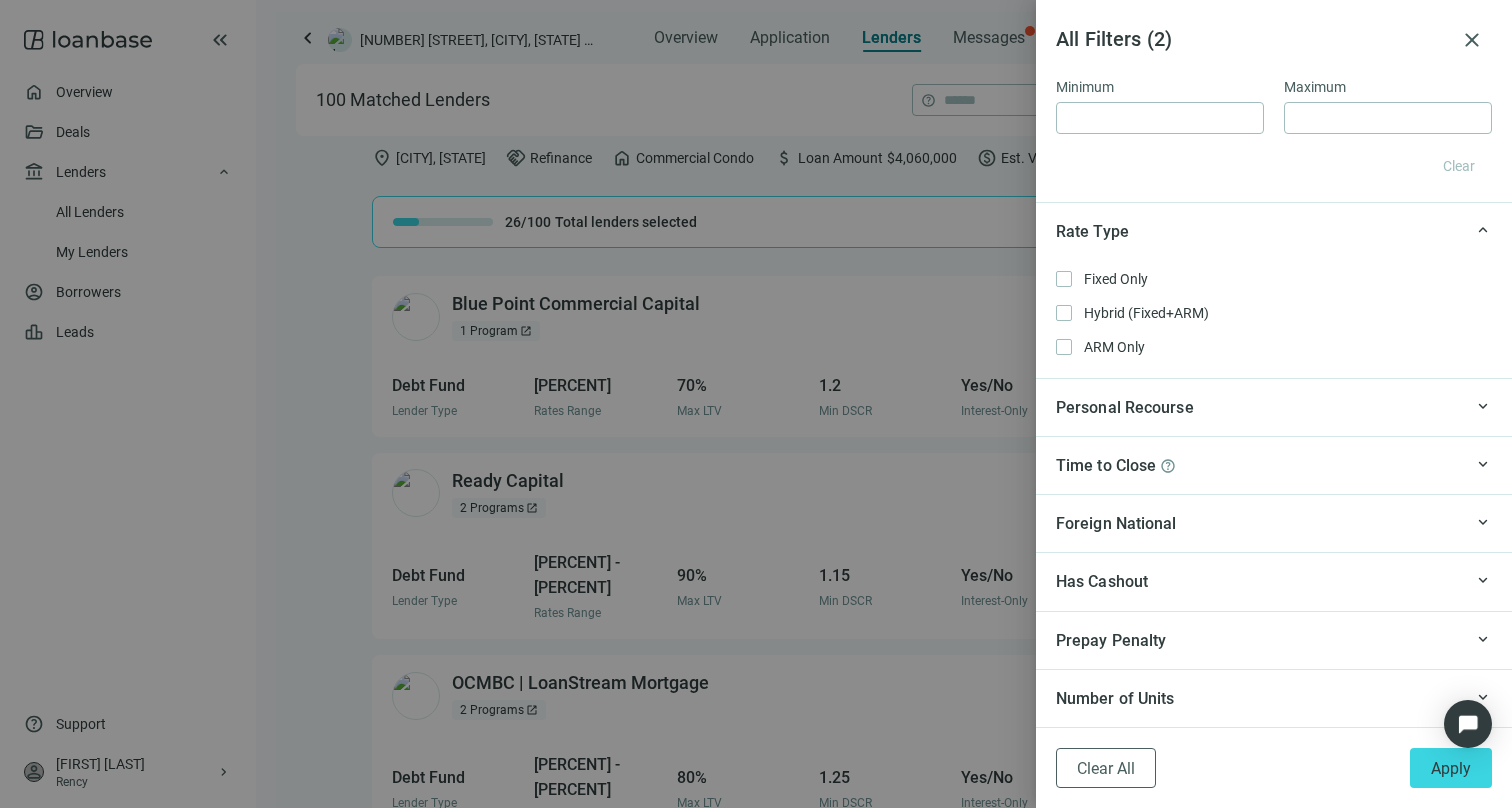 click on "keyboard_arrow_up Time to Close help" at bounding box center (1274, 465) 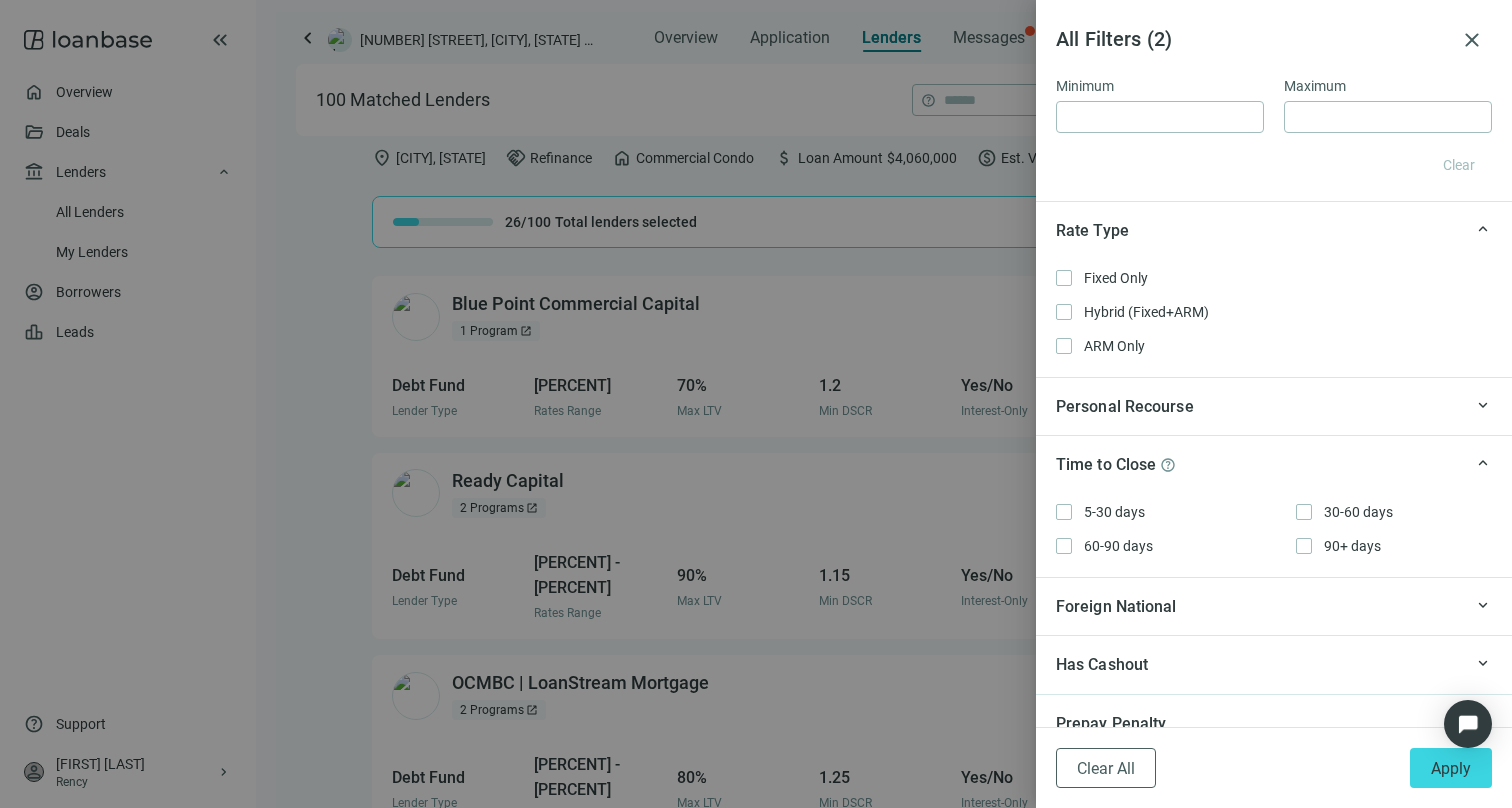 click on "keyboard_arrow_up Time to Close help" at bounding box center (1274, 464) 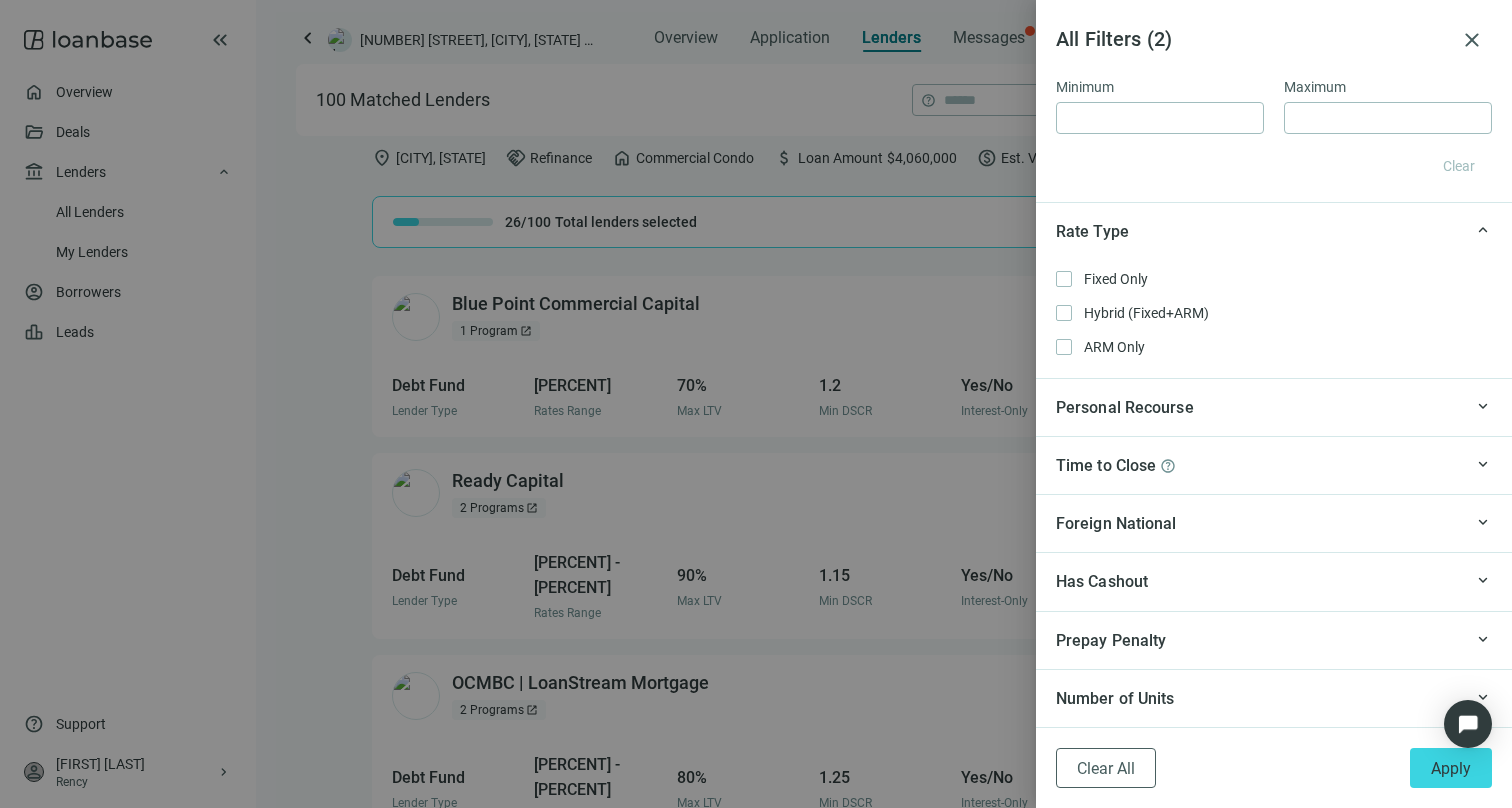 click on "keyboard_arrow_up Time to Close help" at bounding box center [1274, 465] 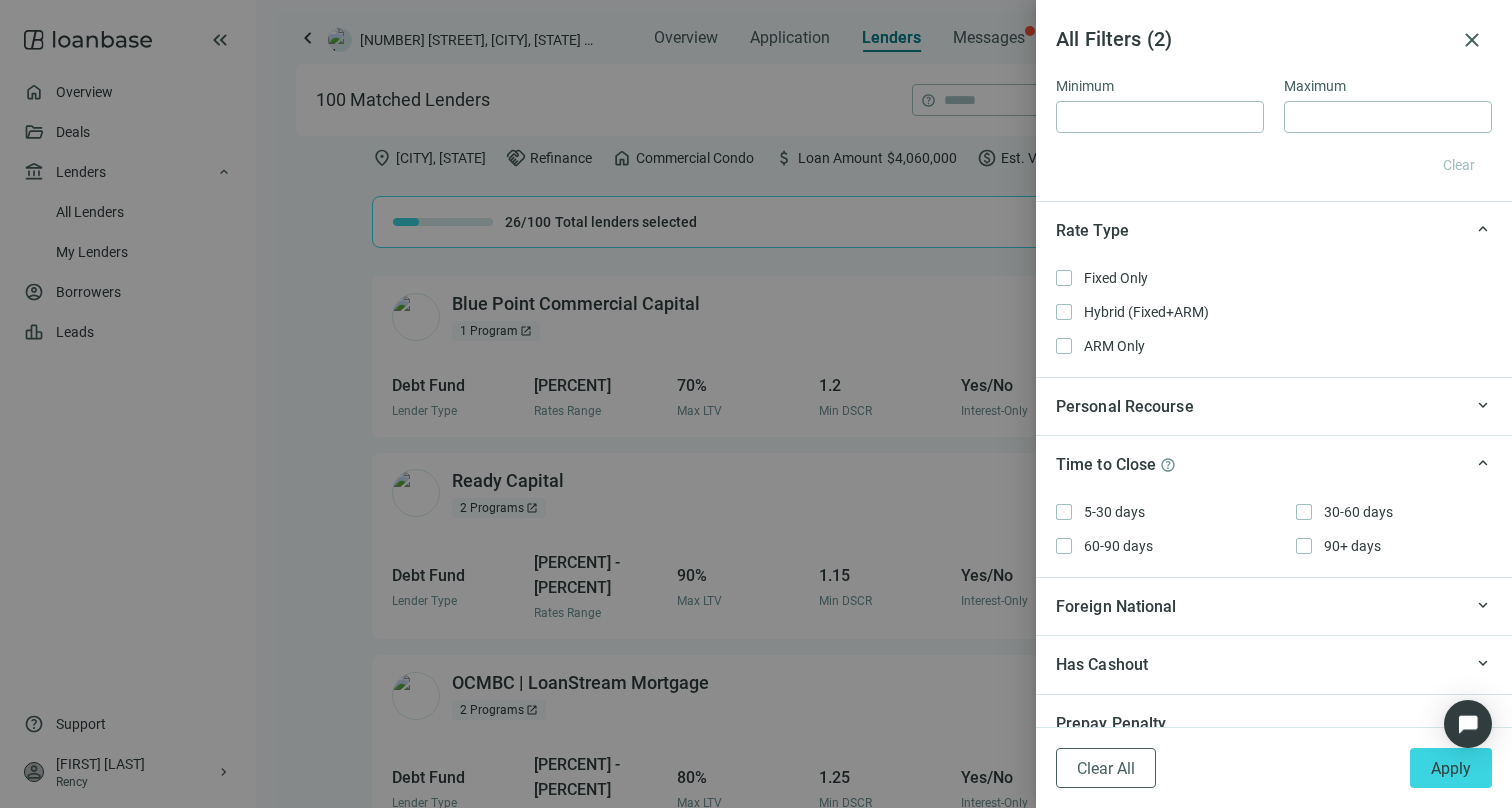 click on "keyboard_arrow_up Time to Close help" at bounding box center (1274, 464) 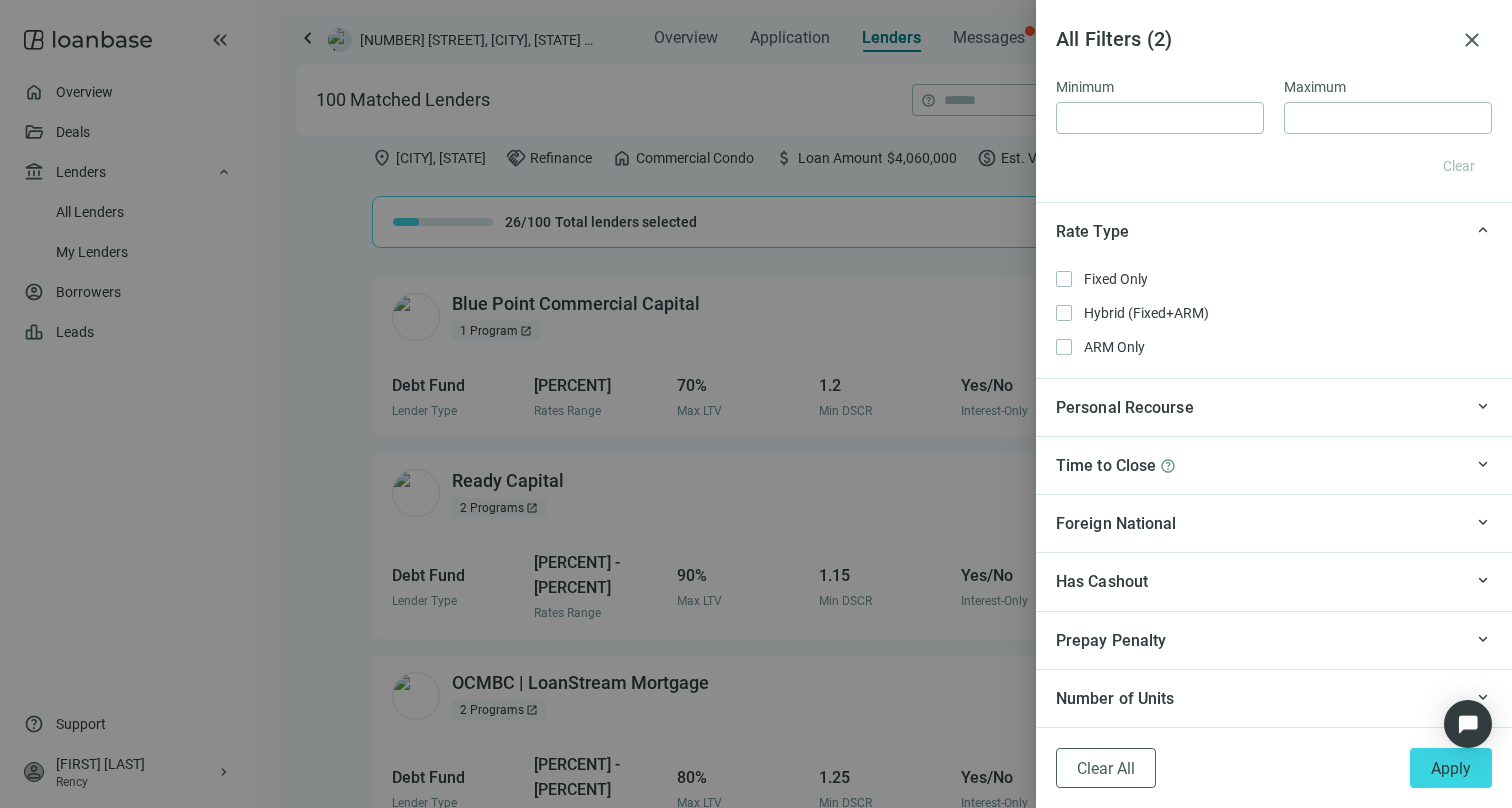 click on "keyboard_arrow_up" at bounding box center [1483, 522] 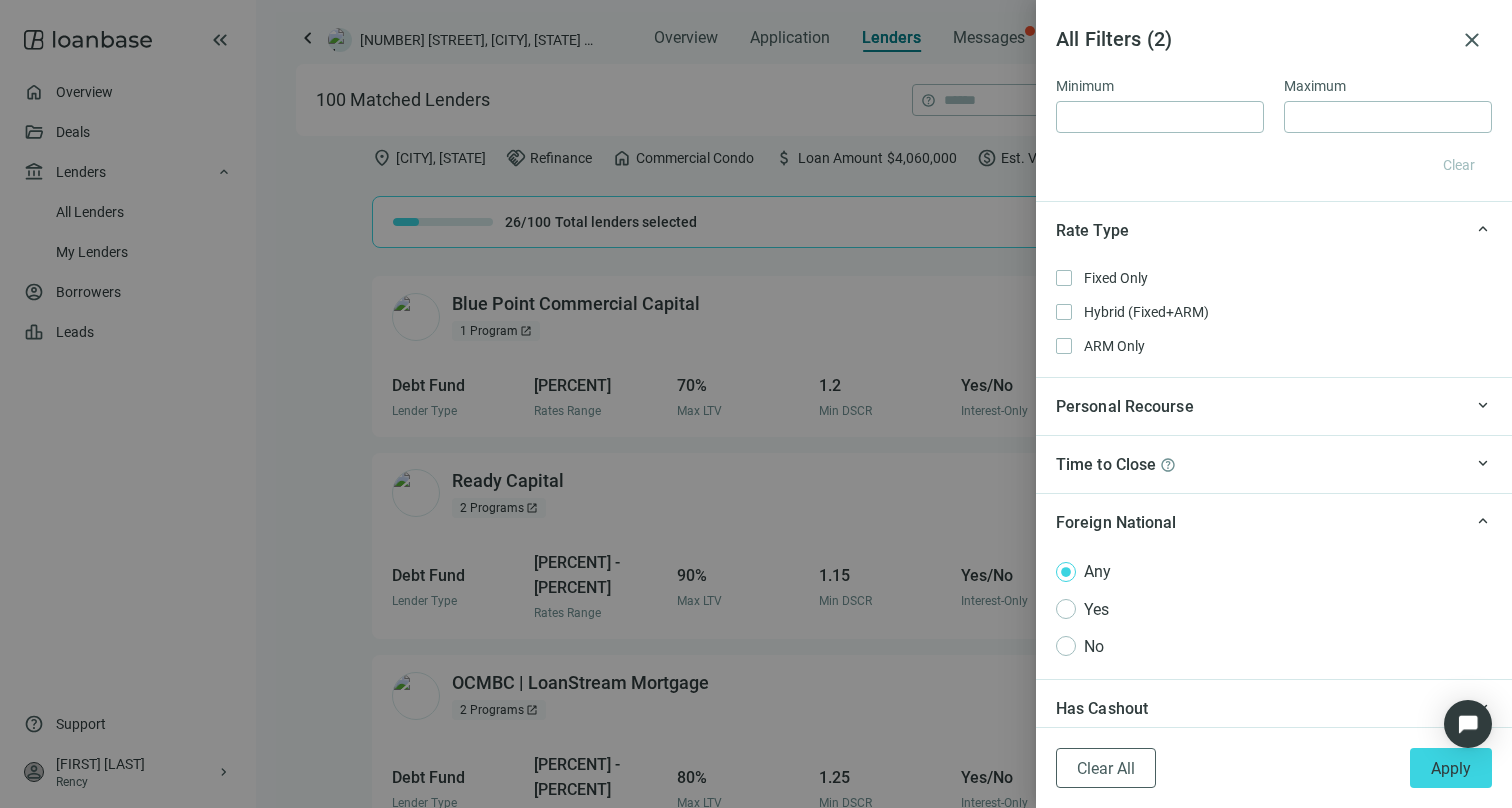 click on "keyboard_arrow_up" at bounding box center (1483, 521) 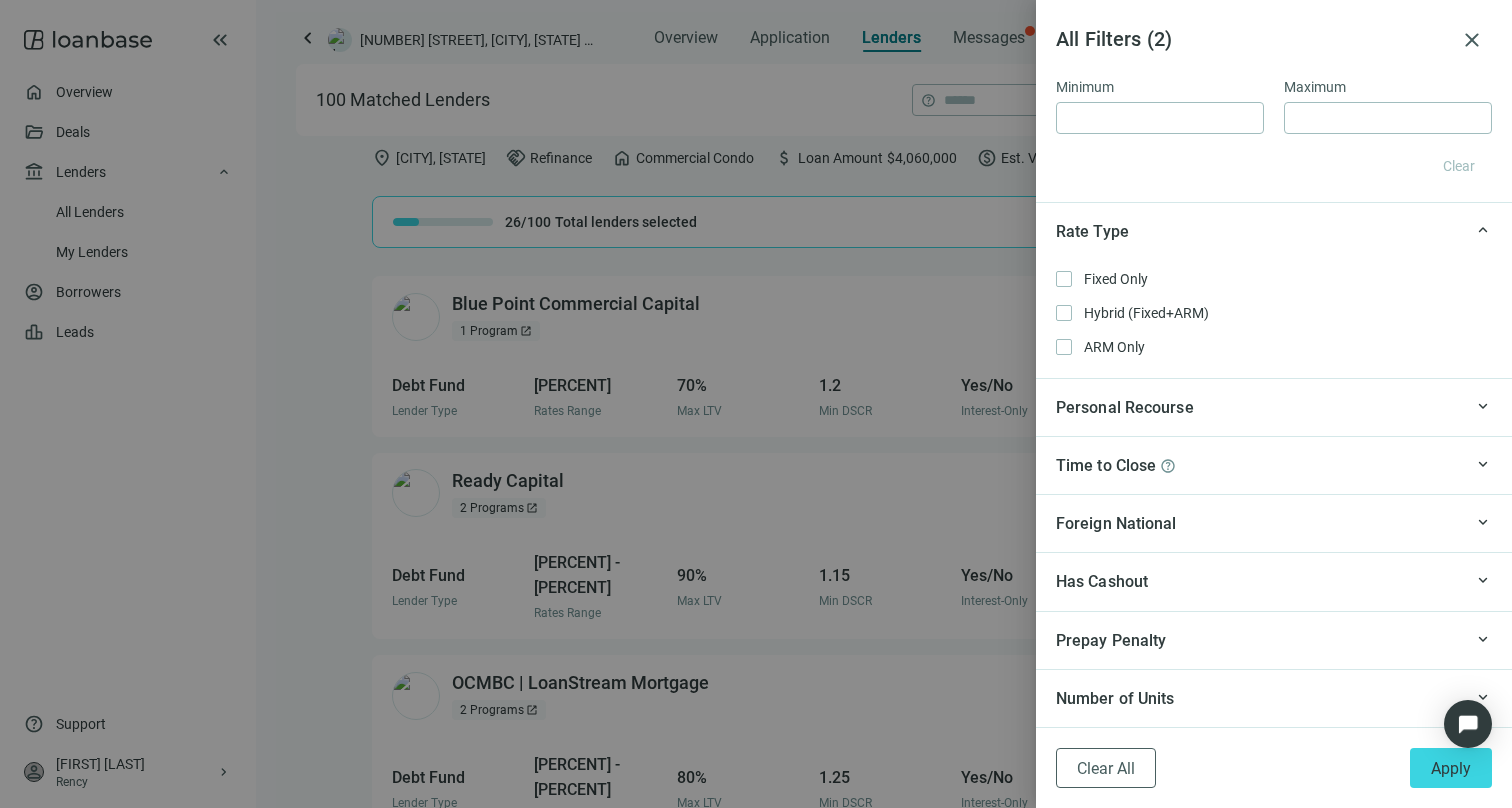 click on "keyboard_arrow_up" at bounding box center [1483, 580] 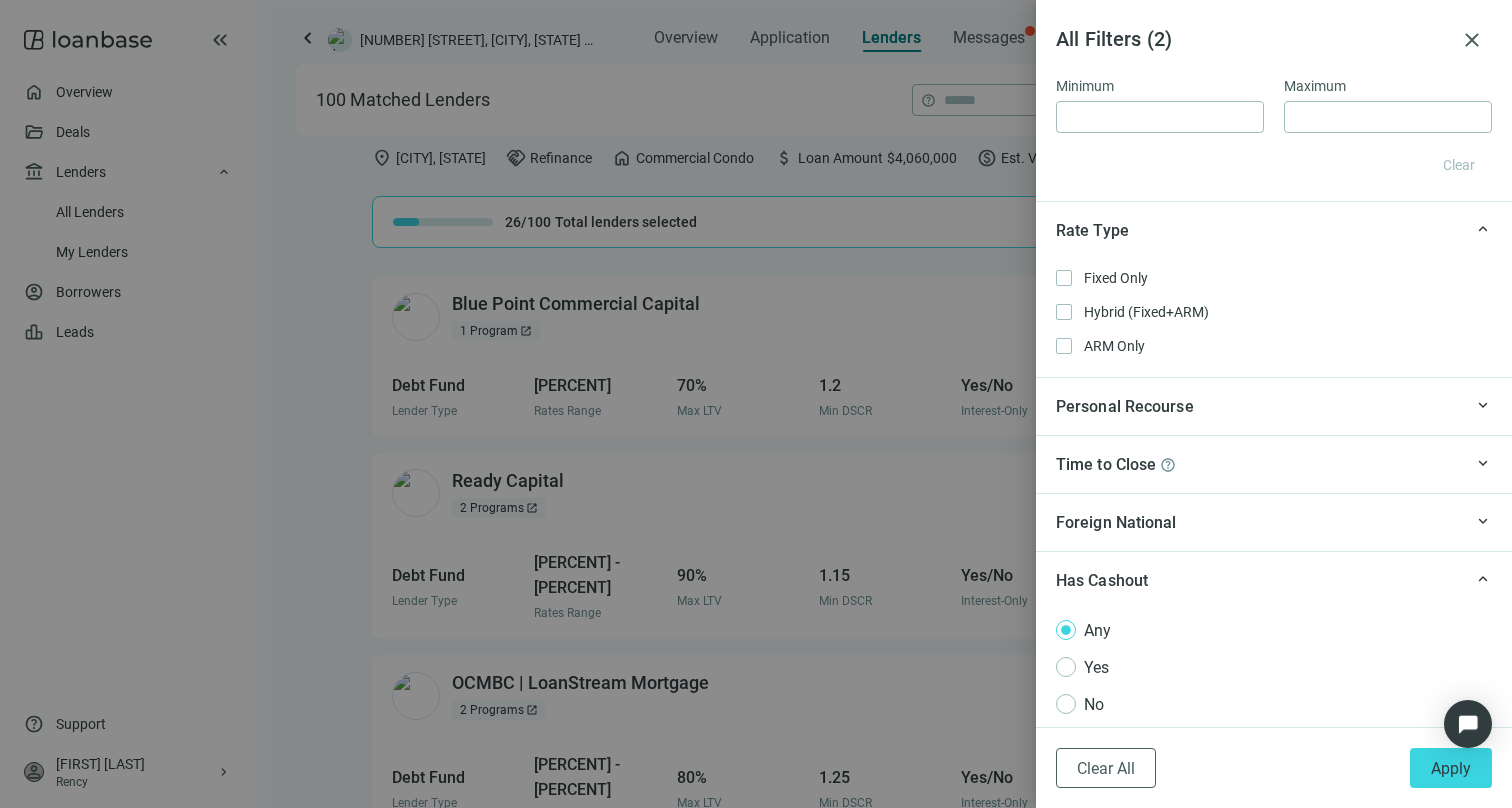 scroll, scrollTop: 1391, scrollLeft: 0, axis: vertical 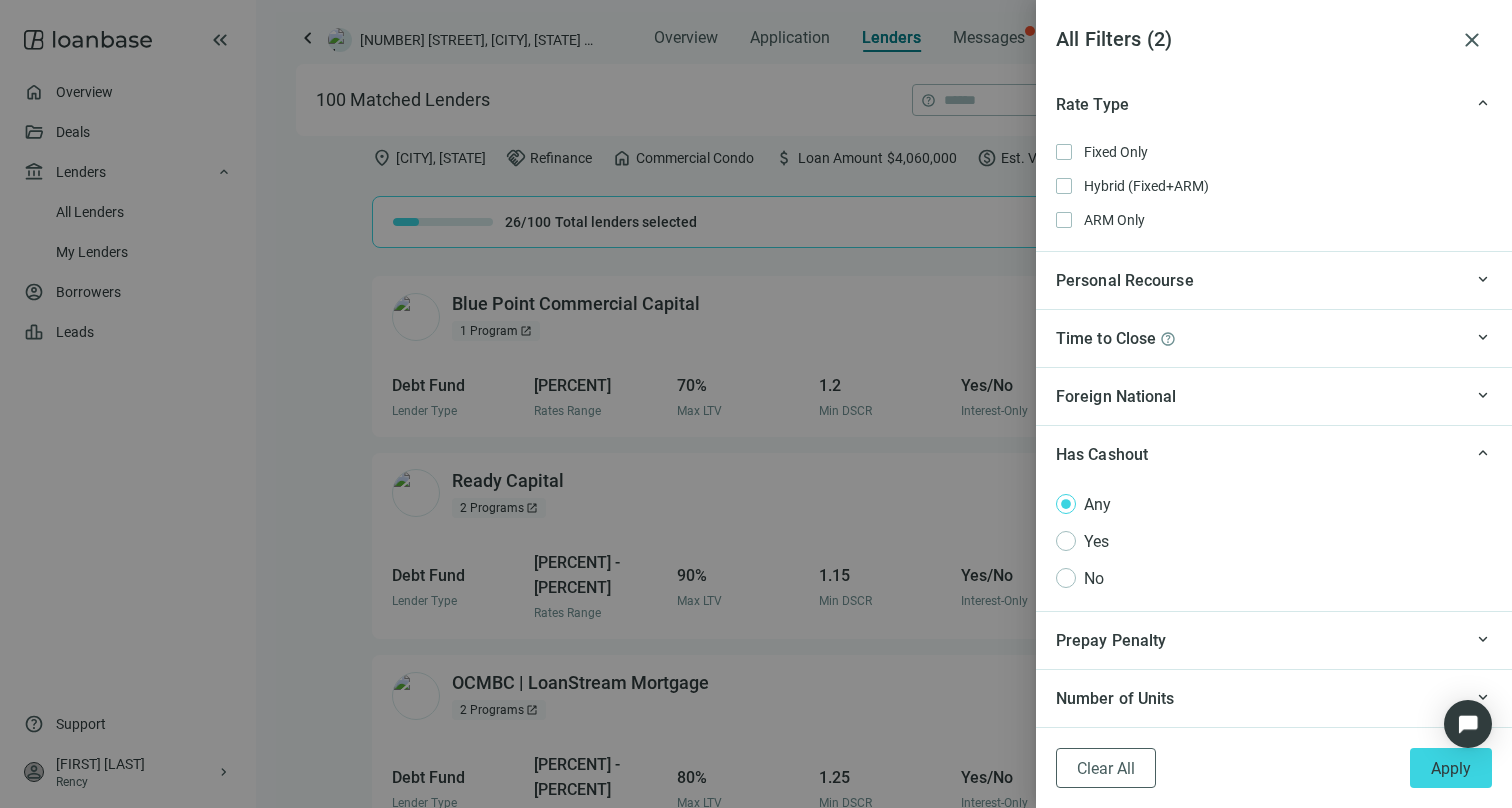 click on "keyboard_arrow_up Number of Units" at bounding box center [1274, 698] 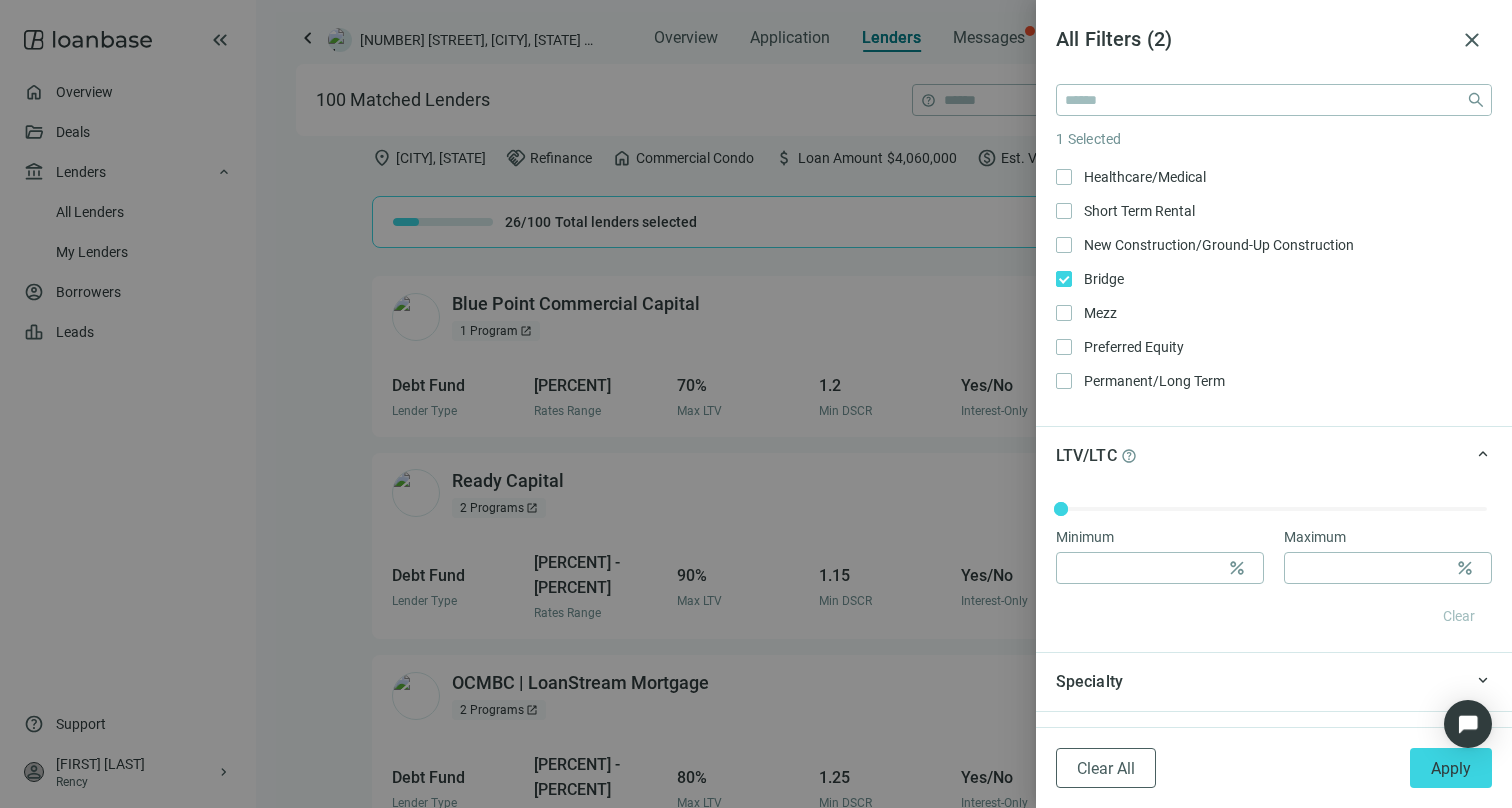 scroll, scrollTop: 258, scrollLeft: 0, axis: vertical 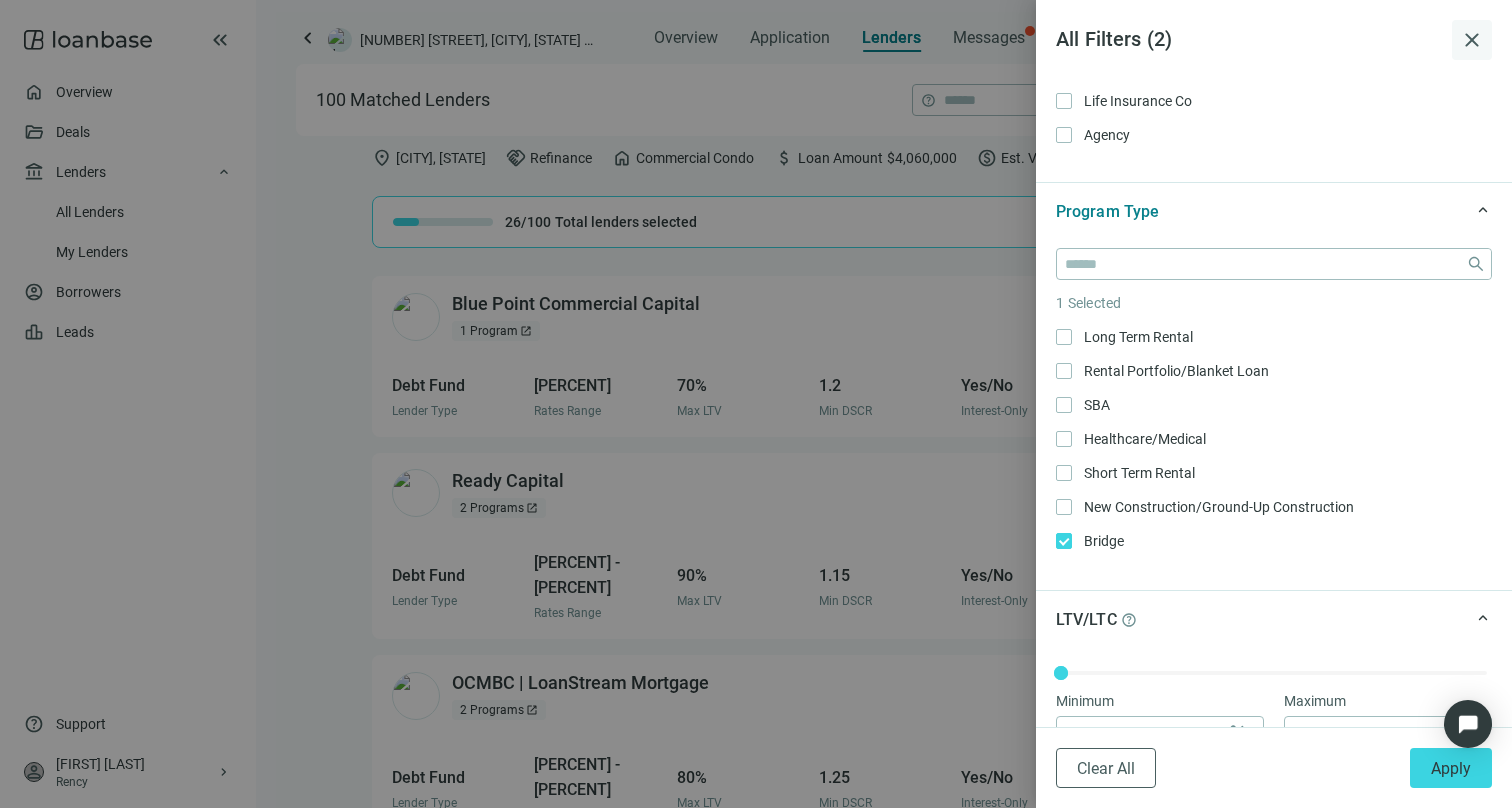 click on "close" at bounding box center [1472, 40] 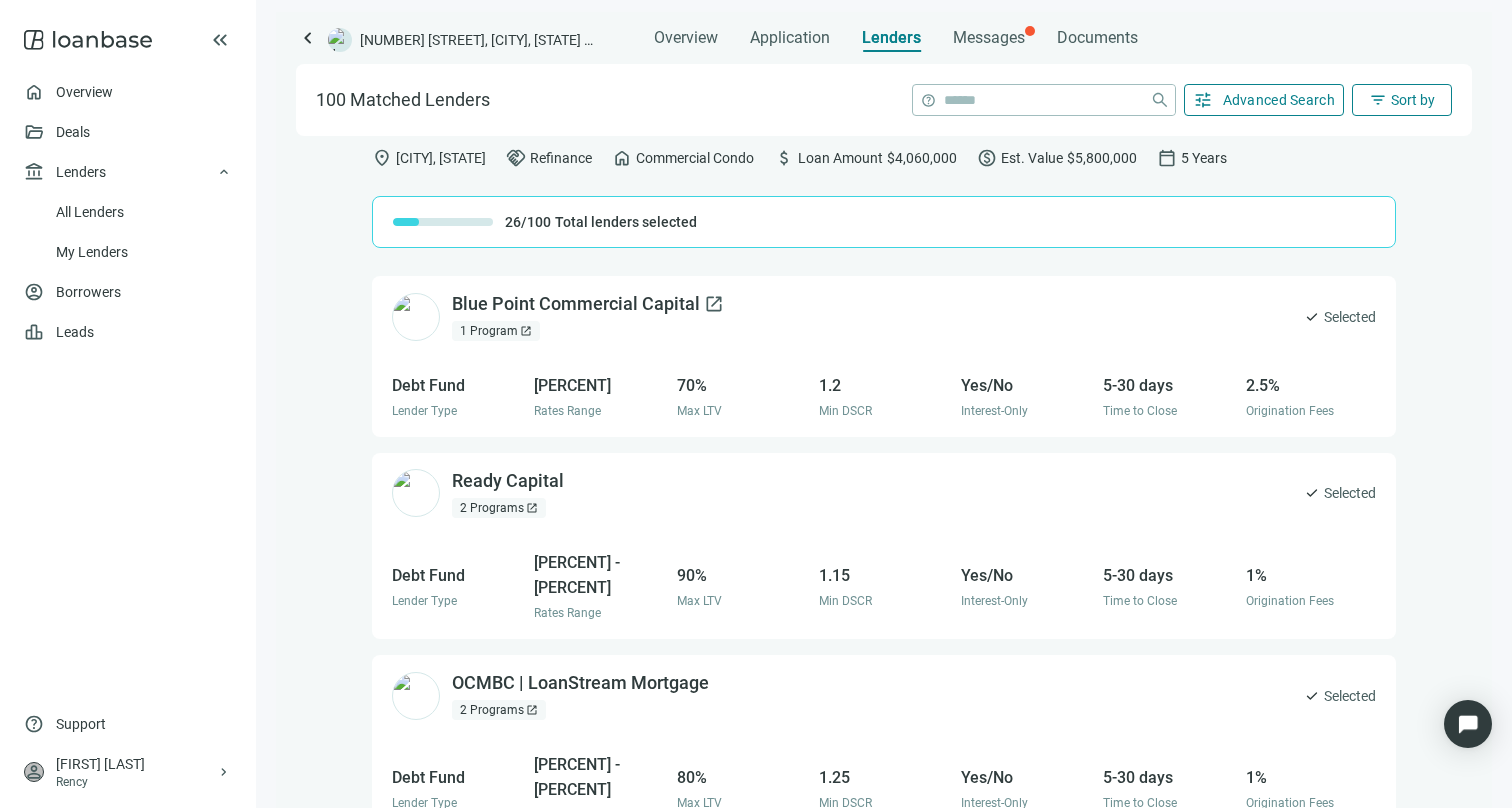 click on "Blue Point Commercial Capital open_in_new" at bounding box center [588, 304] 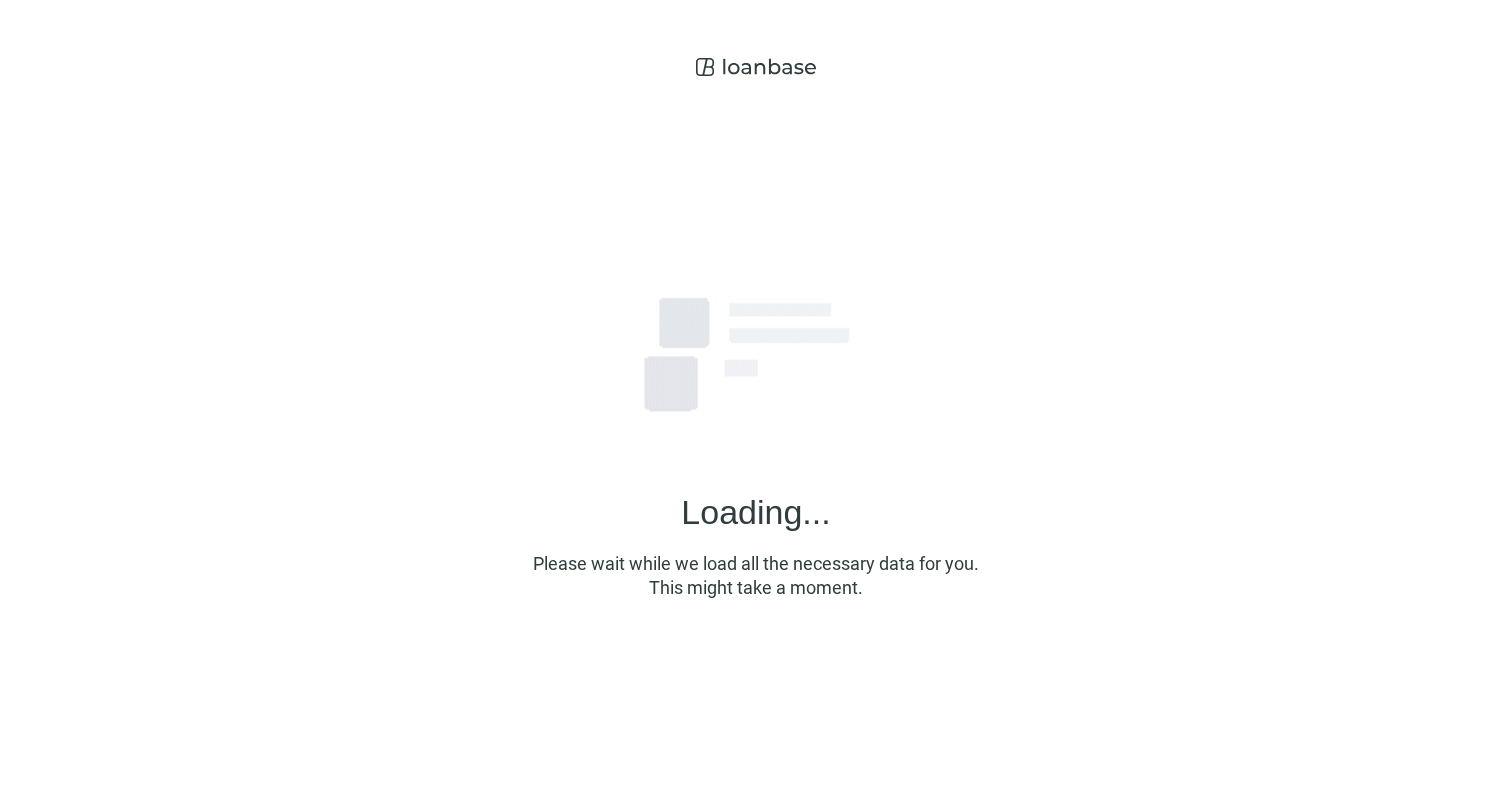 scroll, scrollTop: 0, scrollLeft: 0, axis: both 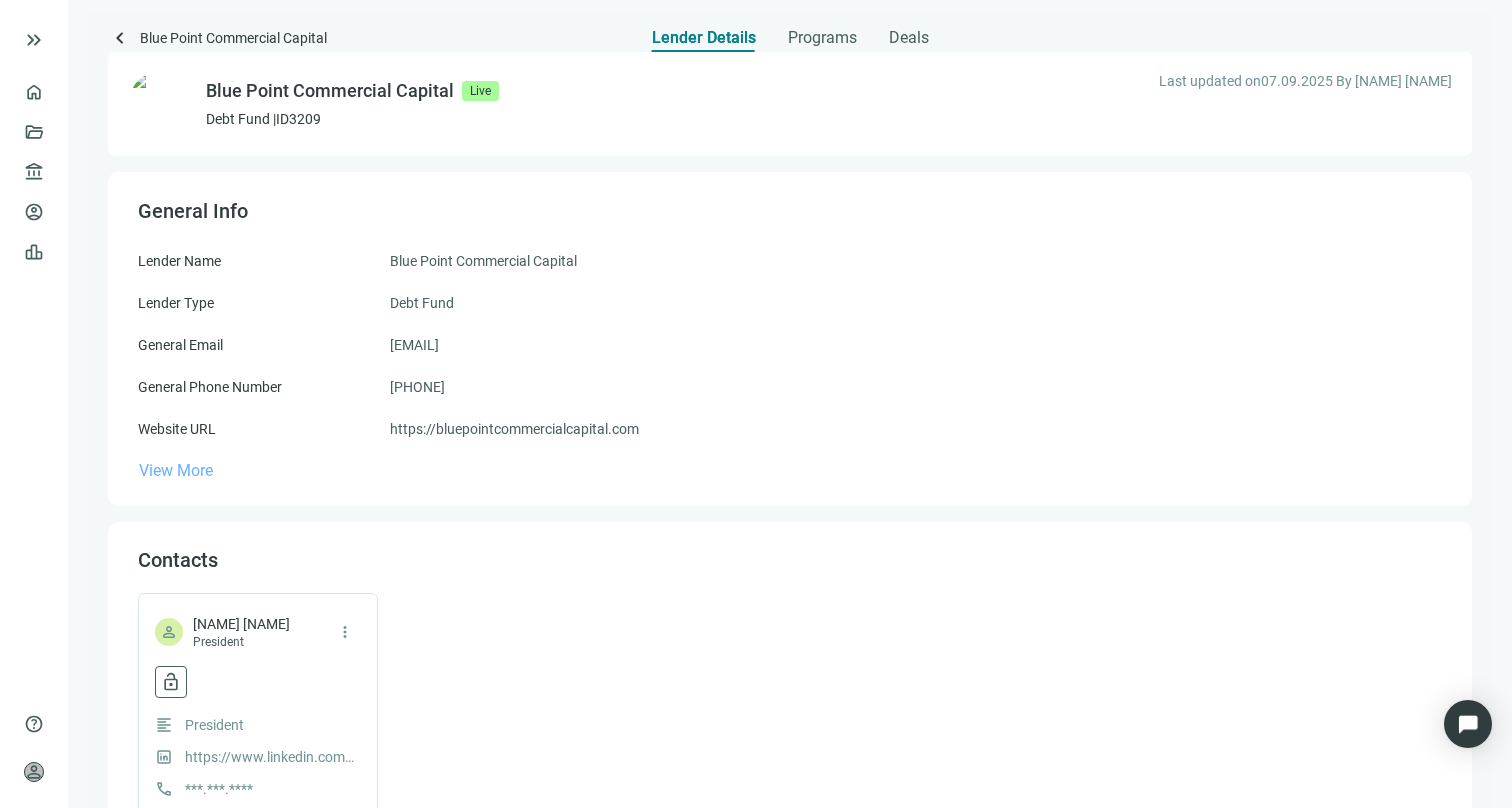 click on "View More" at bounding box center (176, 470) 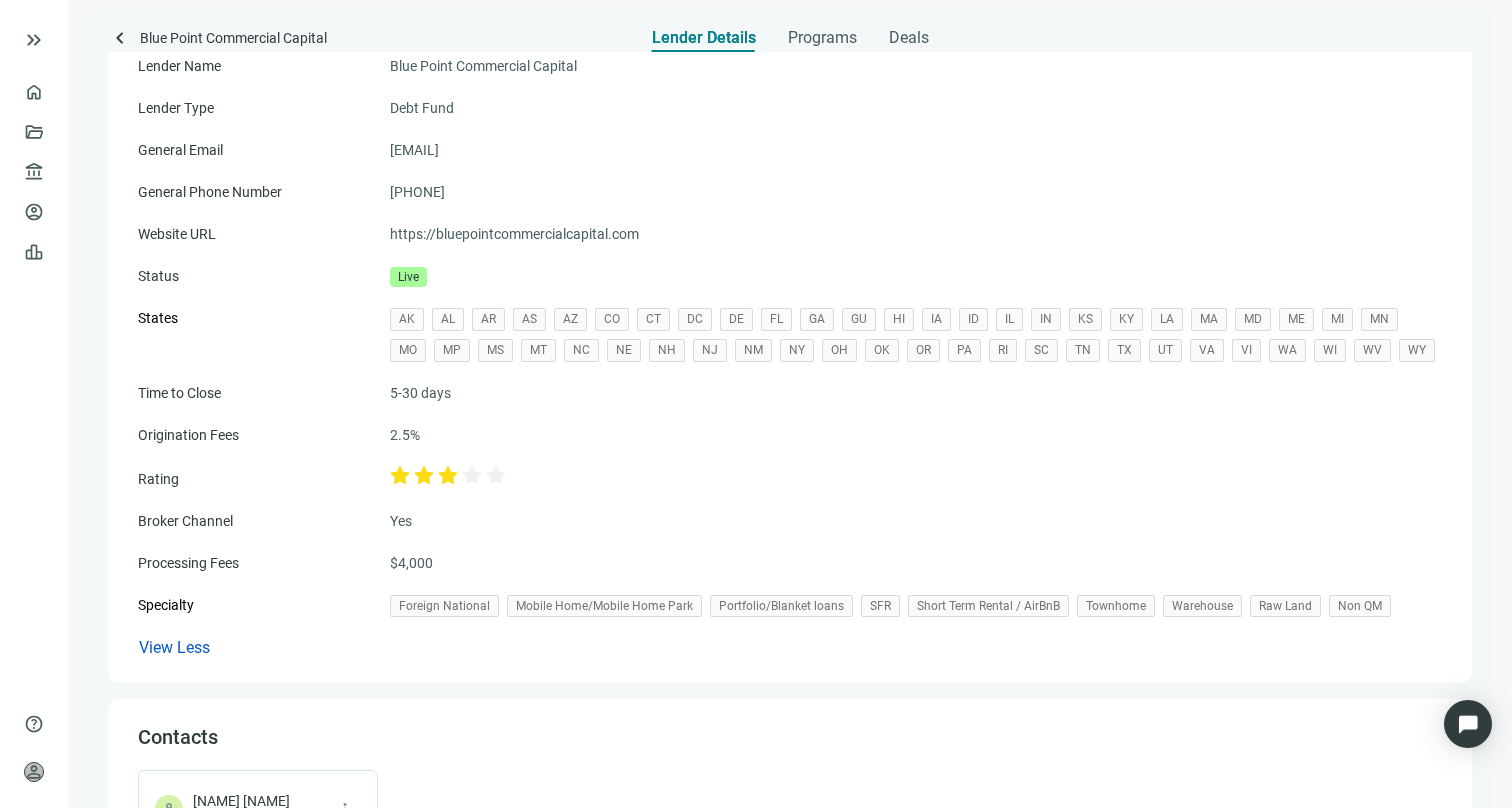 scroll, scrollTop: 245, scrollLeft: 0, axis: vertical 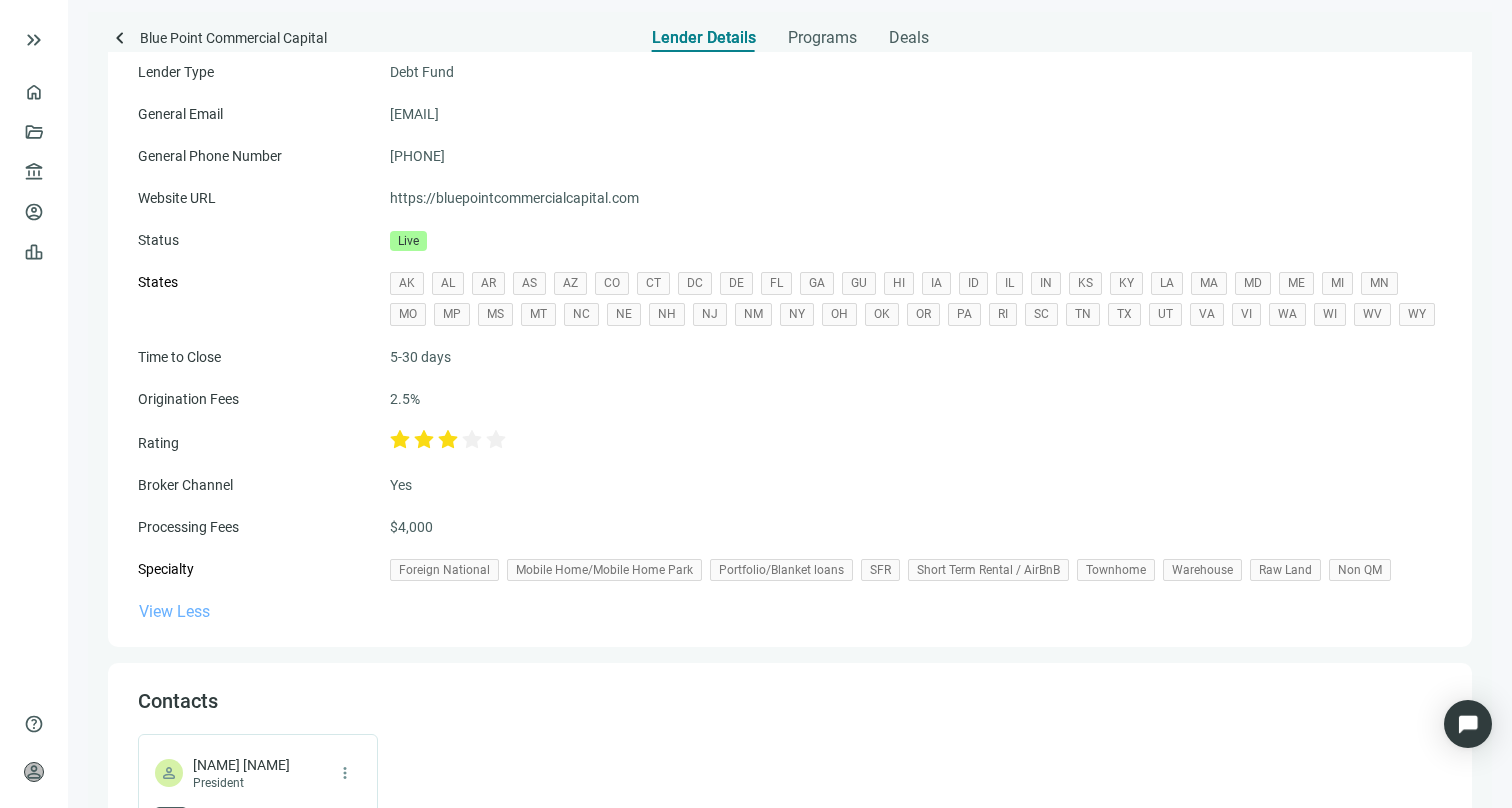 click on "View Less" at bounding box center [174, 642] 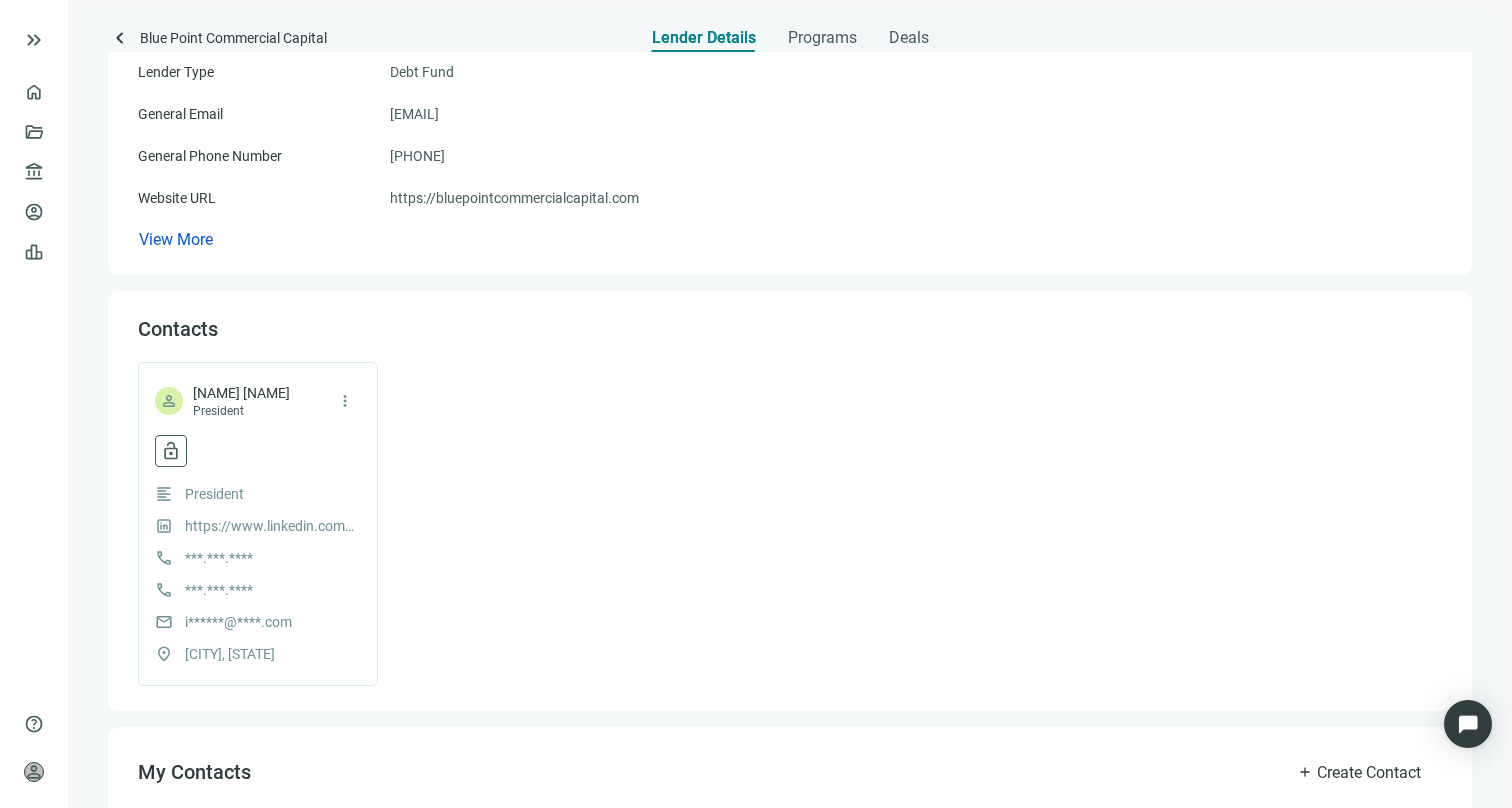 scroll, scrollTop: 0, scrollLeft: 0, axis: both 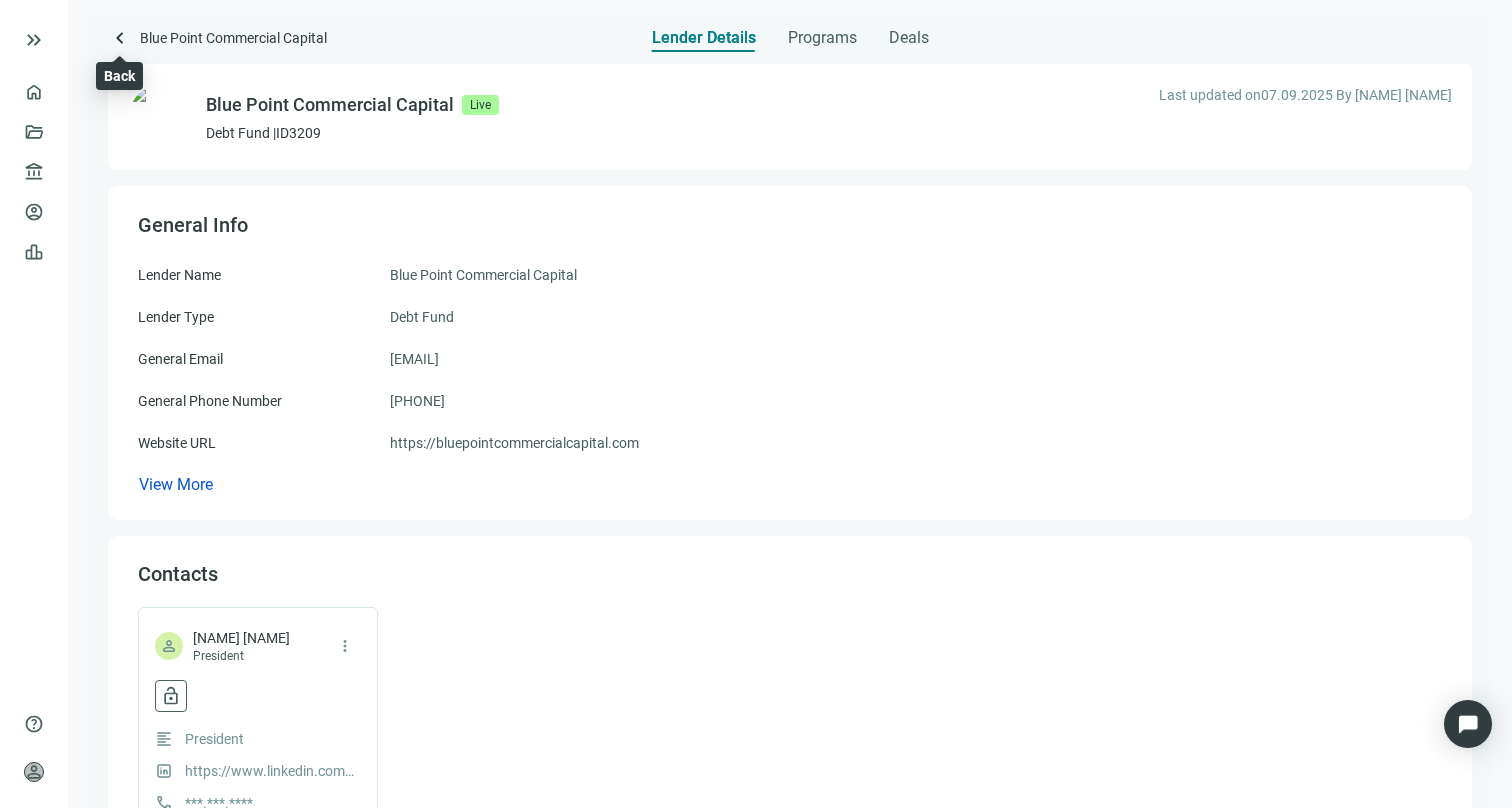 click on "keyboard_arrow_left" at bounding box center (120, 38) 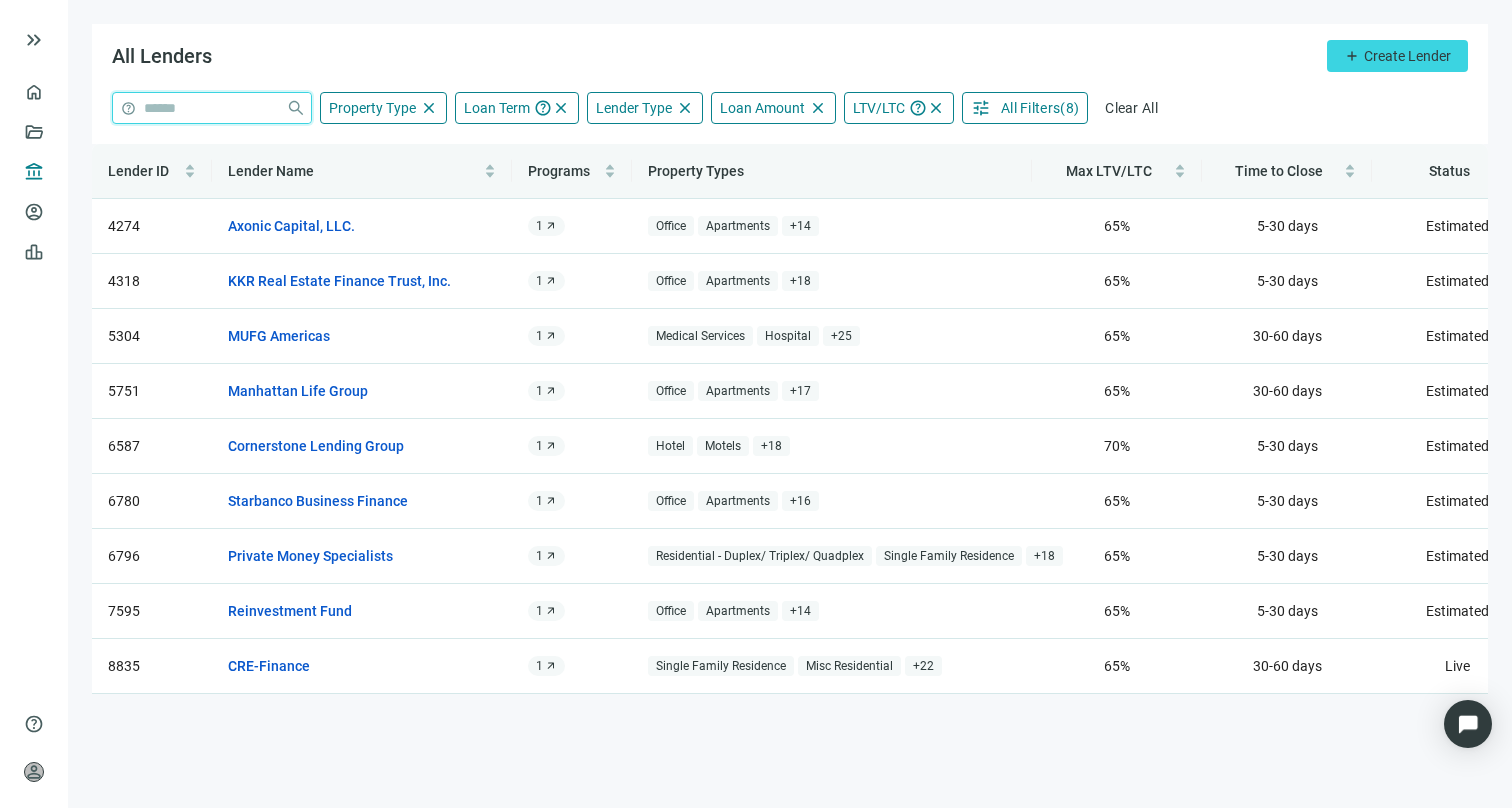 click at bounding box center [211, 108] 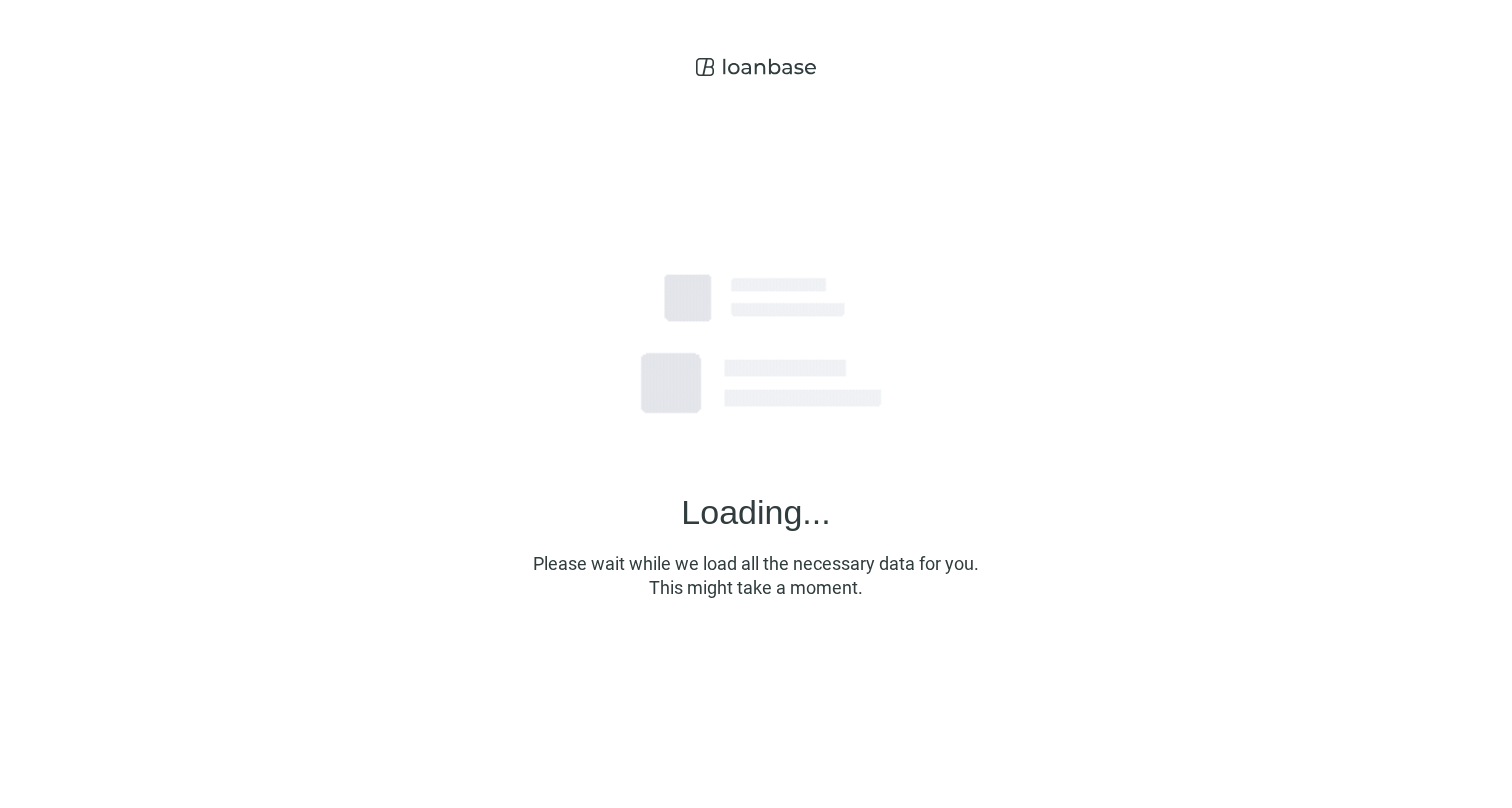 scroll, scrollTop: 0, scrollLeft: 0, axis: both 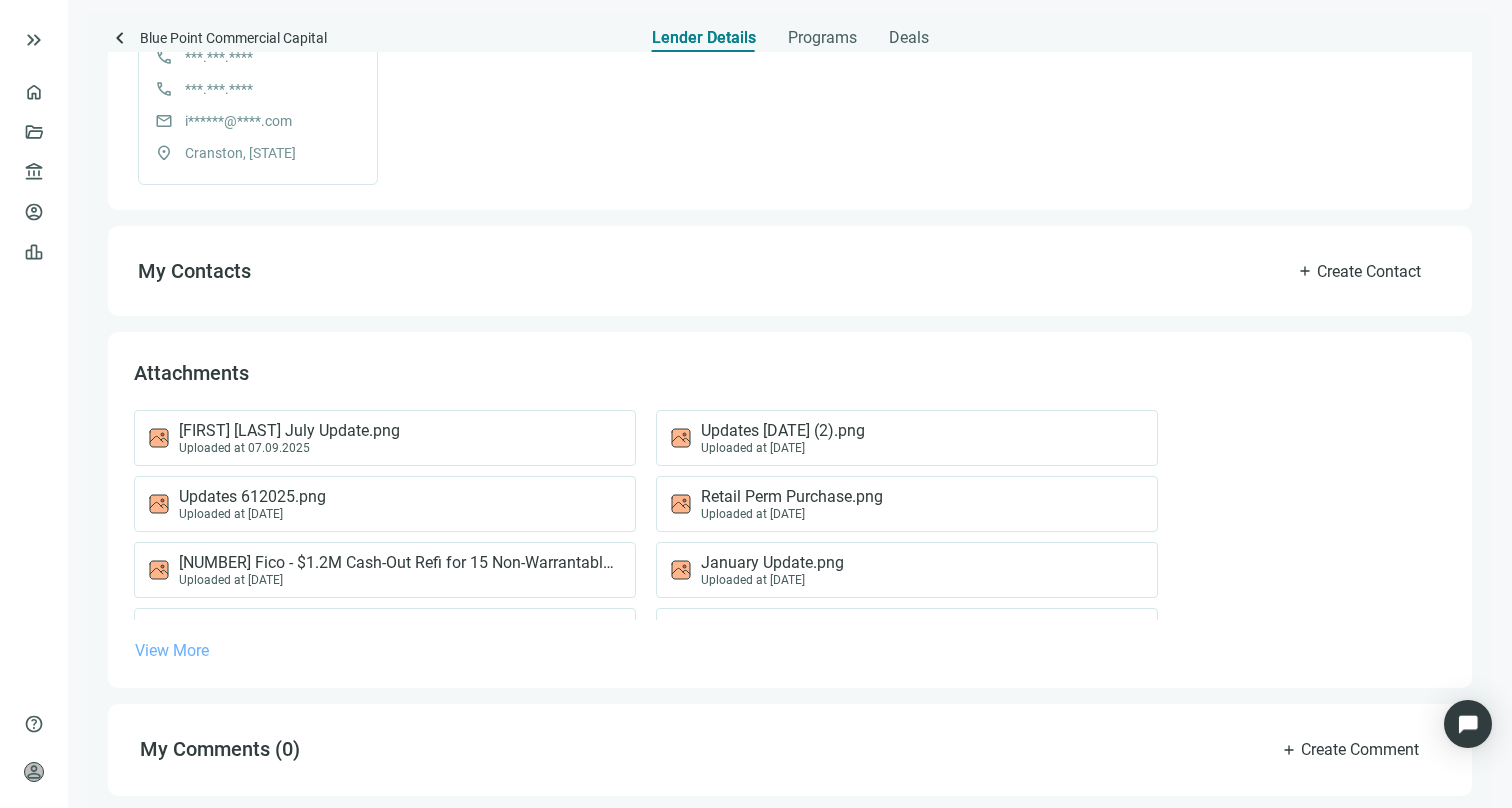 click on "View More" at bounding box center (172, 650) 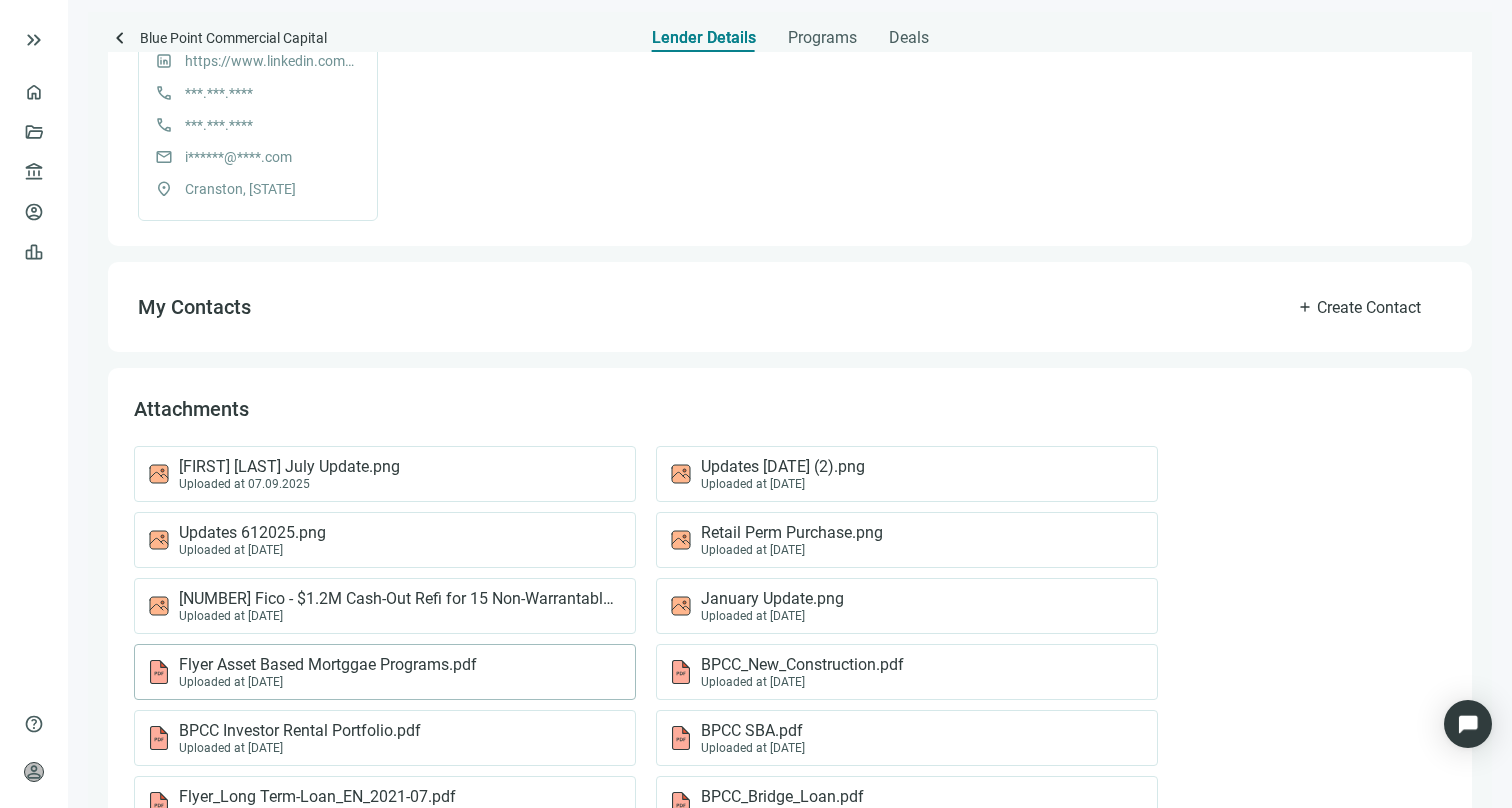 scroll, scrollTop: 0, scrollLeft: 0, axis: both 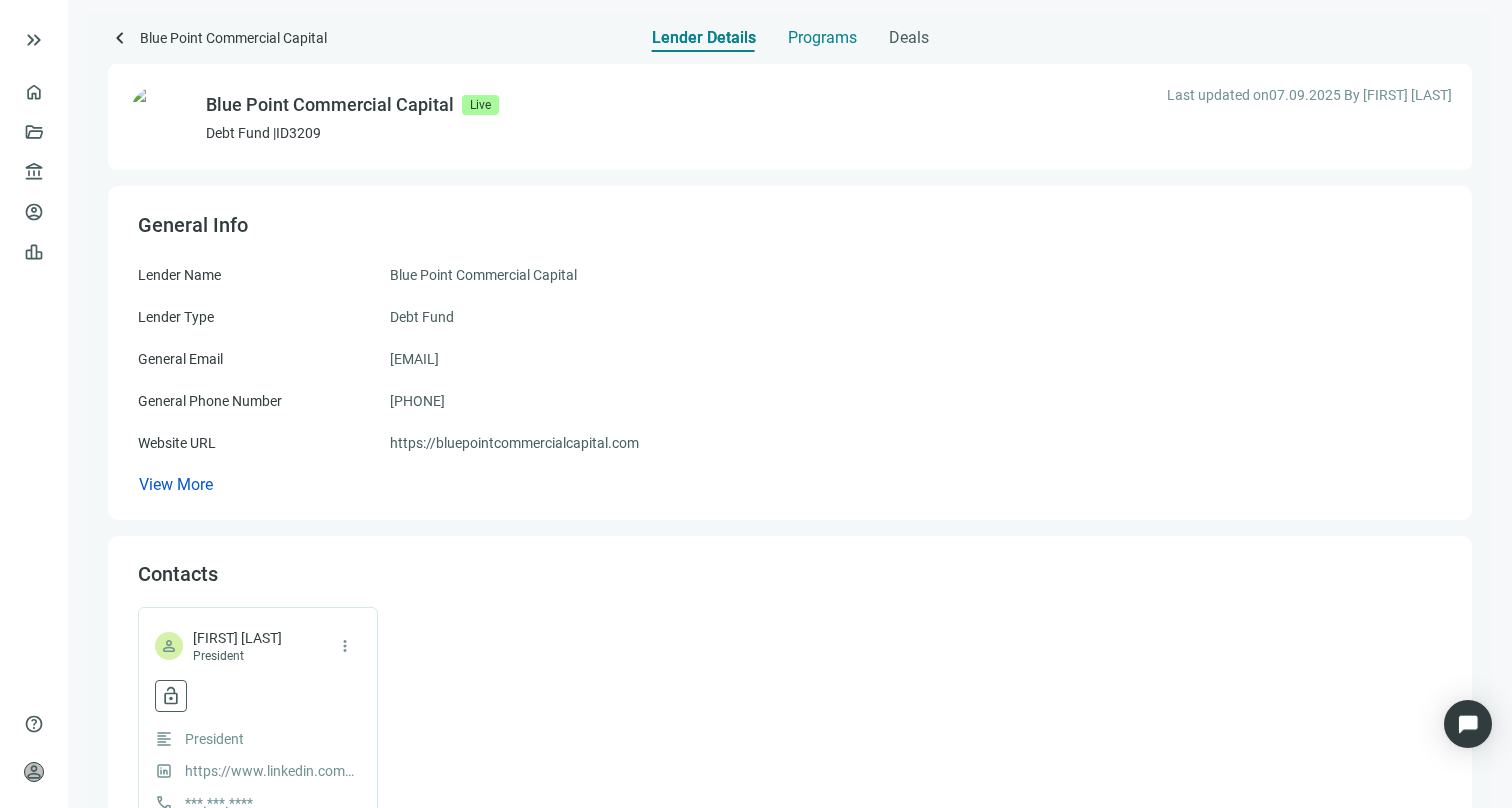 click on "Programs" at bounding box center [822, 38] 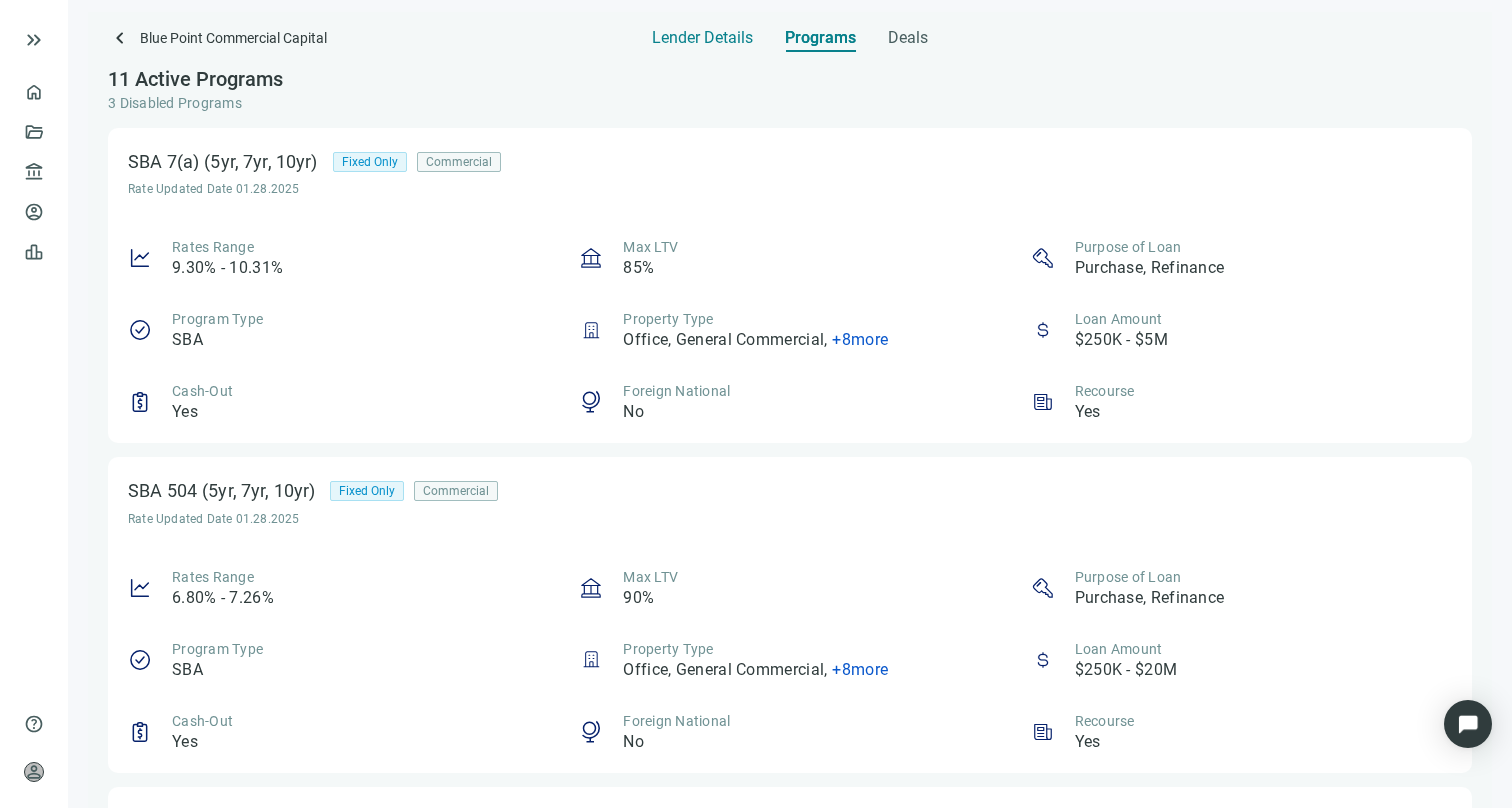 click on "Lender Details" at bounding box center [702, 38] 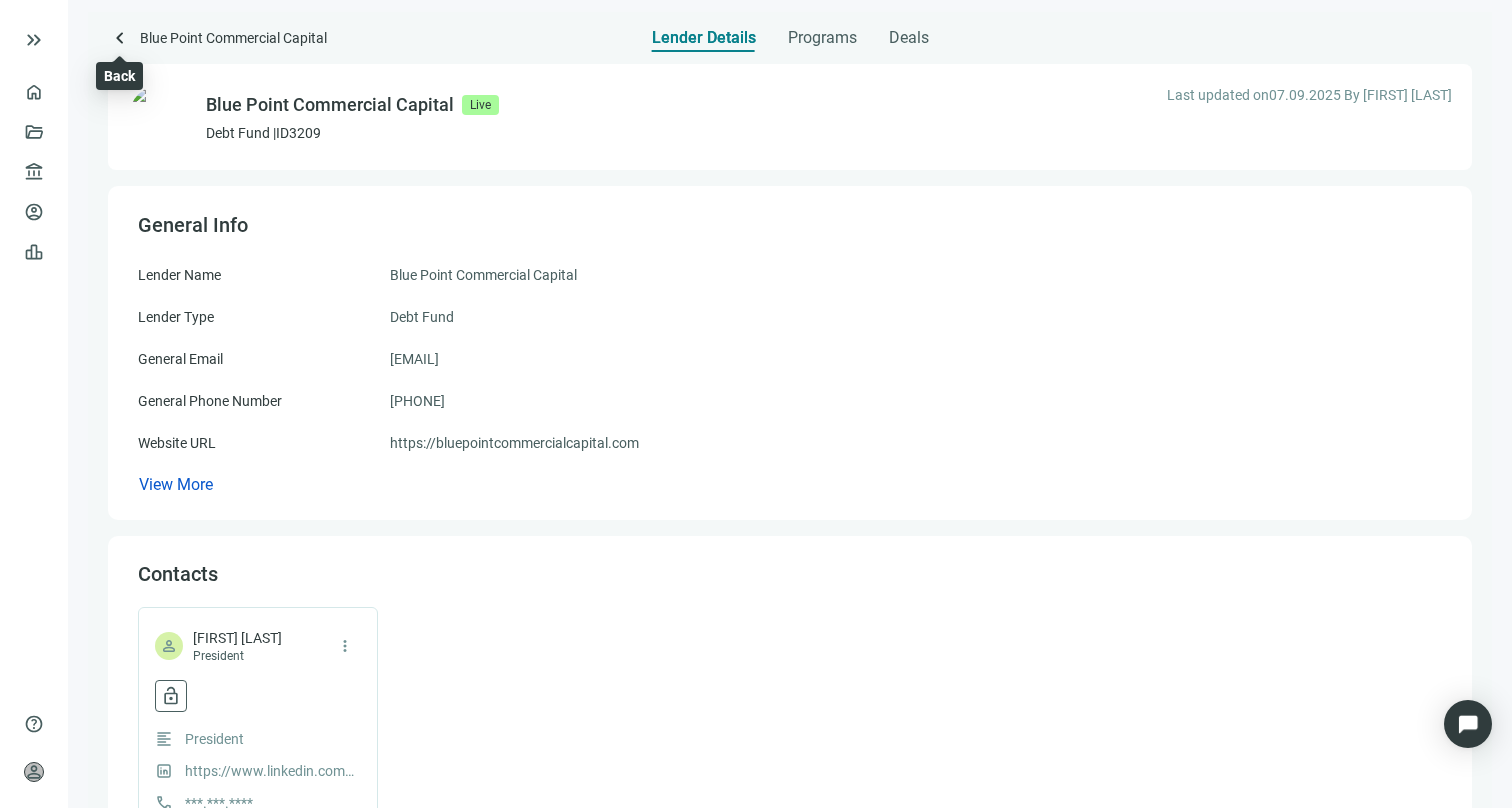 click on "keyboard_arrow_left" at bounding box center [120, 38] 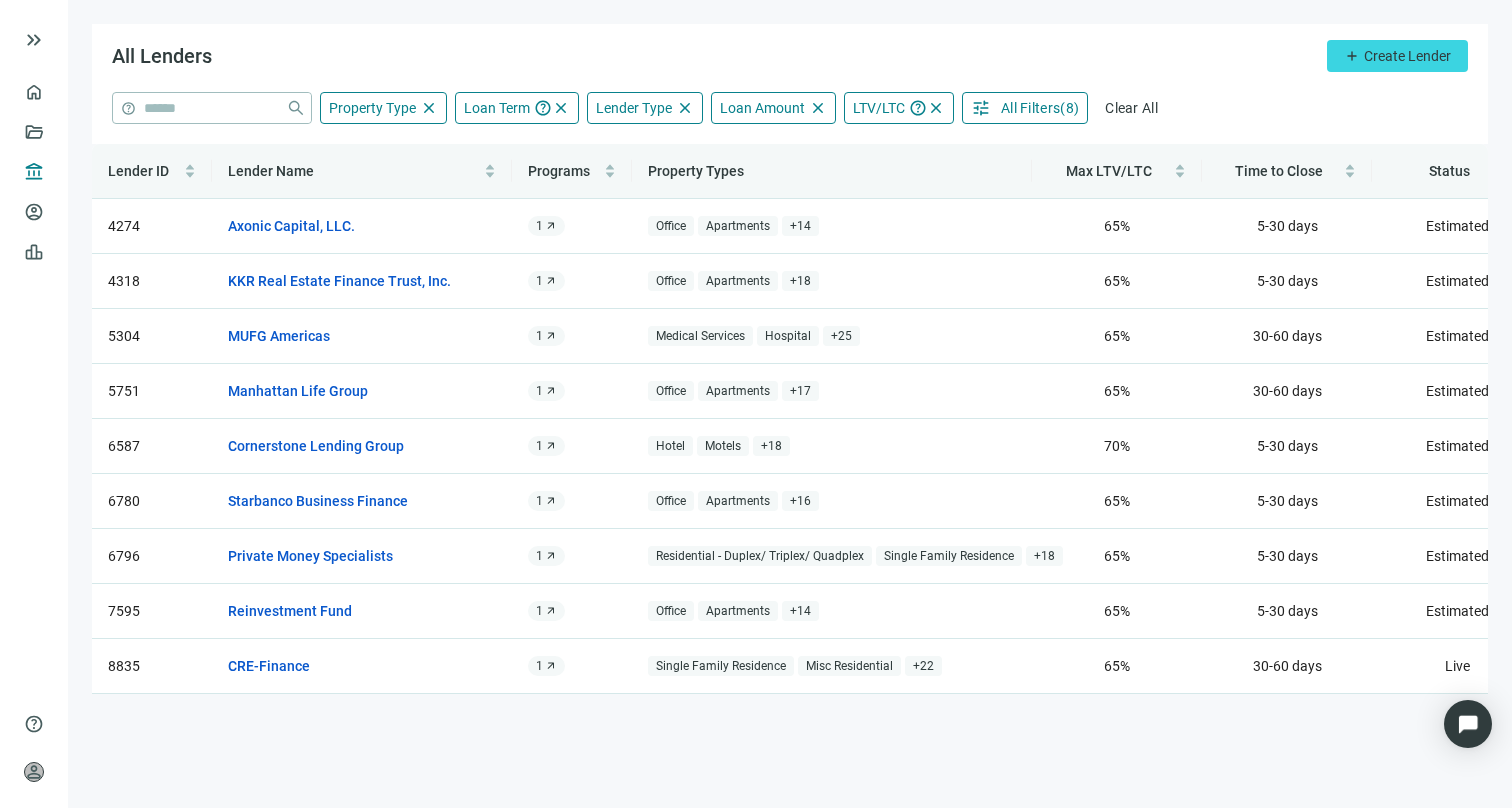 click on "keyboard_double_arrow_right" at bounding box center (34, 40) 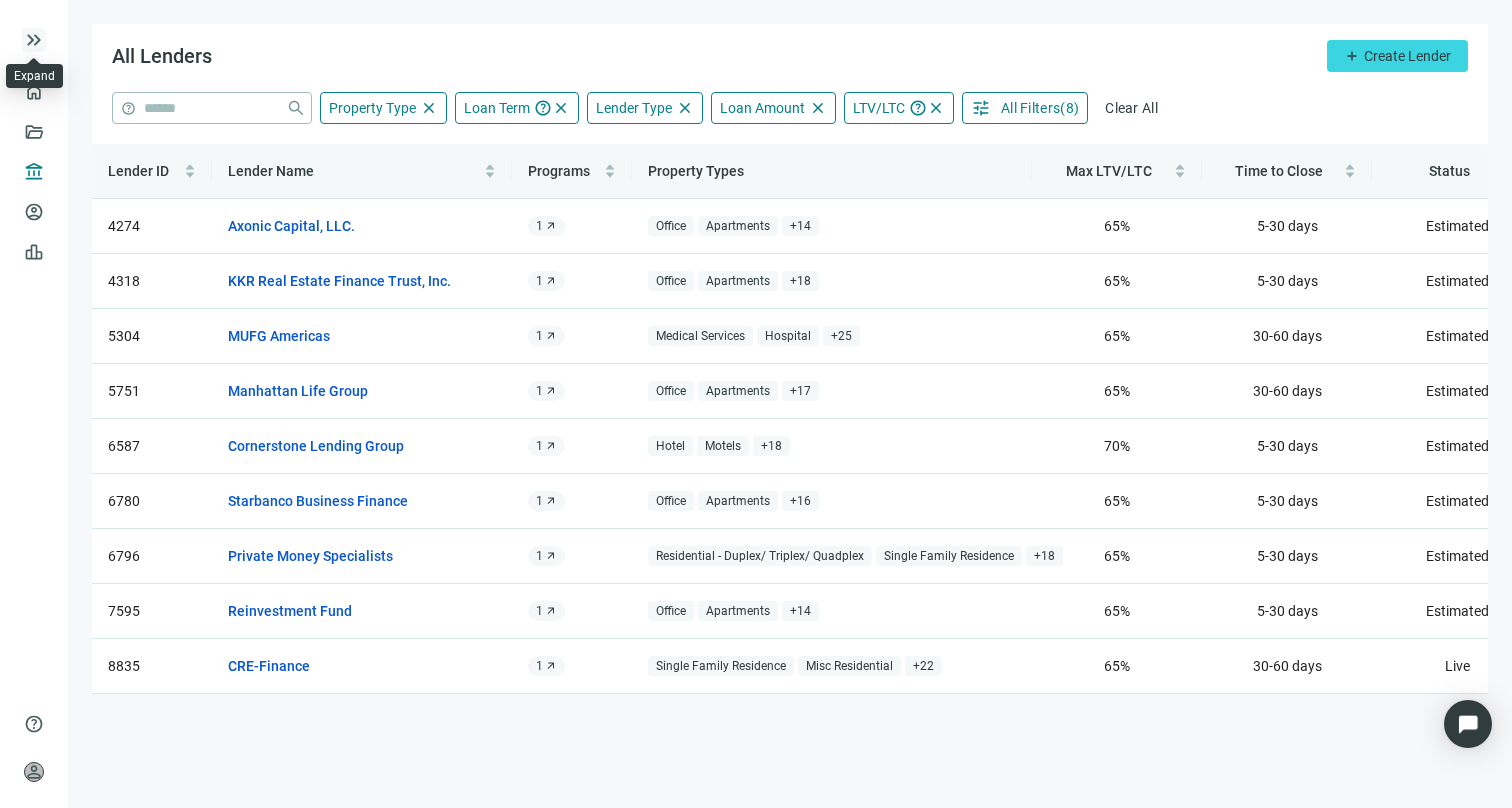 click on "keyboard_double_arrow_right" at bounding box center (34, 40) 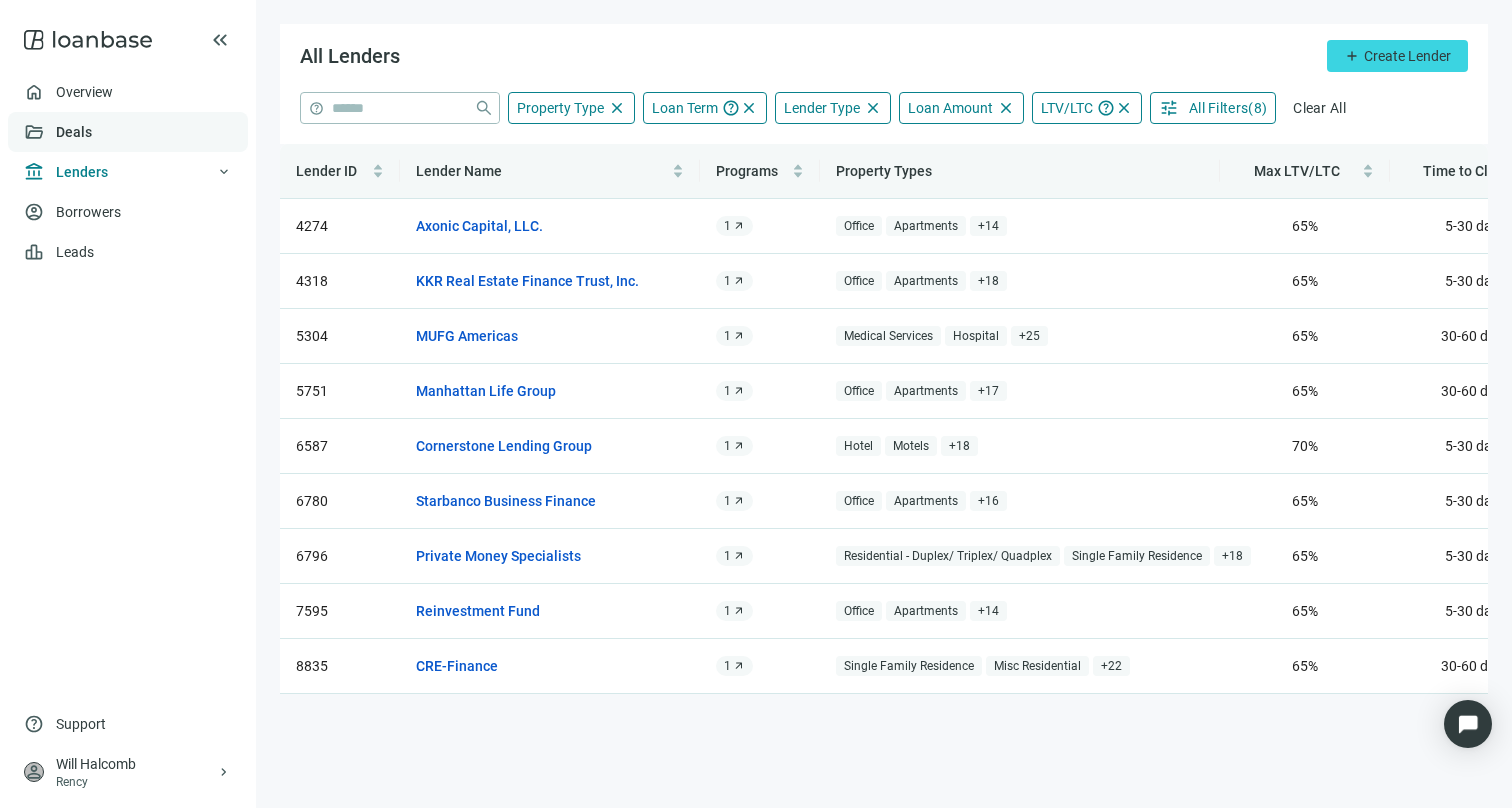 click on "Deals" at bounding box center (74, 132) 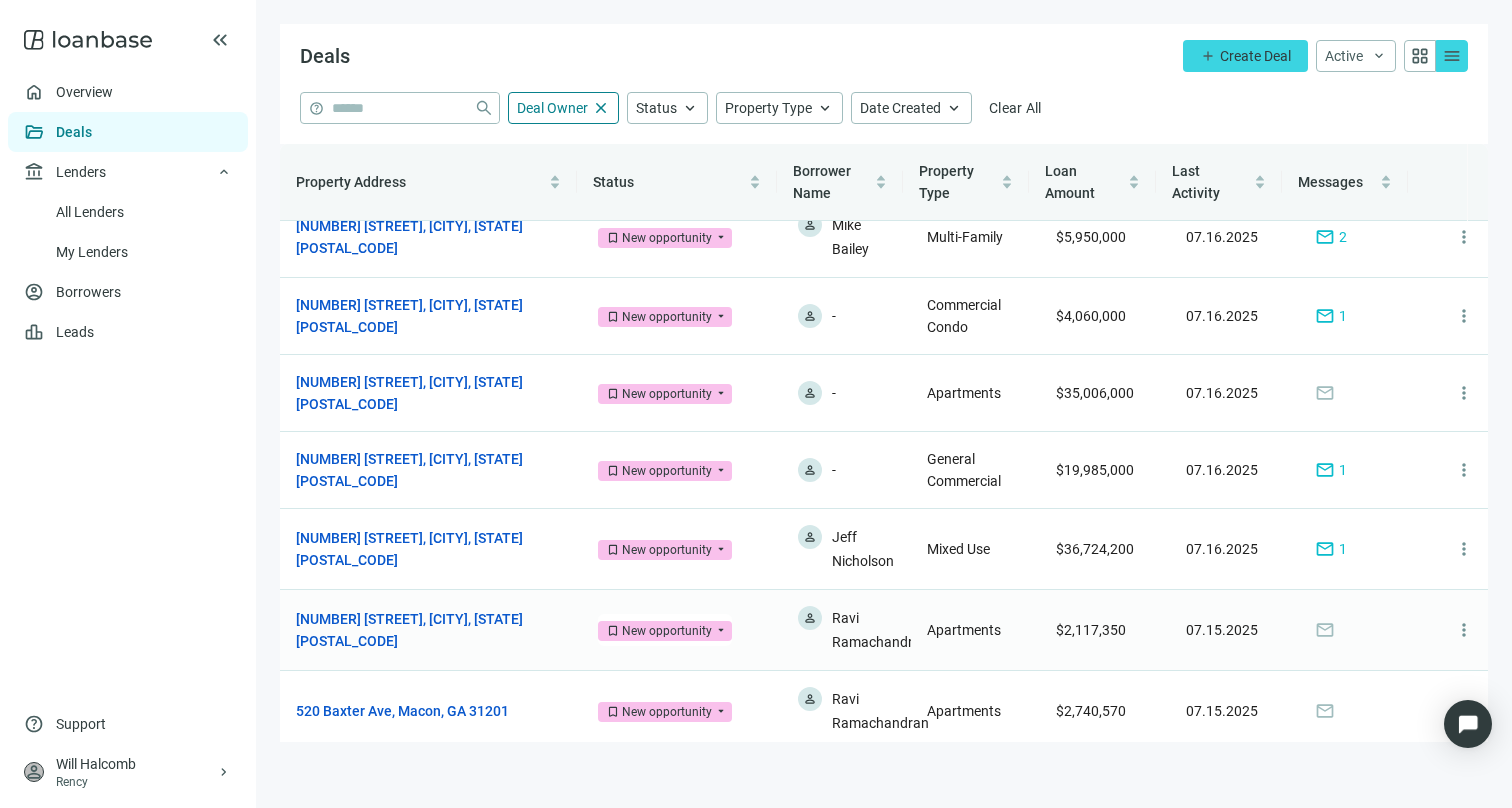scroll, scrollTop: 9, scrollLeft: 0, axis: vertical 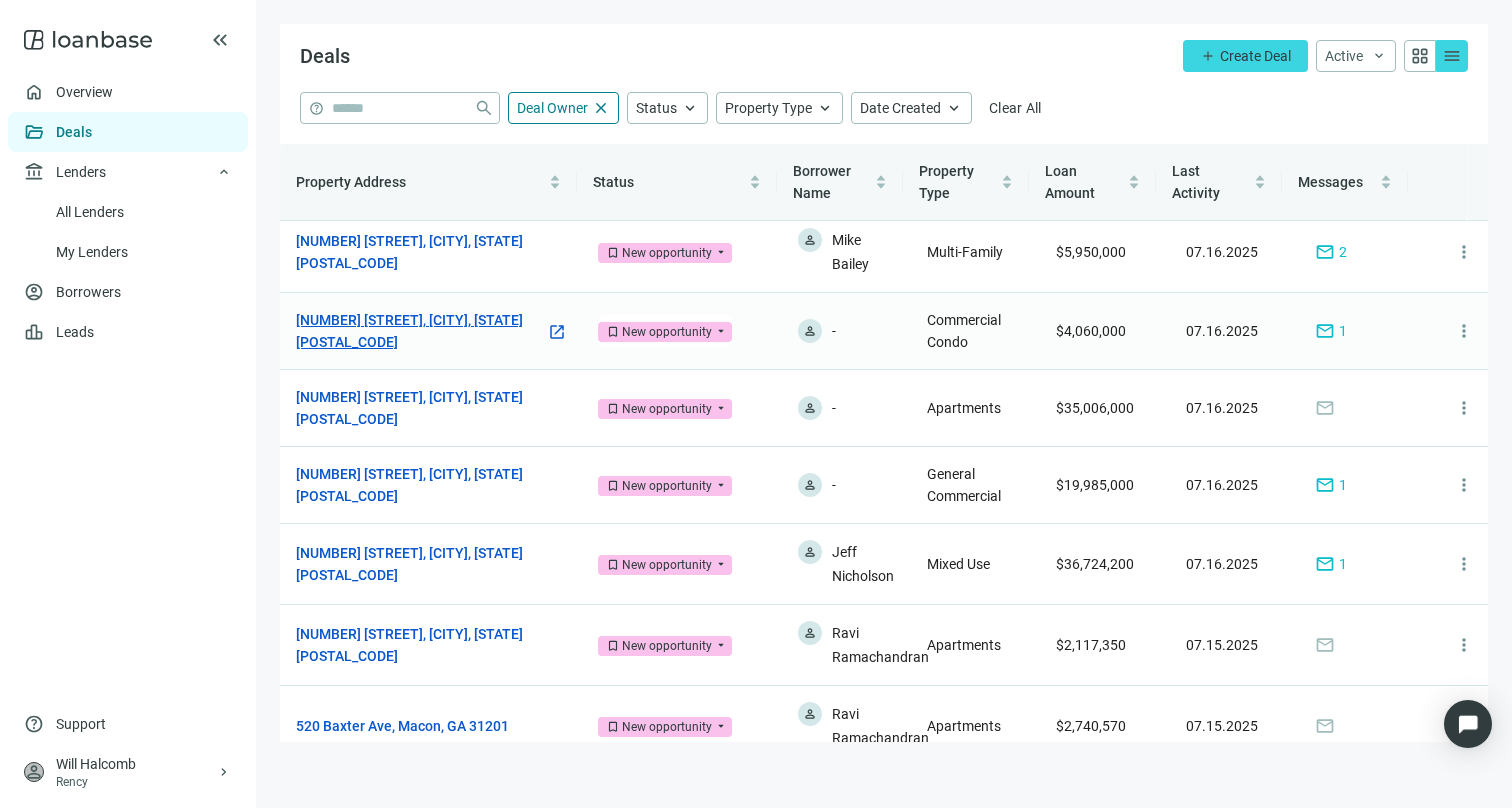 click on "[NUMBER] [STREET], [CITY], [STATE] [POSTAL_CODE]" at bounding box center [421, 331] 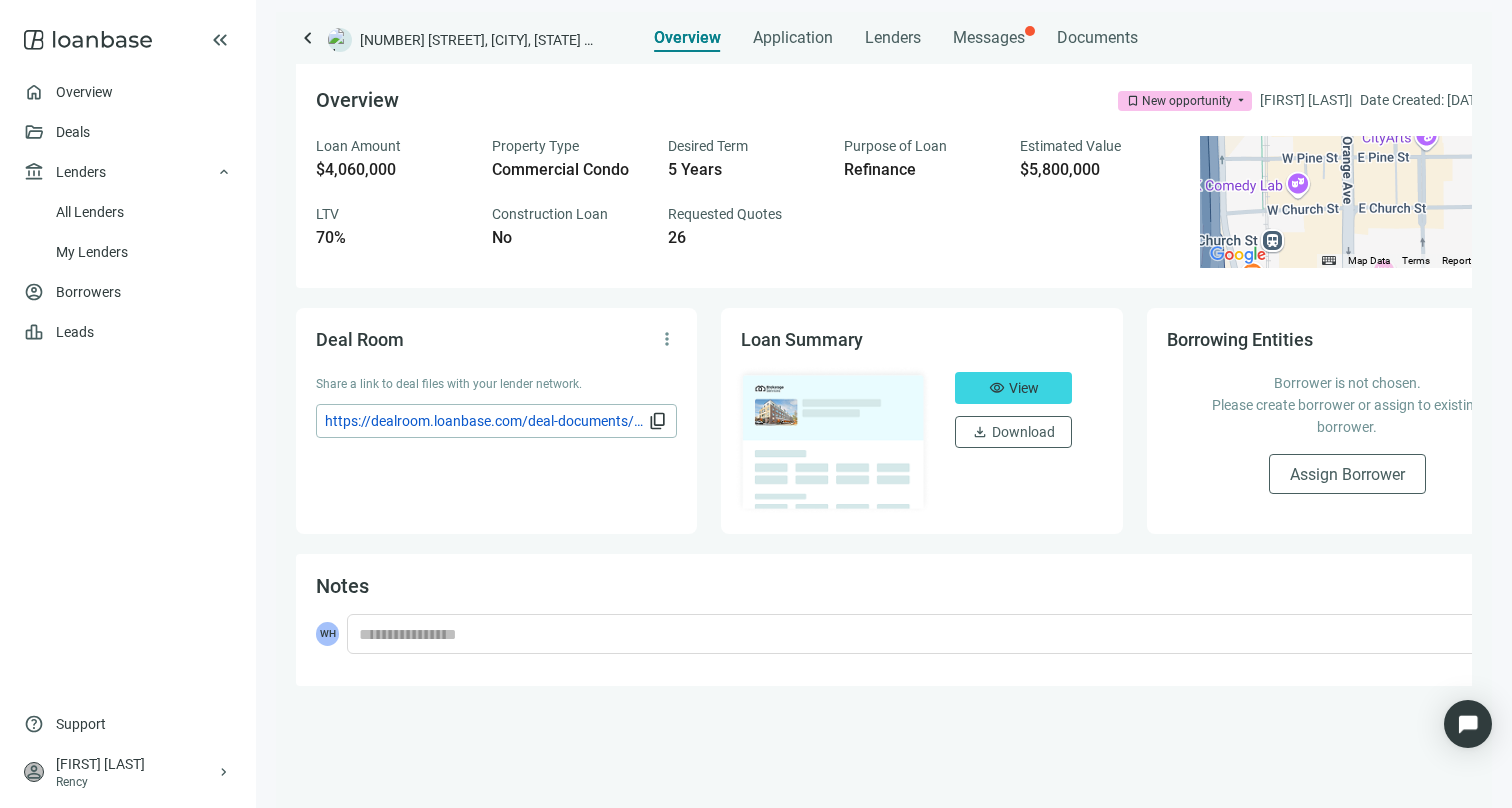 click on "keyboard_arrow_left 189 S Orange Ave, Orlando, FL 32801 Overview Application Lenders Messages Documents Overview bookmark New opportunity arrow_drop_down Will Halcomb  | Date Created: 07.14.2025 more_vert Loan Amount $4,060,000 Property Type Commercial Condo Desired Term 5 Years Purpose of Loan Refinance Estimated Value $5,800,000 LTV 70% Construction Loan No Requested Quotes 26 ← Move left → Move right ↑ Move up ↓ Move down + Zoom in - Zoom out Home Jump left by 75% End Jump right by 75% Page Up Jump up by 75% Page Down Jump down by 75% To activate drag with keyboard, press Alt + Enter. Once in keyboard drag state, use the arrow keys to move the marker. To complete the drag, press the Enter key. To cancel, press Escape. Map Data Map data ©2025 Google Map data ©2025 Google 100 m  Click to toggle between metric and imperial units Terms Report a map error Deal Room more_vert Share a link to deal files with your lender network. content_copy Loan Summary visibility View download Download Notes WH" at bounding box center [884, 410] 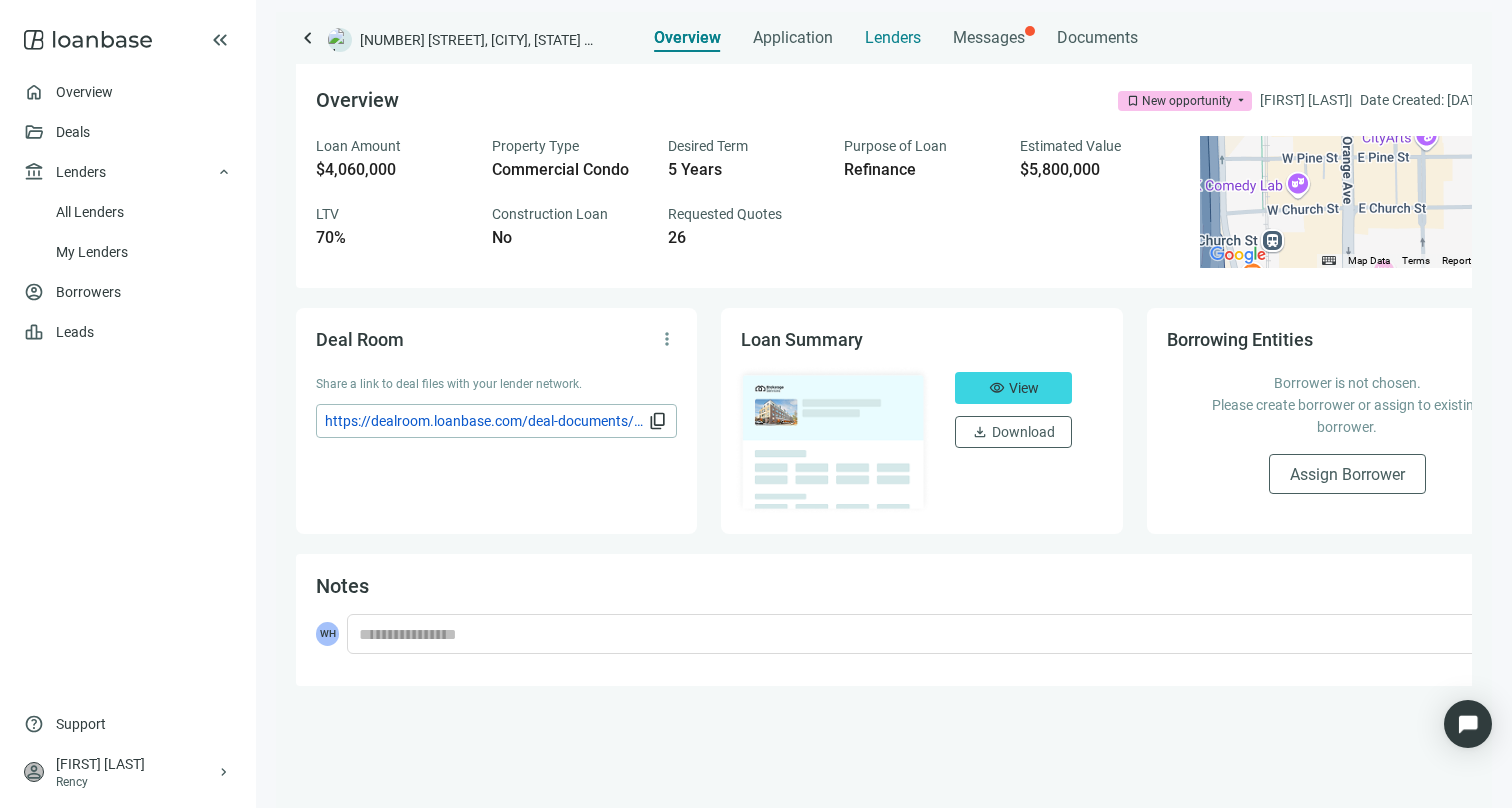 click on "Lenders" at bounding box center (893, 38) 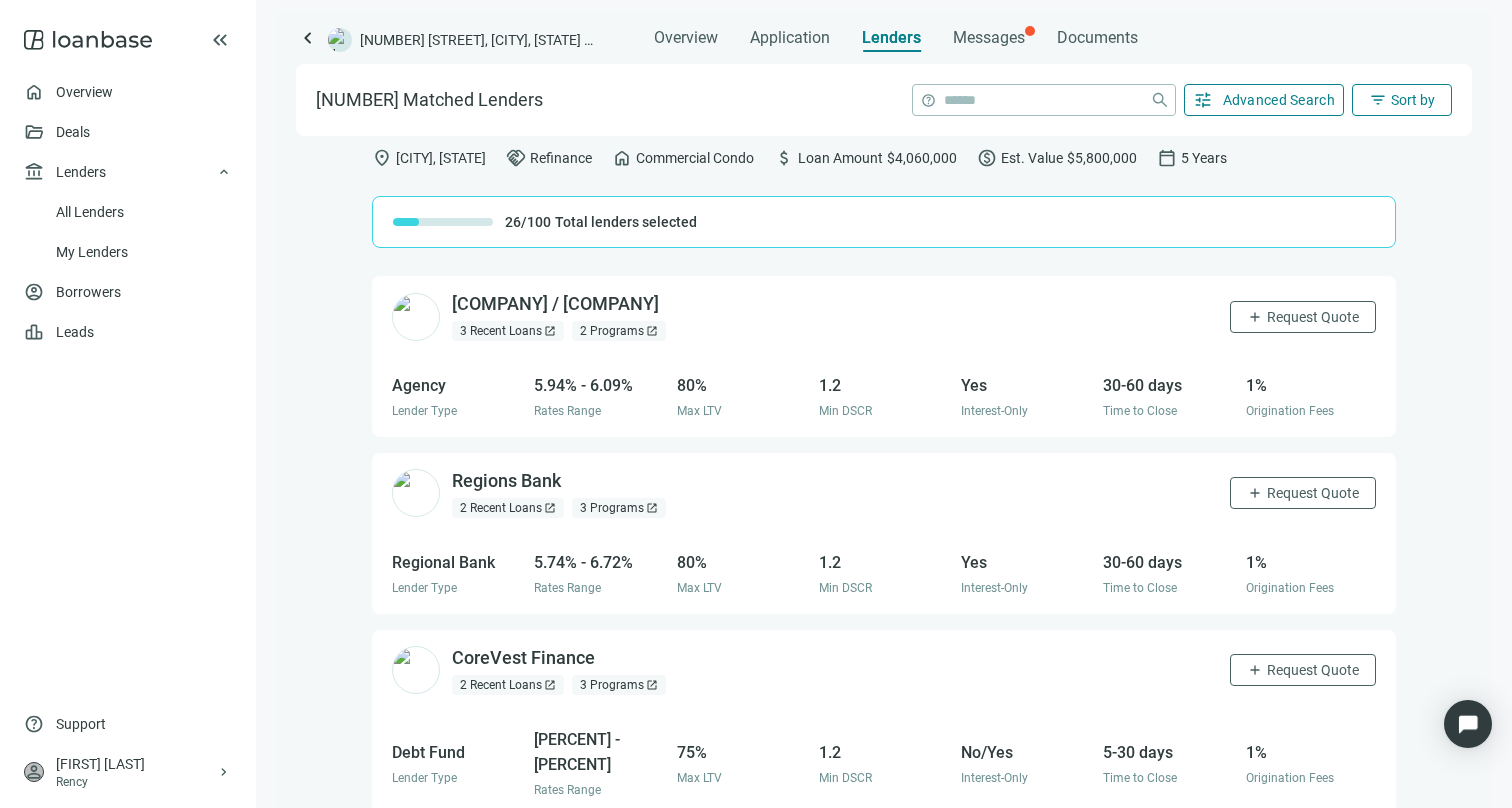 click on "tune Advanced Search" at bounding box center [1264, 100] 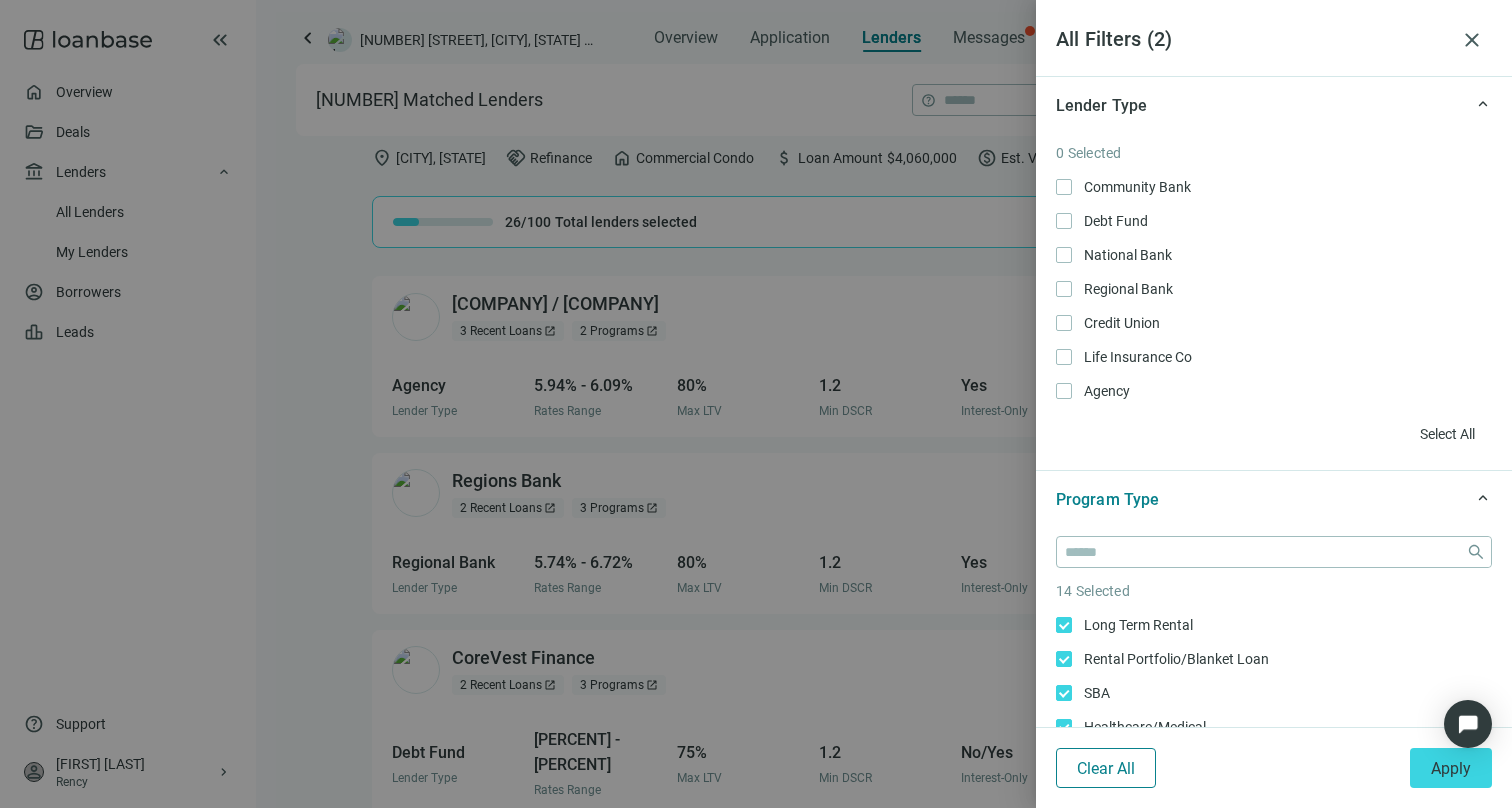 click on "Clear All" at bounding box center [1106, 768] 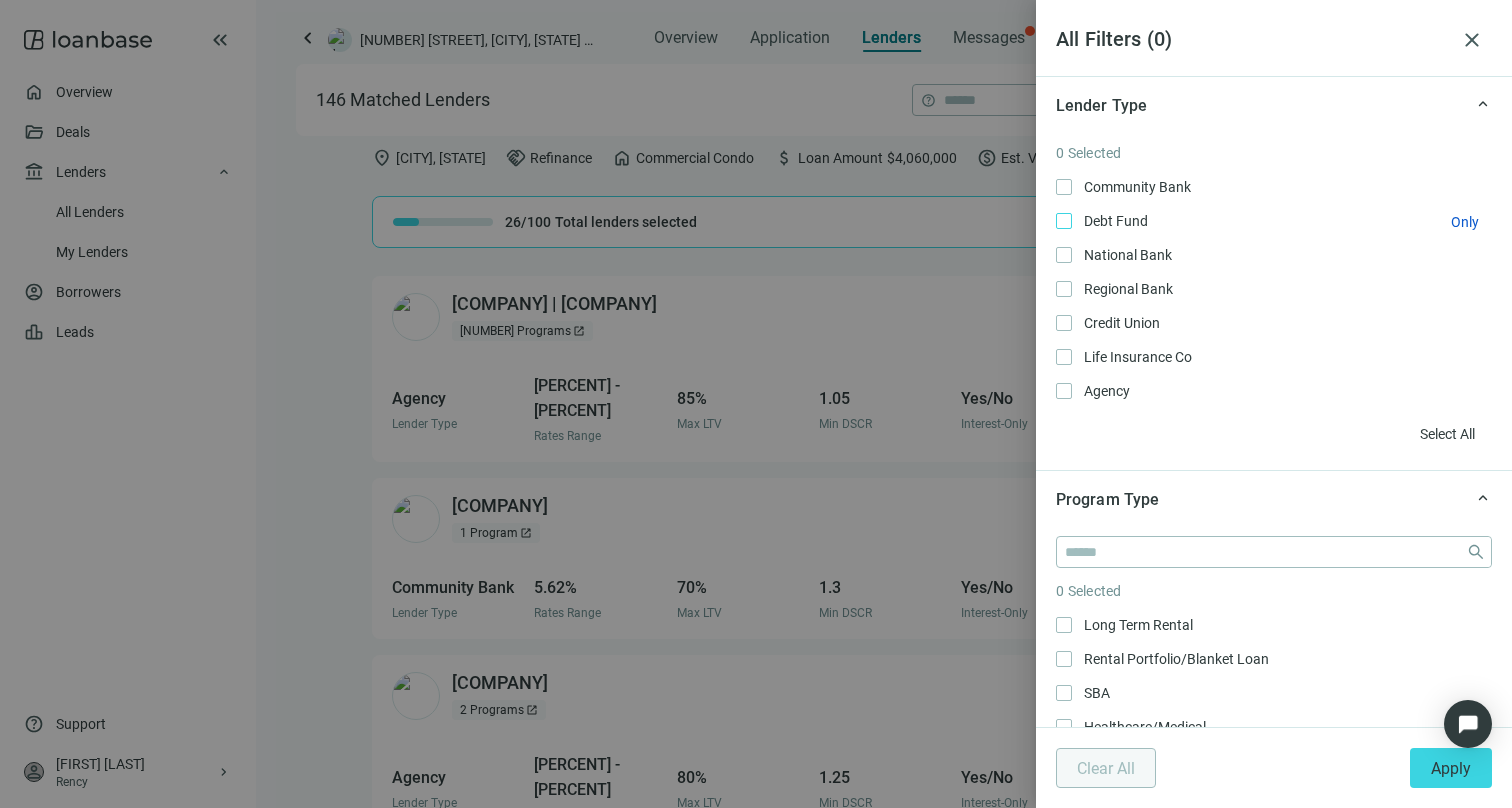 click on "Debt Fund Only" at bounding box center [1114, 221] 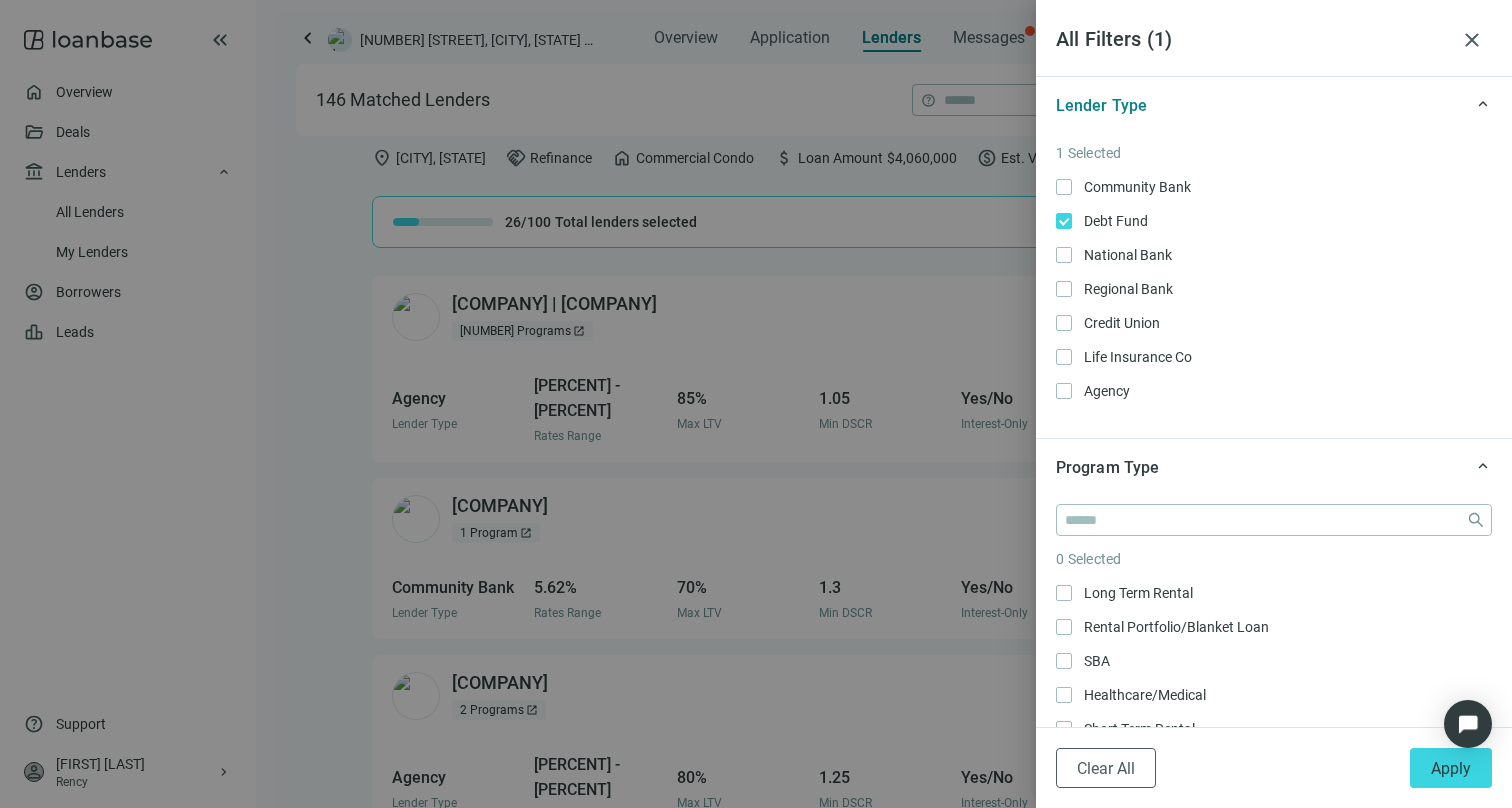 click at bounding box center [756, 404] 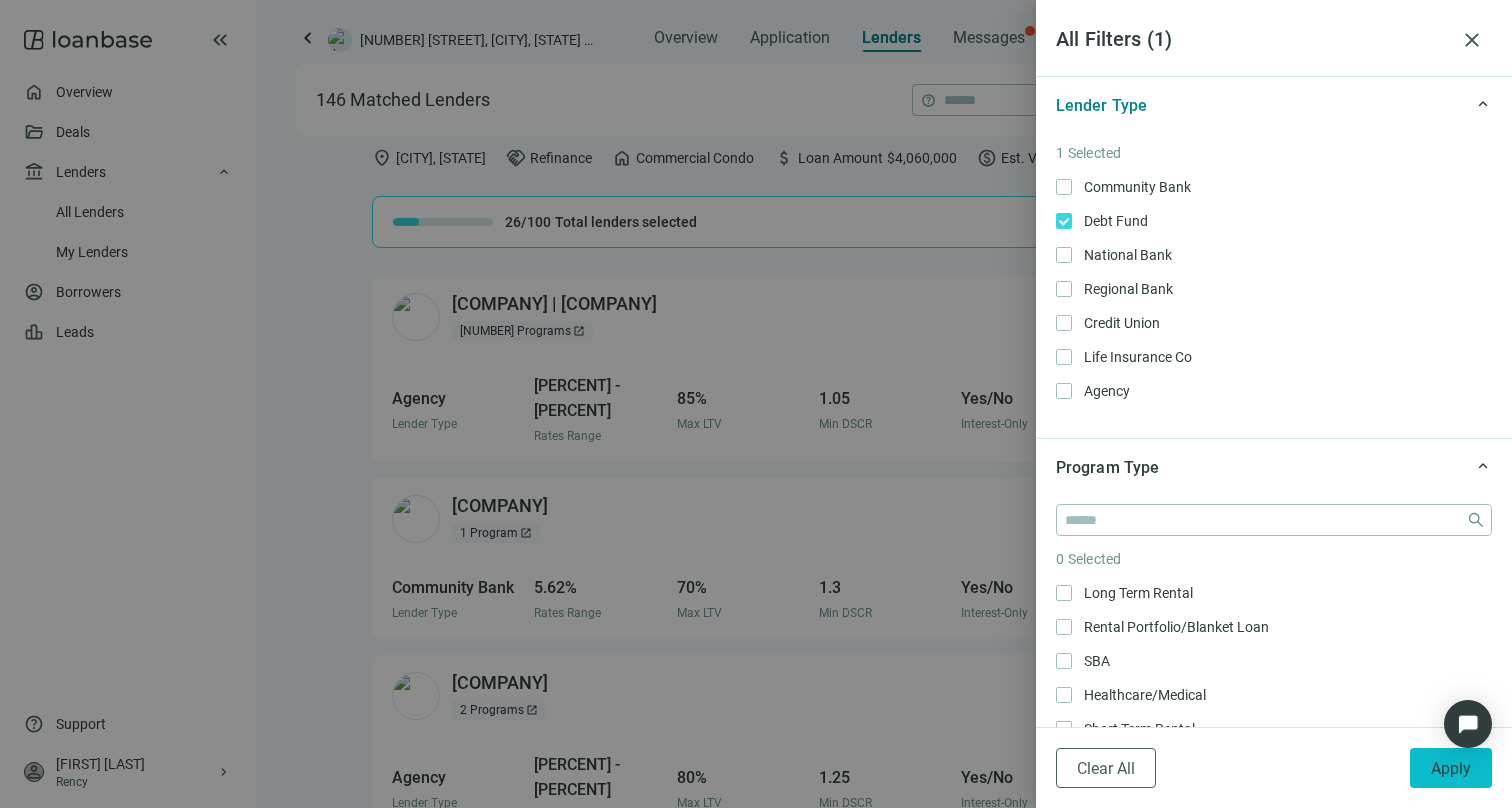 click on "Apply" at bounding box center [1451, 768] 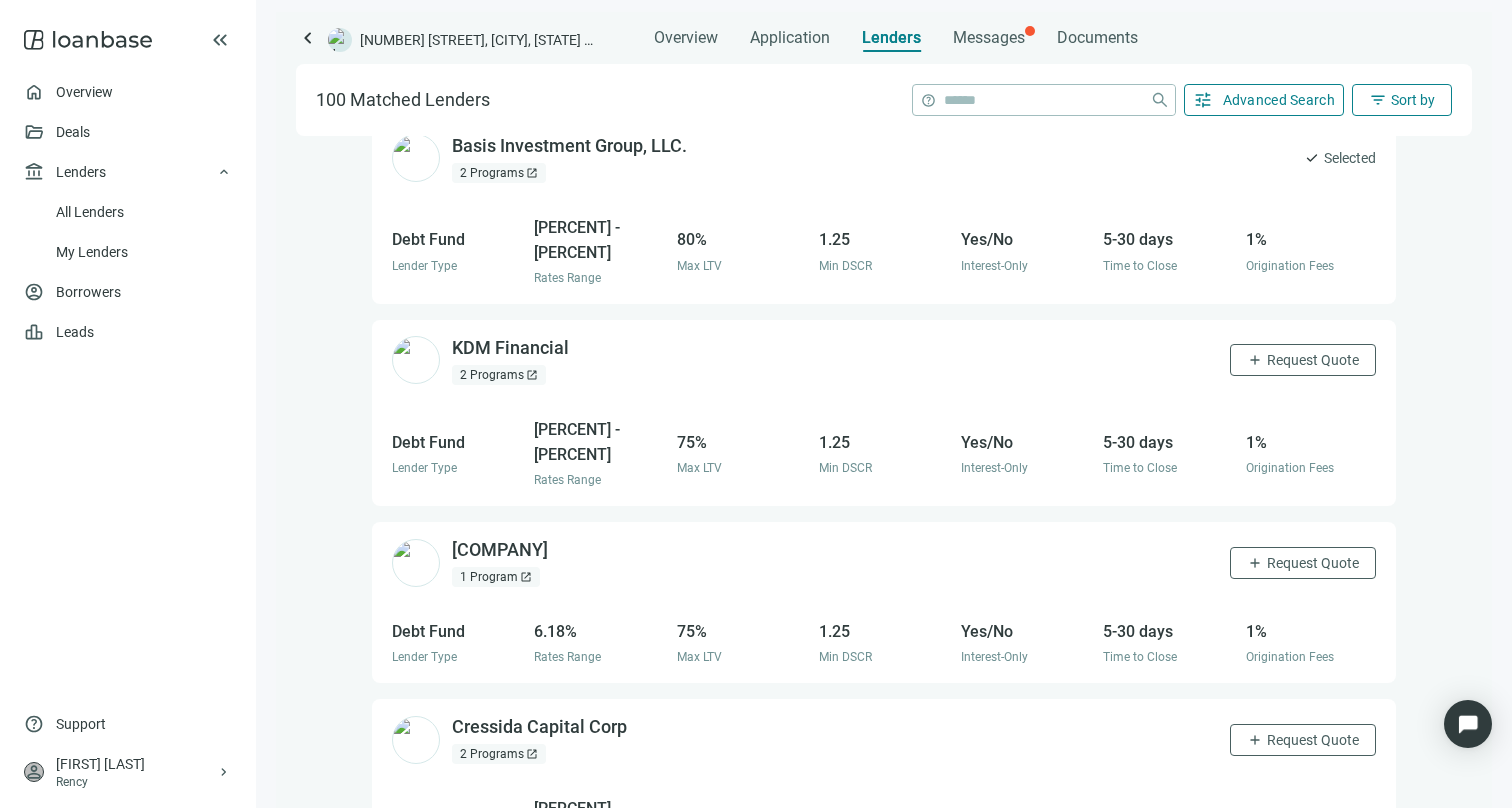 scroll, scrollTop: 1926, scrollLeft: 0, axis: vertical 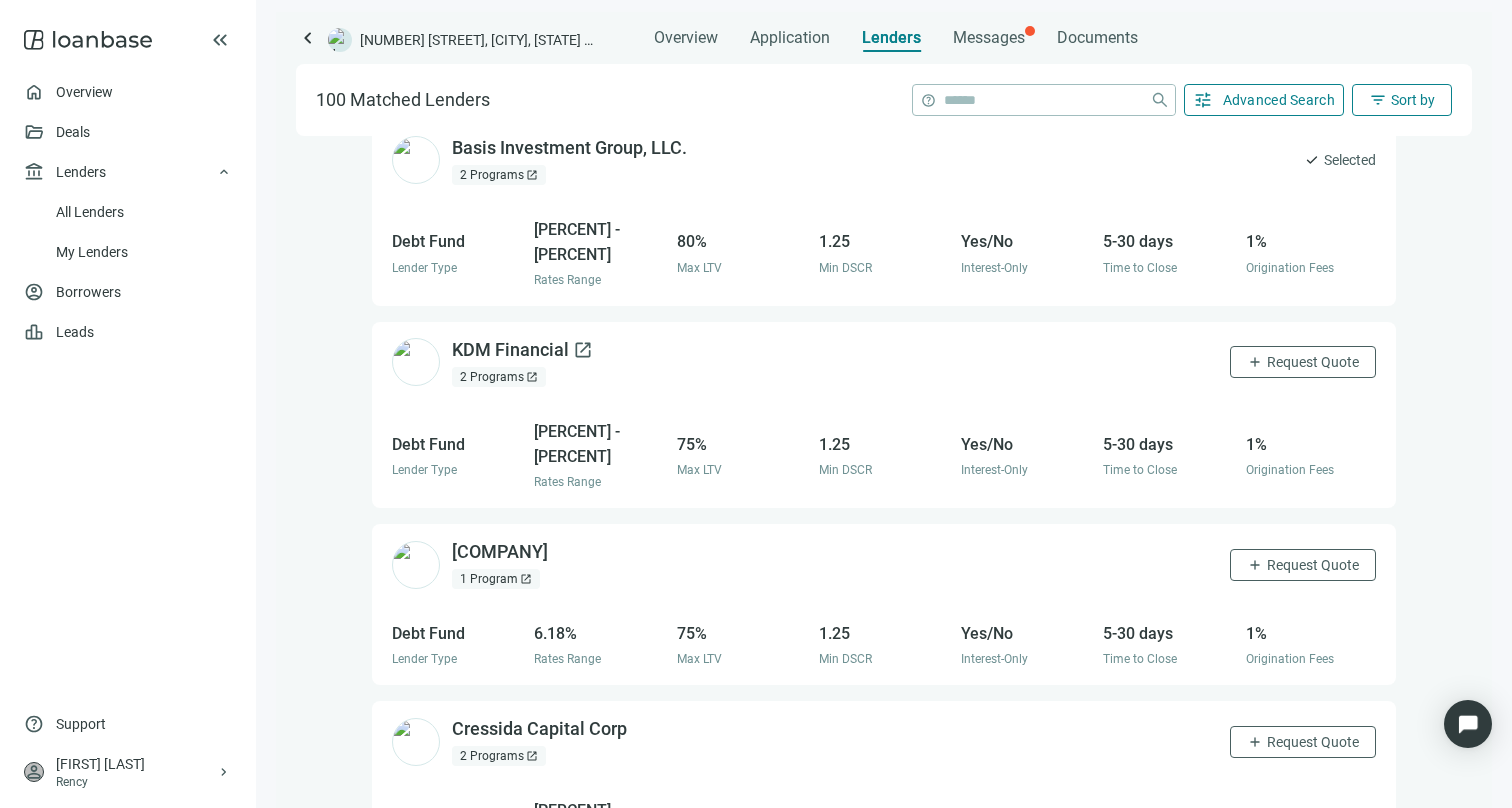 click on "KDM Financial open_in_new" at bounding box center [522, 350] 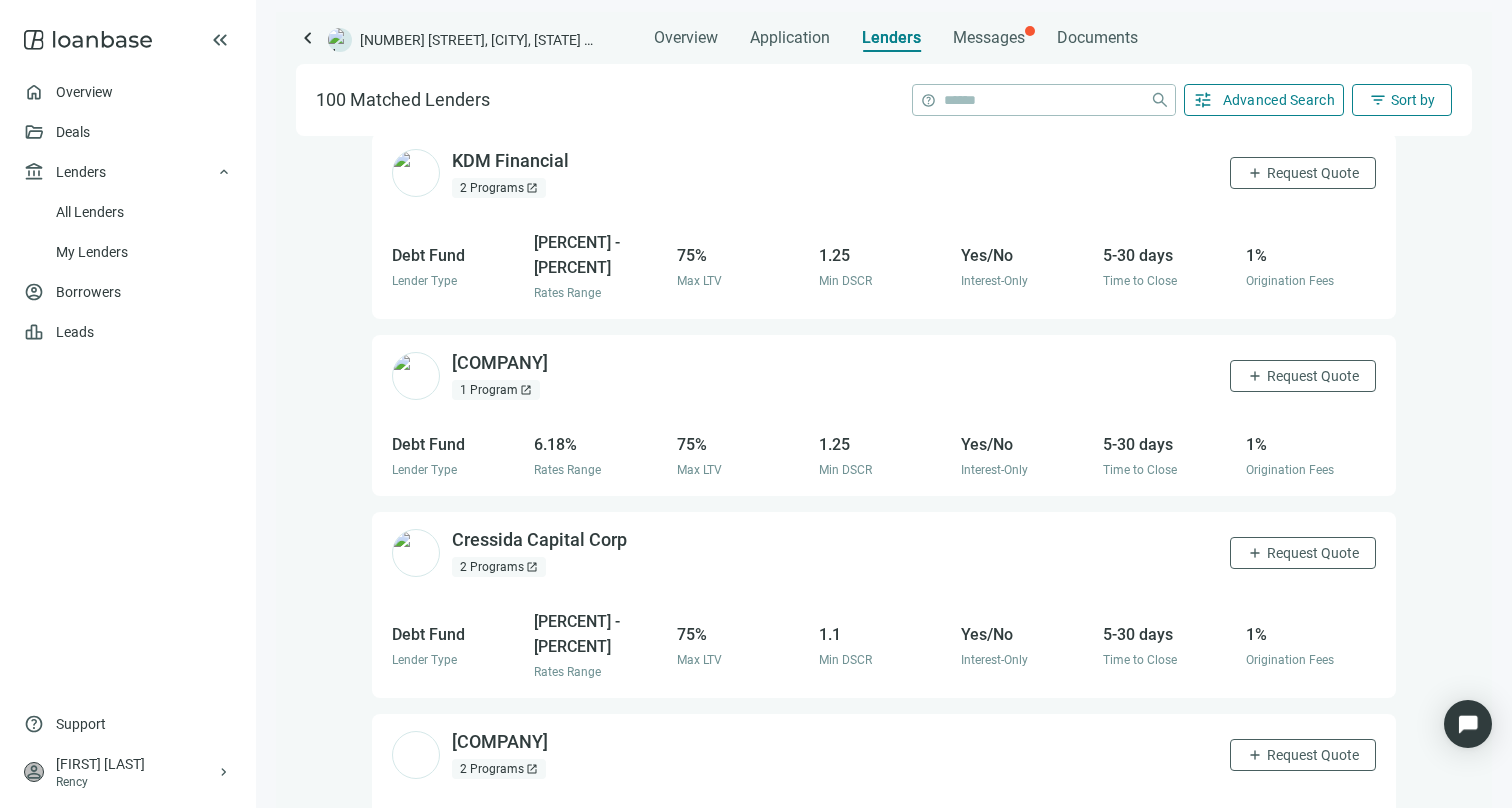 scroll, scrollTop: 2200, scrollLeft: 0, axis: vertical 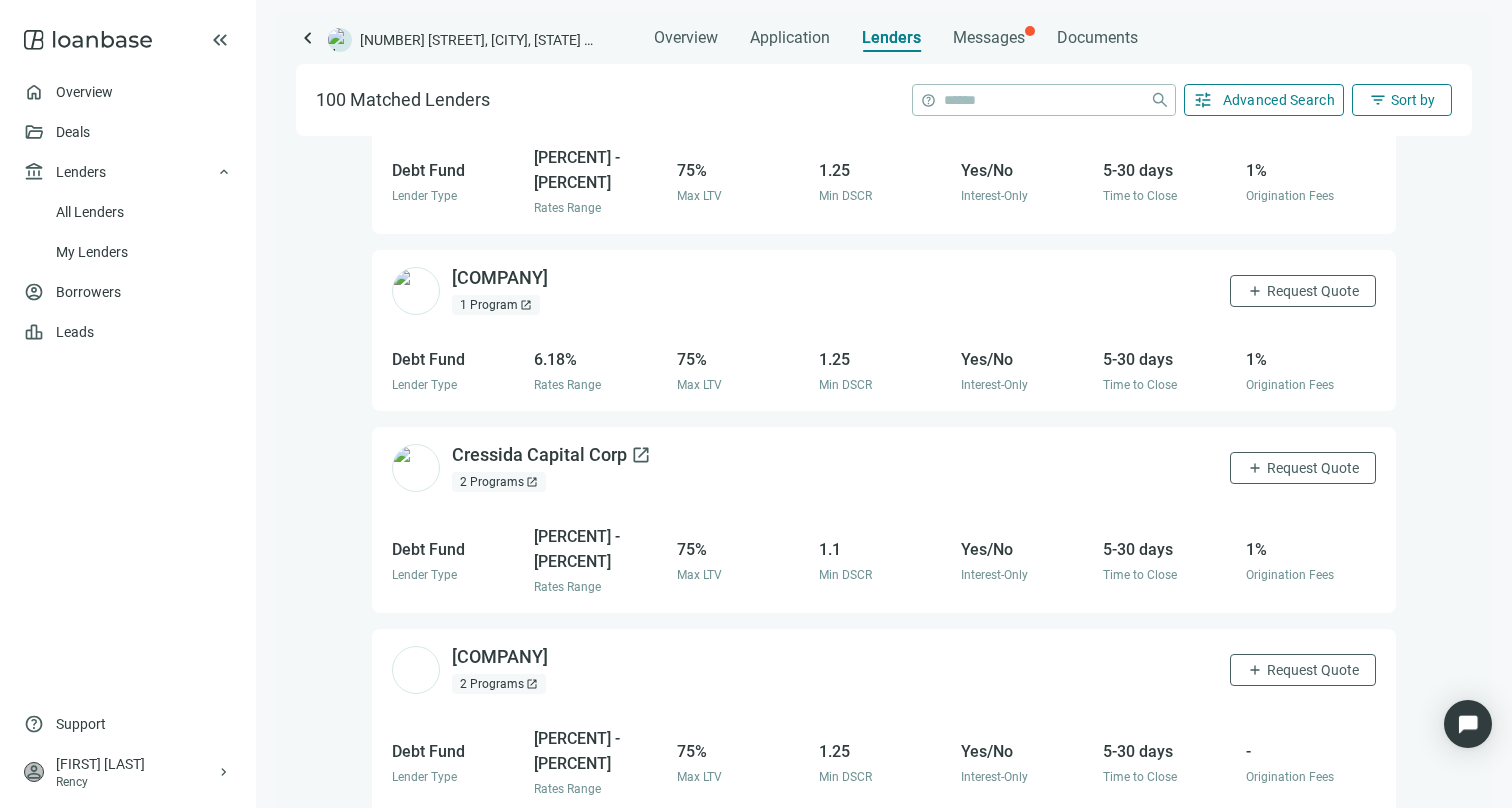 click on "Cressida Capital Corp open_in_new" at bounding box center (551, 455) 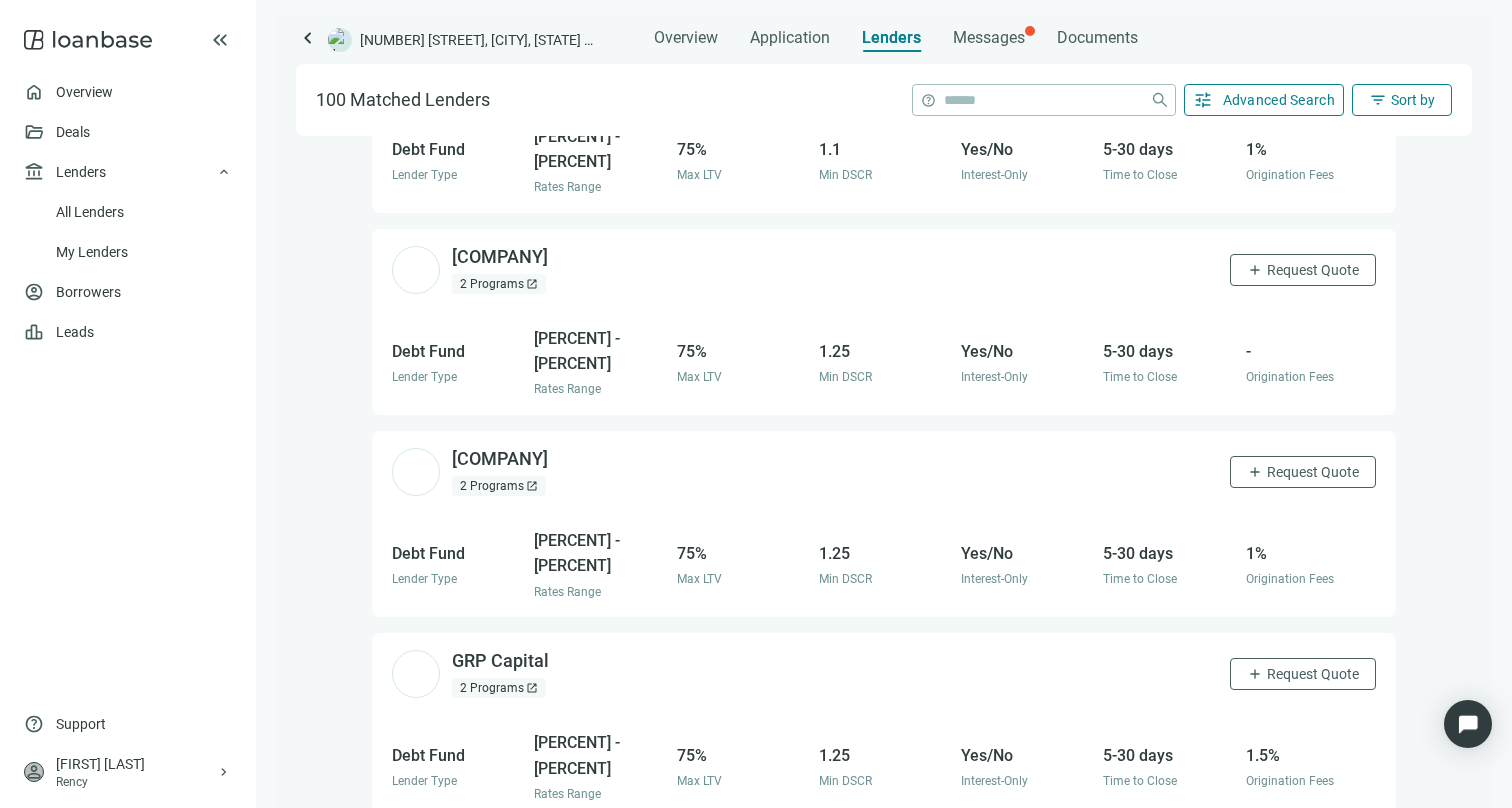 scroll, scrollTop: 2619, scrollLeft: 0, axis: vertical 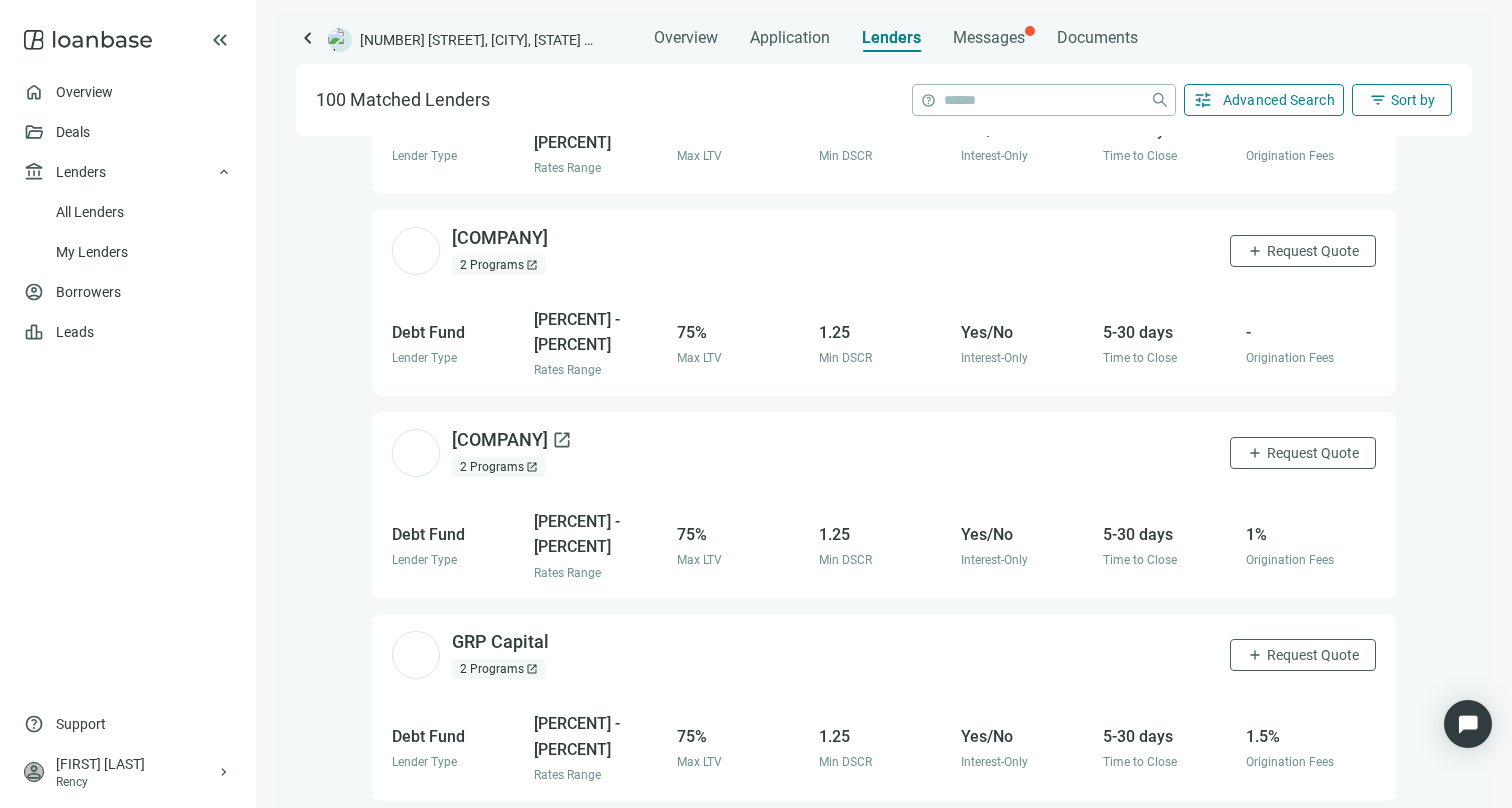 click on "open_in_new" at bounding box center (562, 440) 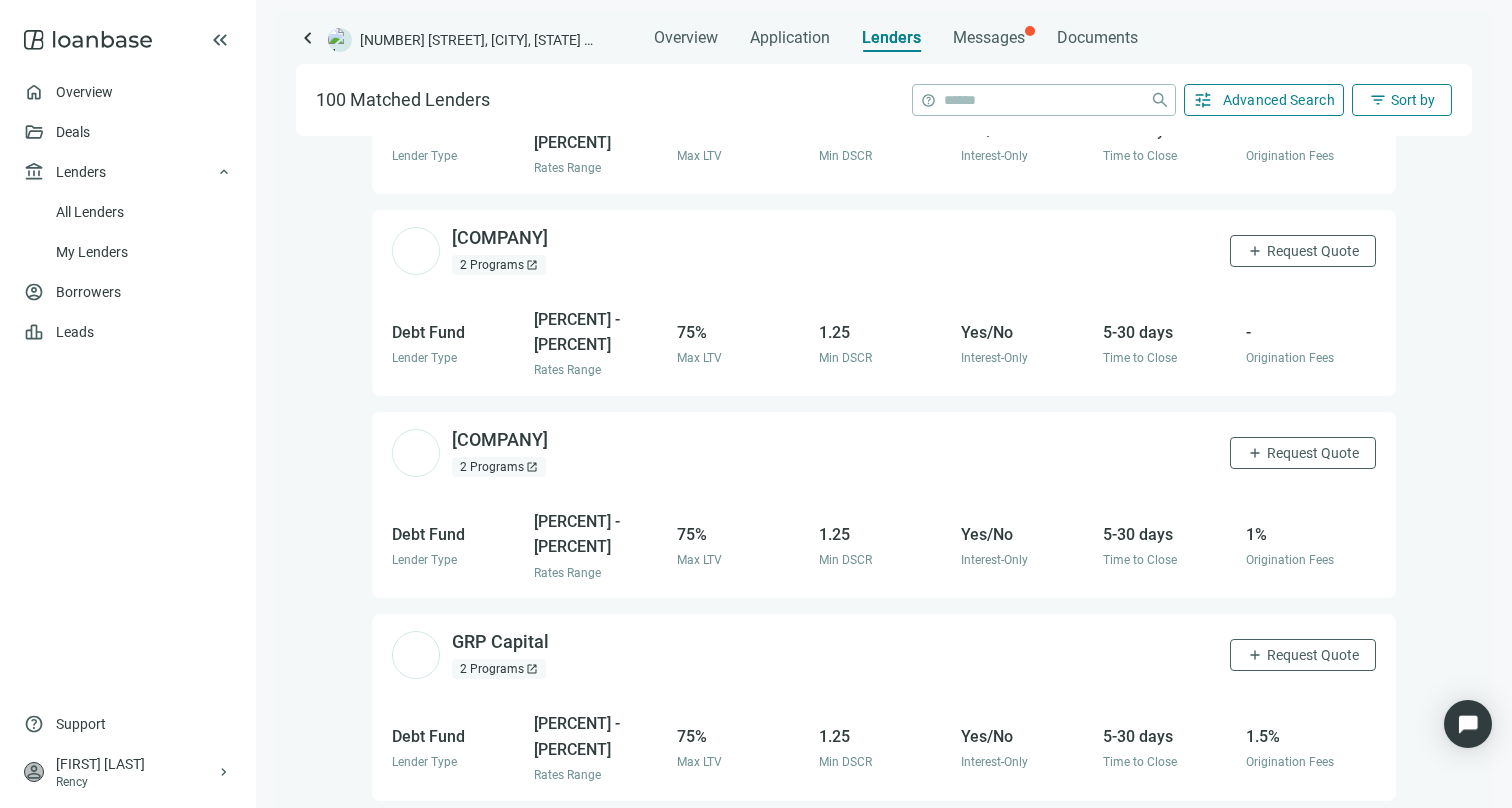 click on "tune Advanced Search" at bounding box center [1264, 100] 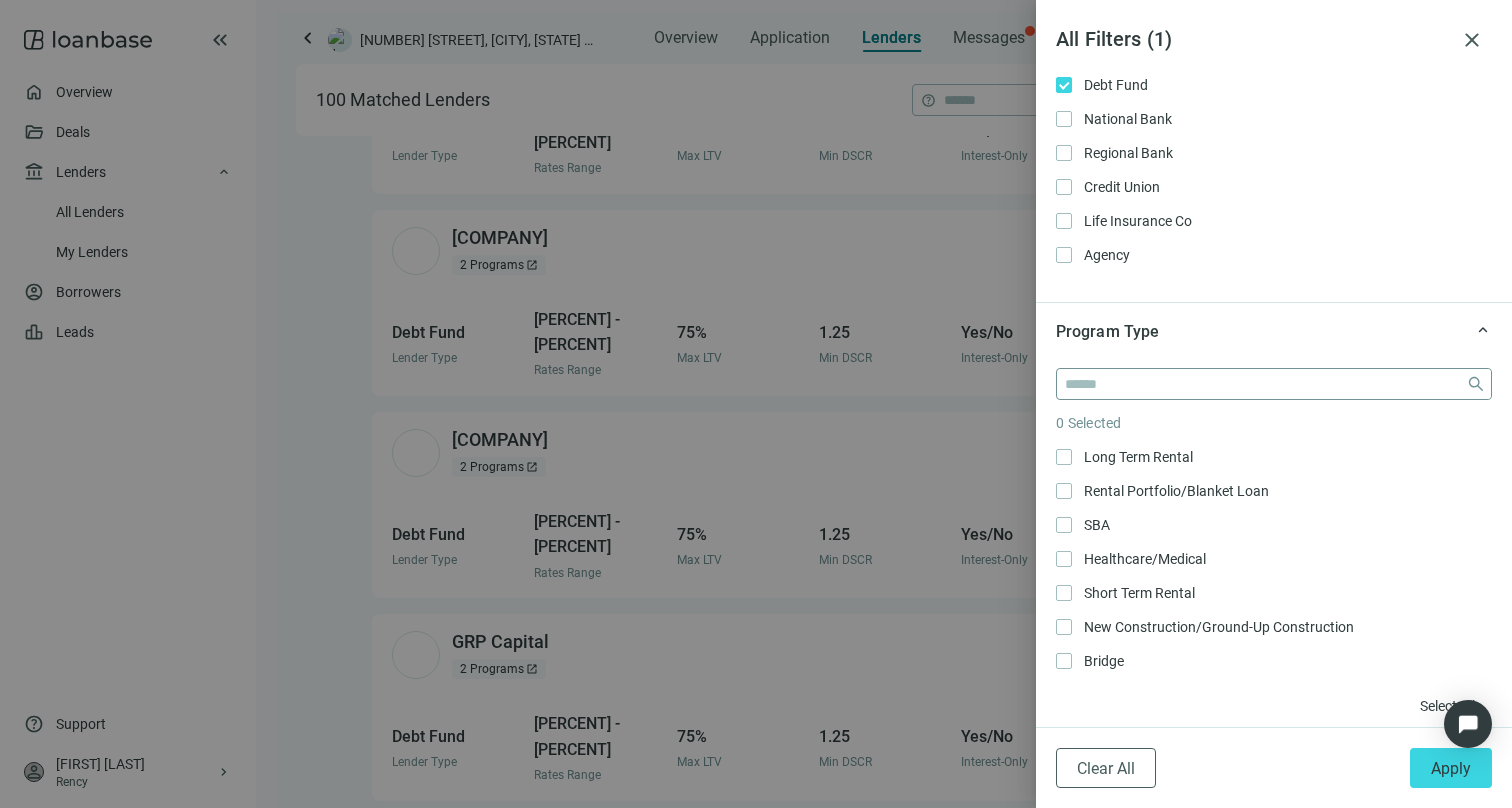 scroll, scrollTop: 193, scrollLeft: 0, axis: vertical 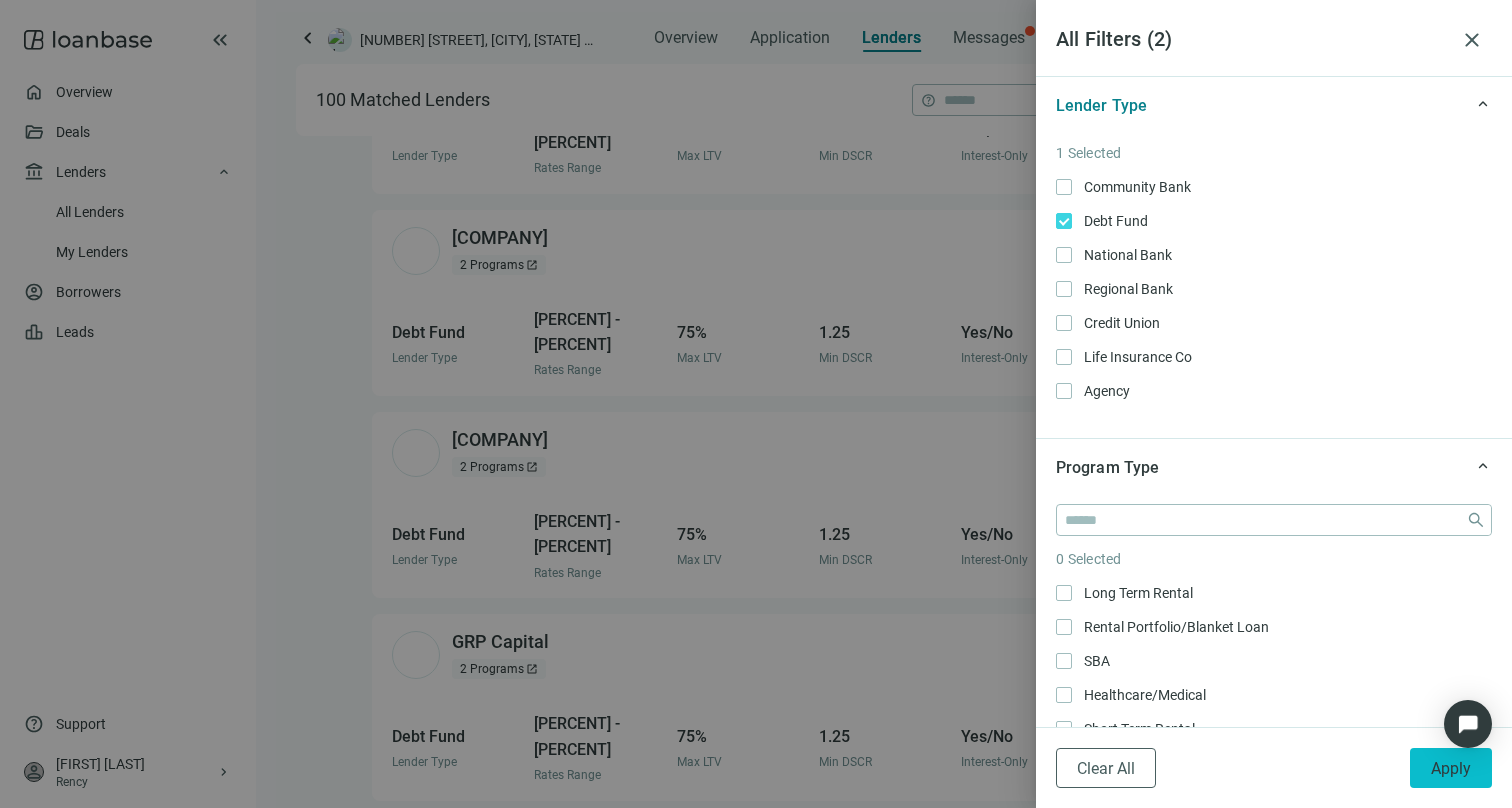 click on "Apply" at bounding box center [1451, 768] 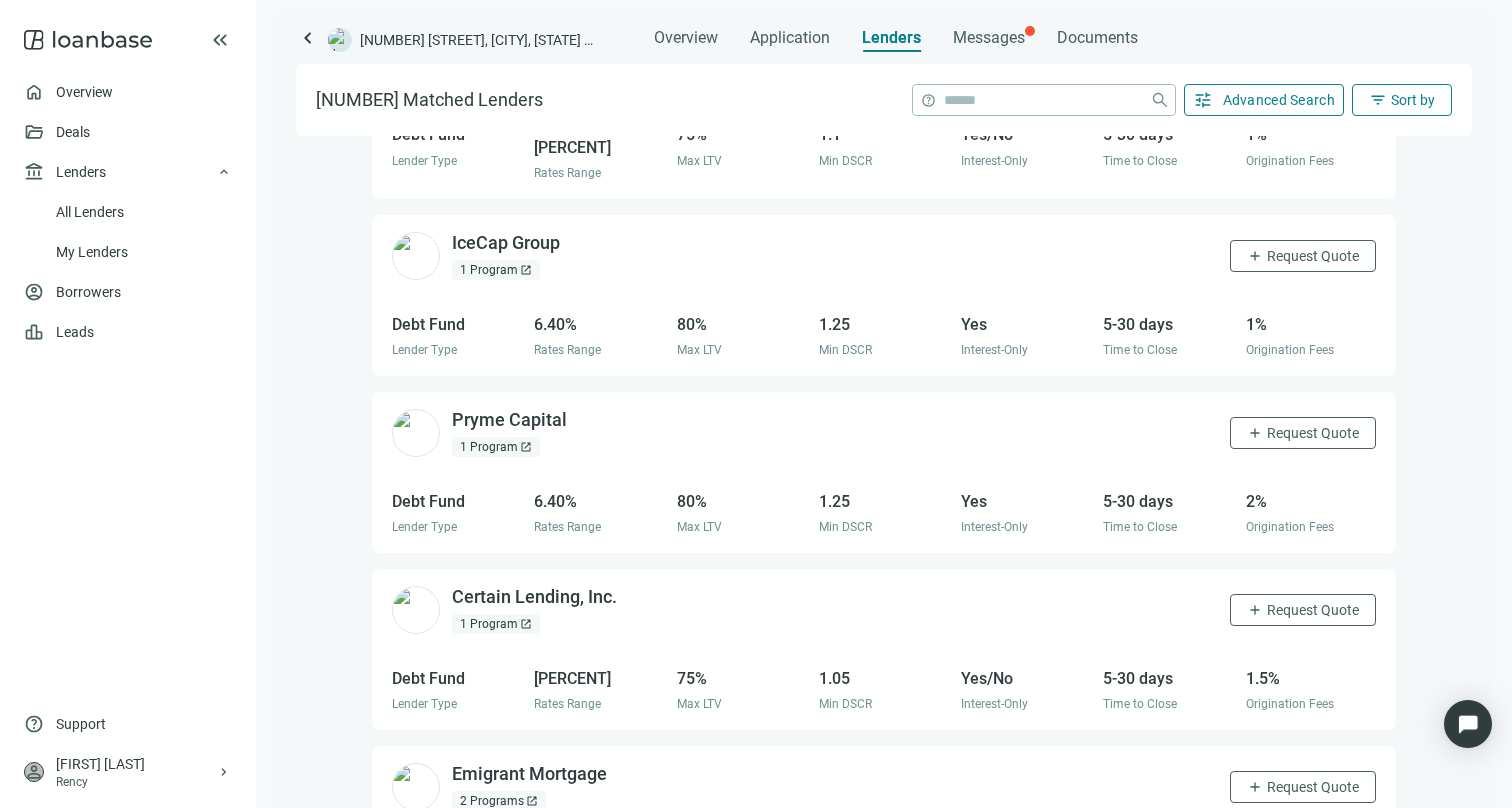 scroll, scrollTop: 1136, scrollLeft: 0, axis: vertical 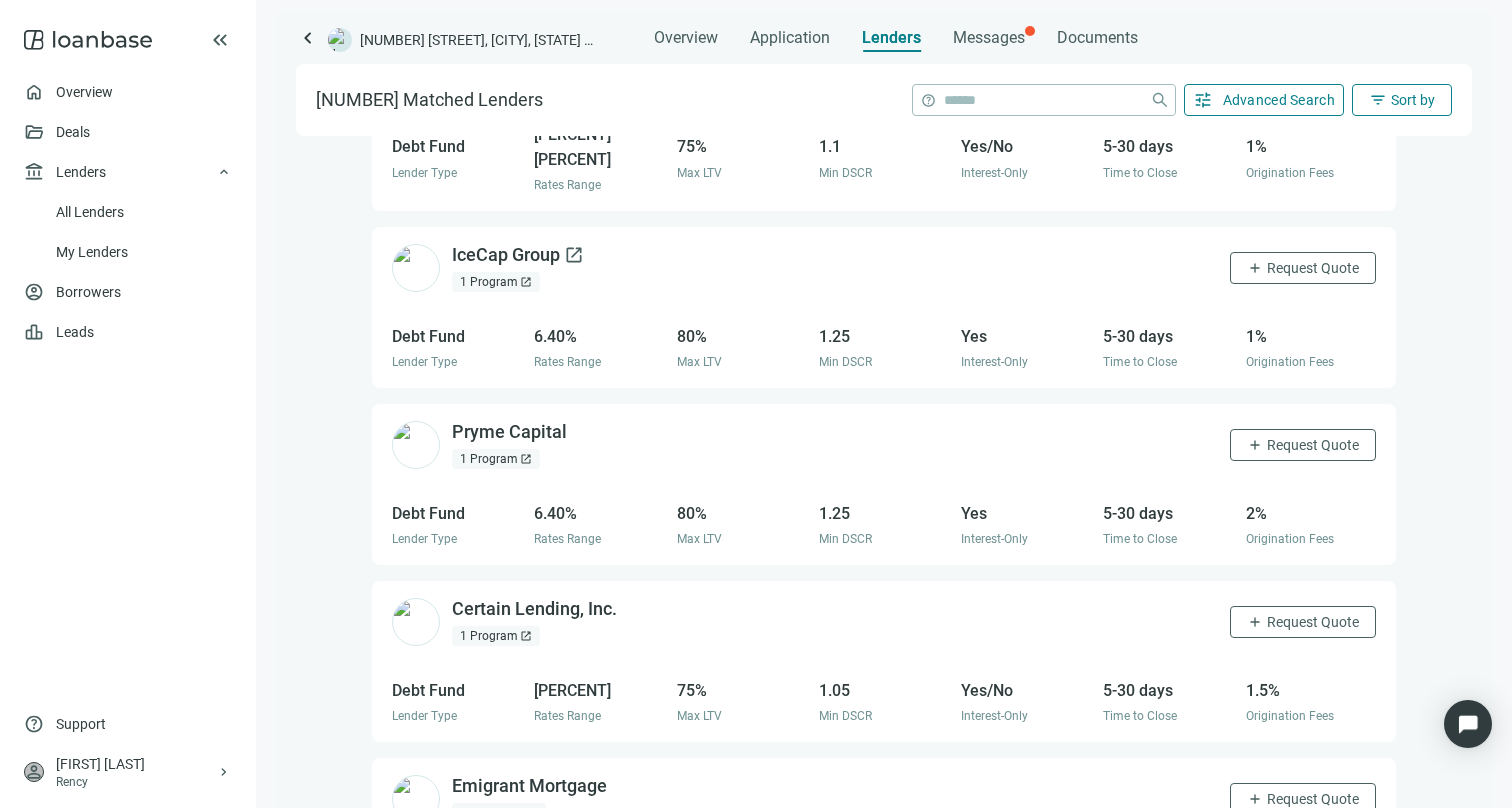 click on "IceCap Group open_in_new" at bounding box center [518, 255] 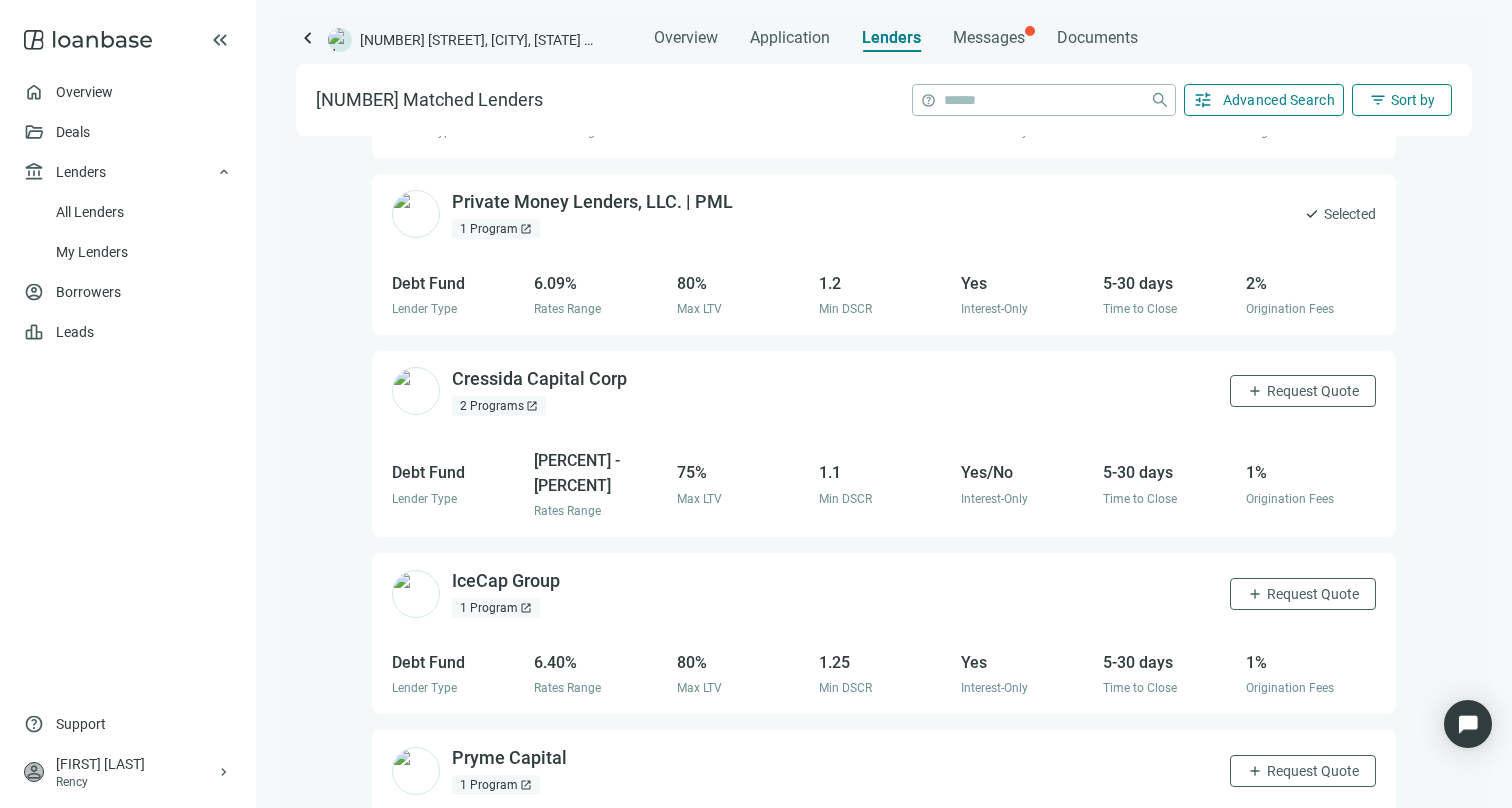 scroll, scrollTop: 790, scrollLeft: 0, axis: vertical 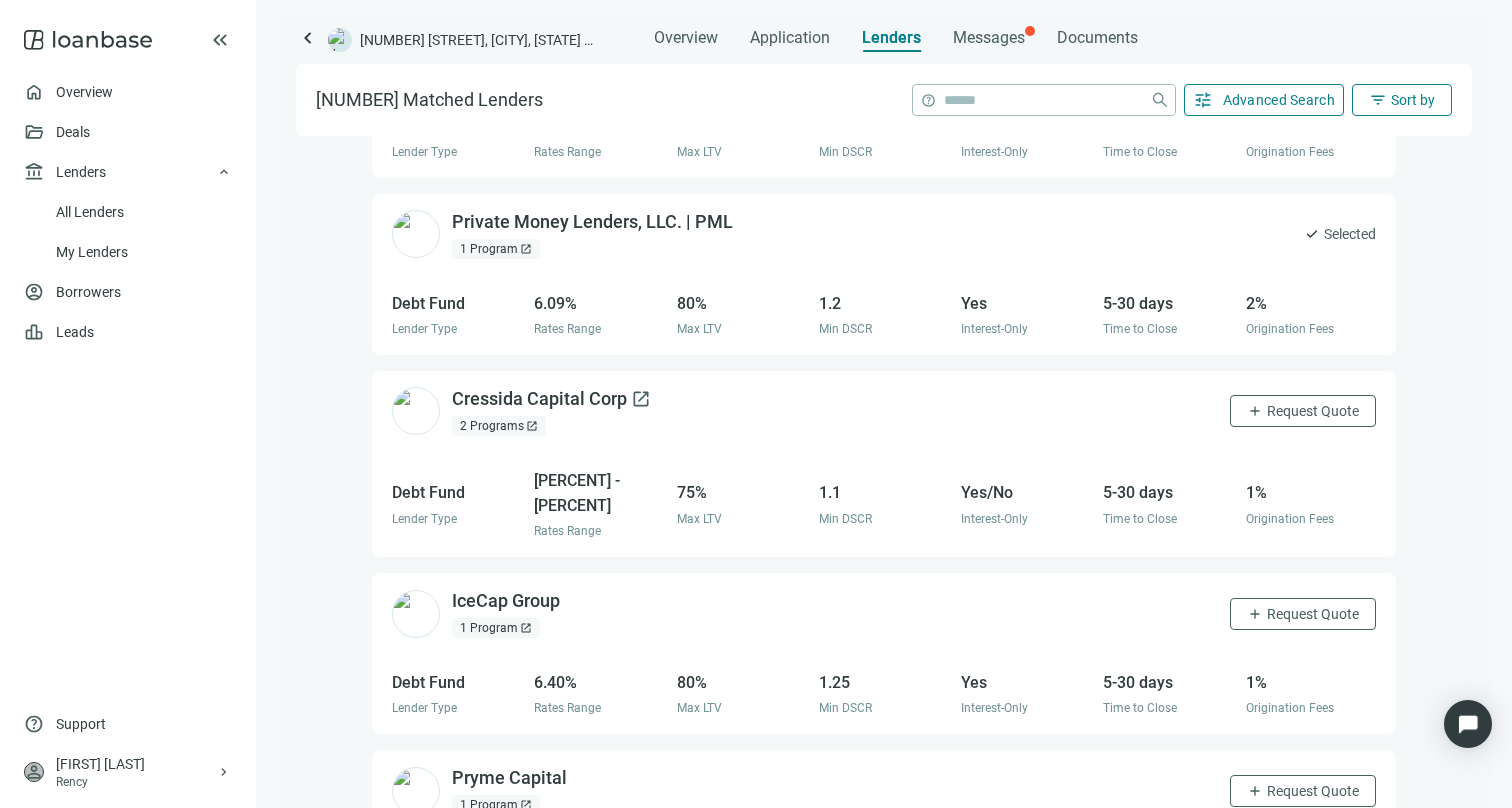 click on "Cressida Capital Corp open_in_new" at bounding box center [551, 399] 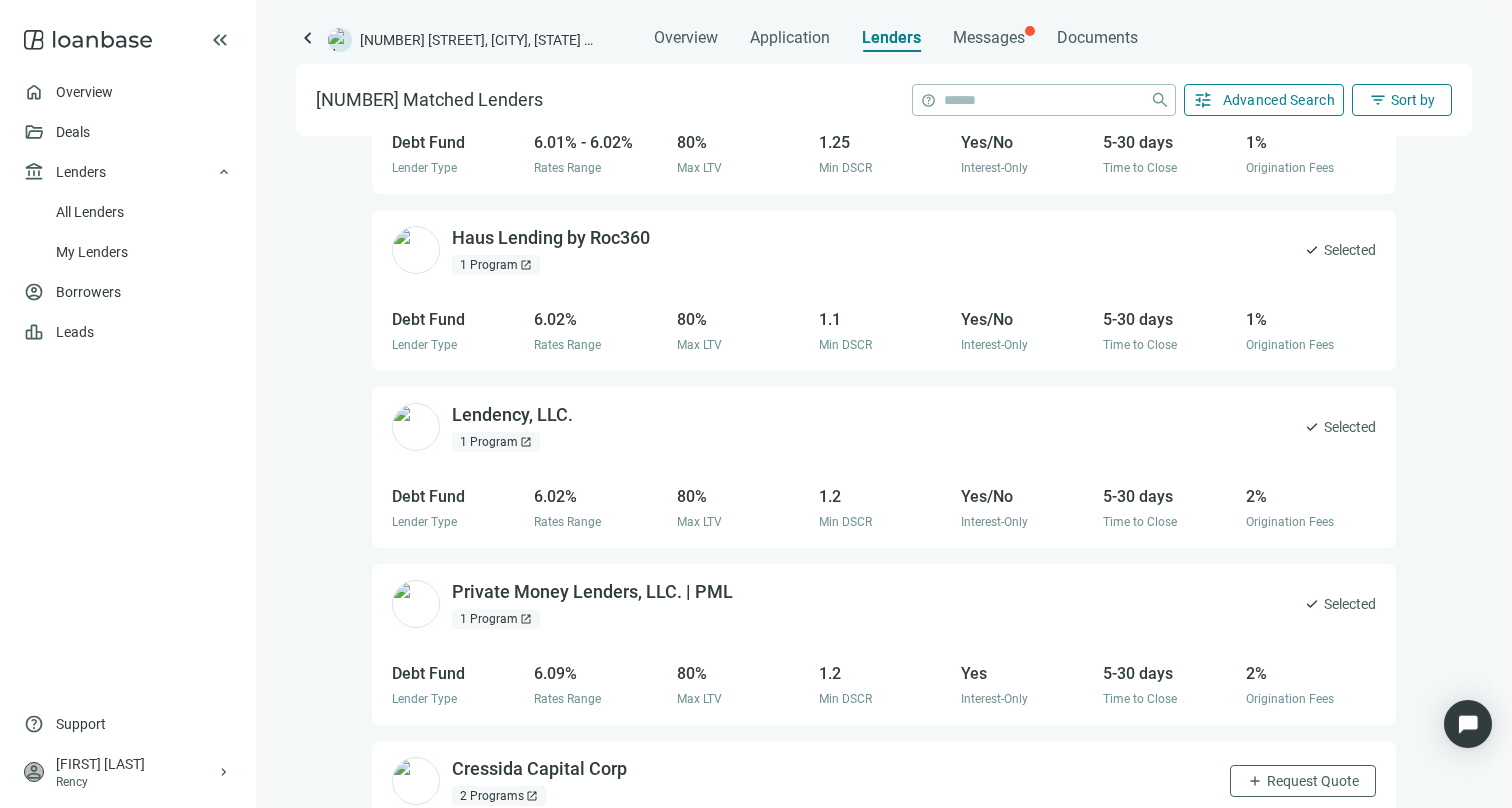 scroll, scrollTop: 805, scrollLeft: 0, axis: vertical 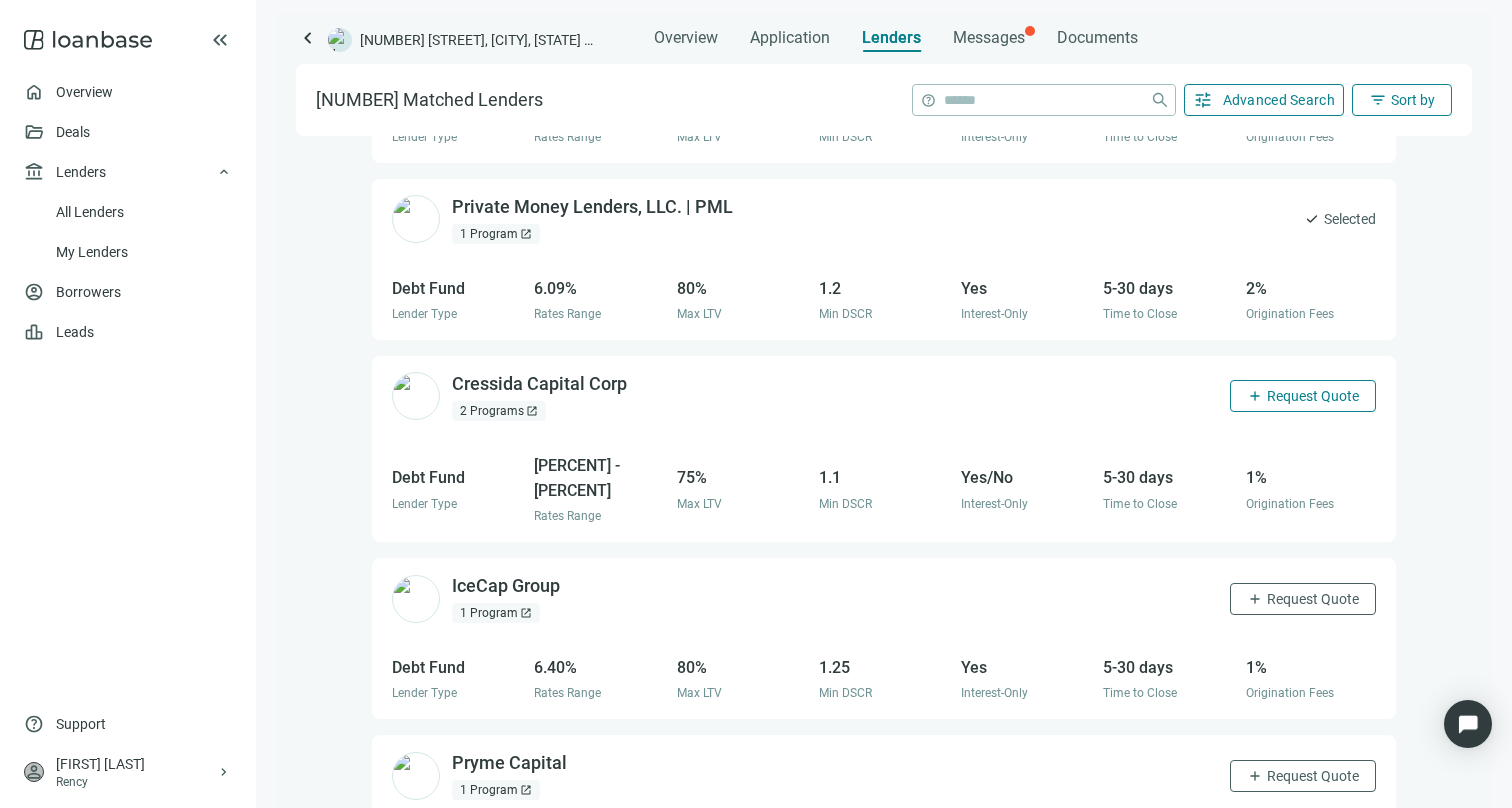 click on "add Request Quote" at bounding box center (1303, 396) 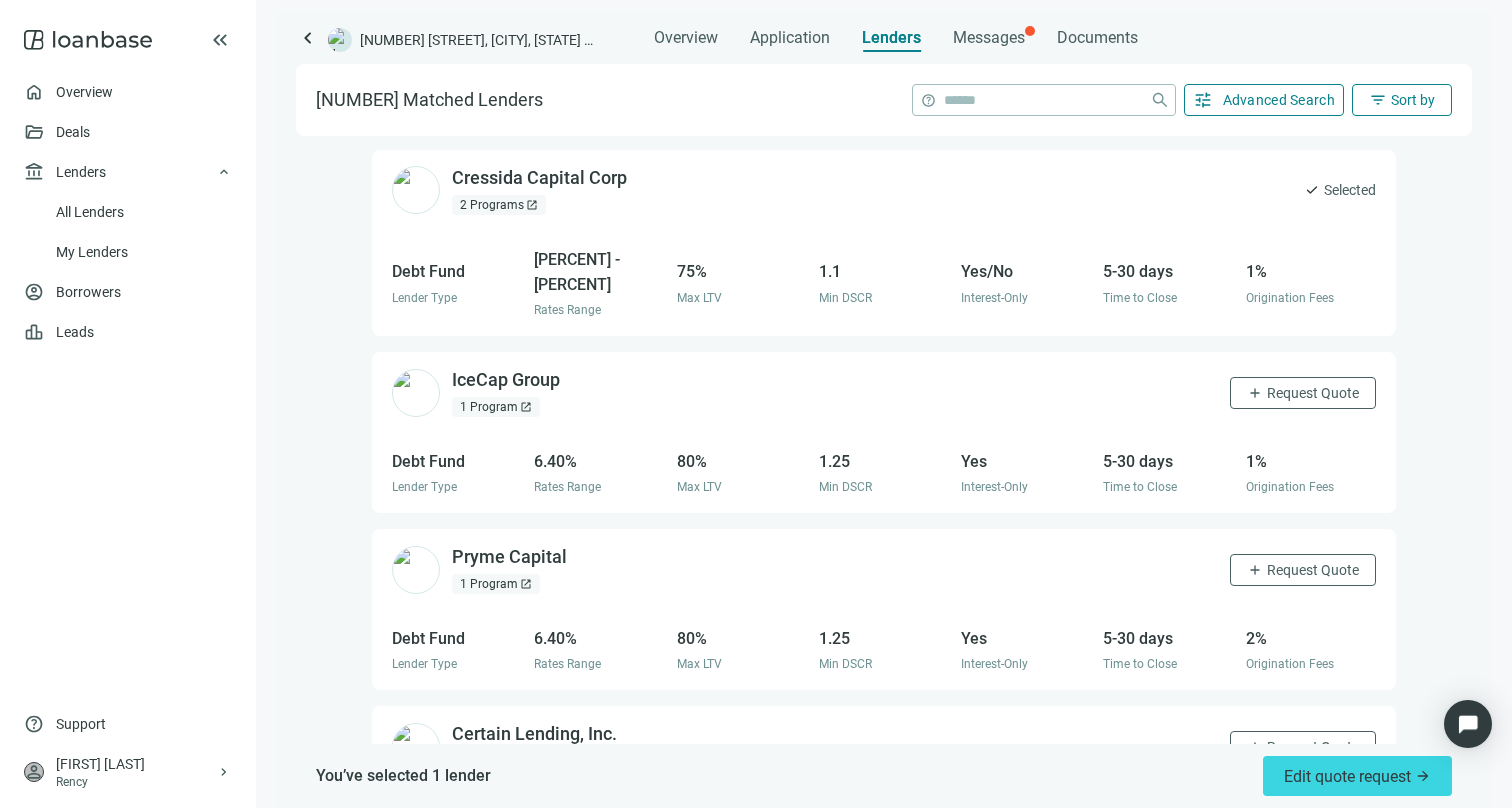 scroll, scrollTop: 1086, scrollLeft: 0, axis: vertical 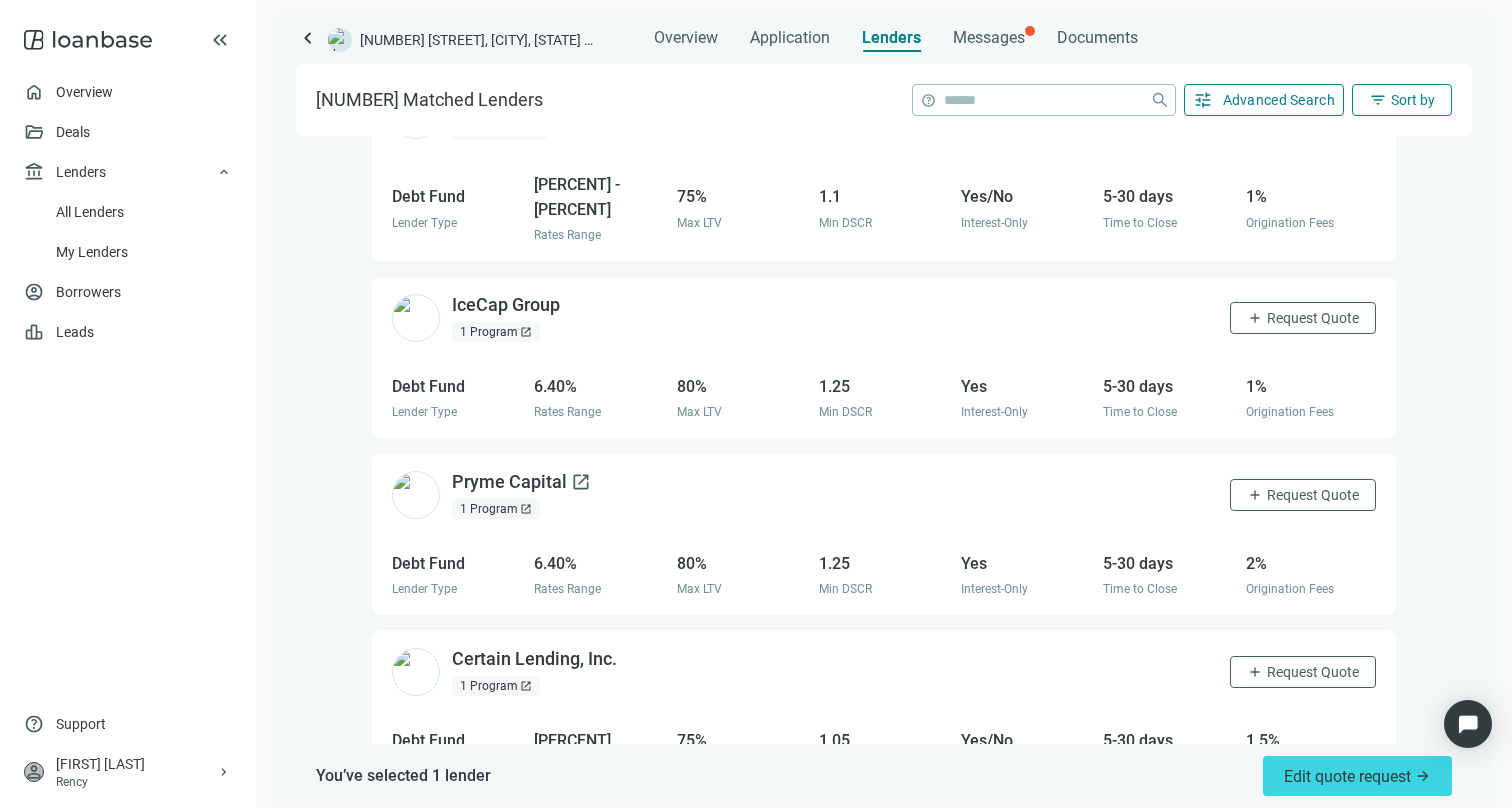click on "Pryme Capital open_in_new" at bounding box center [521, 482] 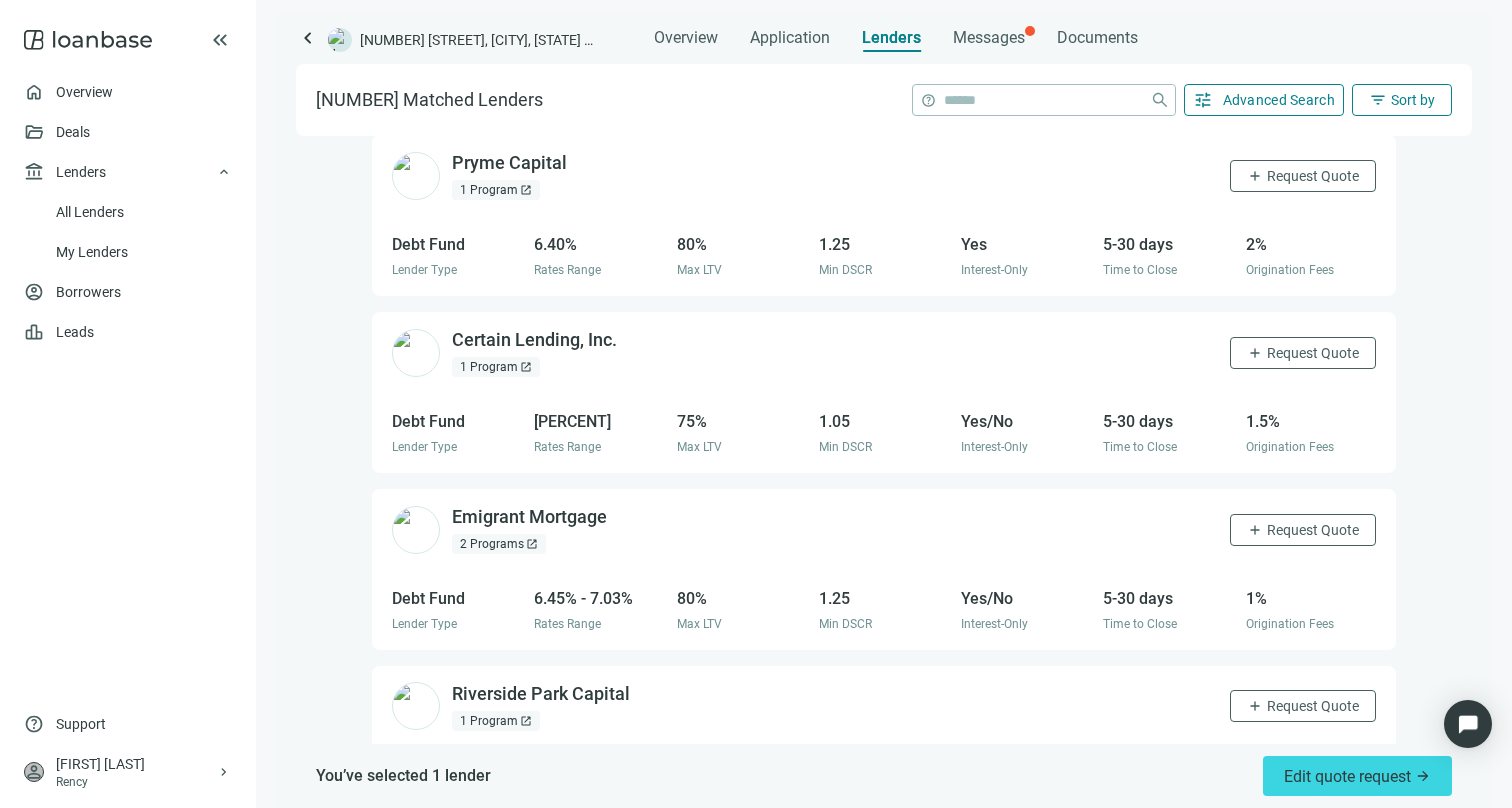 scroll, scrollTop: 1567, scrollLeft: 0, axis: vertical 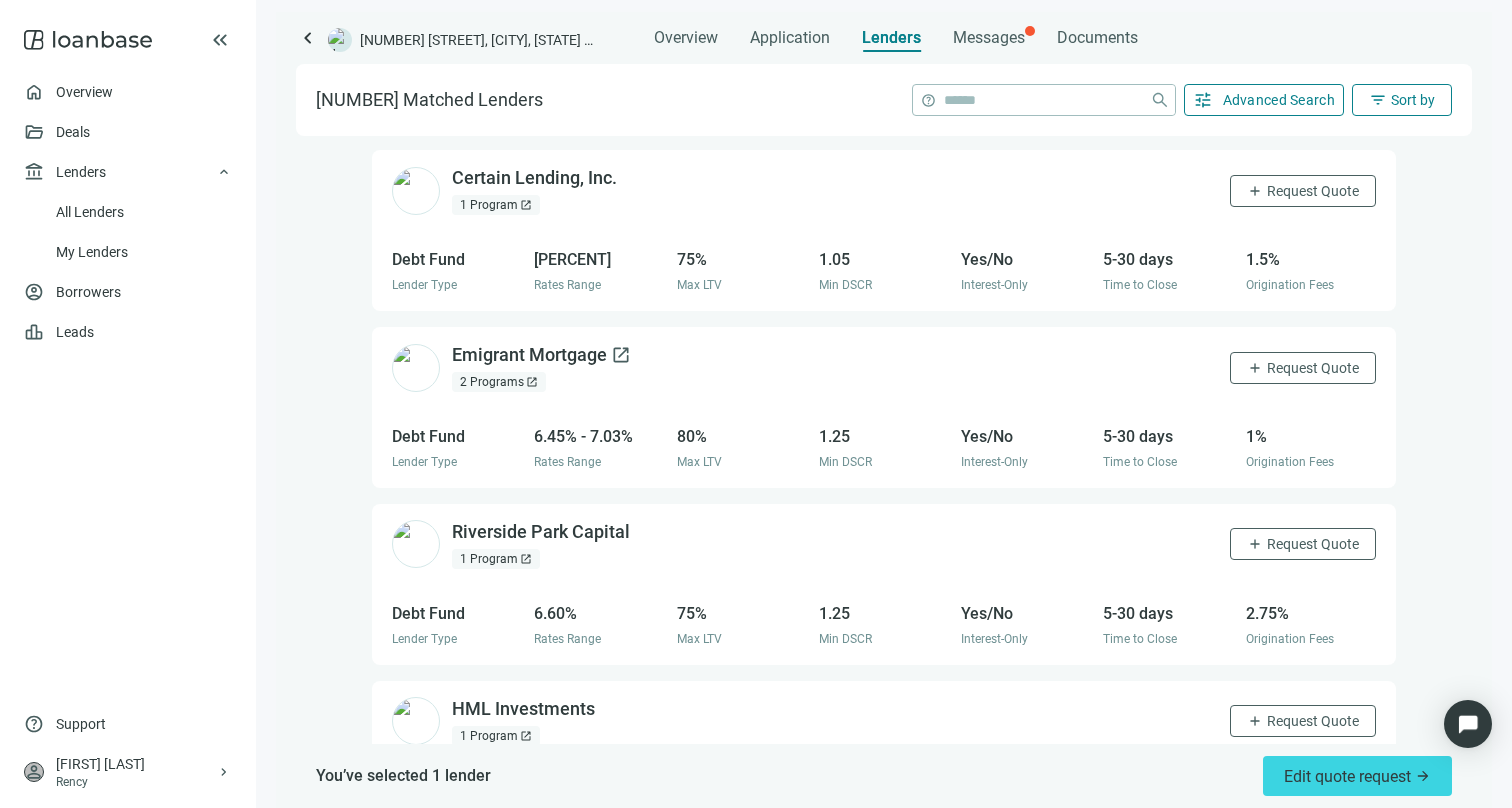 click on "Emigrant Mortgage open_in_new" at bounding box center (541, 355) 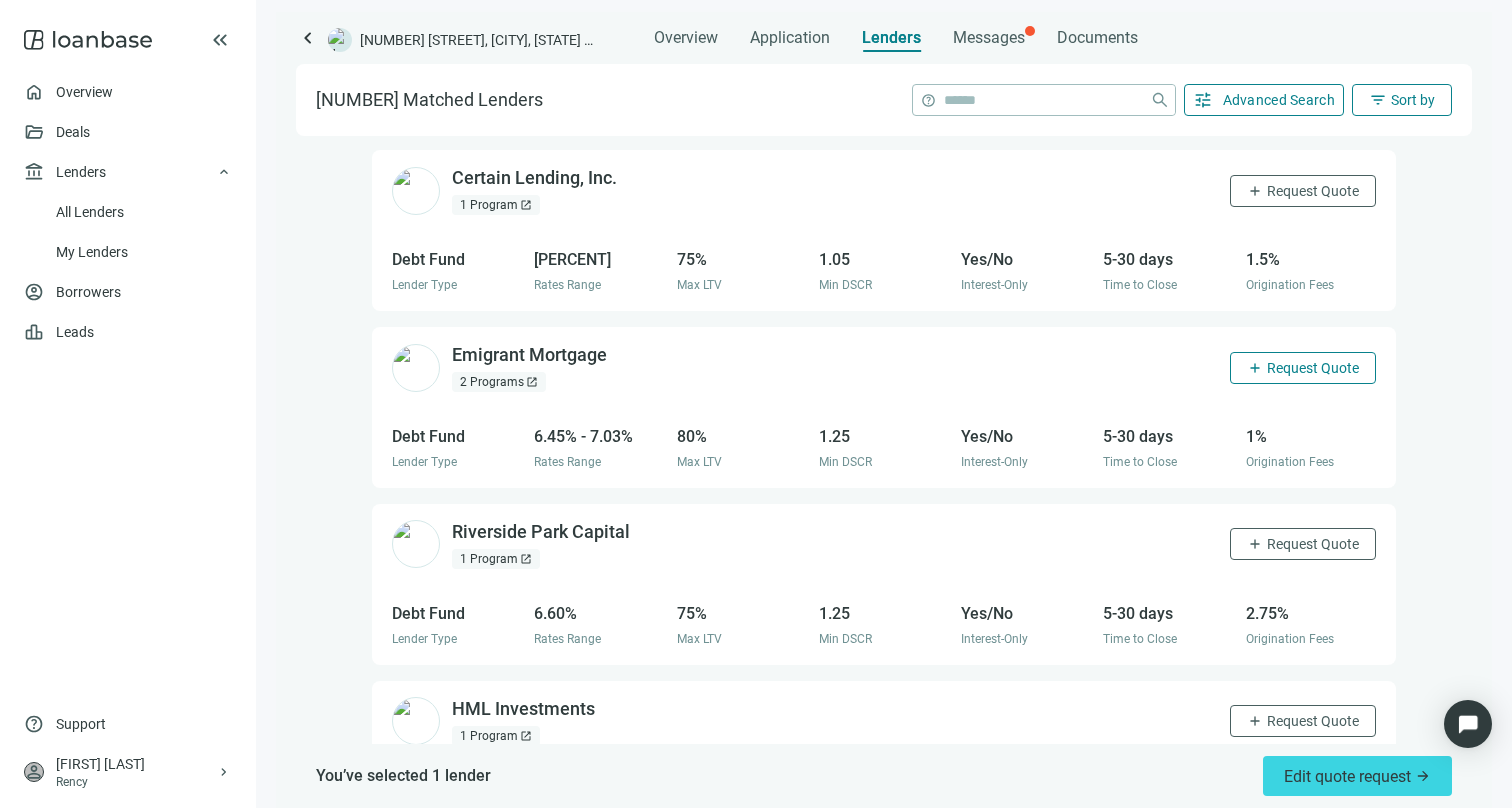 click on "Request Quote" at bounding box center (1313, 368) 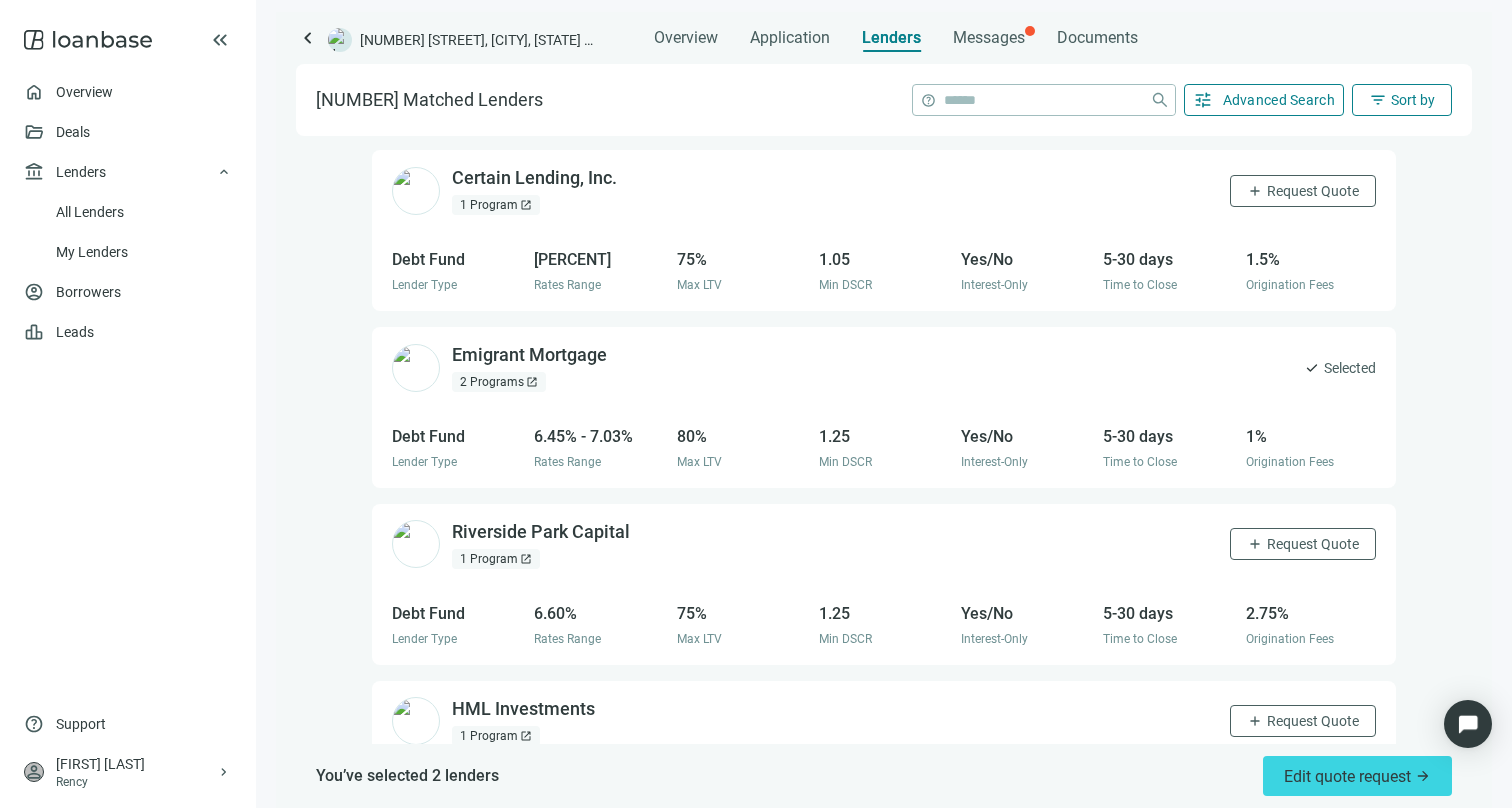 scroll, scrollTop: 1700, scrollLeft: 0, axis: vertical 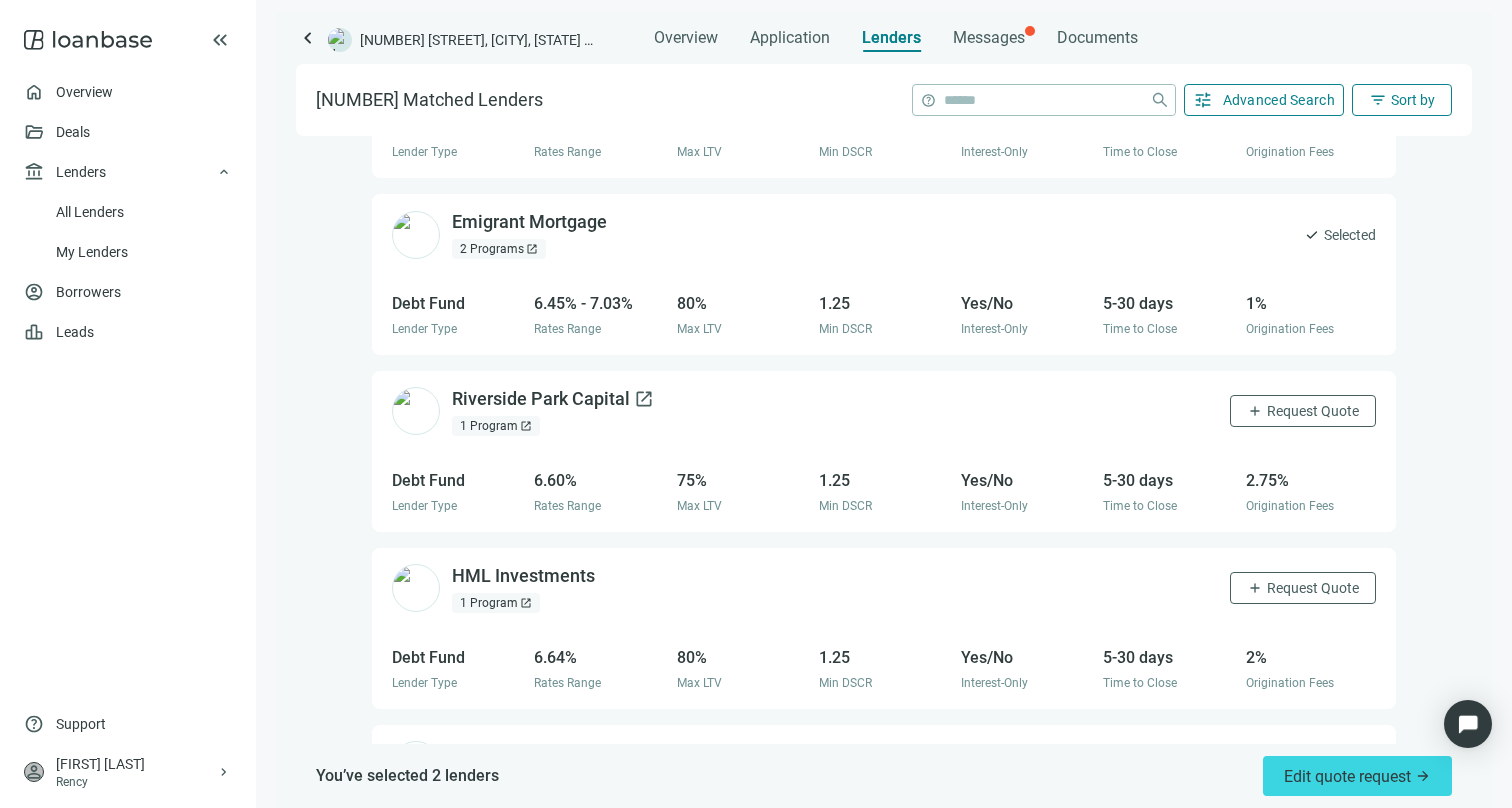 click on "Riverside Park Capital open_in_new" at bounding box center [553, 399] 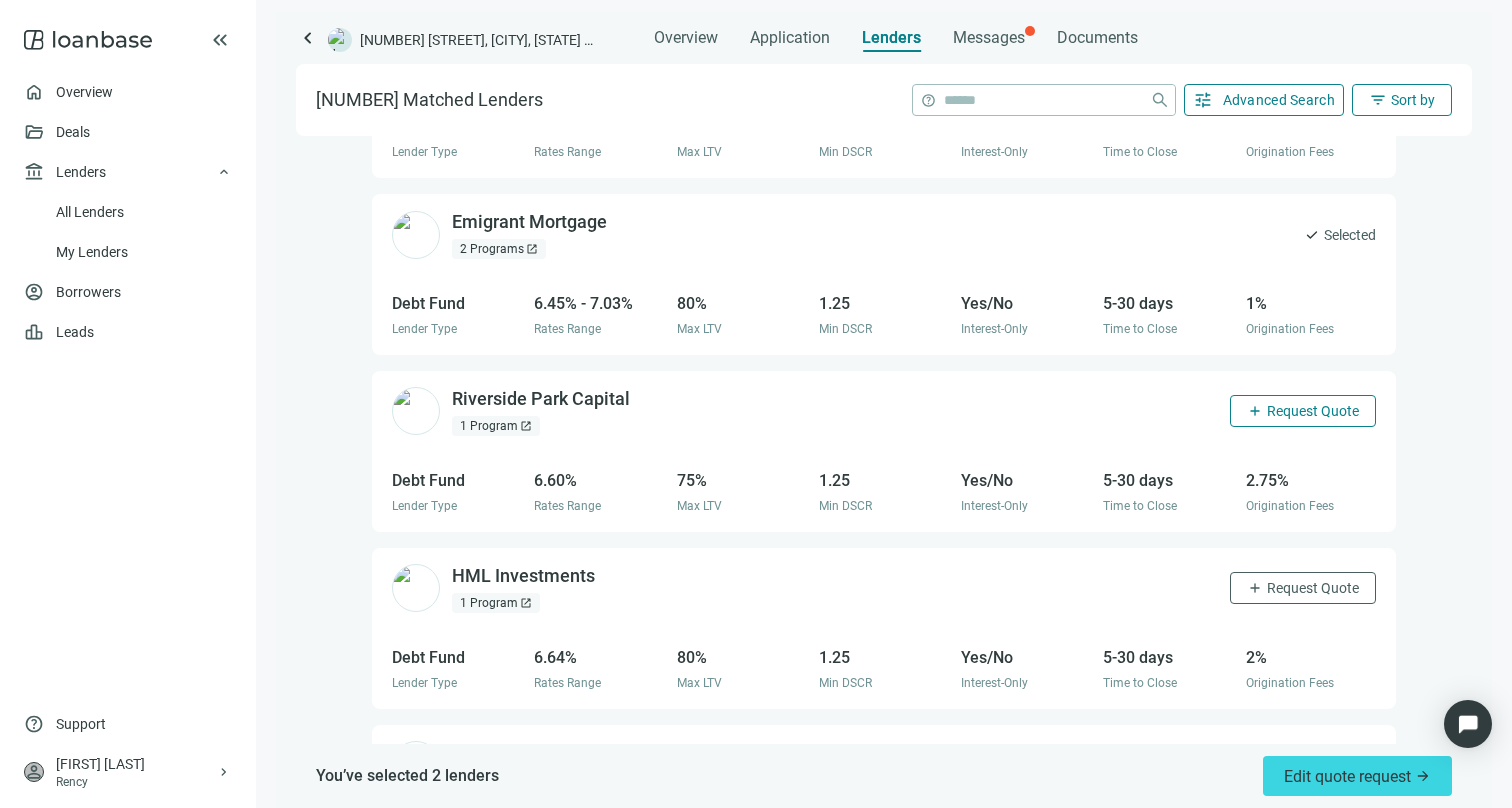 click on "Request Quote" at bounding box center [1313, 411] 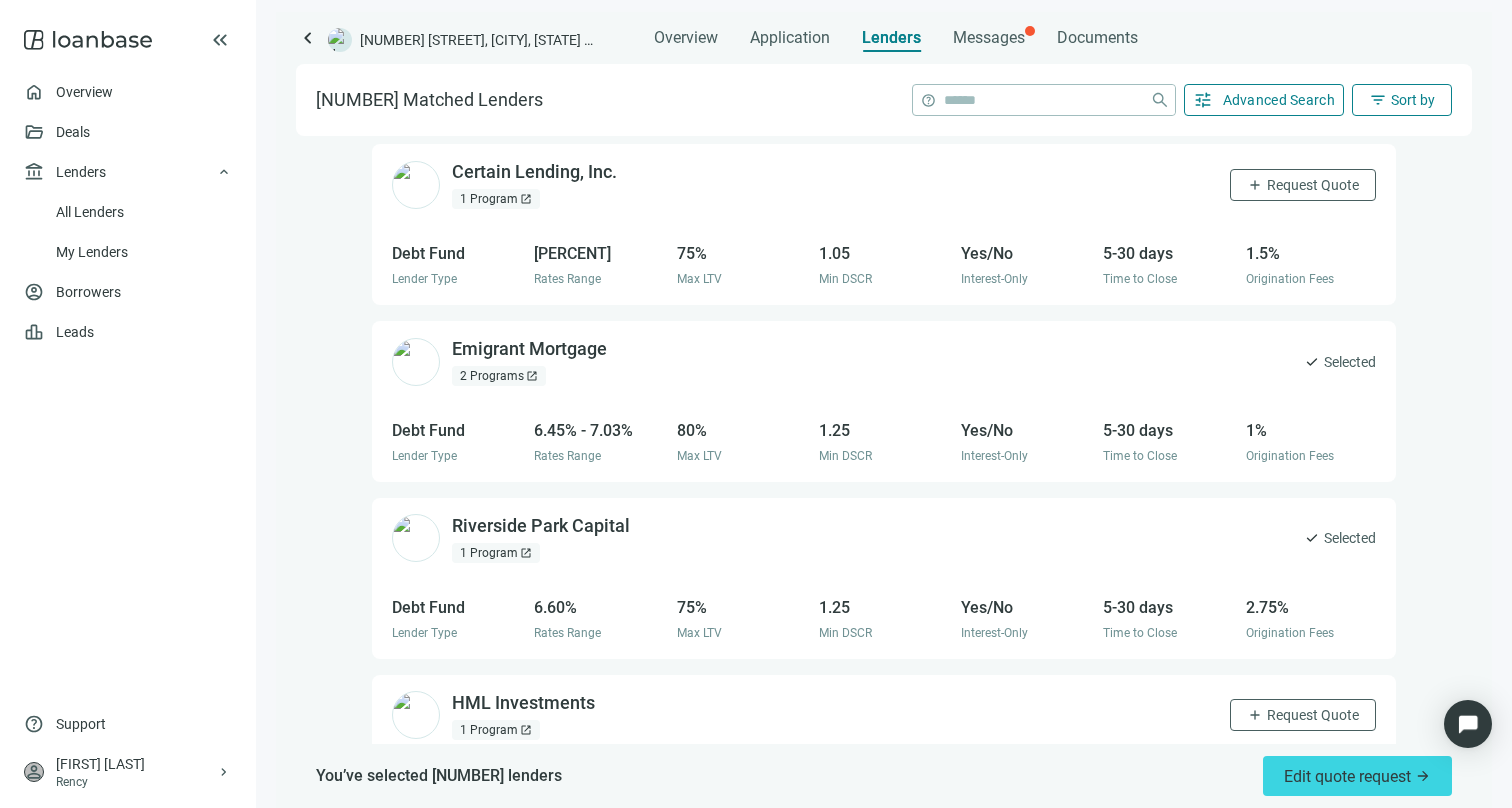 scroll, scrollTop: 1534, scrollLeft: 0, axis: vertical 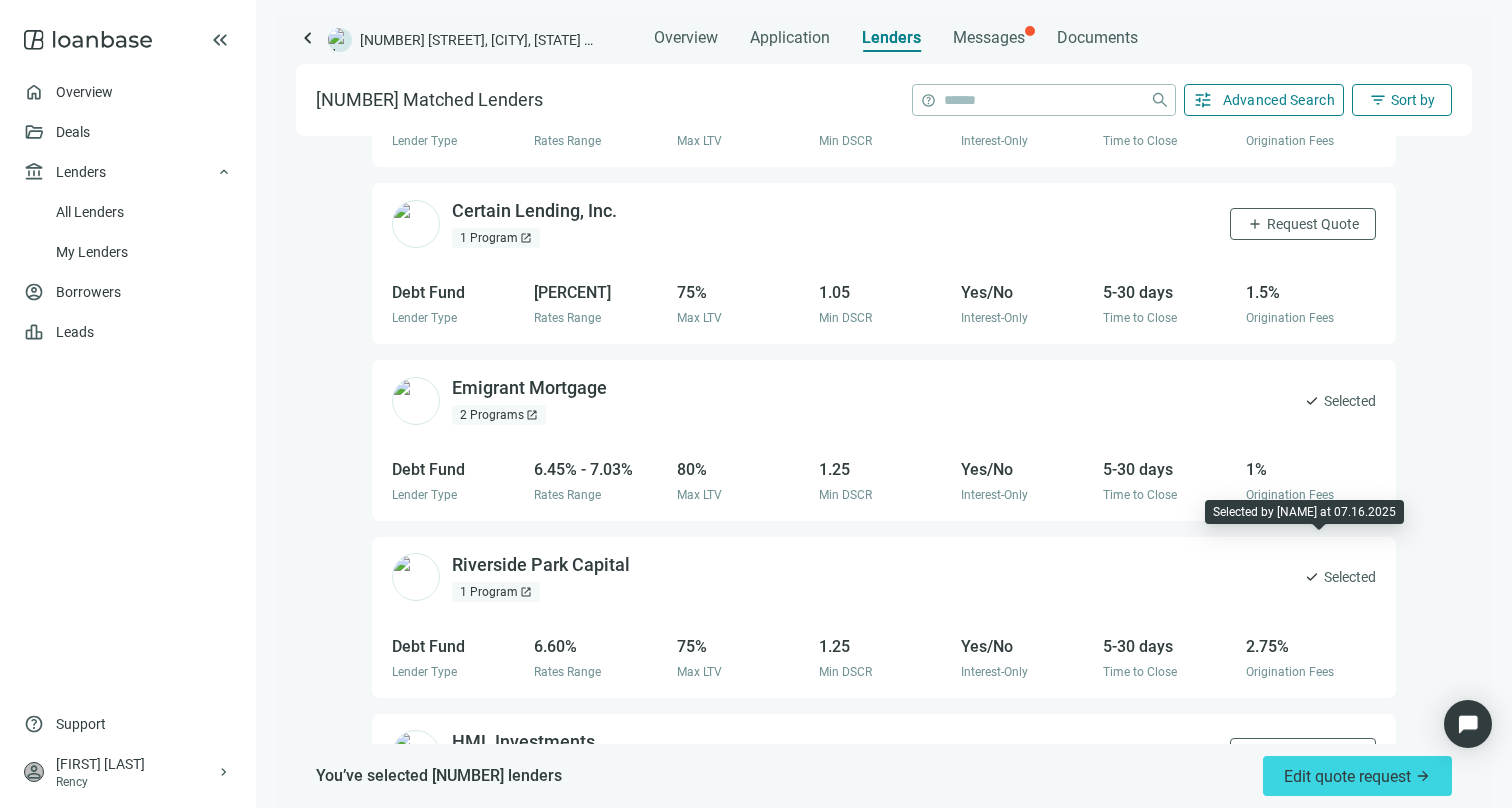 click on "Selected" at bounding box center [1350, 577] 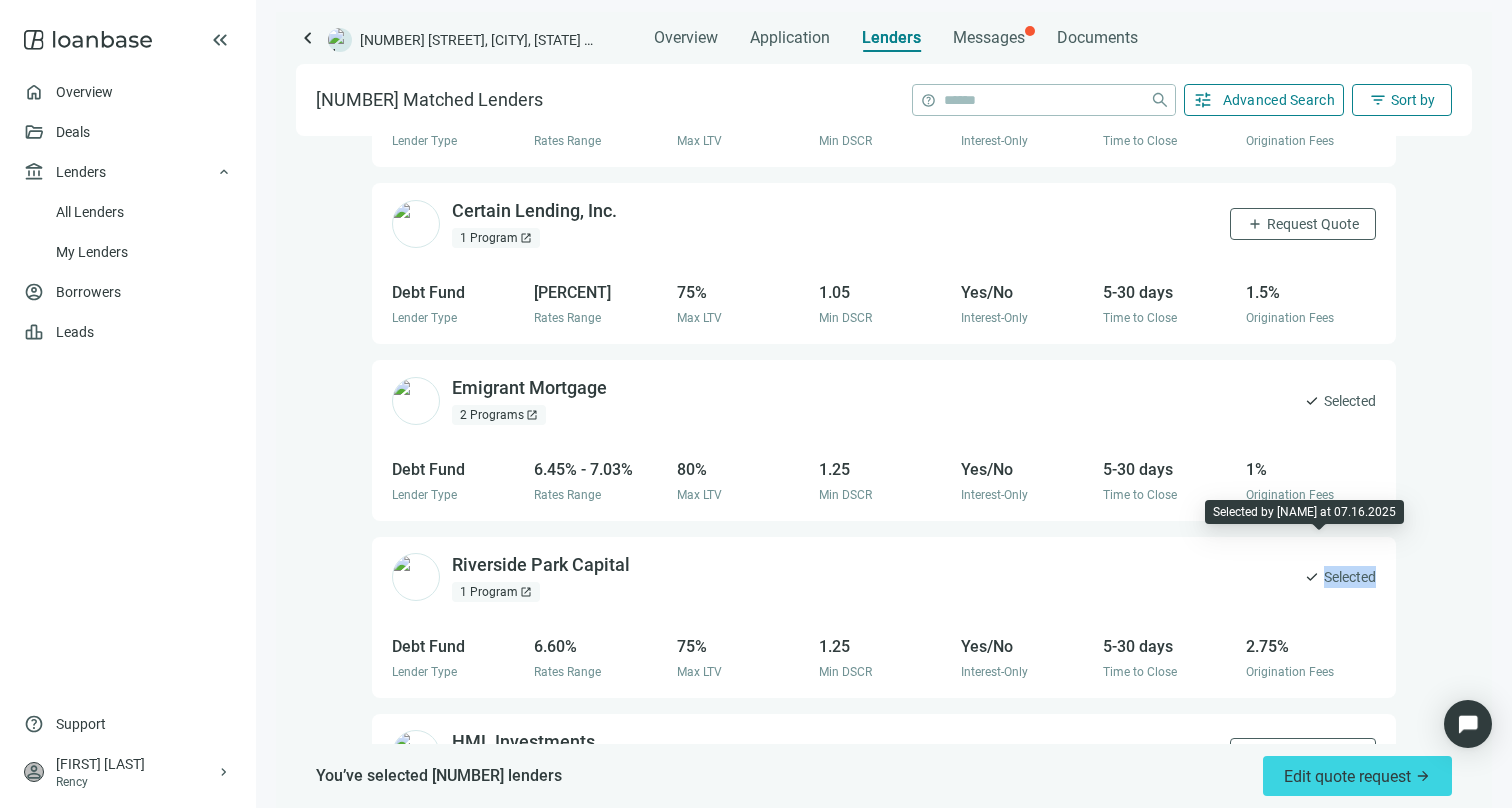 click on "Selected" at bounding box center [1350, 577] 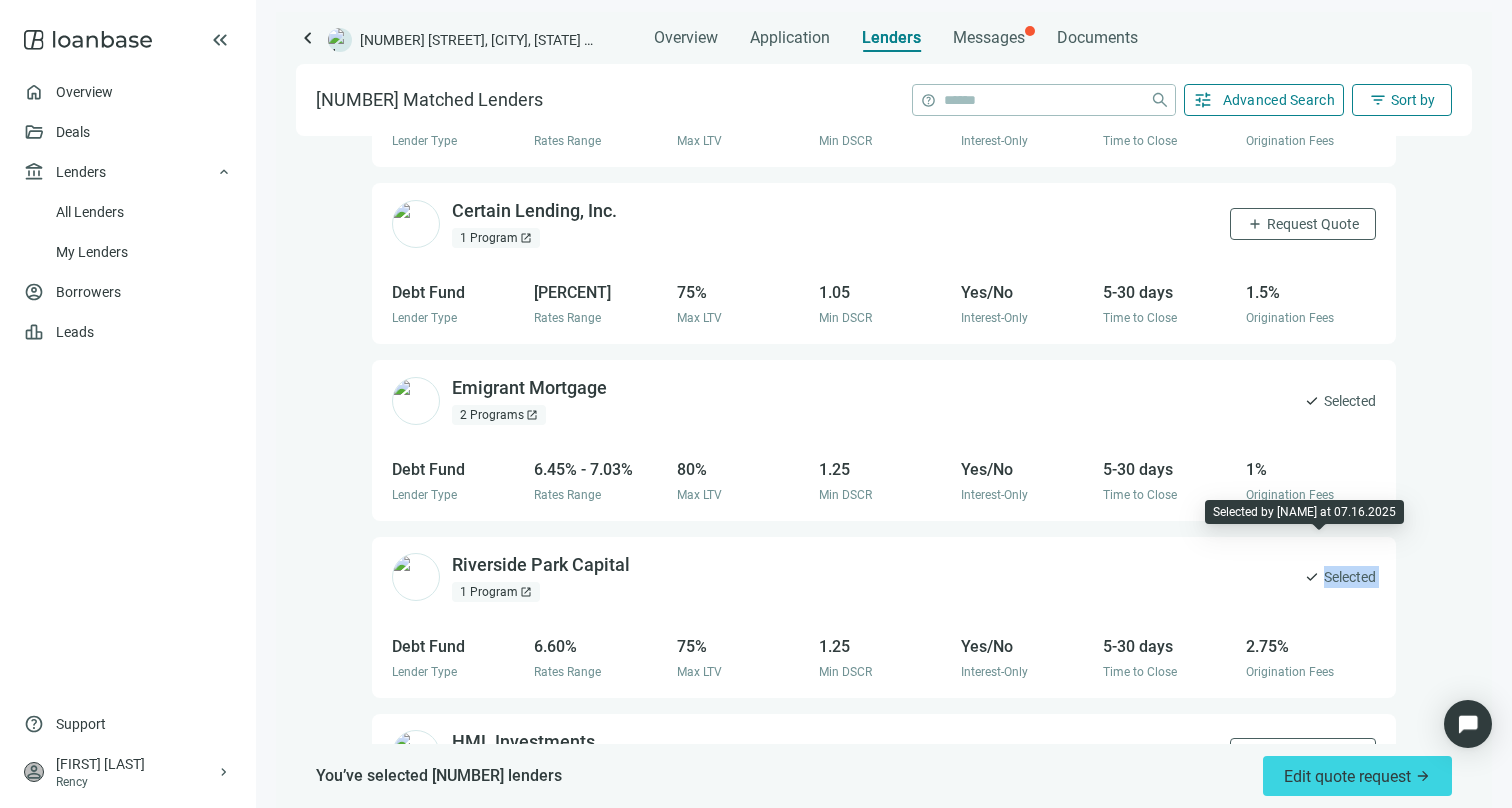 click on "Selected" at bounding box center (1350, 577) 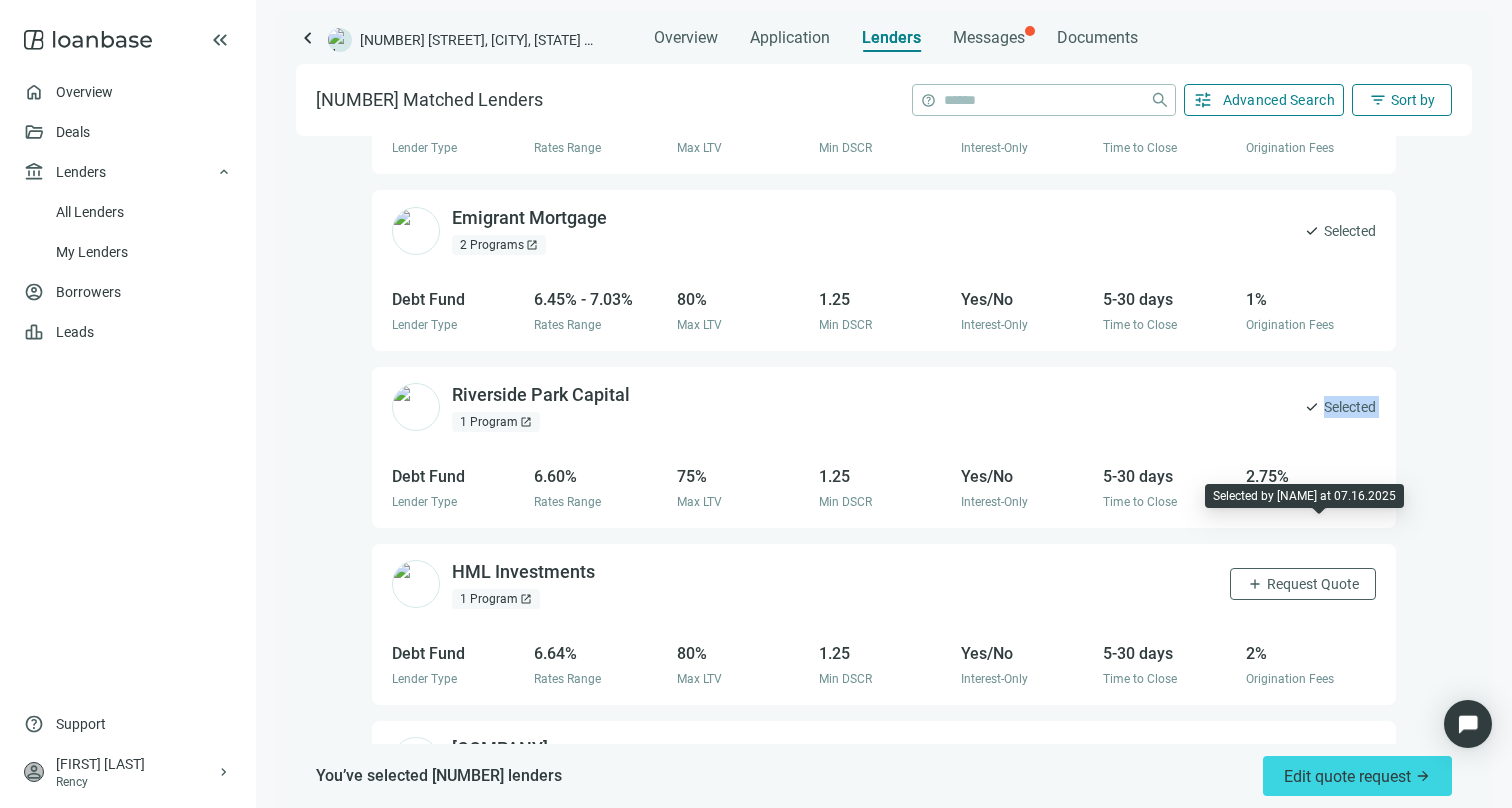 scroll, scrollTop: 1715, scrollLeft: 0, axis: vertical 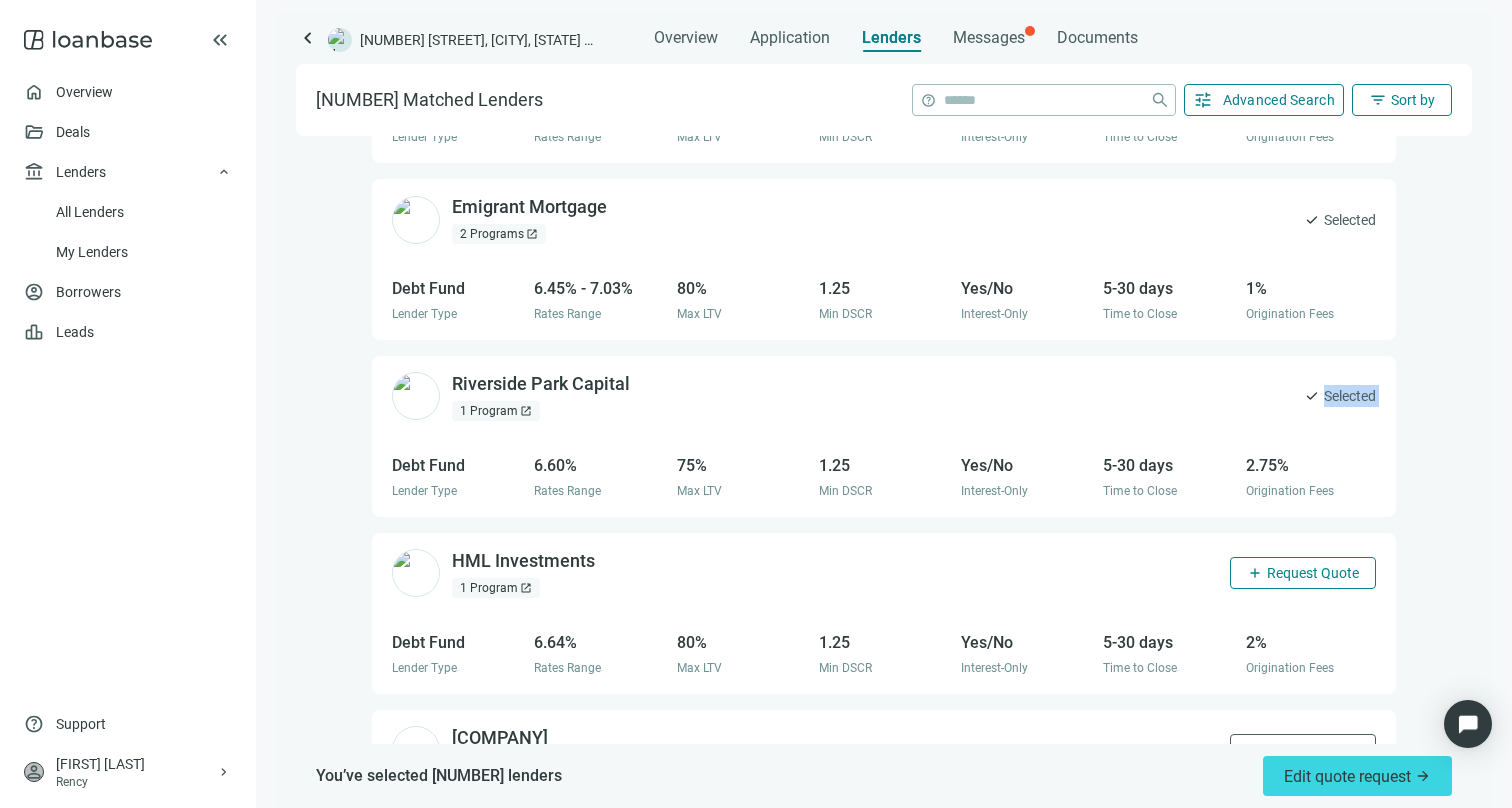 click on "add Request Quote" at bounding box center [1303, 573] 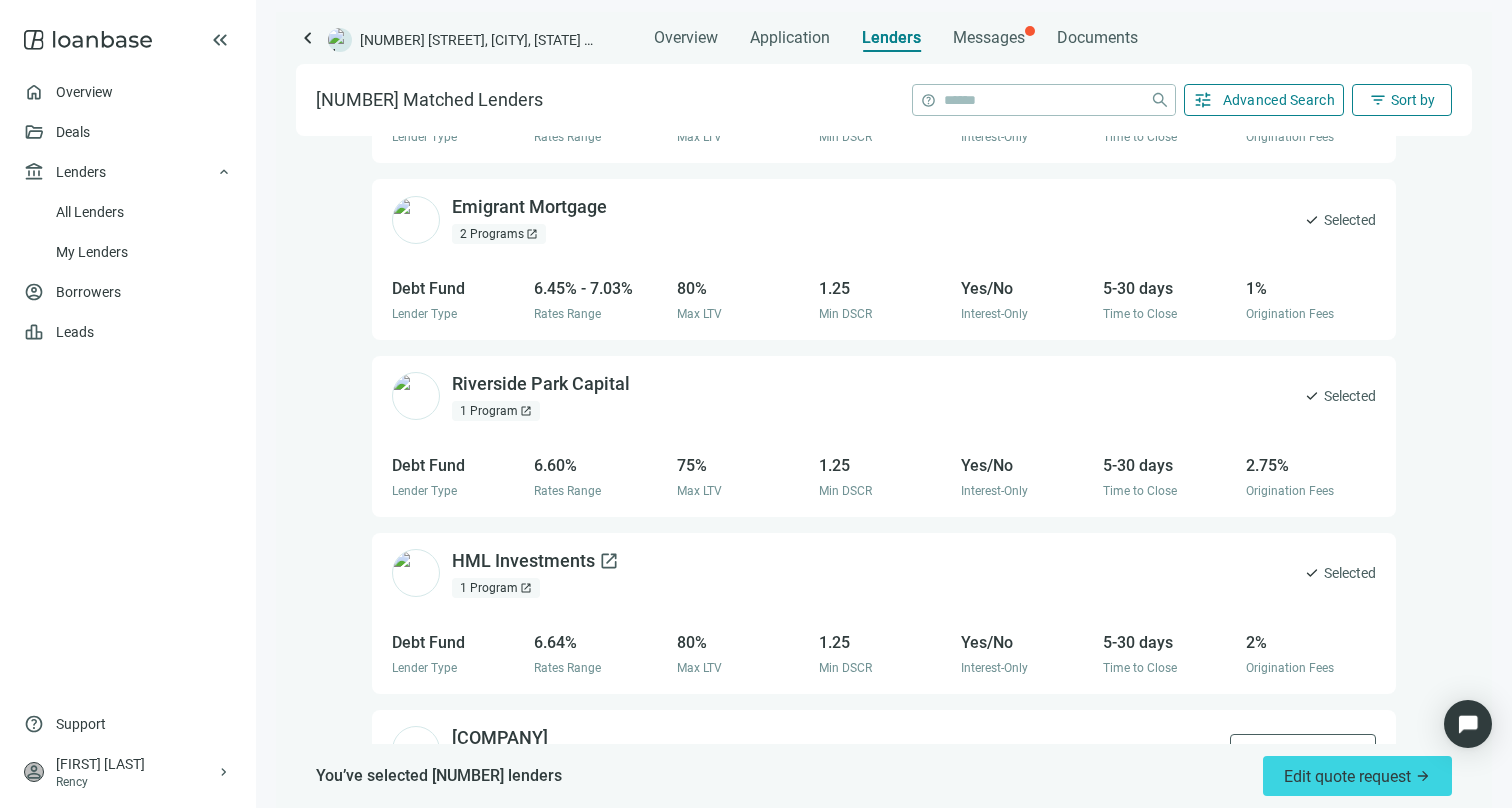 click on "HML Investments open_in_new" at bounding box center [535, 561] 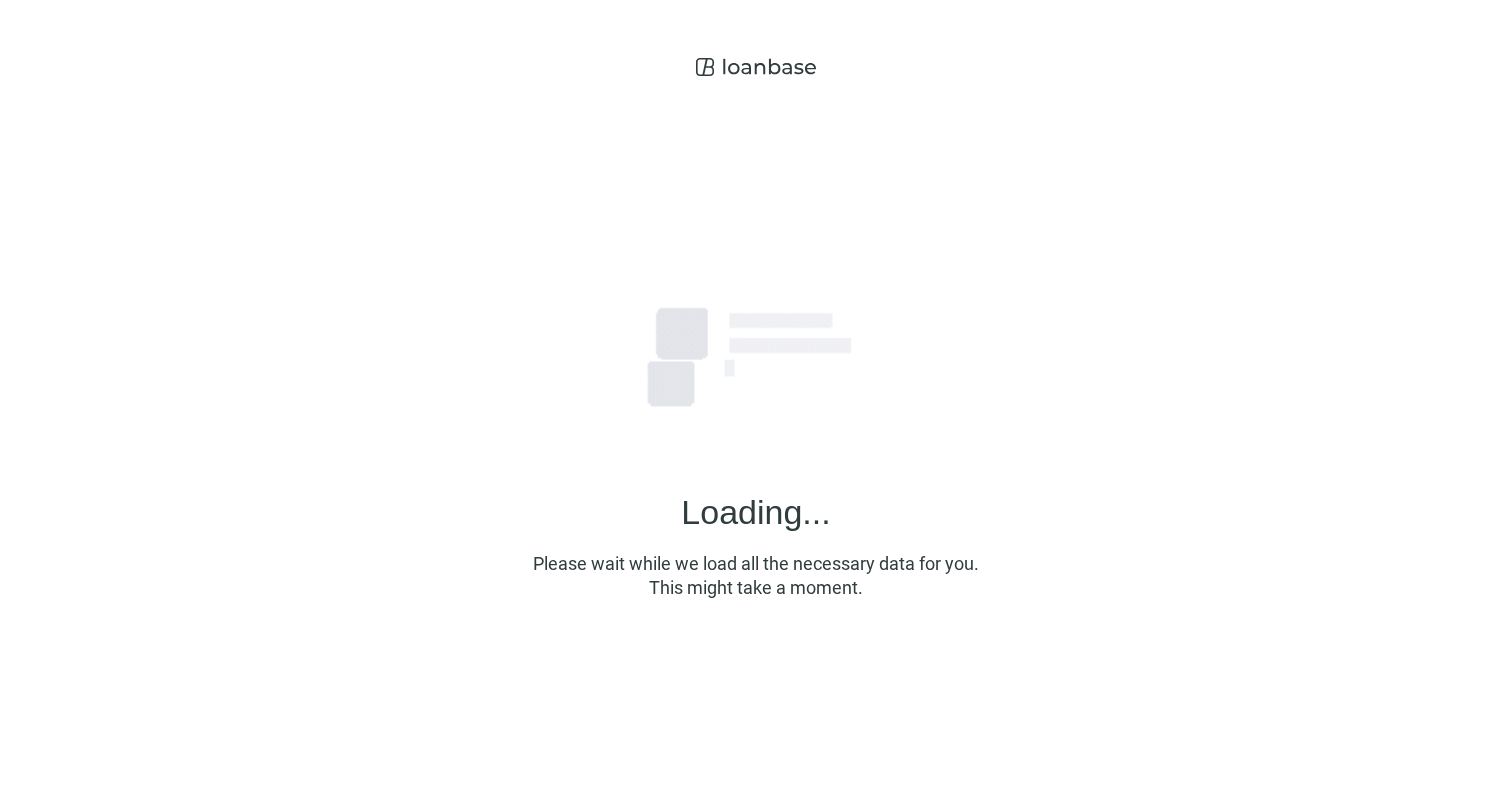 scroll, scrollTop: 0, scrollLeft: 0, axis: both 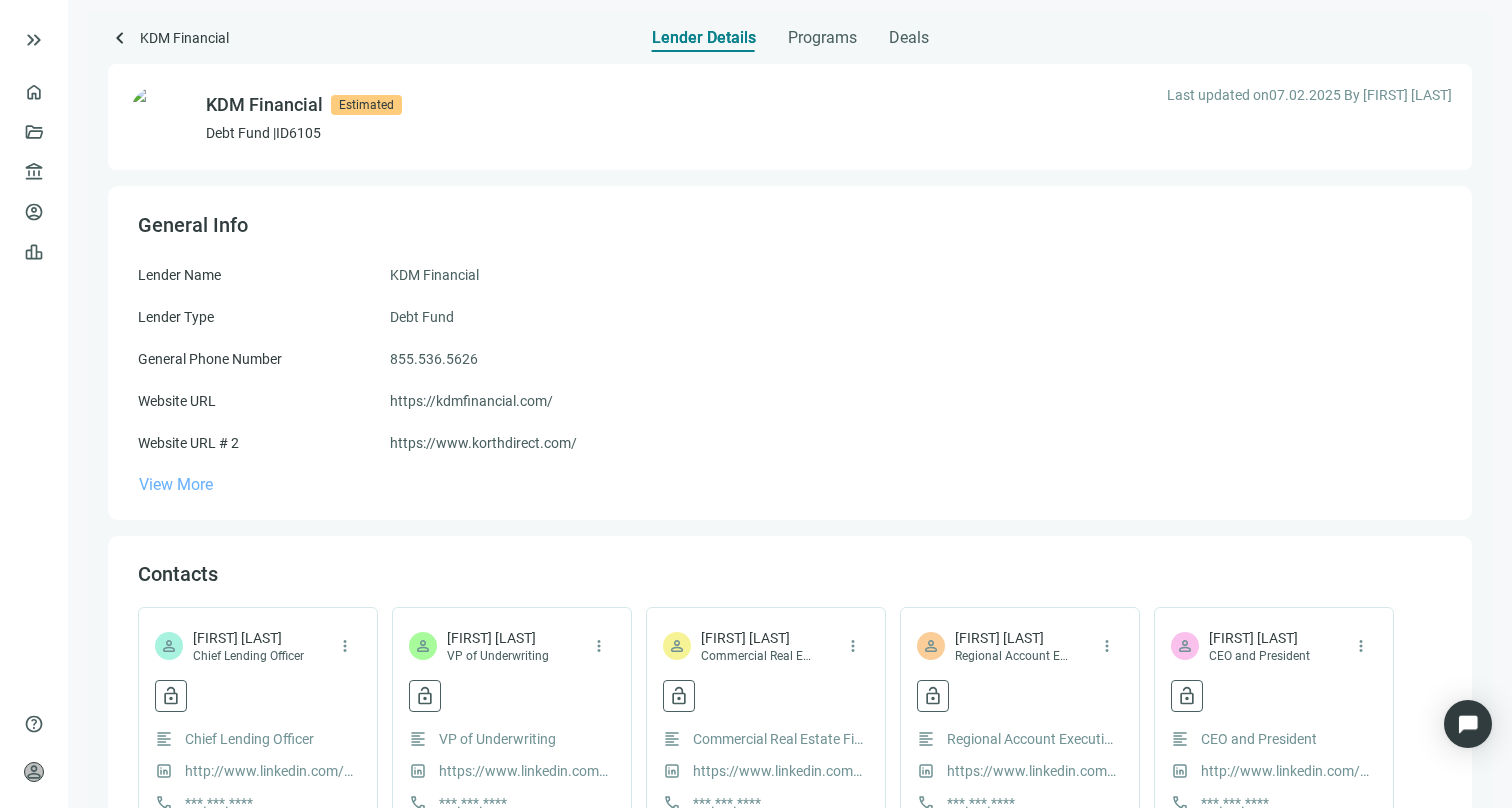 click on "View More" at bounding box center (176, 484) 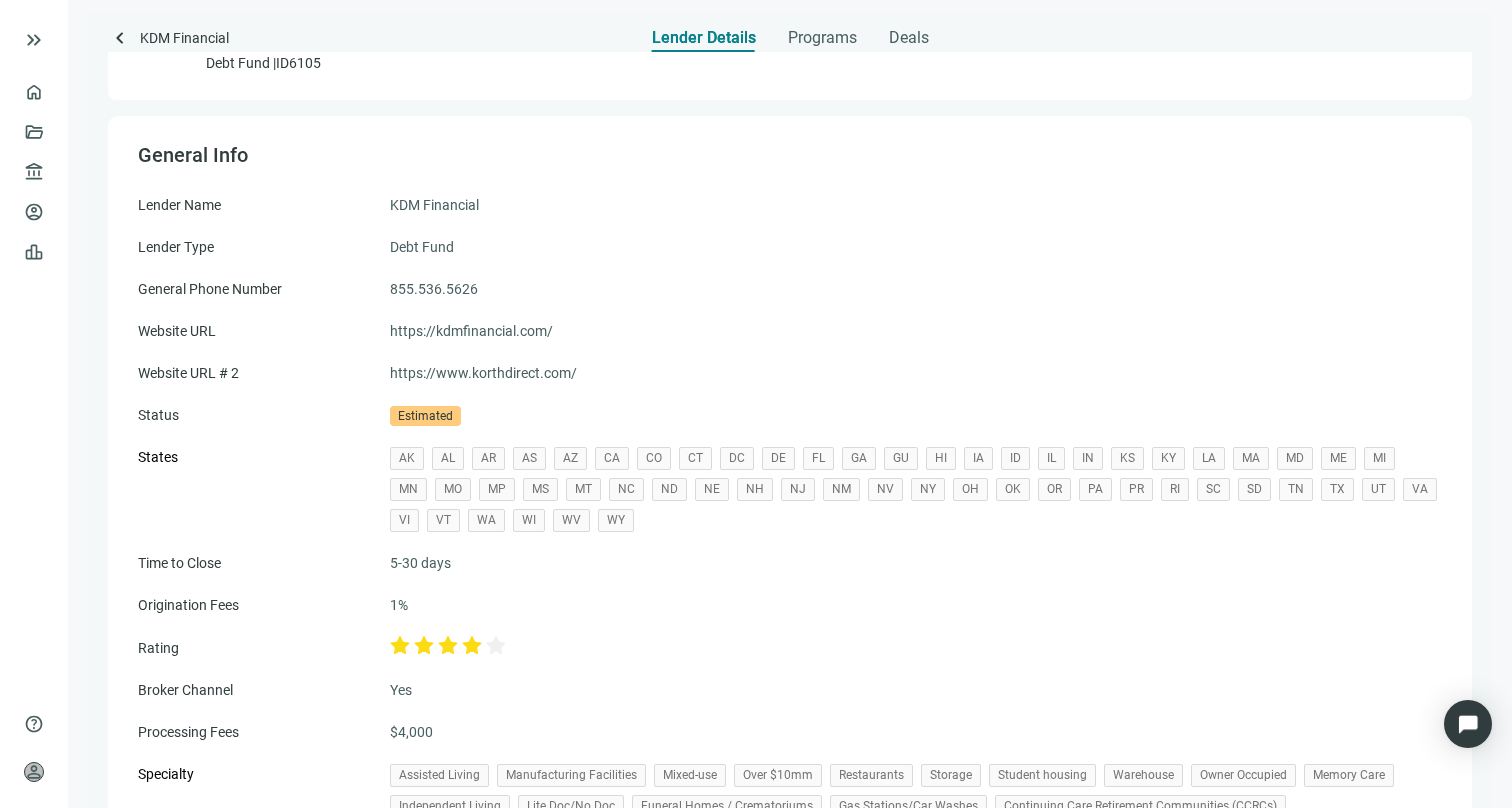 scroll, scrollTop: 0, scrollLeft: 0, axis: both 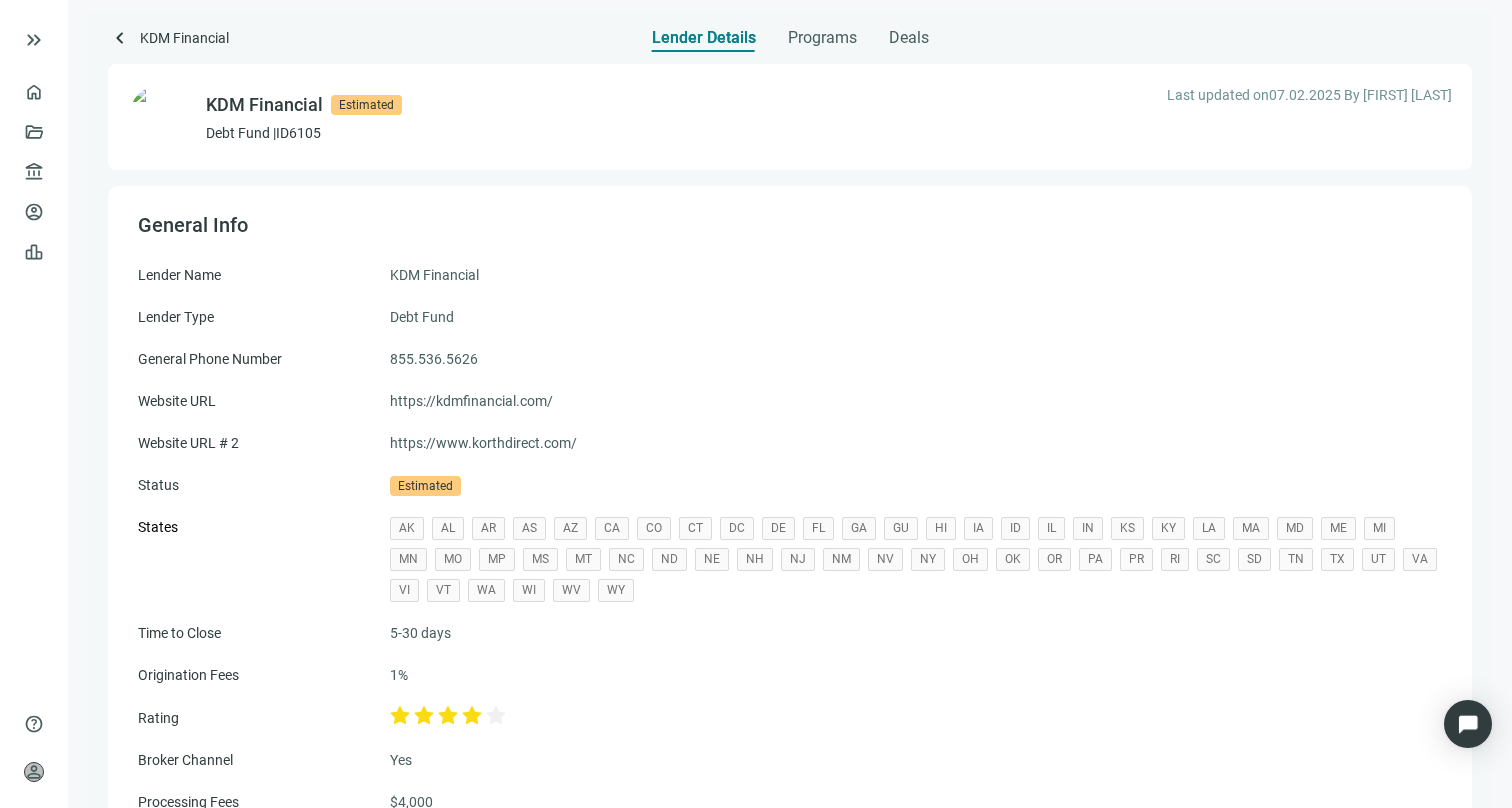 click on "KDM Financial" at bounding box center (184, 39) 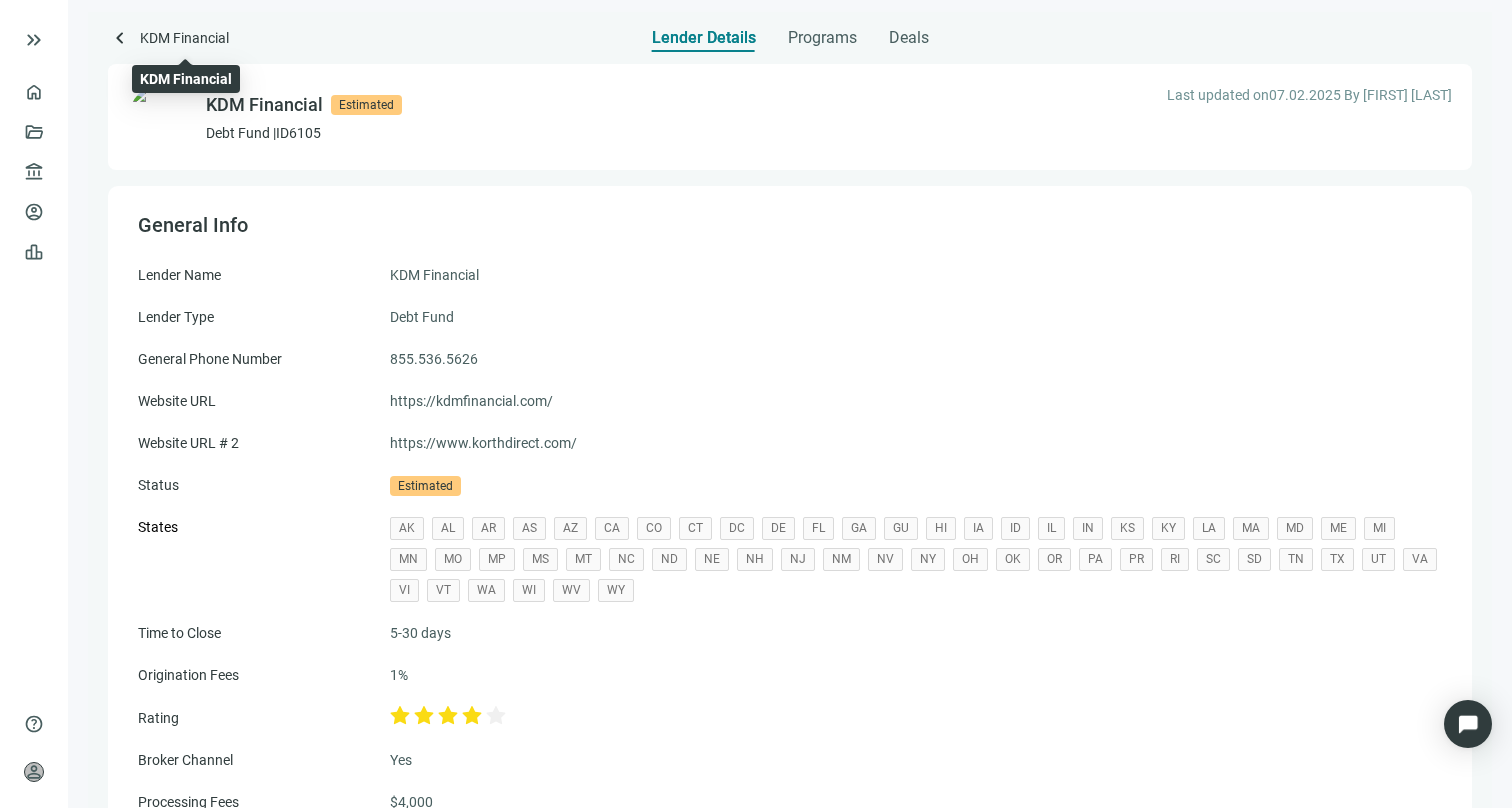 click on "keyboard_arrow_left [COMPANY]" at bounding box center [258, 39] 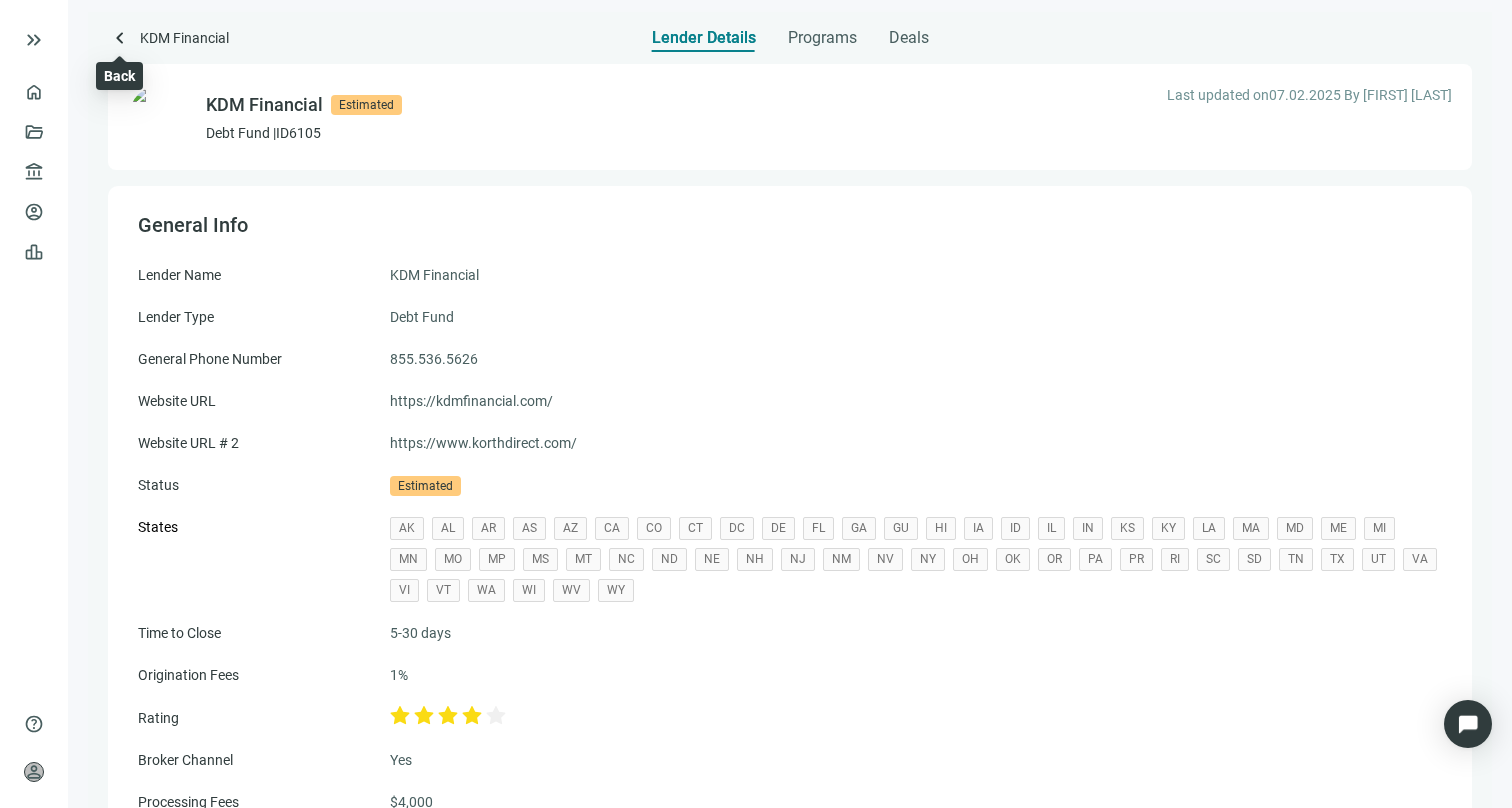 click on "keyboard_arrow_left" at bounding box center [120, 38] 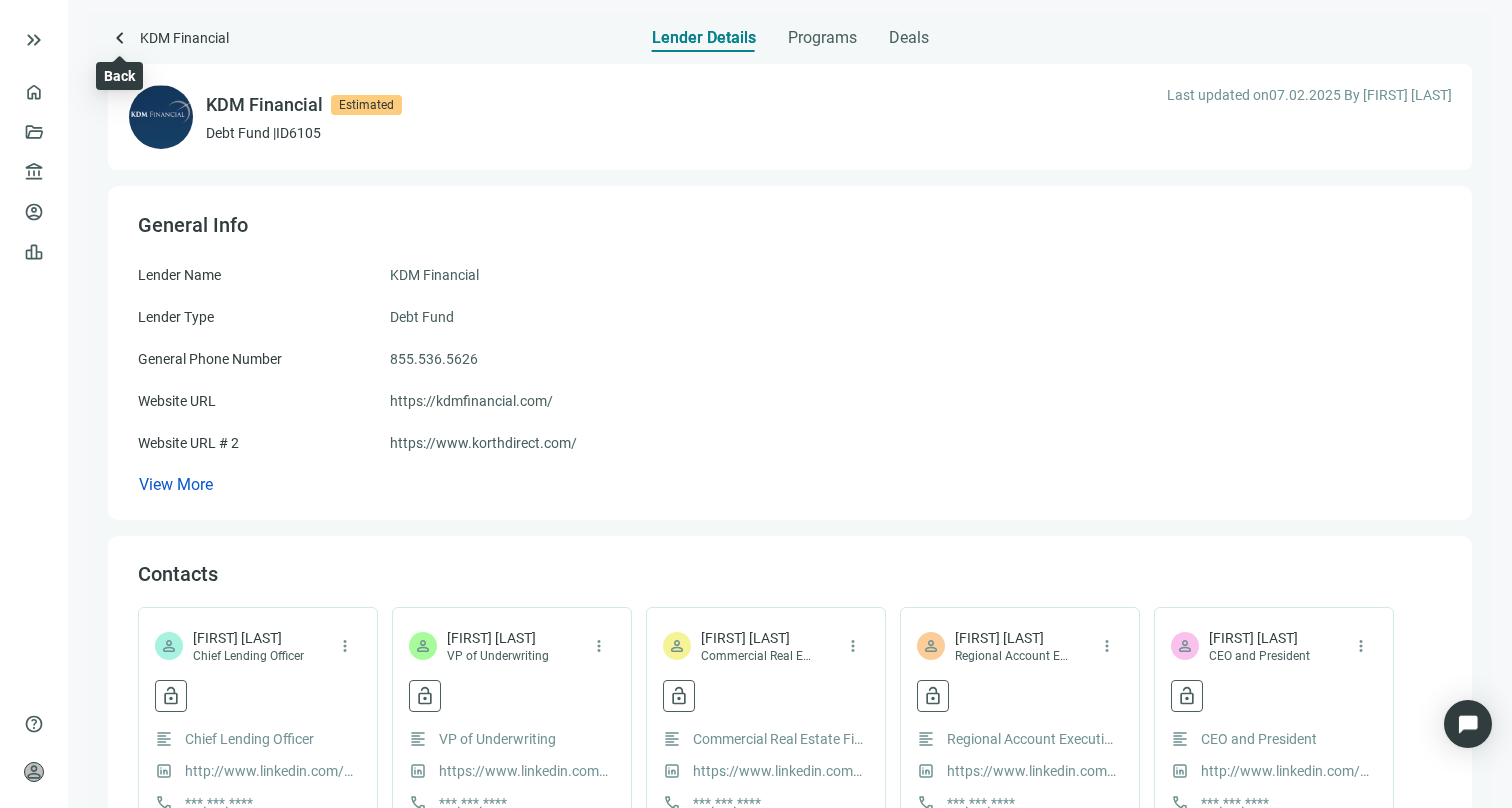 click on "keyboard_arrow_left" at bounding box center (120, 38) 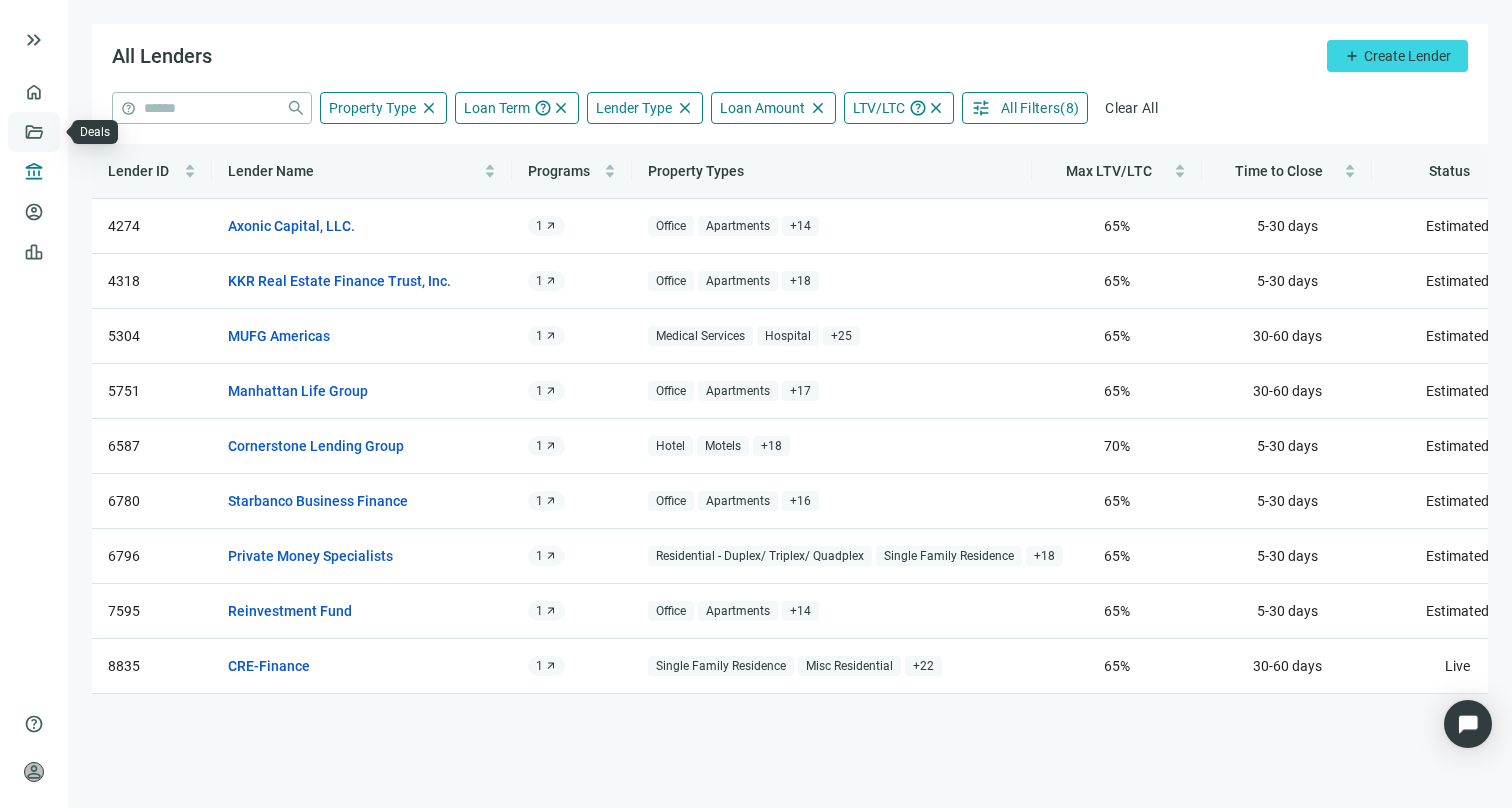 click on "Deals" at bounding box center (68, 132) 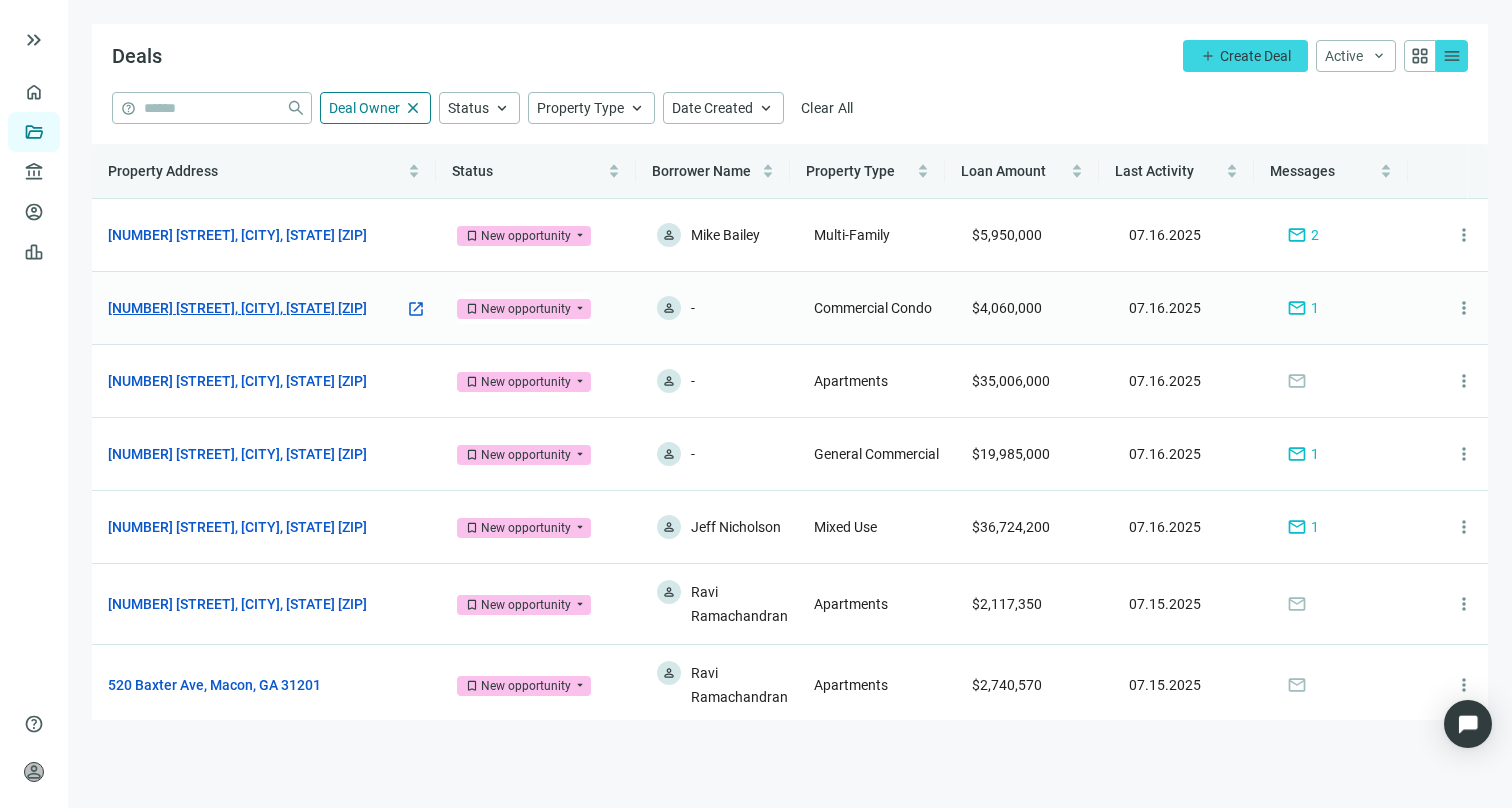 click on "[NUMBER] [STREET], [CITY], [STATE] [POSTAL_CODE]" at bounding box center [256, 314] 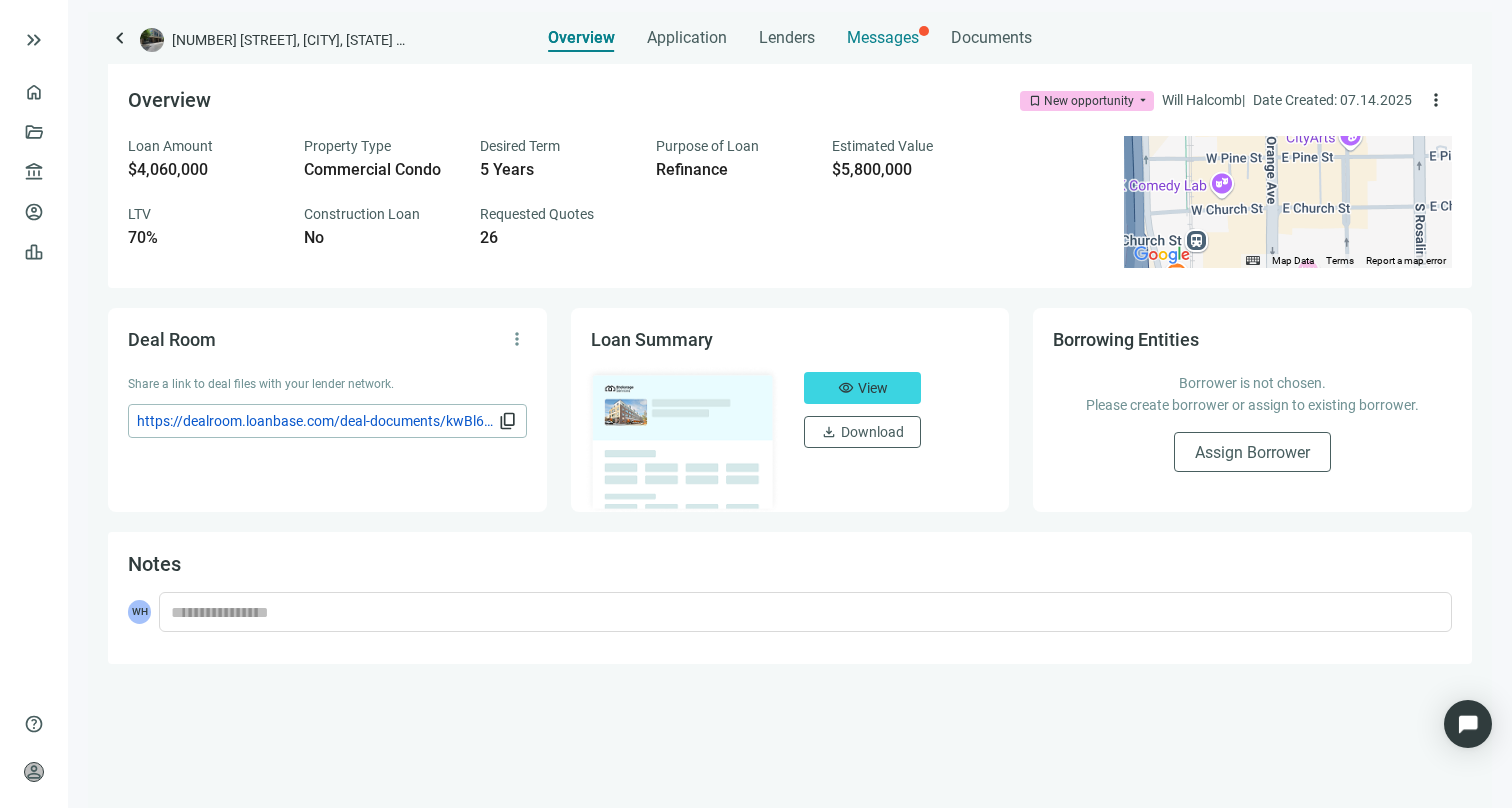 click on "Messages" at bounding box center (883, 37) 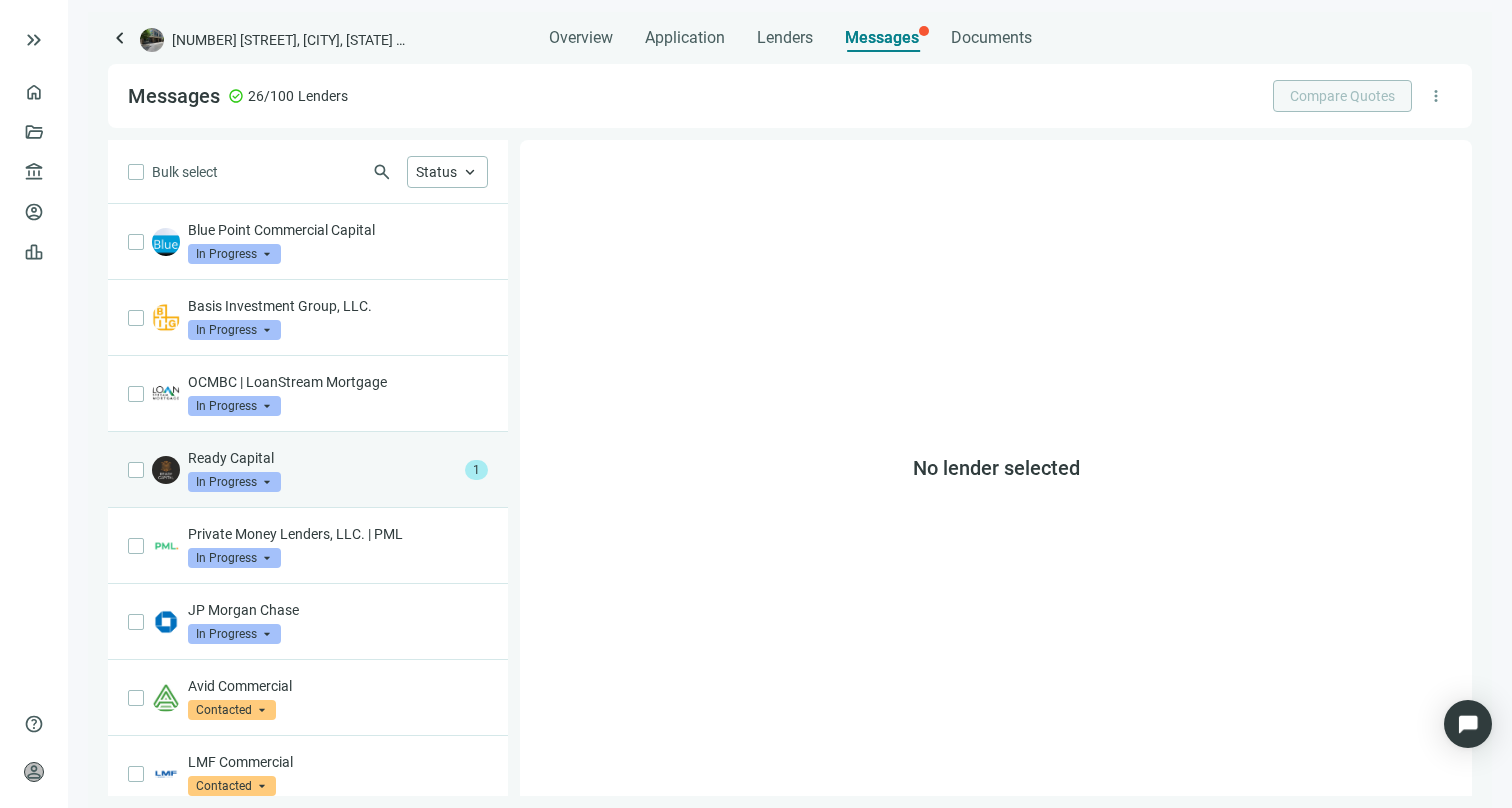click on "Ready Capital In Progress arrow_drop_down" at bounding box center [322, 470] 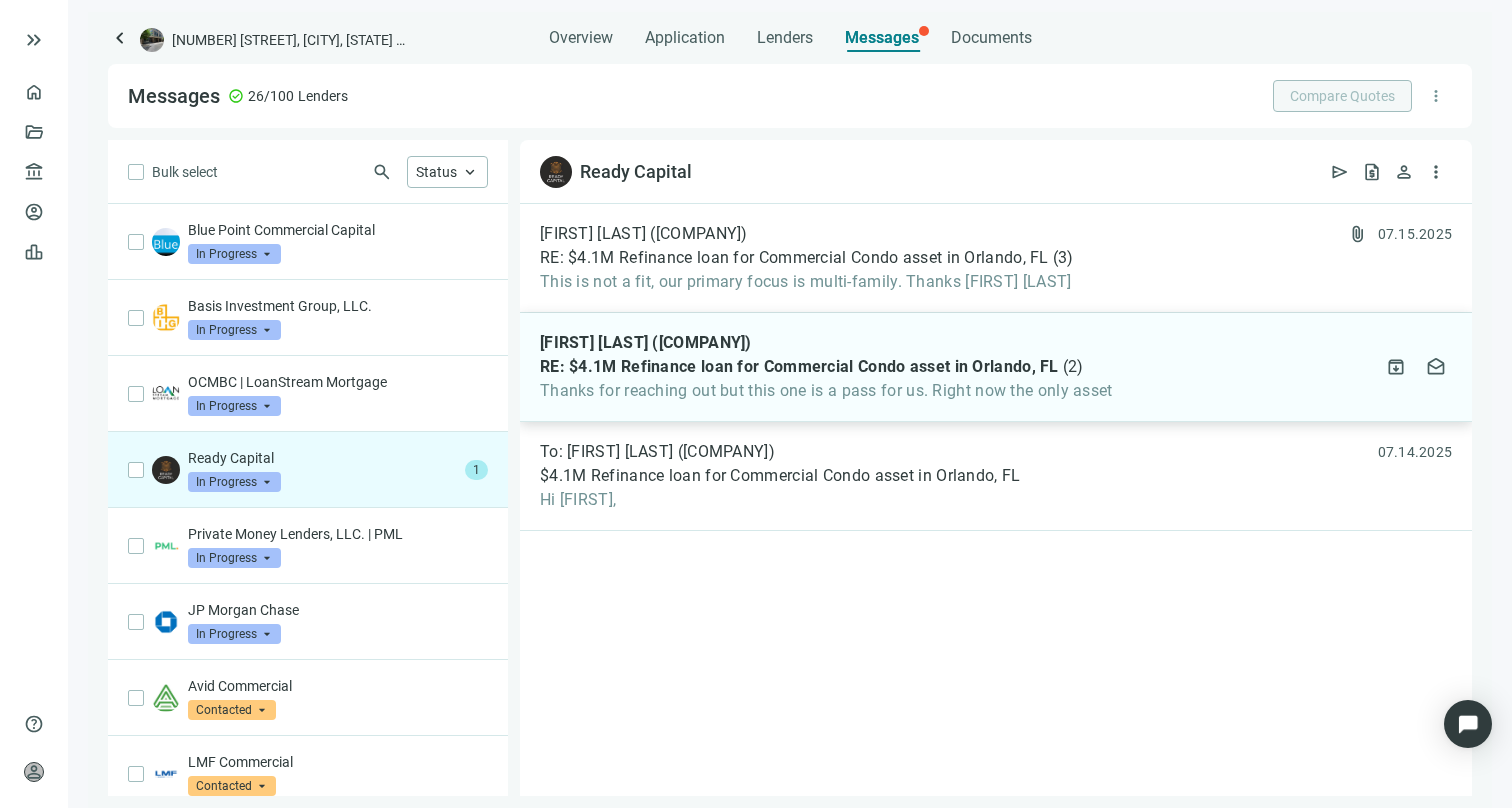 click on "RE: $4.1M Refinance loan for Commercial Condo asset in [CITY], [STATE]" at bounding box center [812, 367] 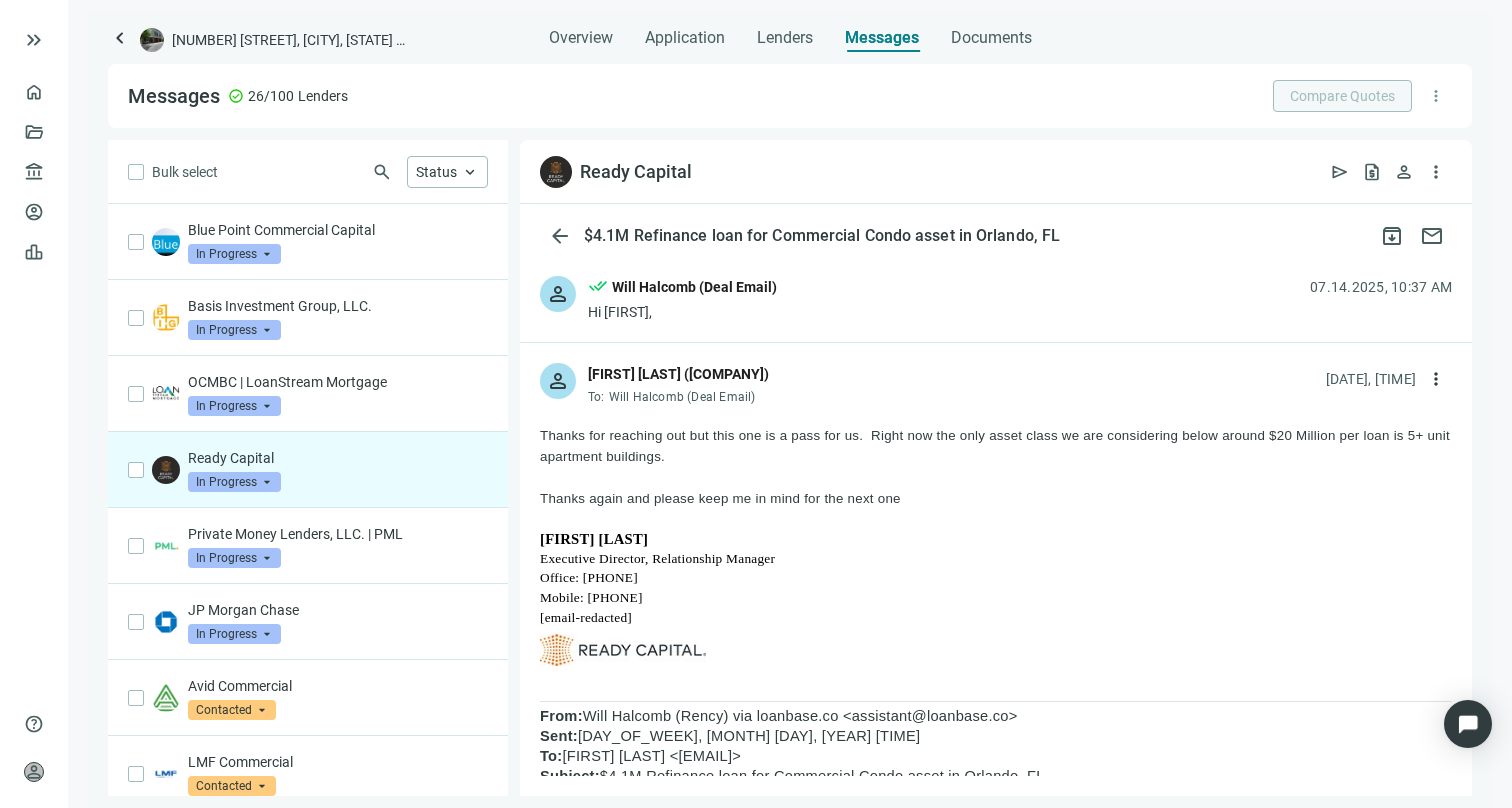 click on "Messages check_circle 26/100 Lenders Compare Quotes more_vert" at bounding box center [790, 96] 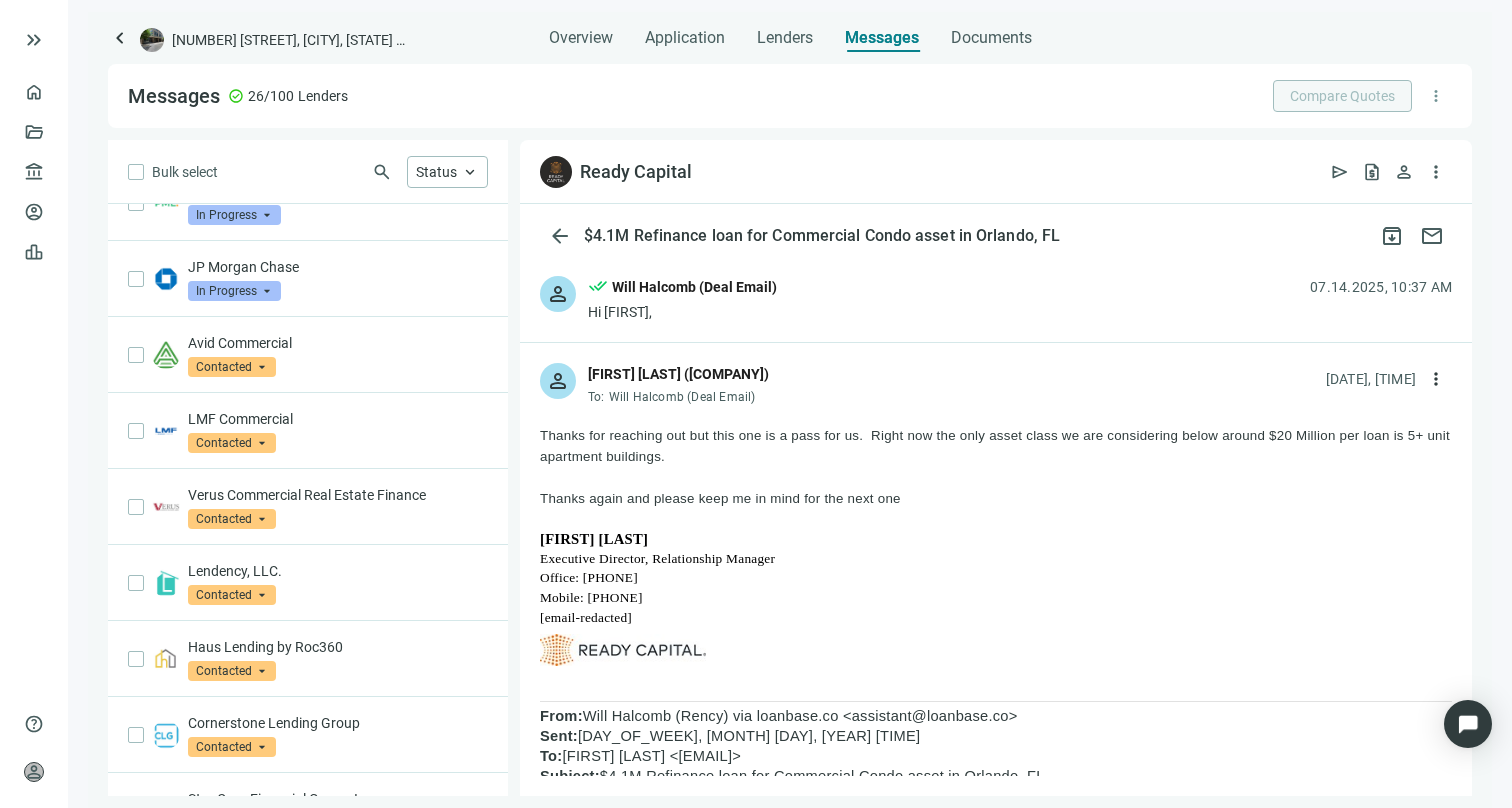 scroll, scrollTop: 0, scrollLeft: 0, axis: both 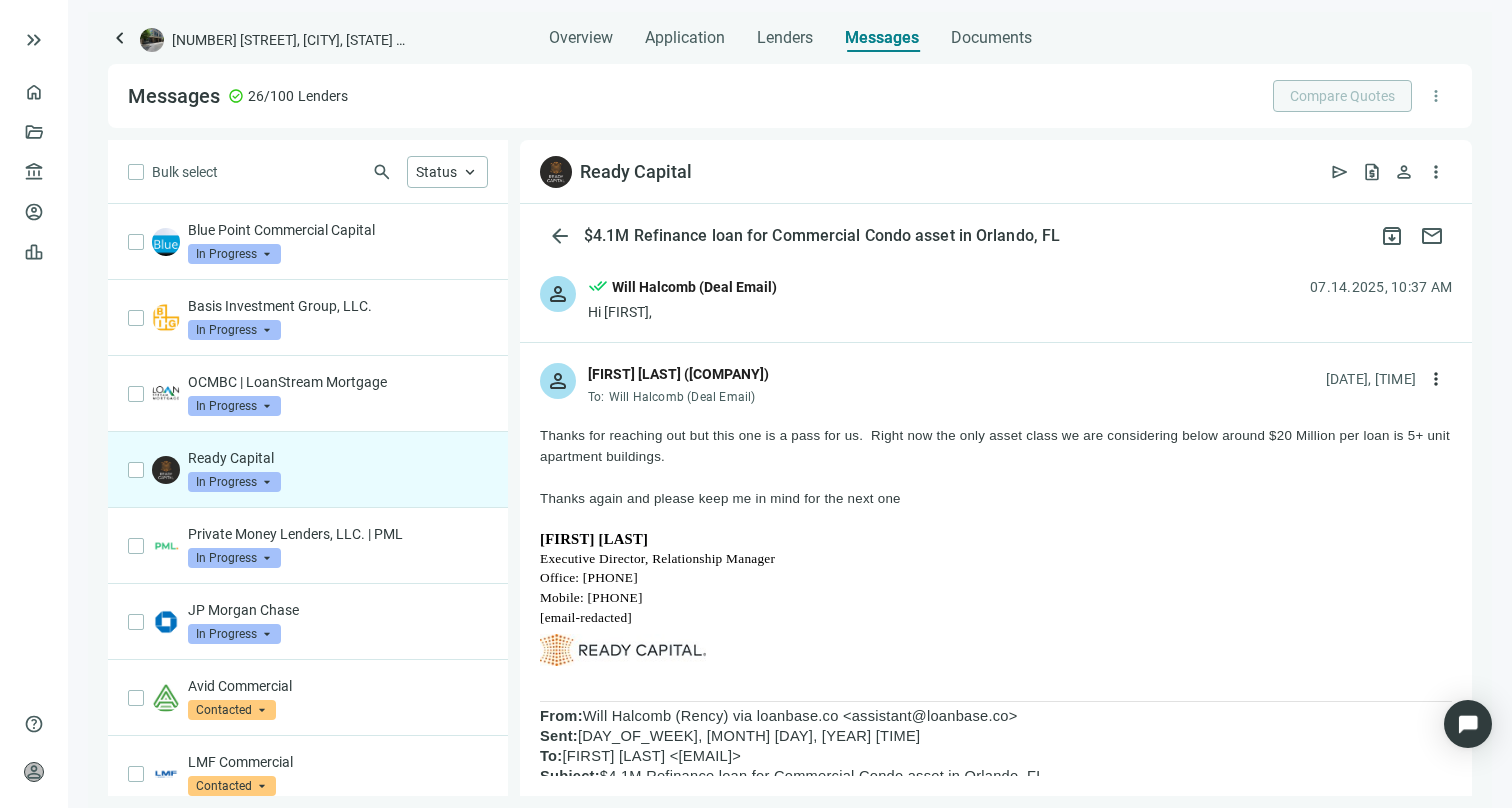 click on "person done_all [FIRST] [LAST] (Deal Email) Hi [FIRST], [DATE], [TIME]" at bounding box center [996, 299] 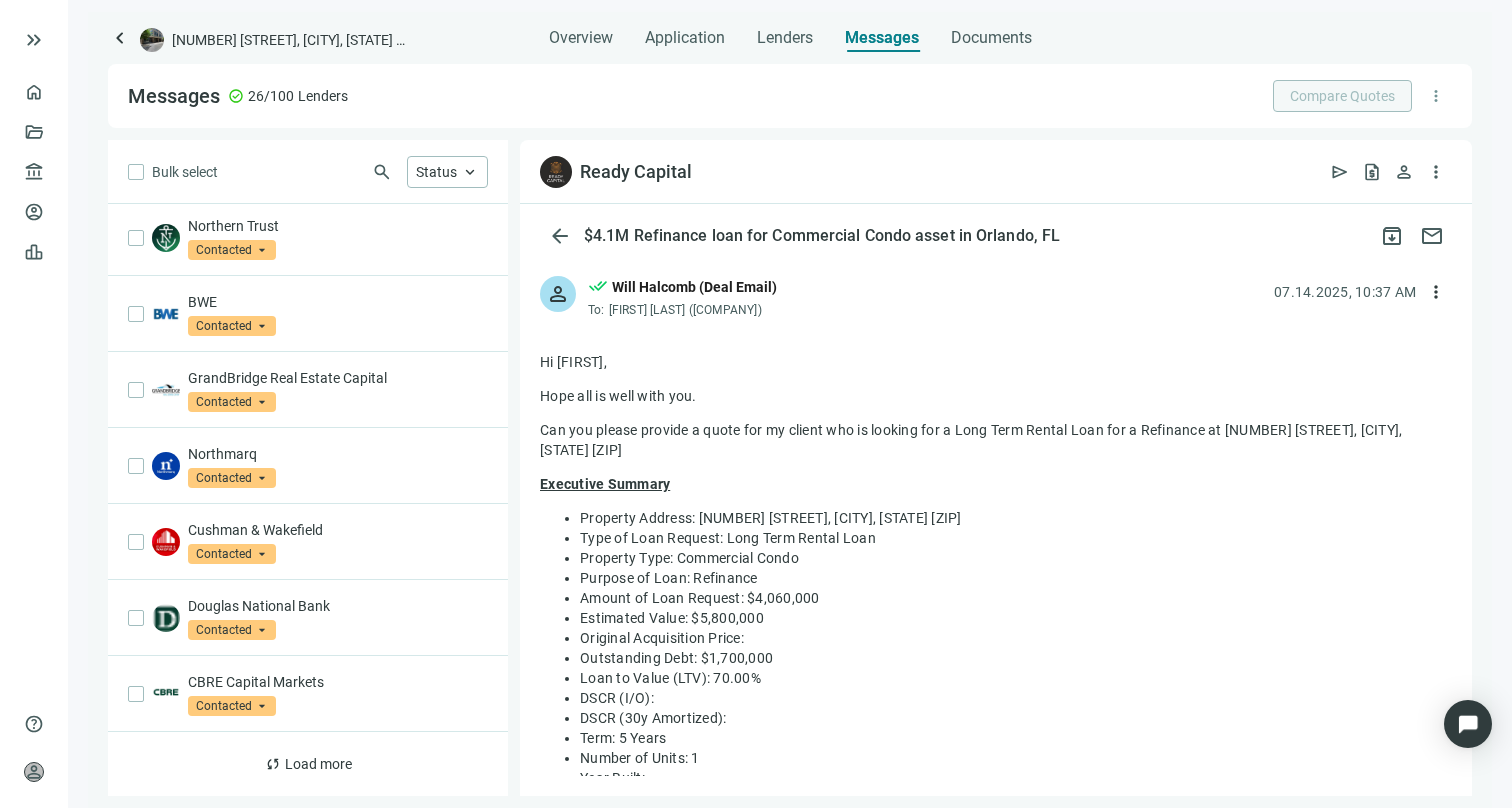 scroll, scrollTop: 0, scrollLeft: 0, axis: both 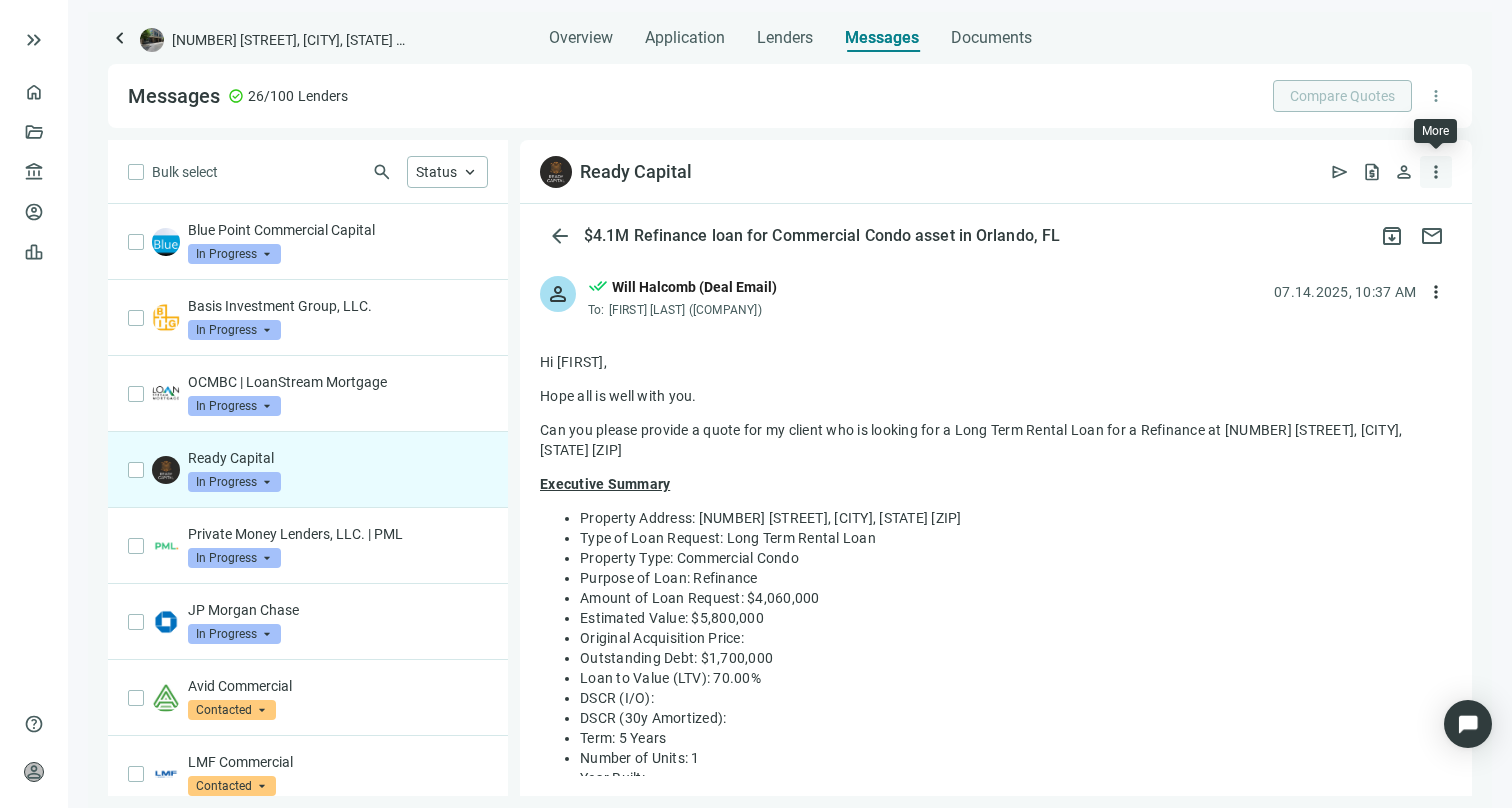 click on "more_vert" at bounding box center (1436, 172) 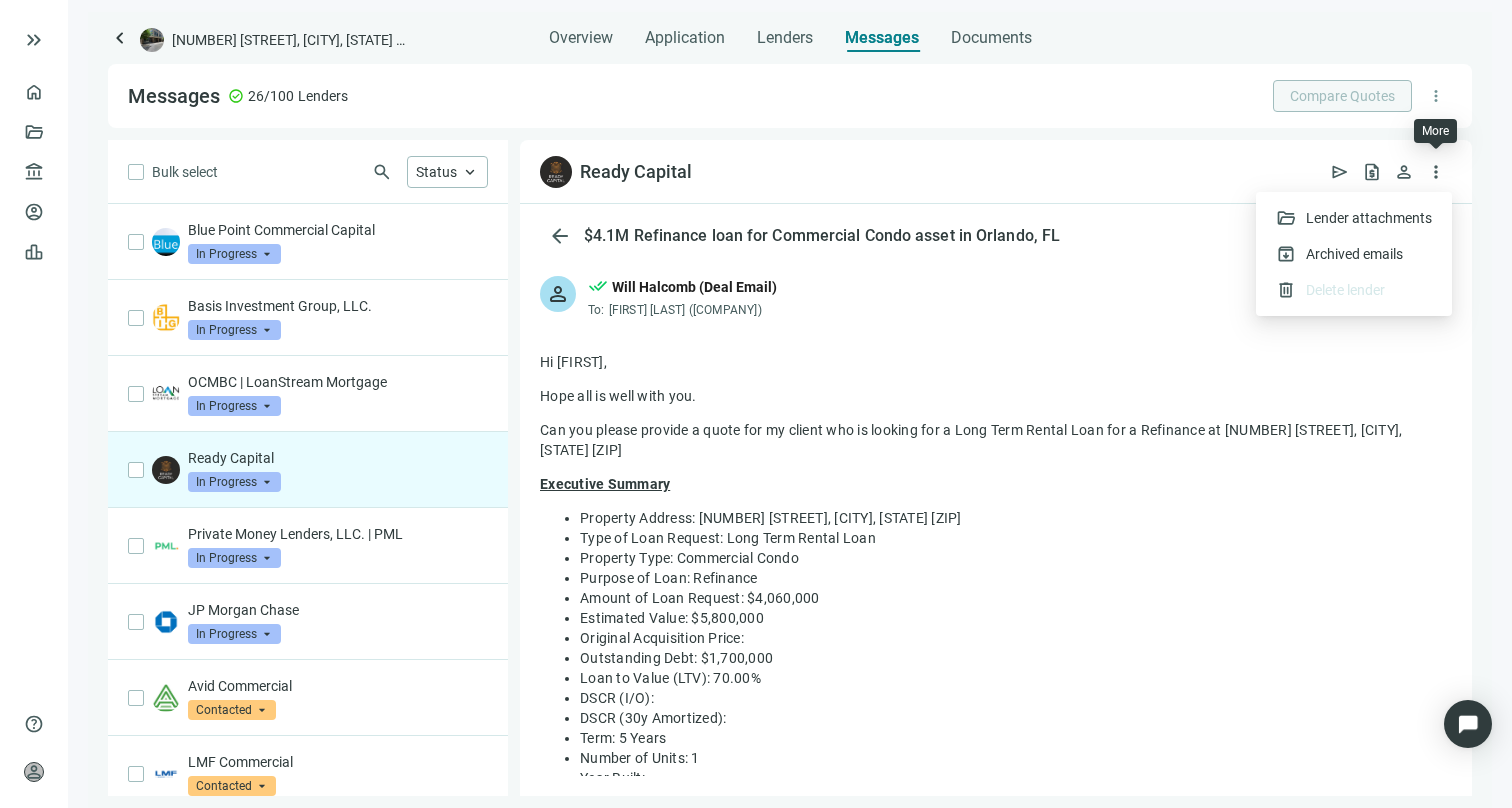 click on "Messages check_circle 26/100 Lenders Compare Quotes more_vert Bulk select search Status keyboard_arrow_up Blue Point Commercial Capital In Progress arrow_drop_down Basis Investment Group, LLC. In Progress arrow_drop_down OCMBC | LoanStream Mortgage In Progress arrow_drop_down Ready Capital In Progress arrow_drop_down Private Money Lenders, LLC. | PML In Progress arrow_drop_down JP Morgan Chase In Progress arrow_drop_down Avid Commercial Contacted arrow_drop_down LMF Commercial Contacted arrow_drop_down Verus Commercial Real Estate Finance Contacted arrow_drop_down Lendency, LLC. Contacted arrow_drop_down Haus Lending by Roc360 Contacted arrow_drop_down Cornerstone Lending Group Contacted arrow_drop_down StanCorp Financial Group, Inc. Contacted arrow_drop_down Northern Trust Contacted arrow_drop_down BWE Contacted arrow_drop_down GrandBridge Real Estate Capital Contacted arrow_drop_down Northmarq Contacted arrow_drop_down Cushman & Wakefield Contacted arrow_drop_down Douglas National Bank Contacted Contacted (" at bounding box center [790, 430] 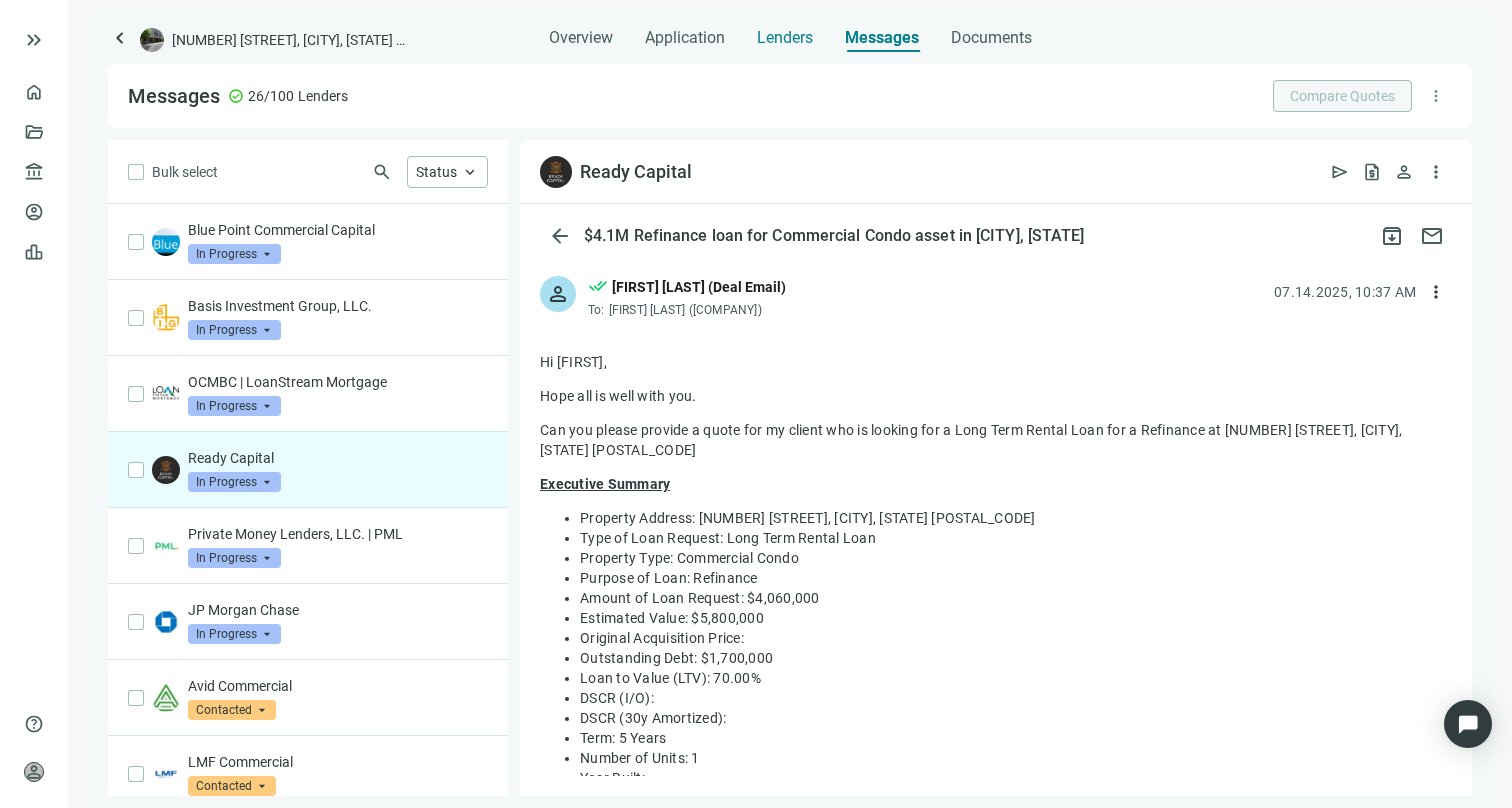 click on "Lenders" at bounding box center (785, 38) 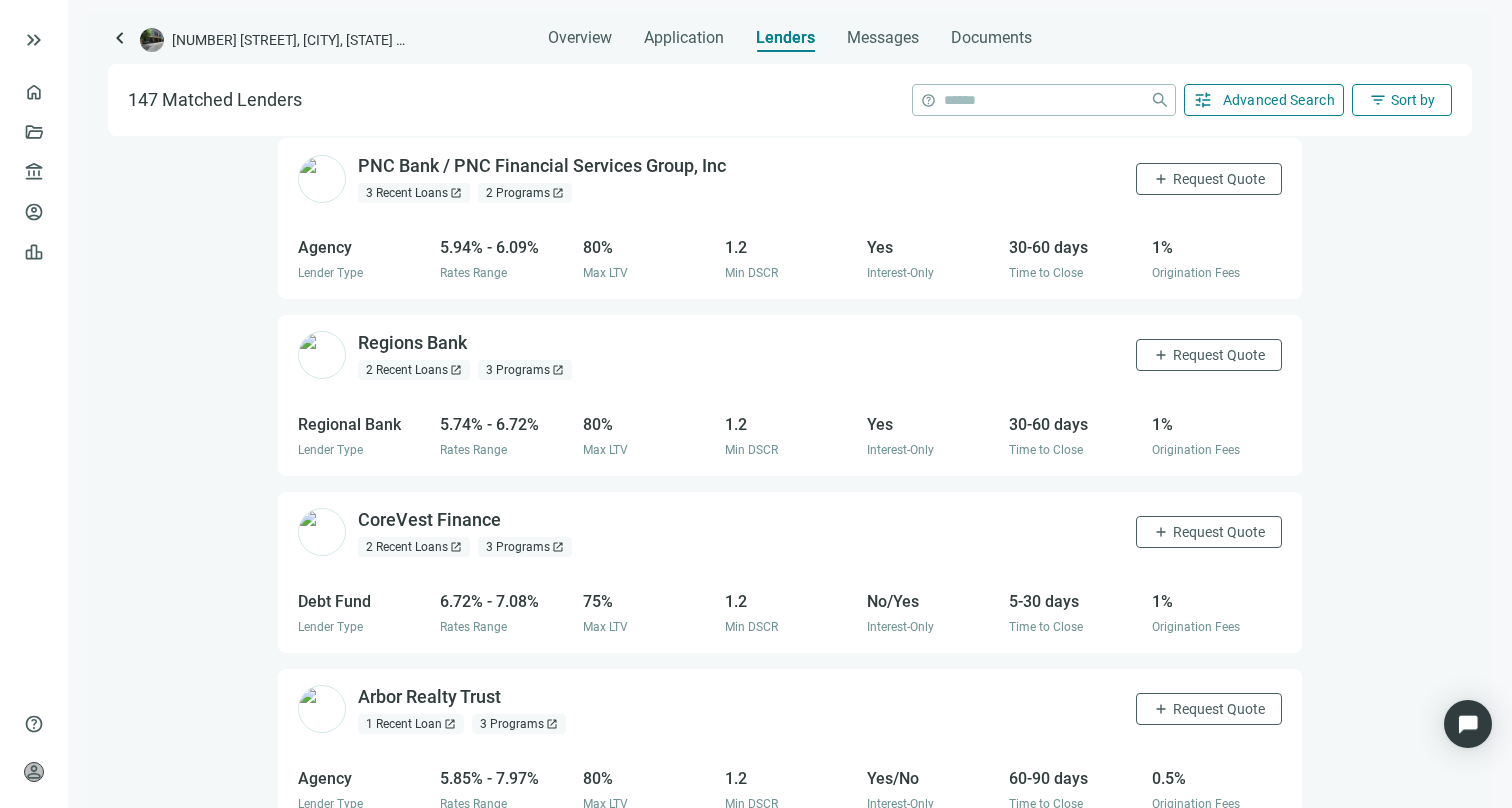 scroll, scrollTop: 50, scrollLeft: 0, axis: vertical 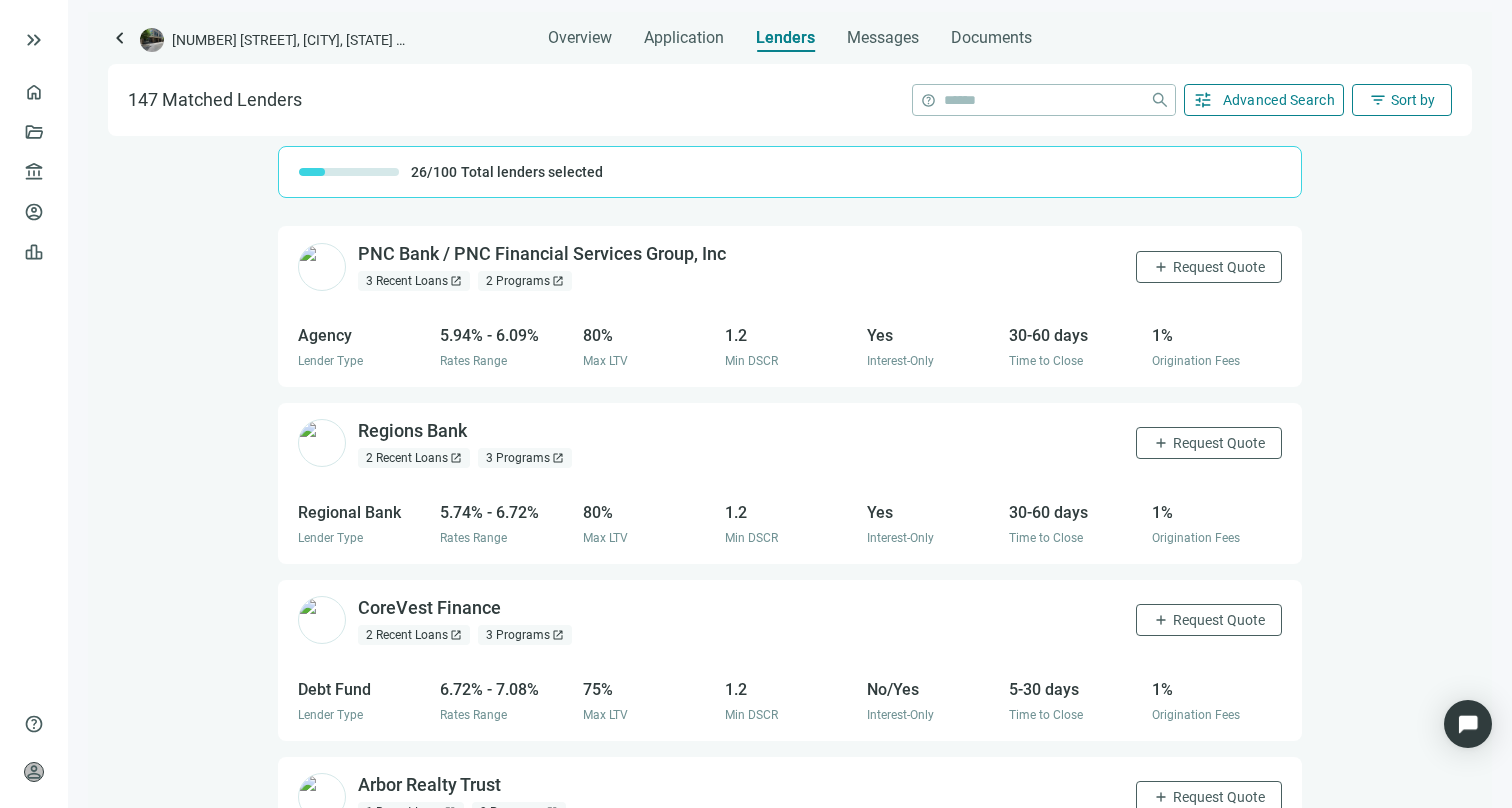click on "tune Advanced Search" at bounding box center [1264, 100] 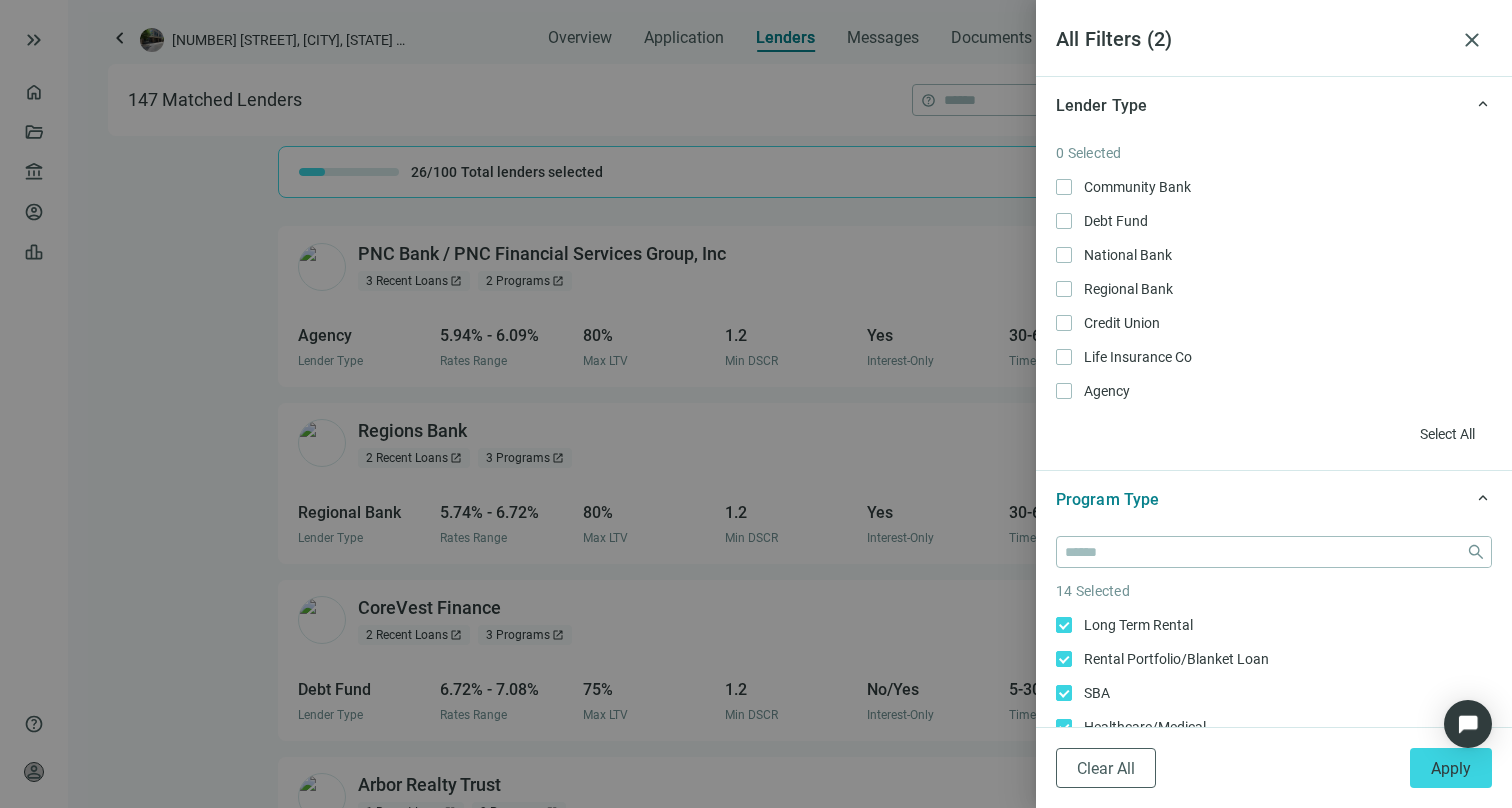 scroll, scrollTop: 134, scrollLeft: 0, axis: vertical 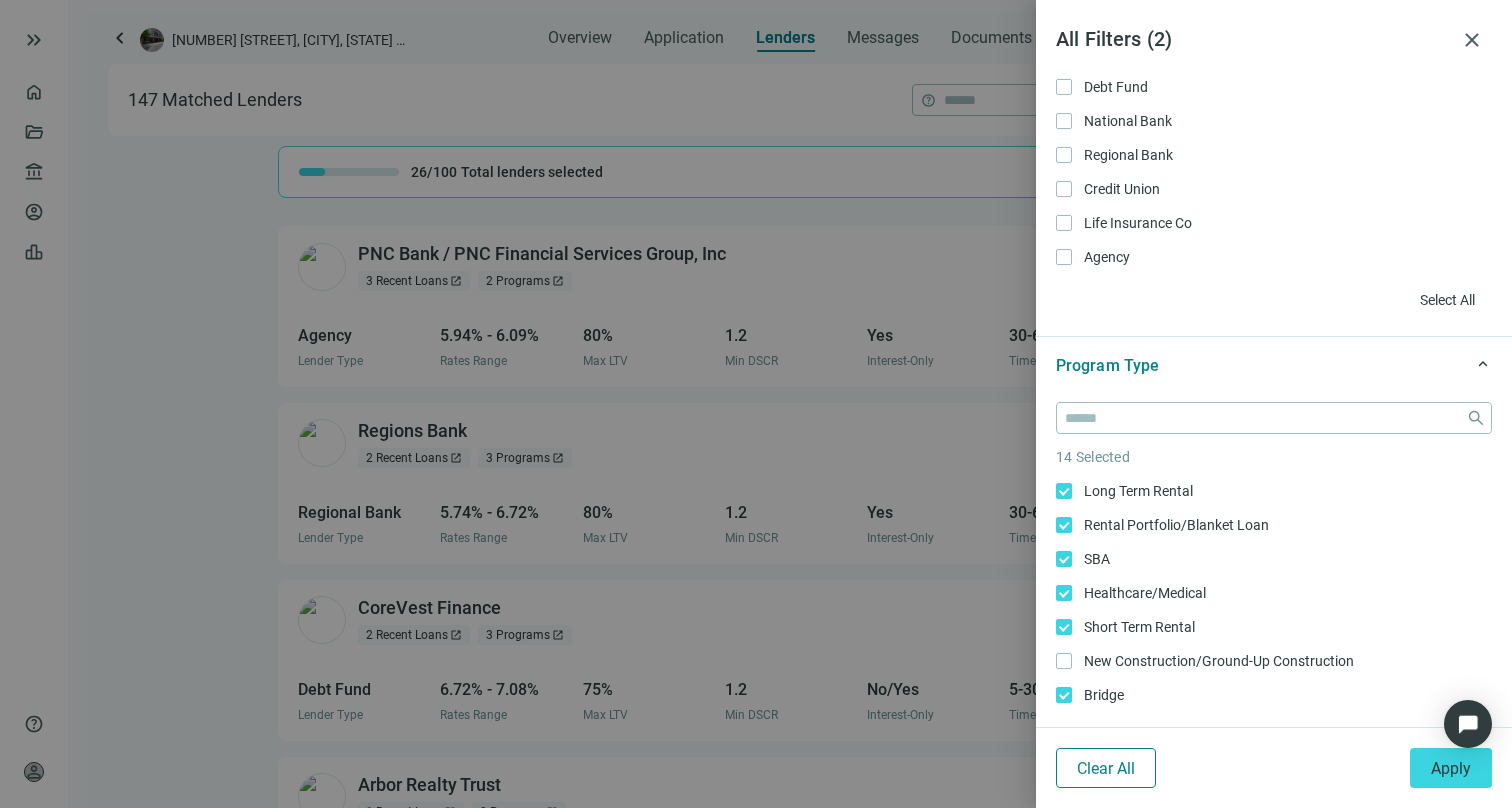click on "Clear All" at bounding box center (1106, 768) 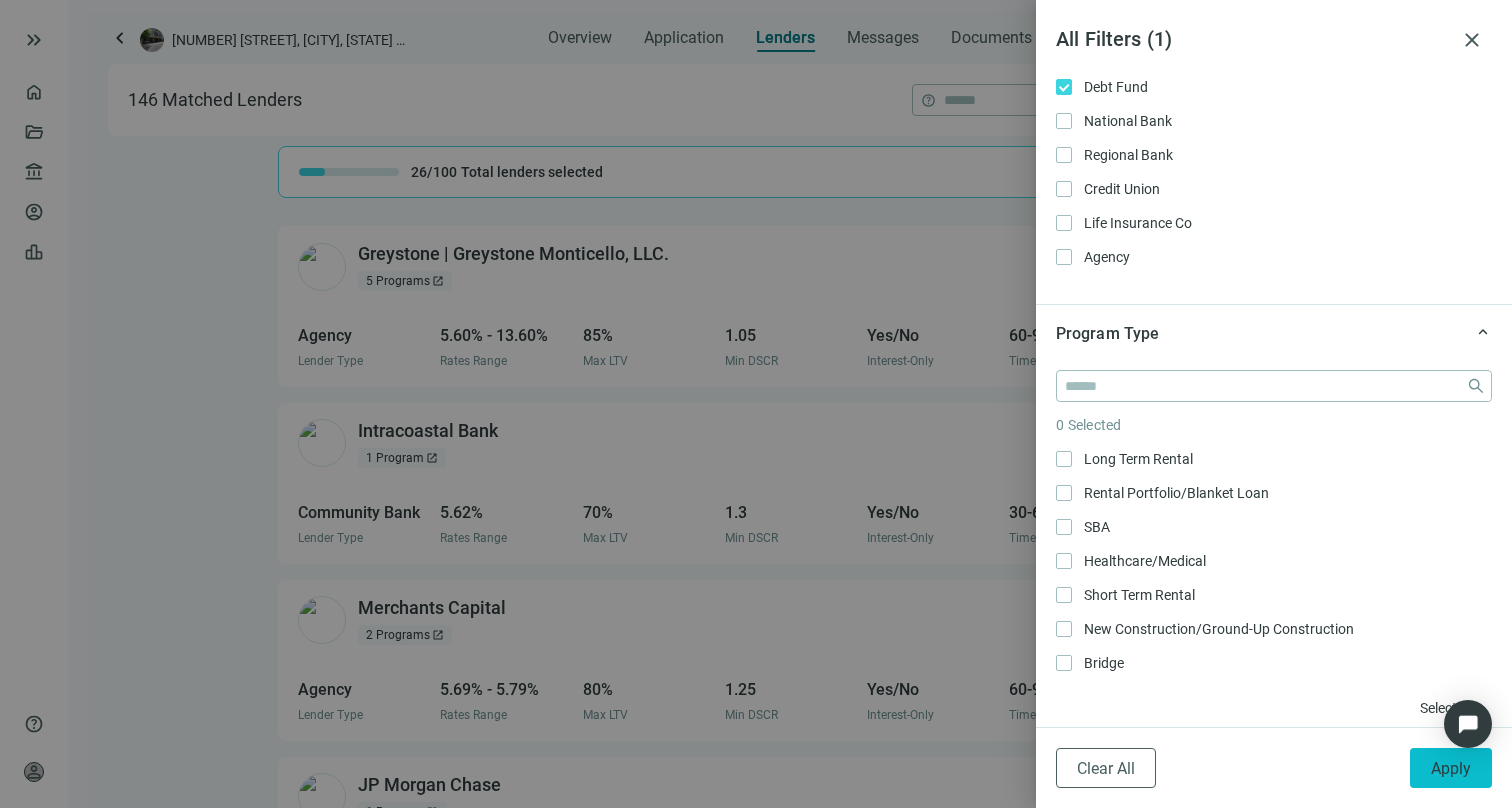 click on "Apply" at bounding box center (1451, 768) 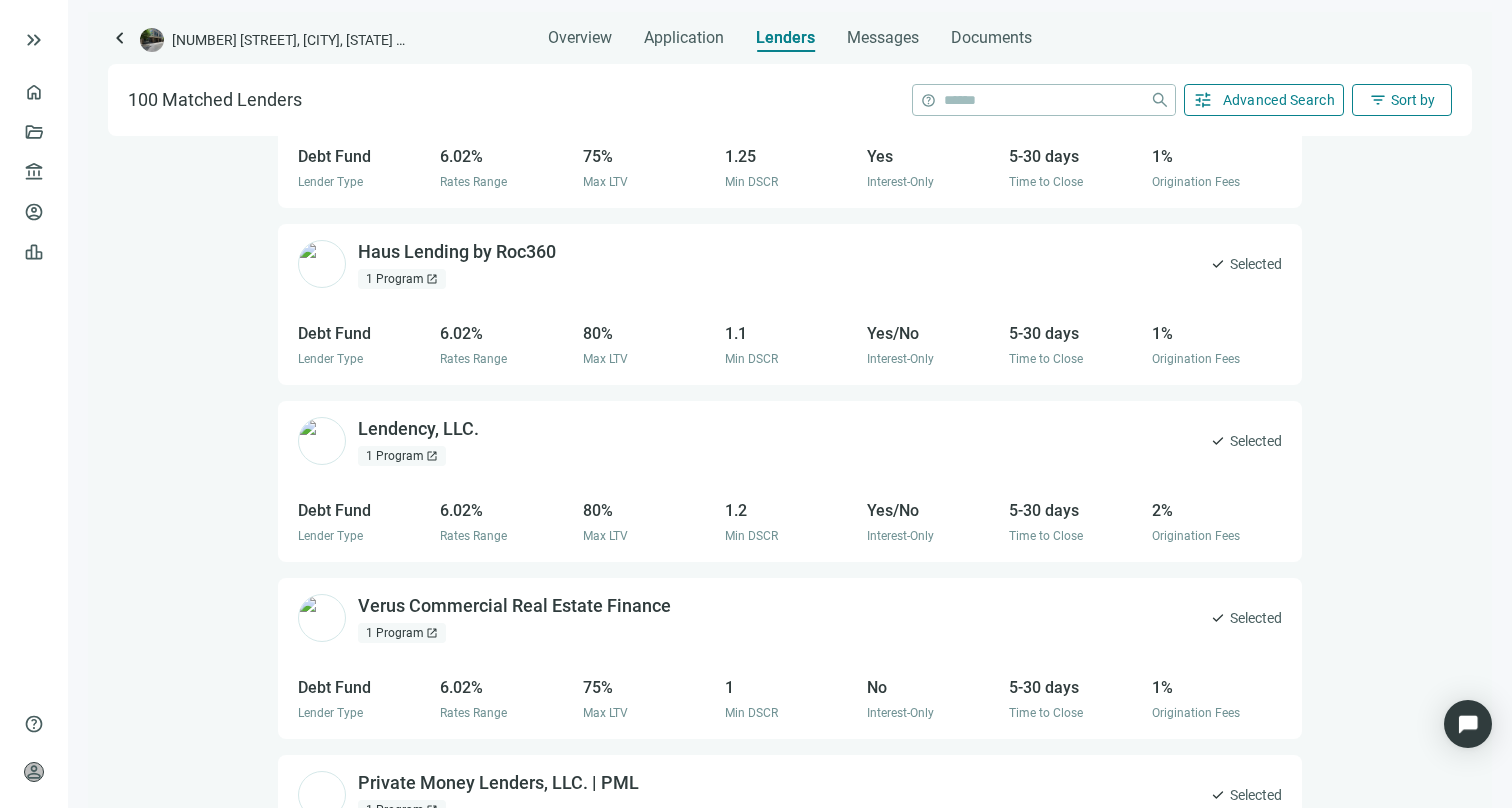 scroll, scrollTop: 1017, scrollLeft: 0, axis: vertical 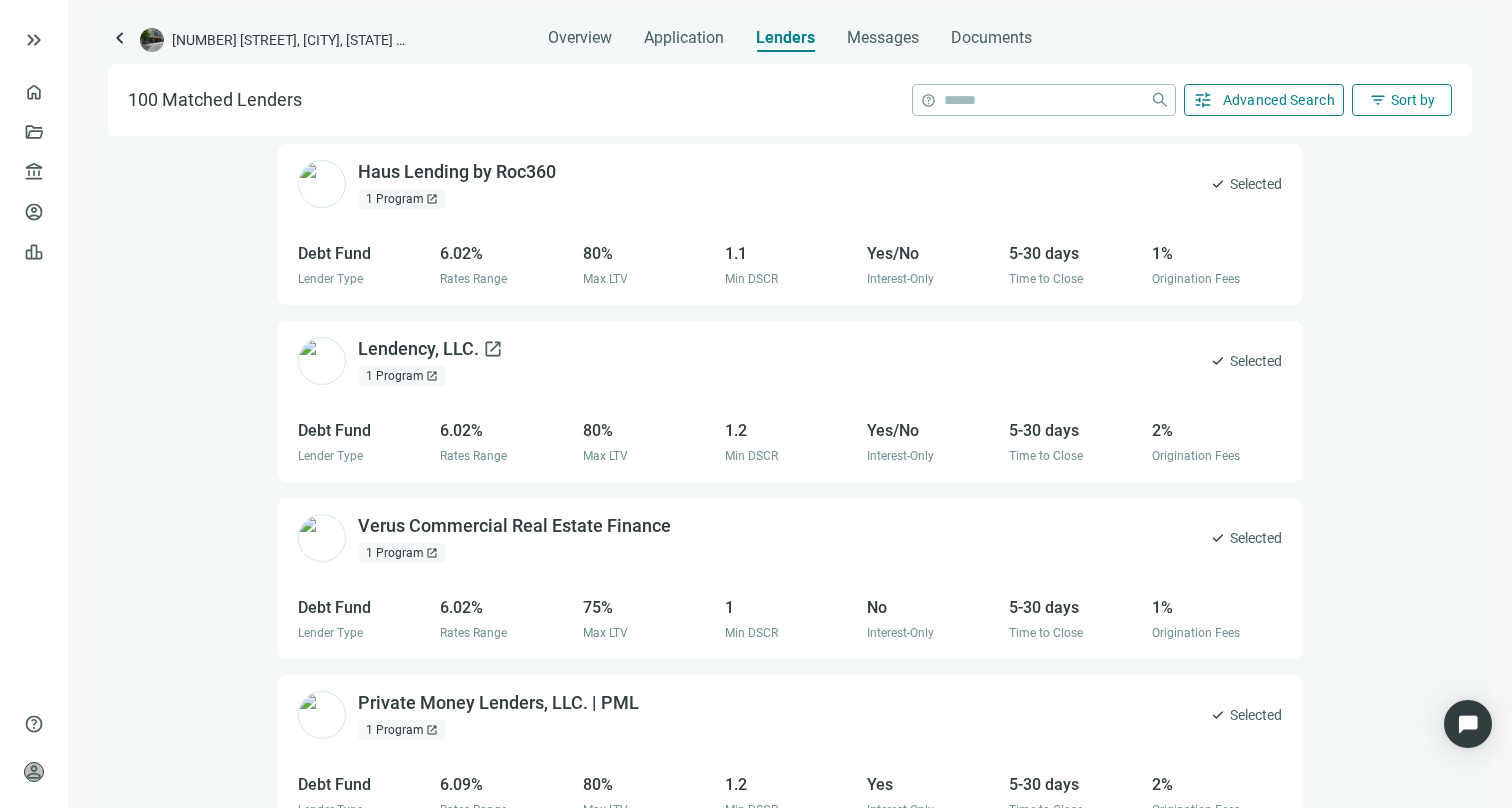 click on "open_in_new" at bounding box center (493, 349) 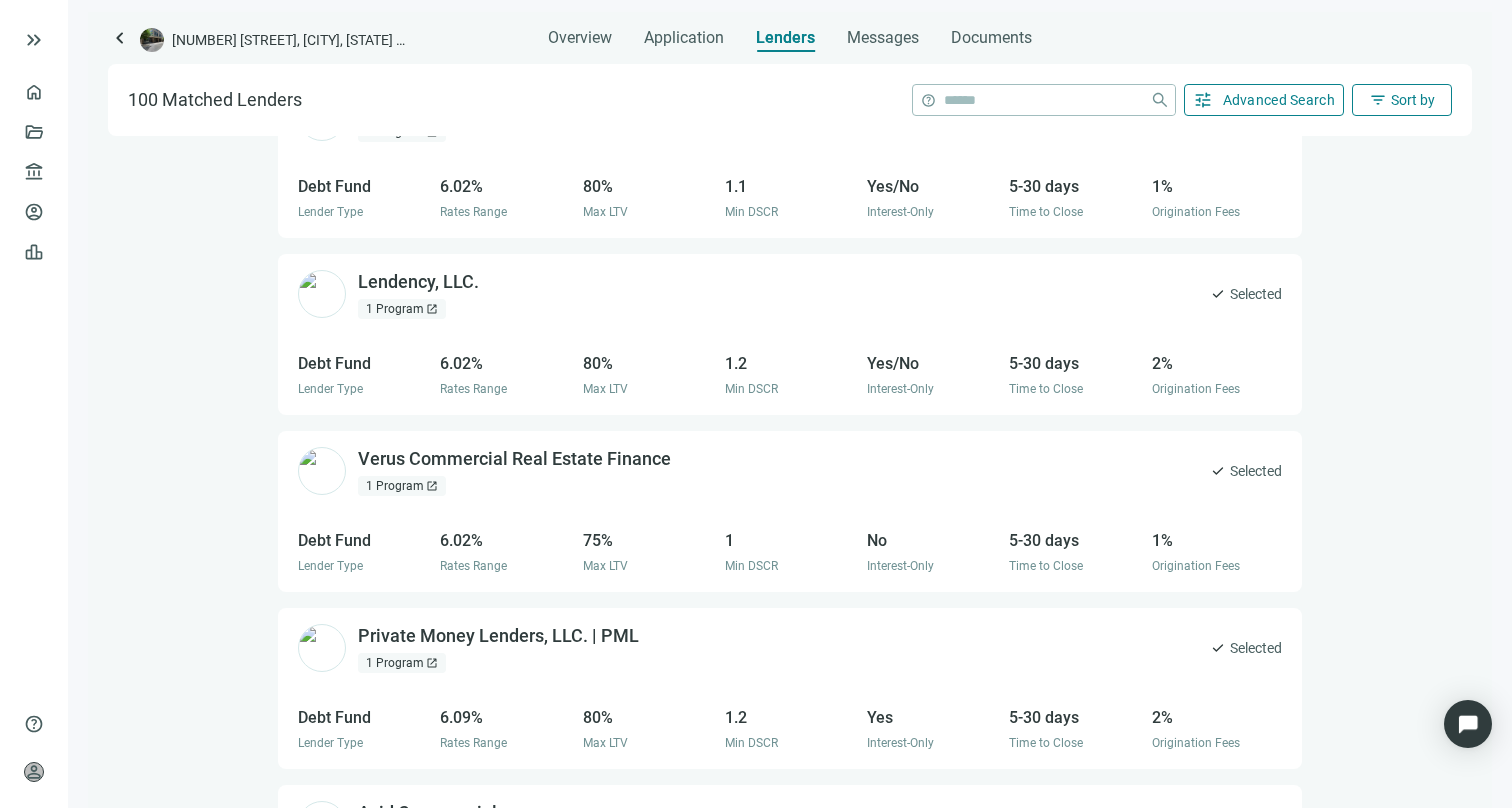 scroll, scrollTop: 1150, scrollLeft: 0, axis: vertical 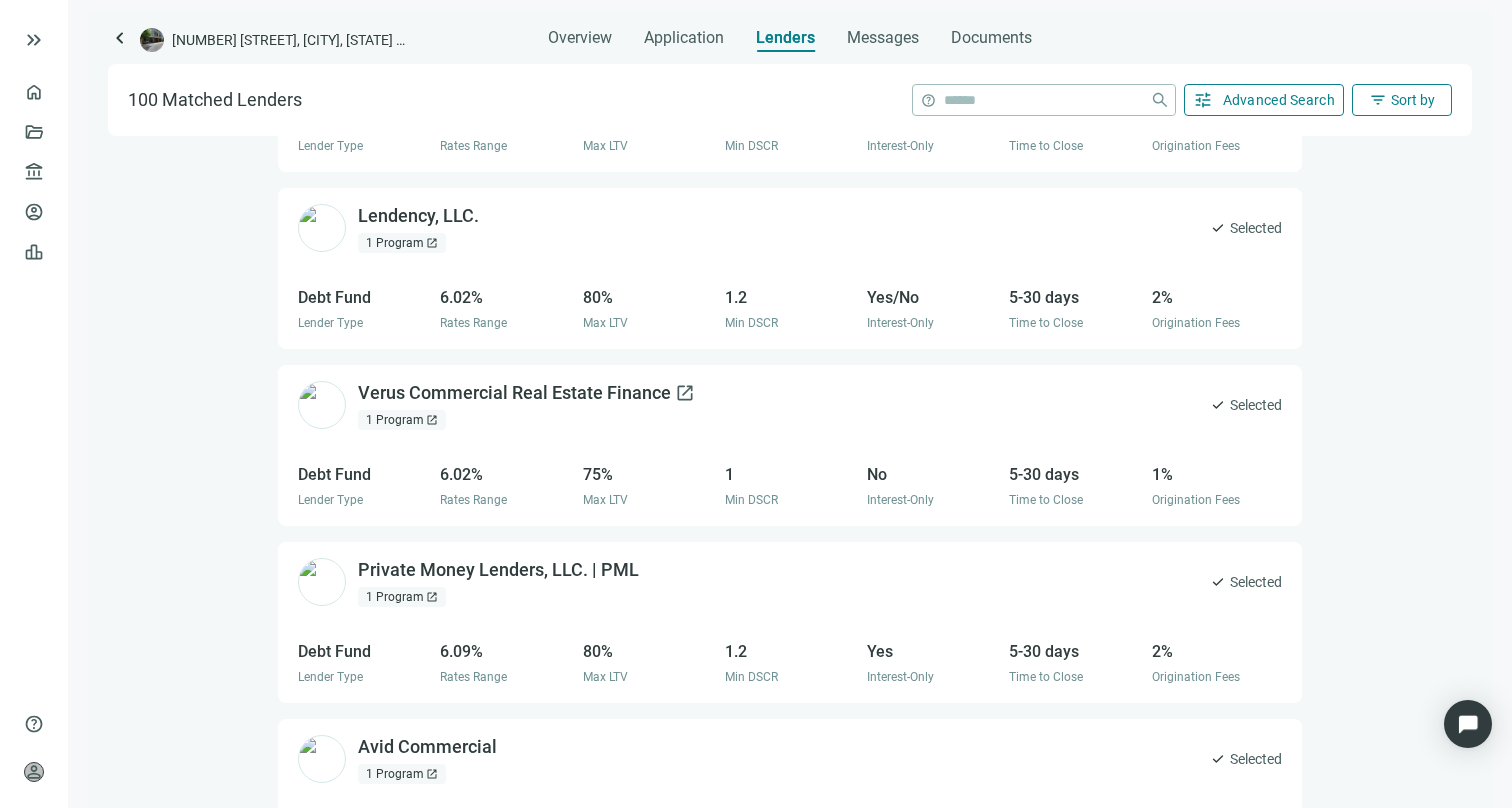 click on "open_in_new" at bounding box center [685, 393] 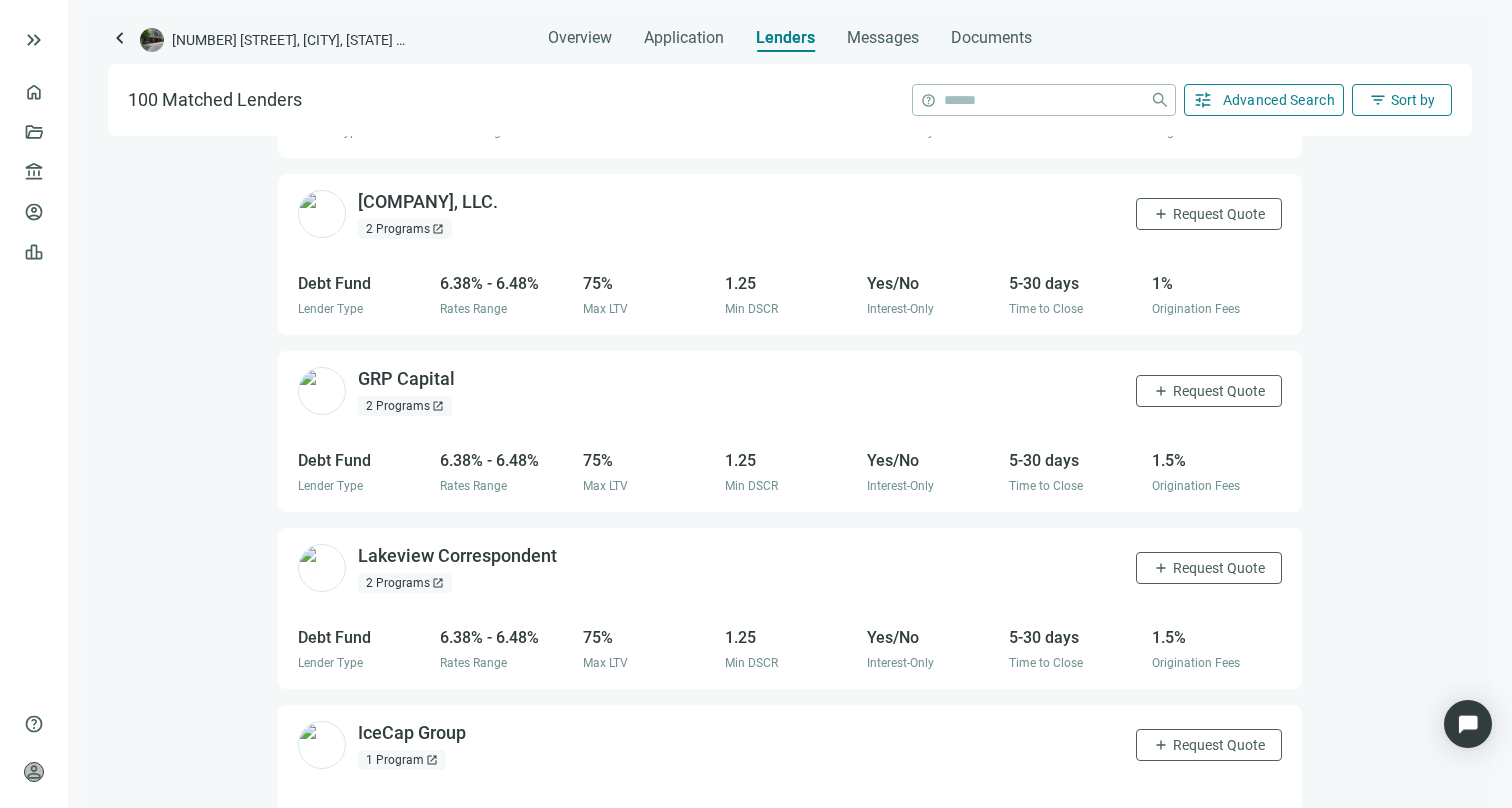 scroll, scrollTop: 2854, scrollLeft: 0, axis: vertical 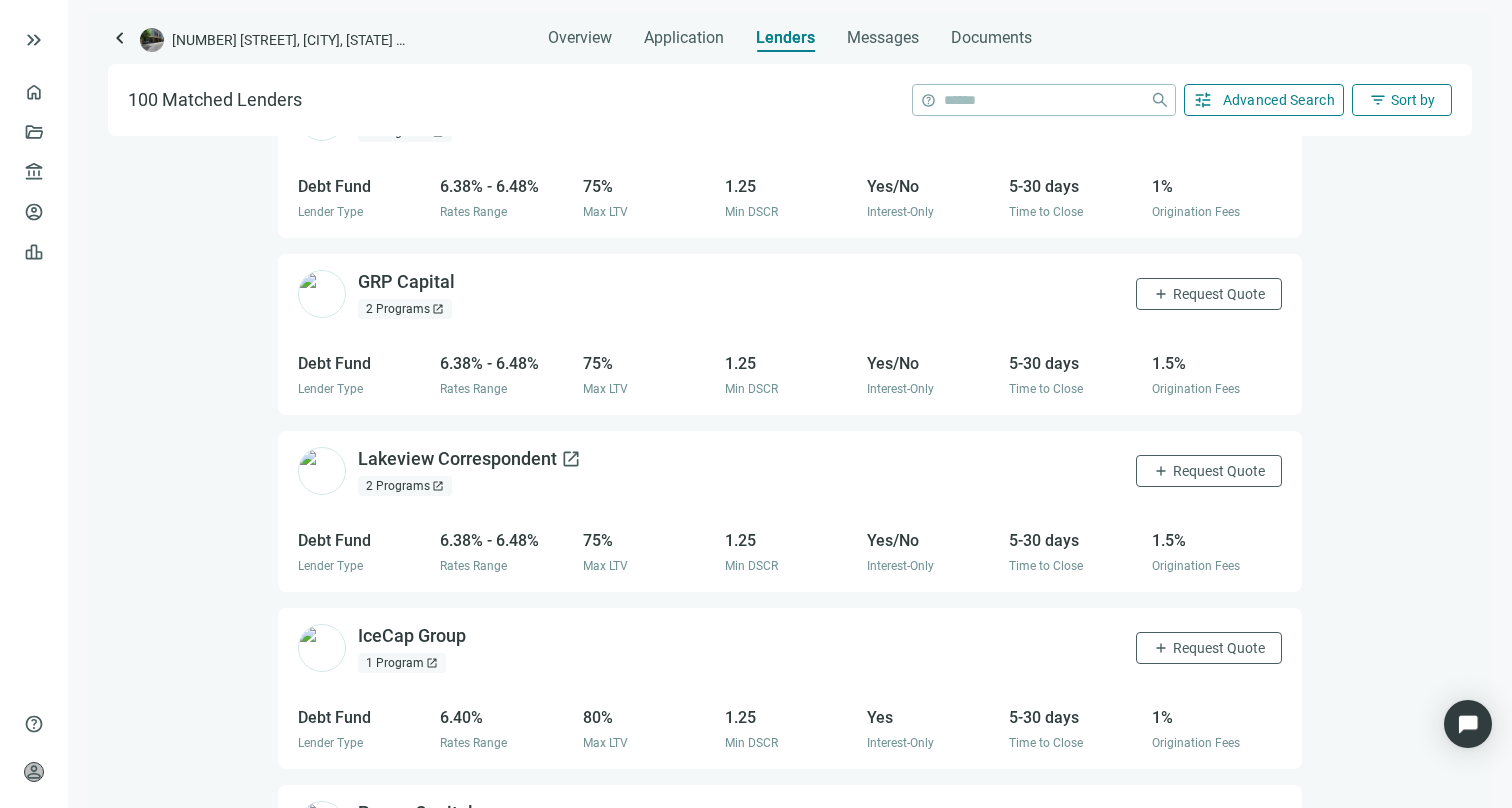click on "Lakeview Correspondent open_in_new" at bounding box center (469, 459) 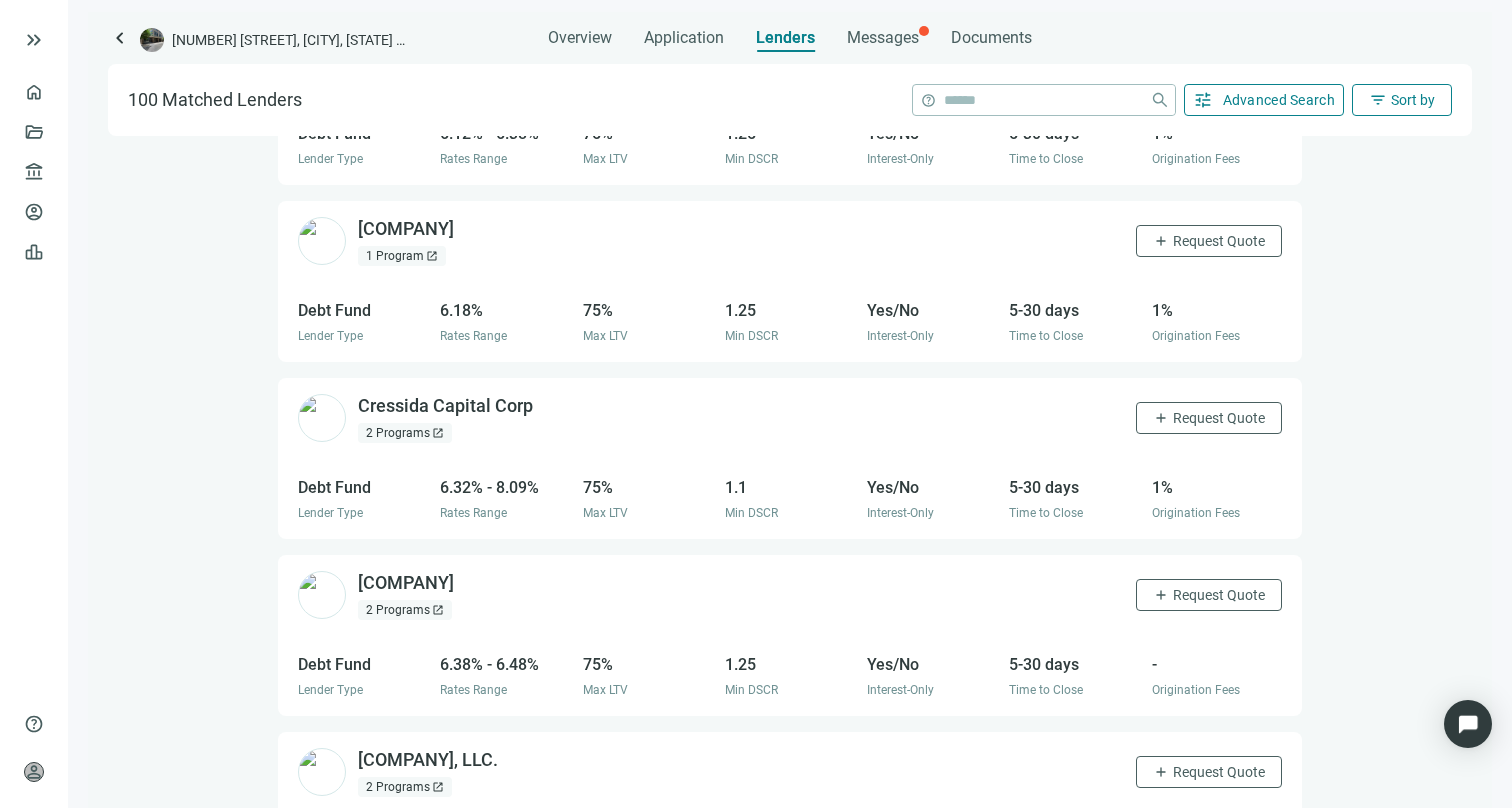 scroll, scrollTop: 2152, scrollLeft: 0, axis: vertical 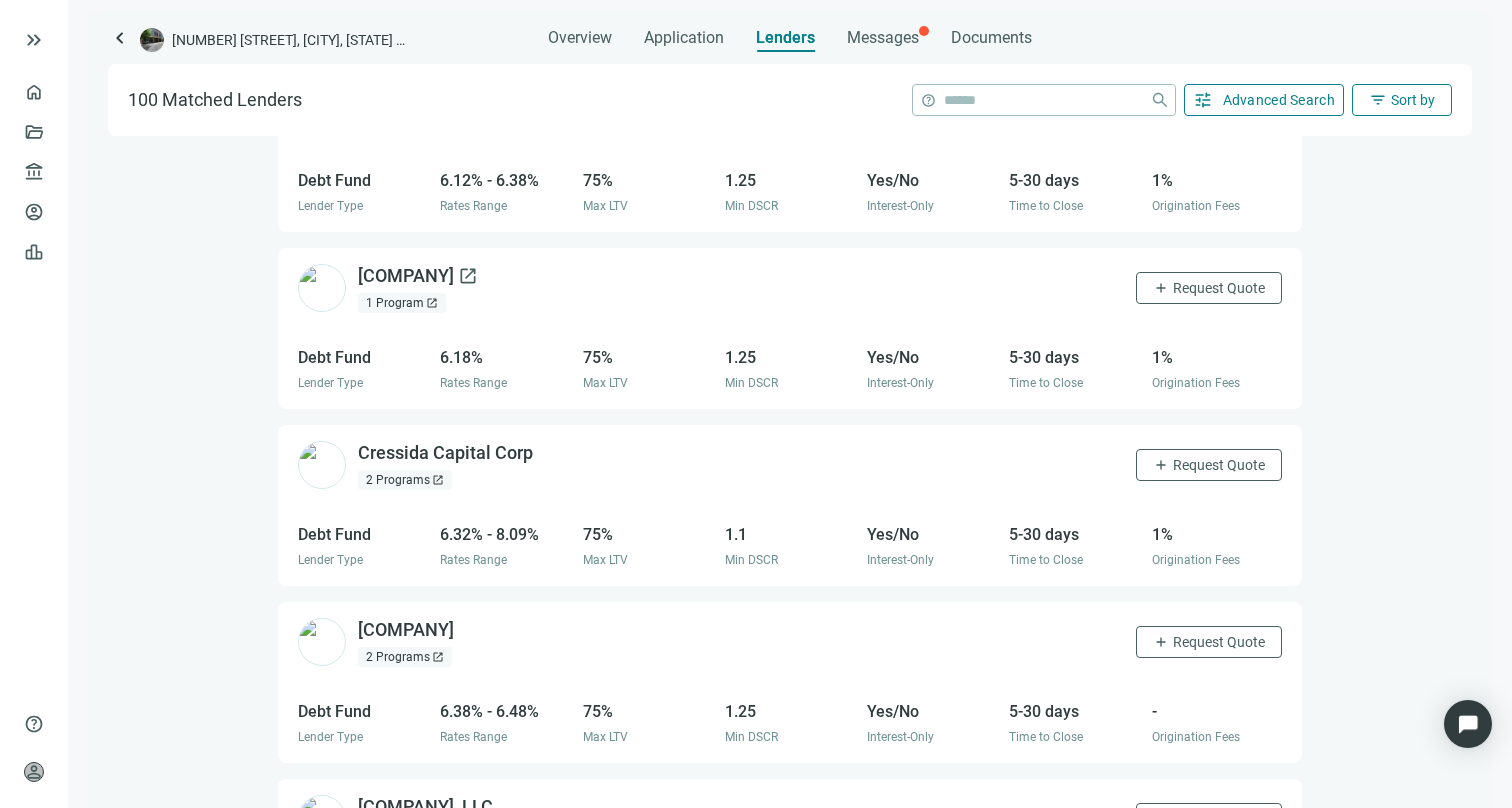 click on "Plum Lending open_in_new" at bounding box center [418, 276] 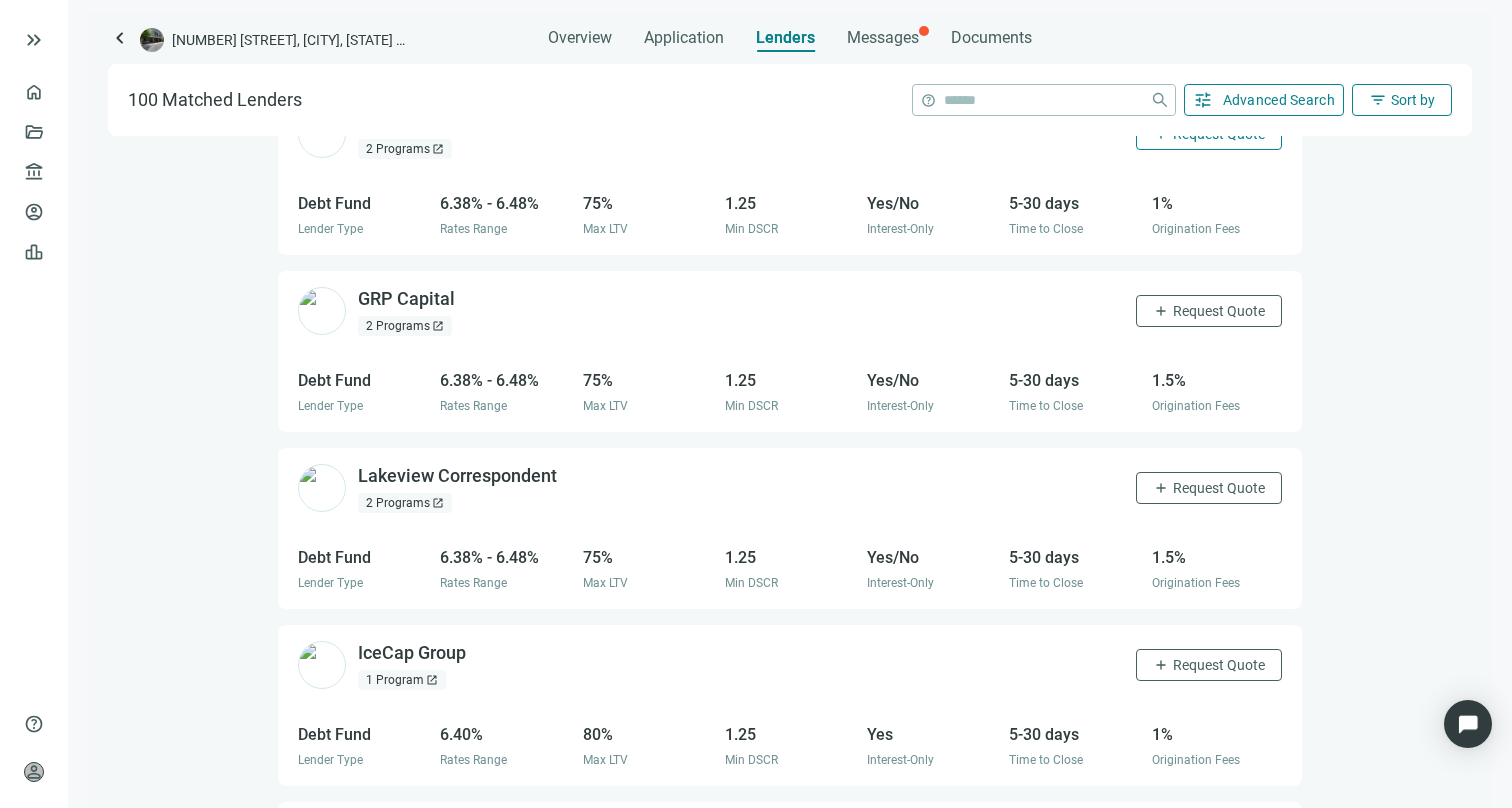 scroll, scrollTop: 2968, scrollLeft: 0, axis: vertical 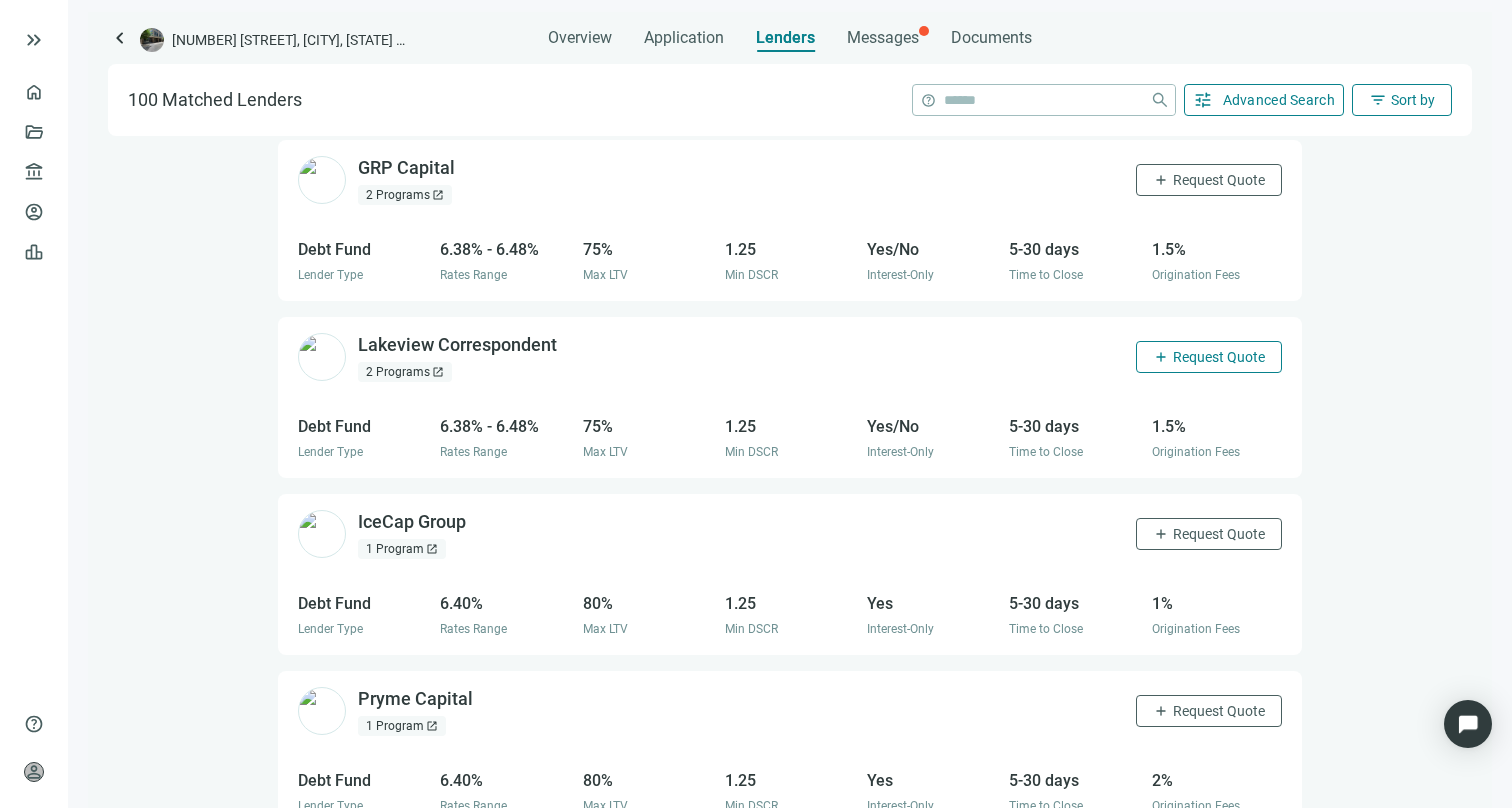 click on "Request Quote" at bounding box center (1219, 357) 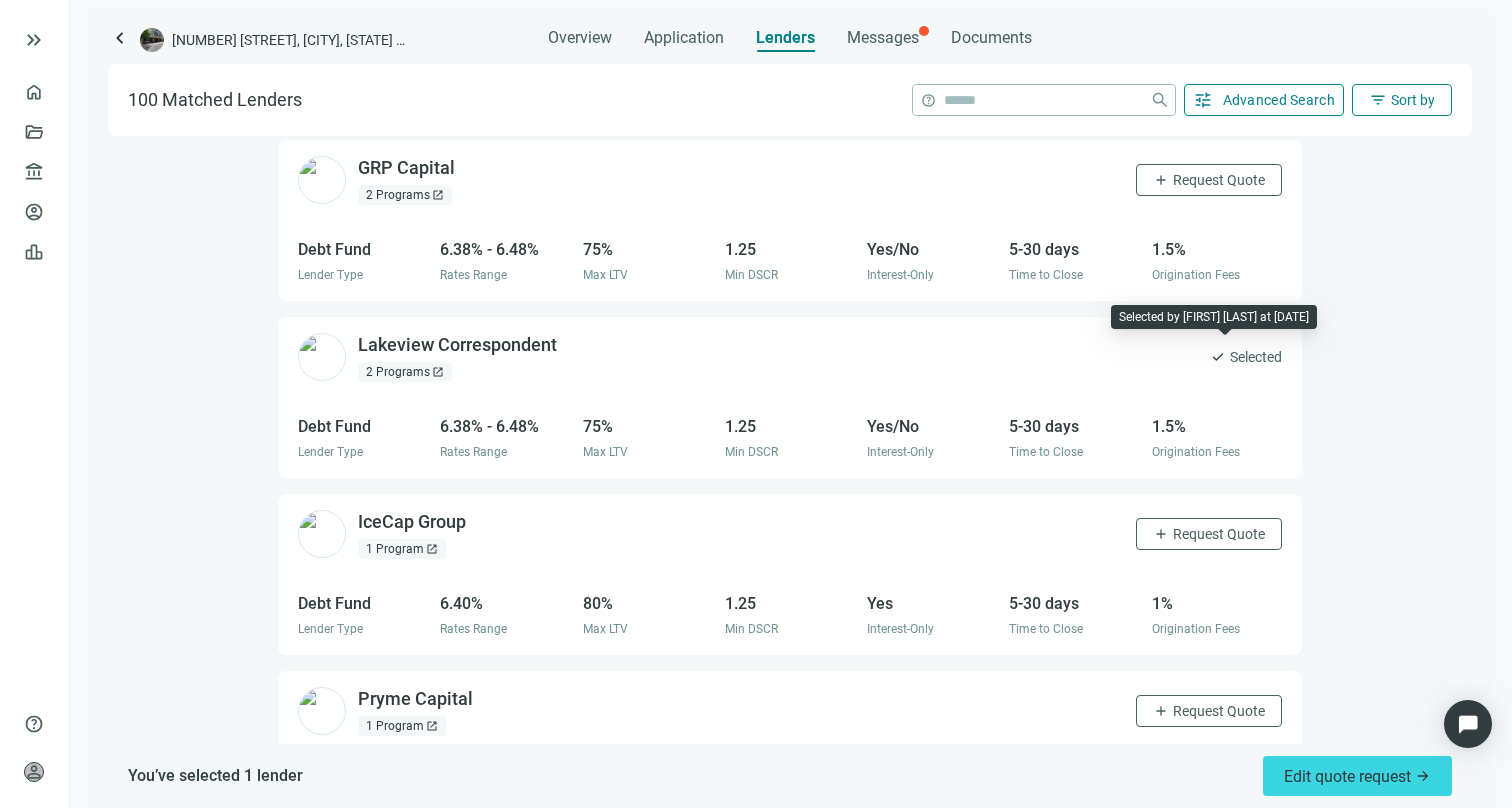 click on "Selected" at bounding box center [1256, 357] 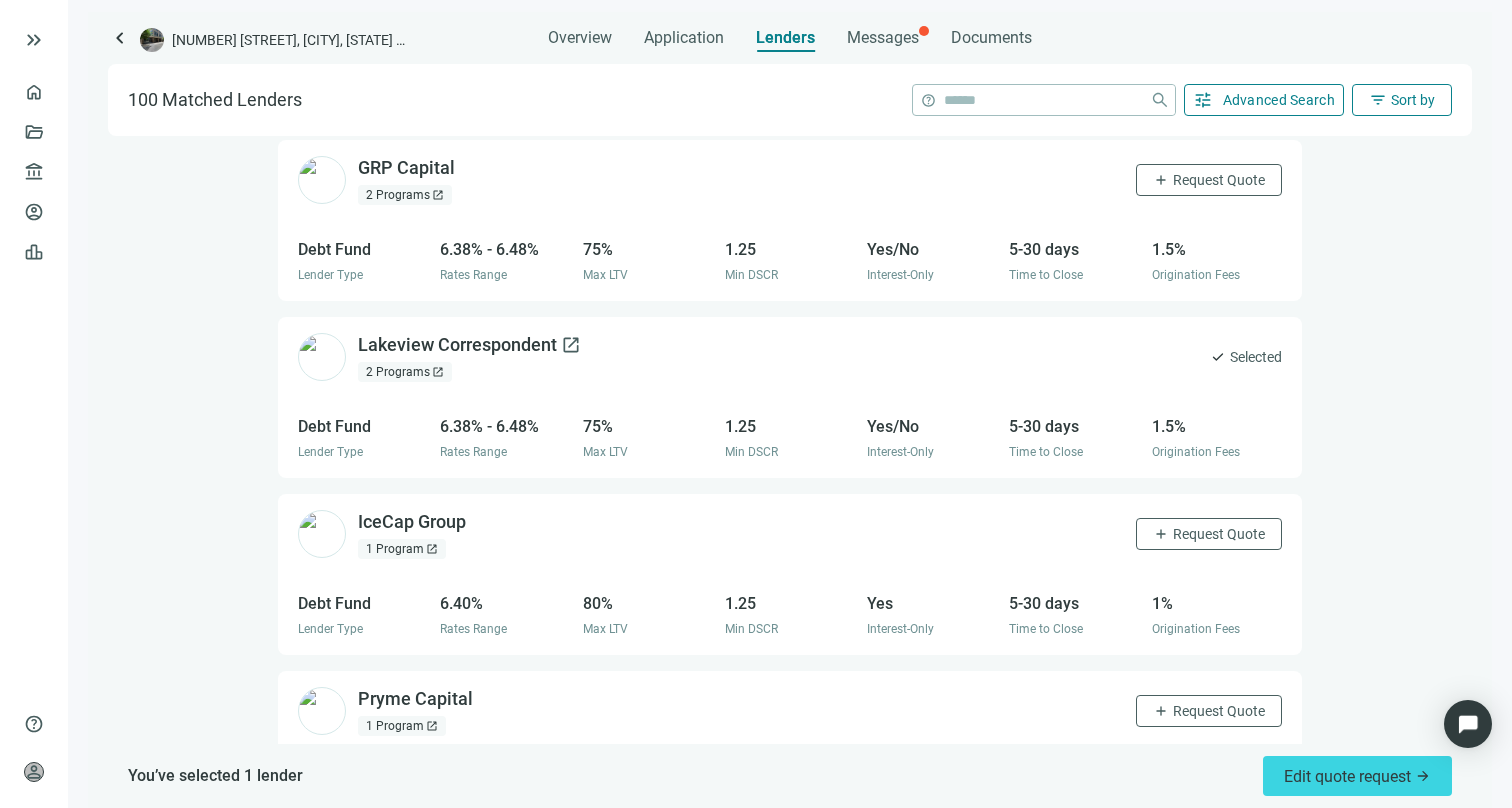 click on "Lakeview Correspondent open_in_new" at bounding box center [469, 345] 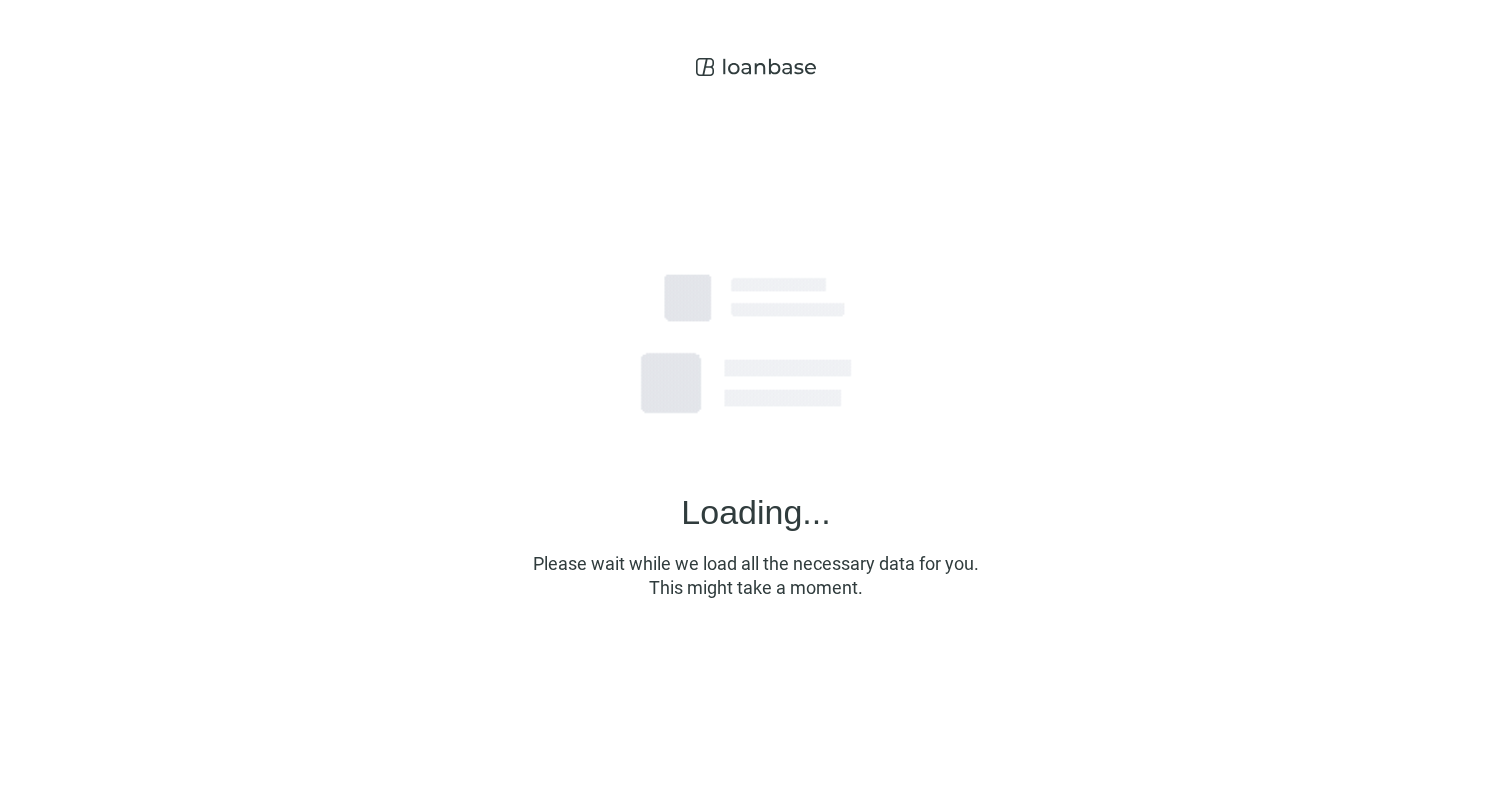 scroll, scrollTop: 0, scrollLeft: 0, axis: both 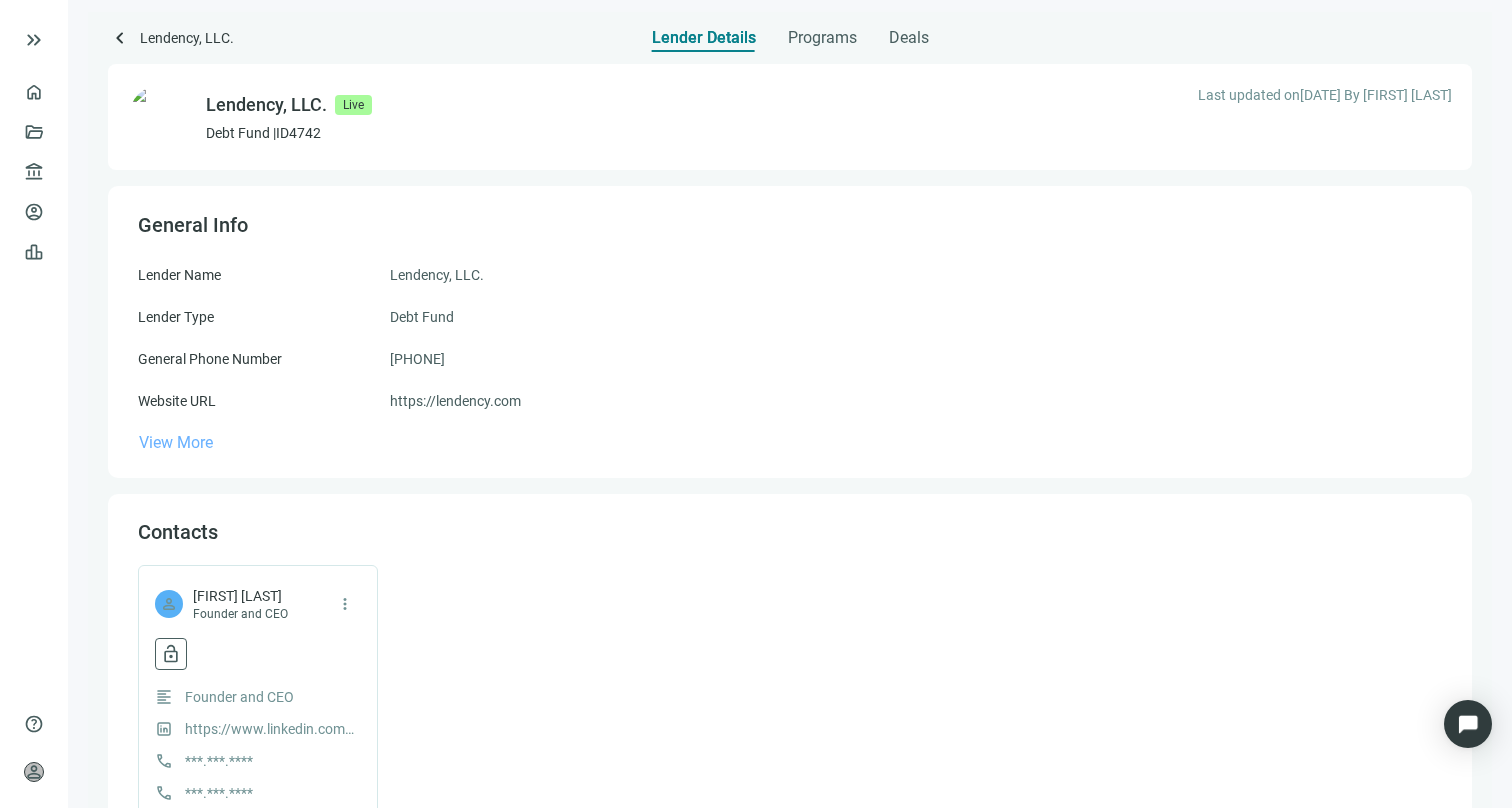 click on "View More" at bounding box center (176, 442) 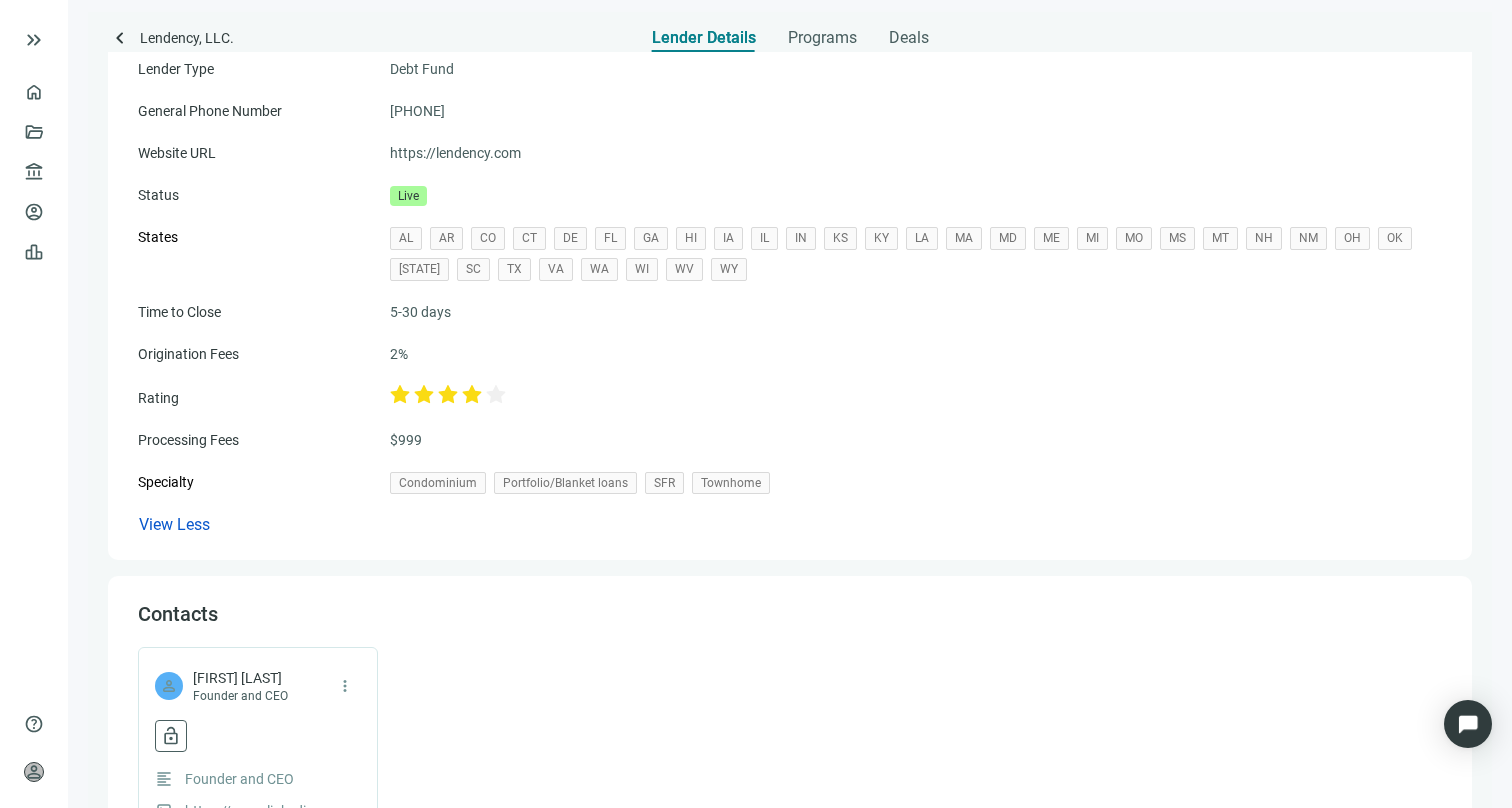 scroll, scrollTop: 269, scrollLeft: 0, axis: vertical 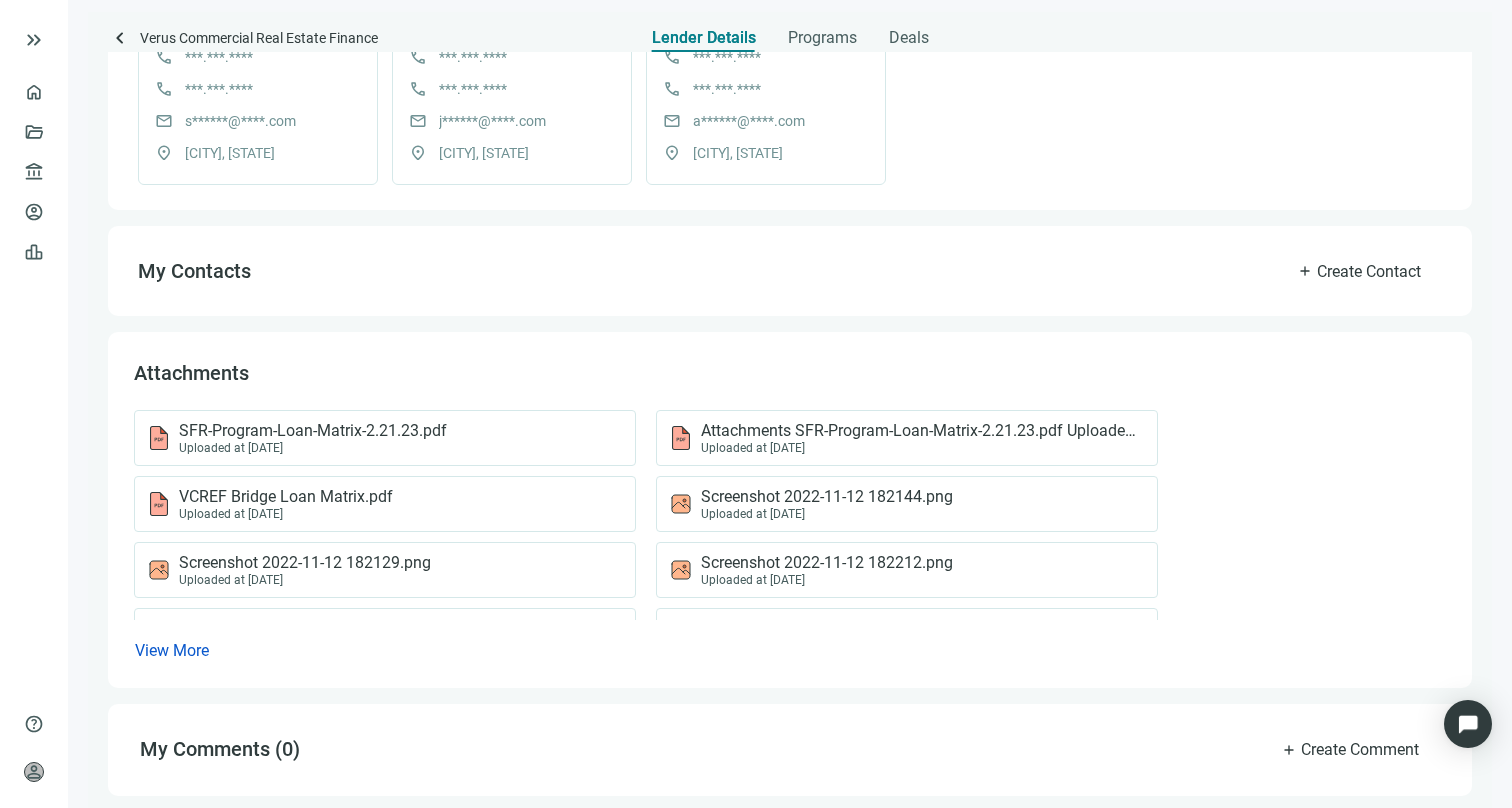 click on "Attachments SFR-Program-Loan-Matrix-2.21.23.pdf Uploaded at [DATE] VCREF-Commercial-Bridge-Loan-Matrix-2.7.2023.pdf Uploaded at [DATE] VCREF Bridge Loan Matrix.pdf Uploaded at [DATE] Screenshot 2022-11-12 182144.png Uploaded at 11.12.2022 Screenshot 2022-11-12 182129.png Uploaded at 11.12.2022 Screenshot 2022-11-12 182212.png Uploaded at 11.12.2022 Screenshot 2022-11-12 182159.png Uploaded at 11.12.2022 Screenshot 2022-11-12 181954.png Uploaded at 11.12.2022 View More" at bounding box center [790, 509] 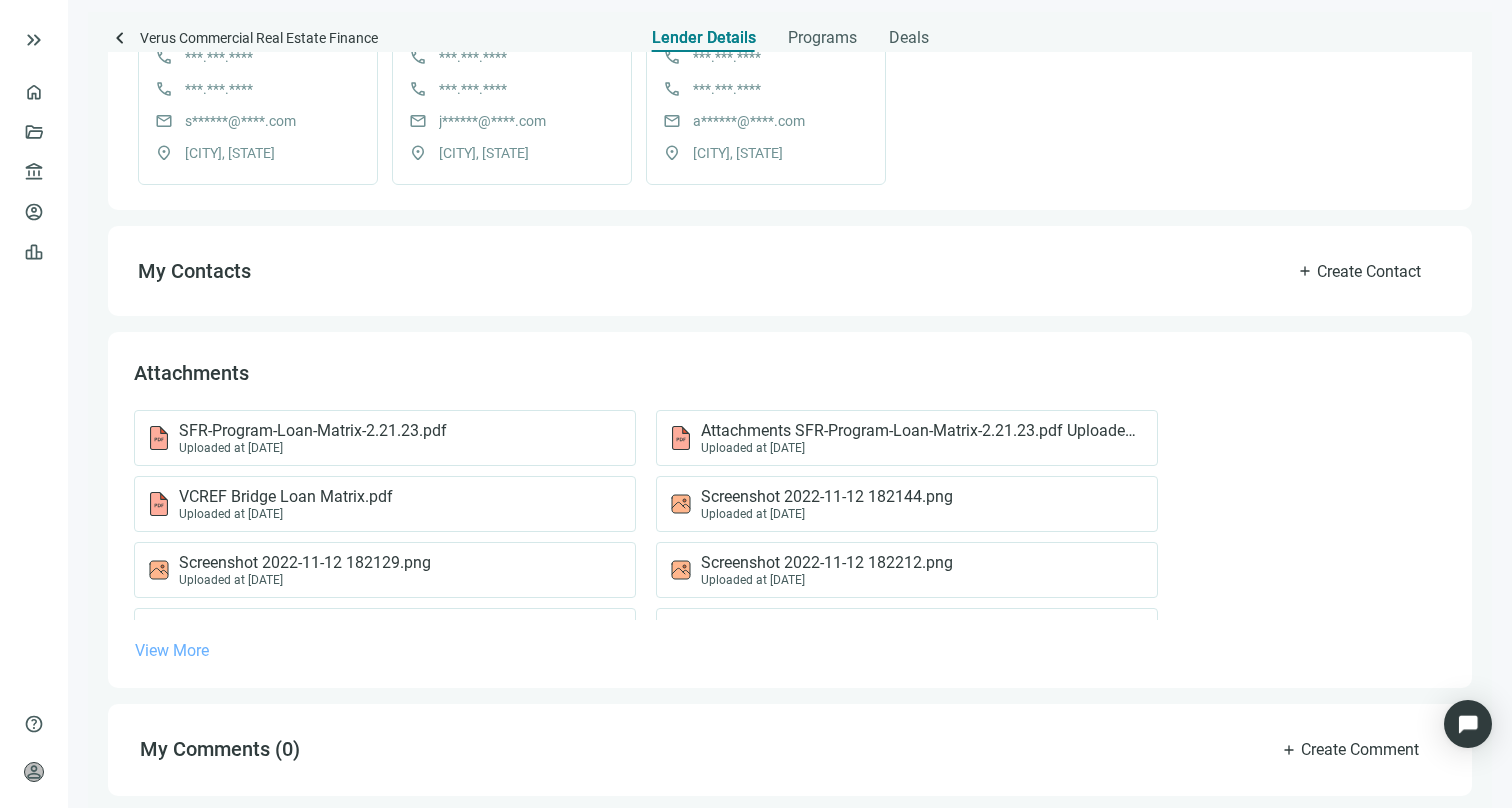 click on "View More" at bounding box center (172, 650) 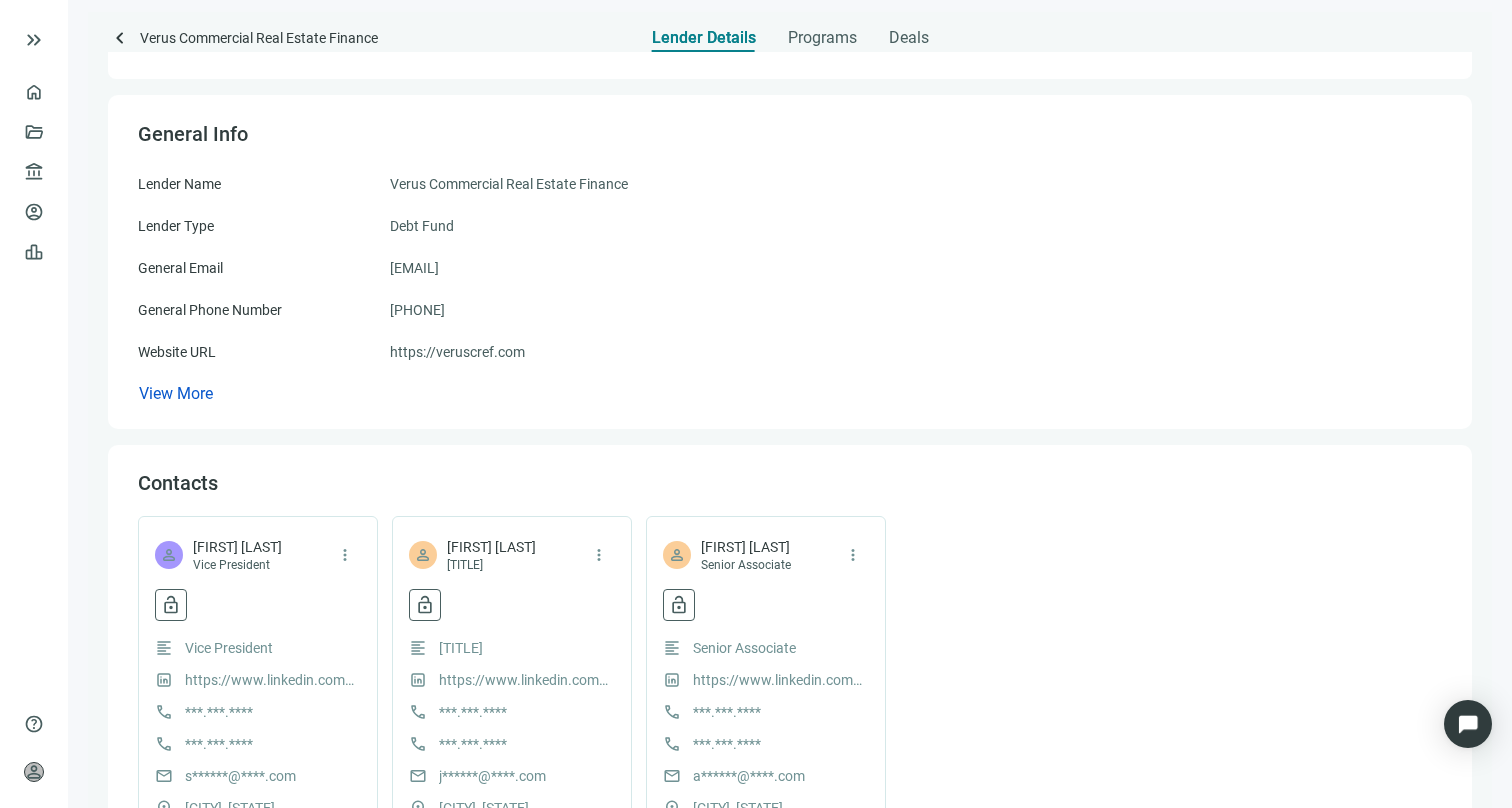 scroll, scrollTop: 0, scrollLeft: 0, axis: both 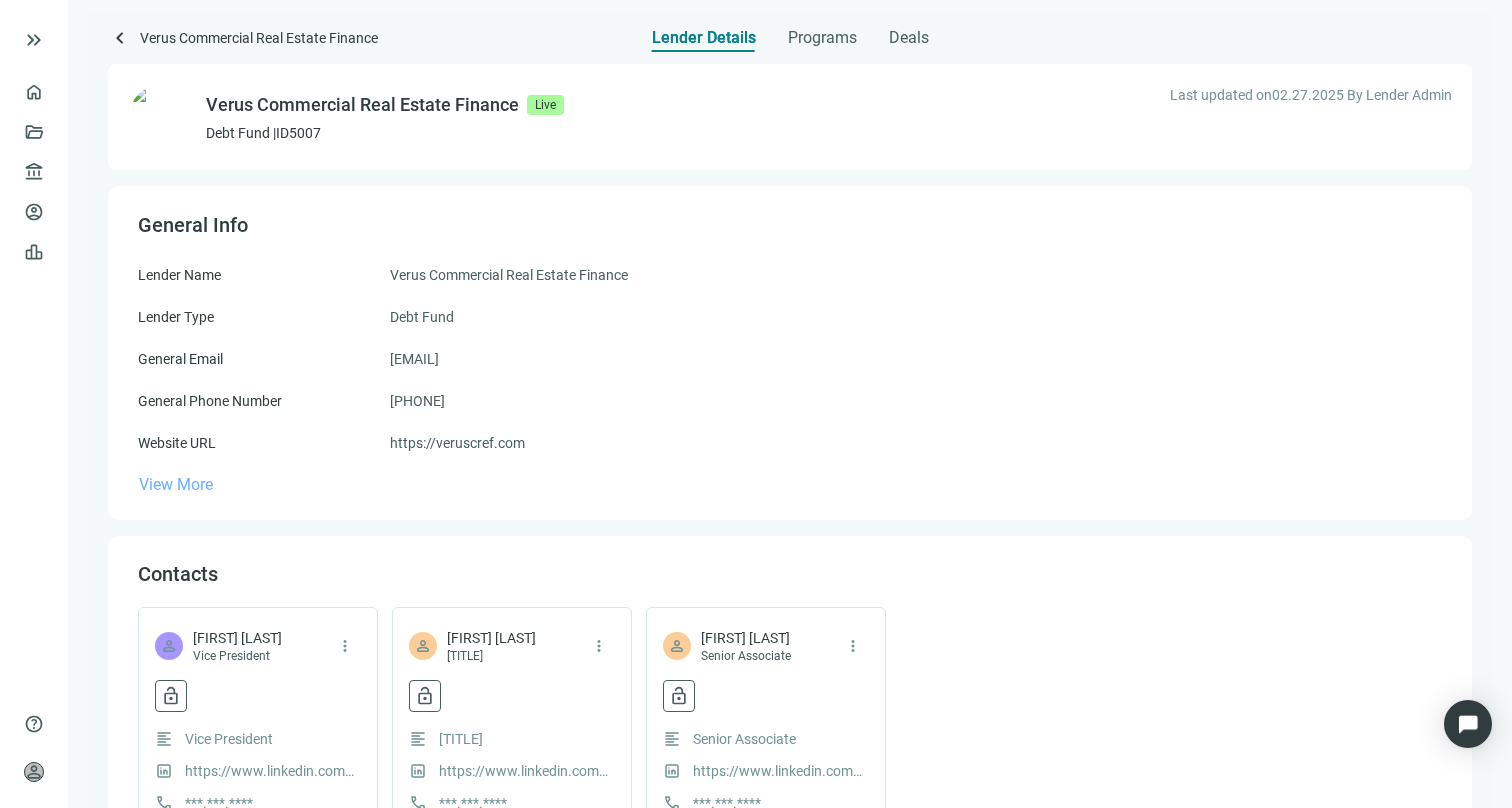 click on "View More" at bounding box center (176, 484) 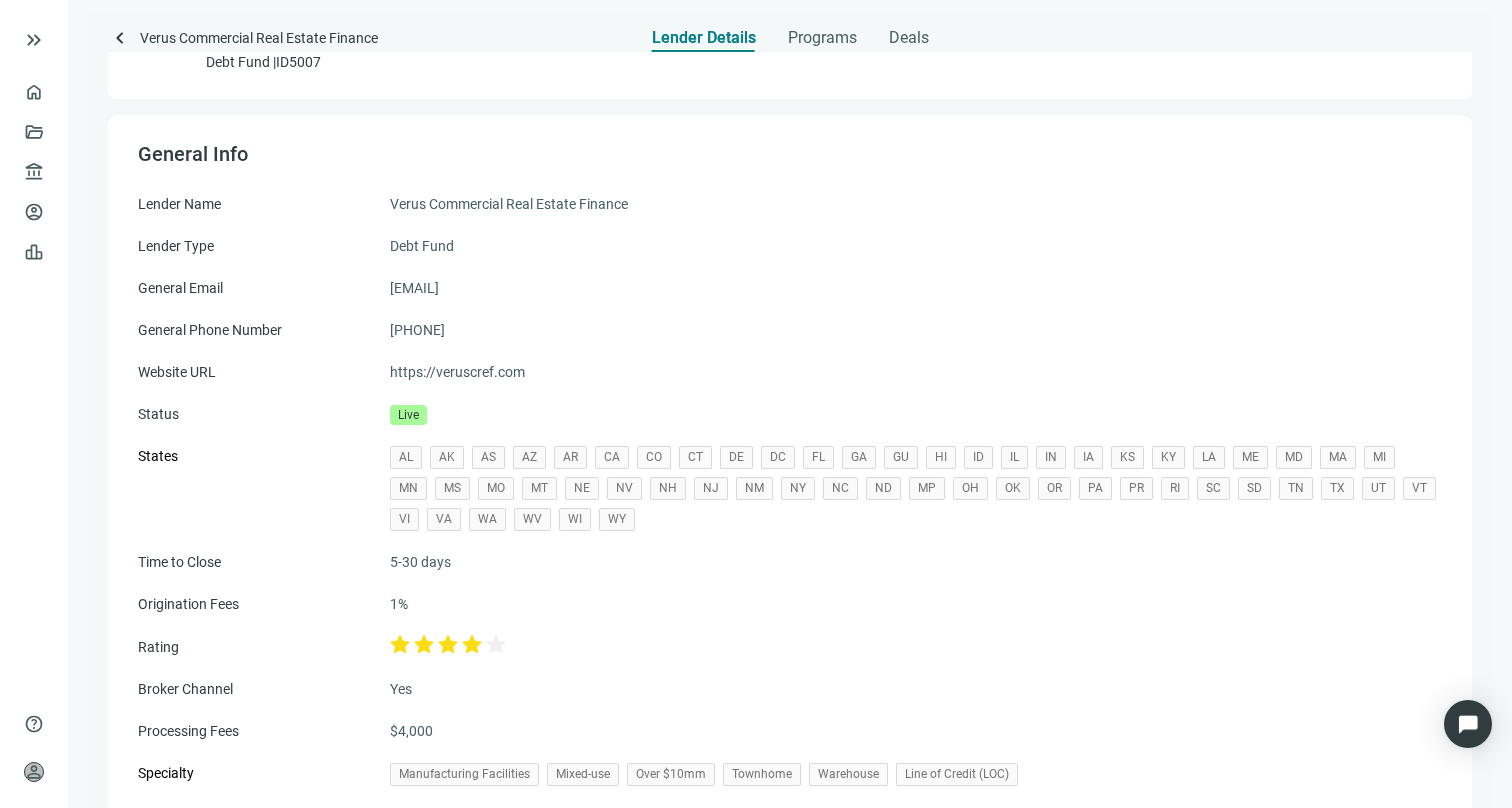 scroll, scrollTop: 488, scrollLeft: 0, axis: vertical 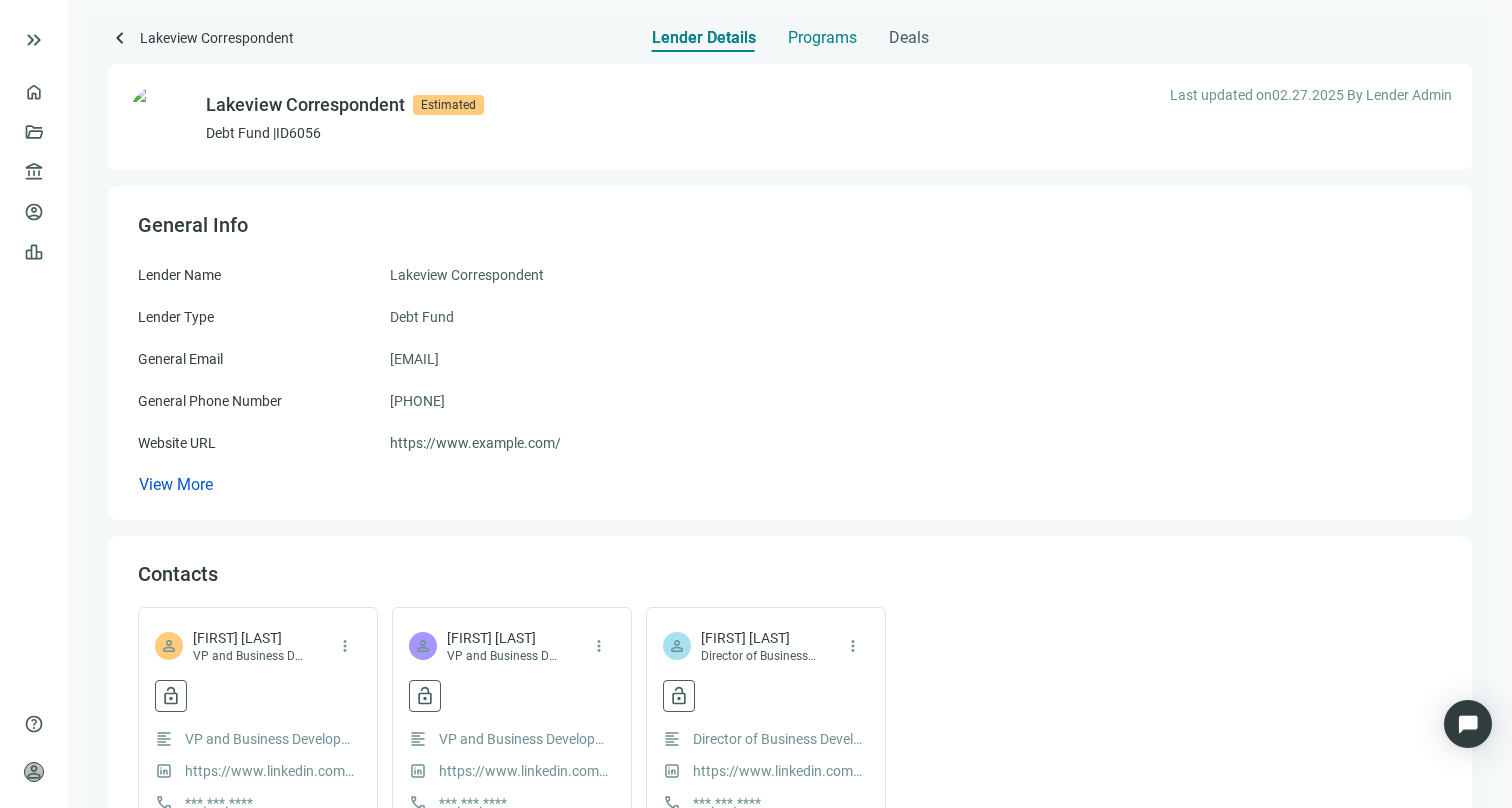 click on "Programs" at bounding box center (822, 38) 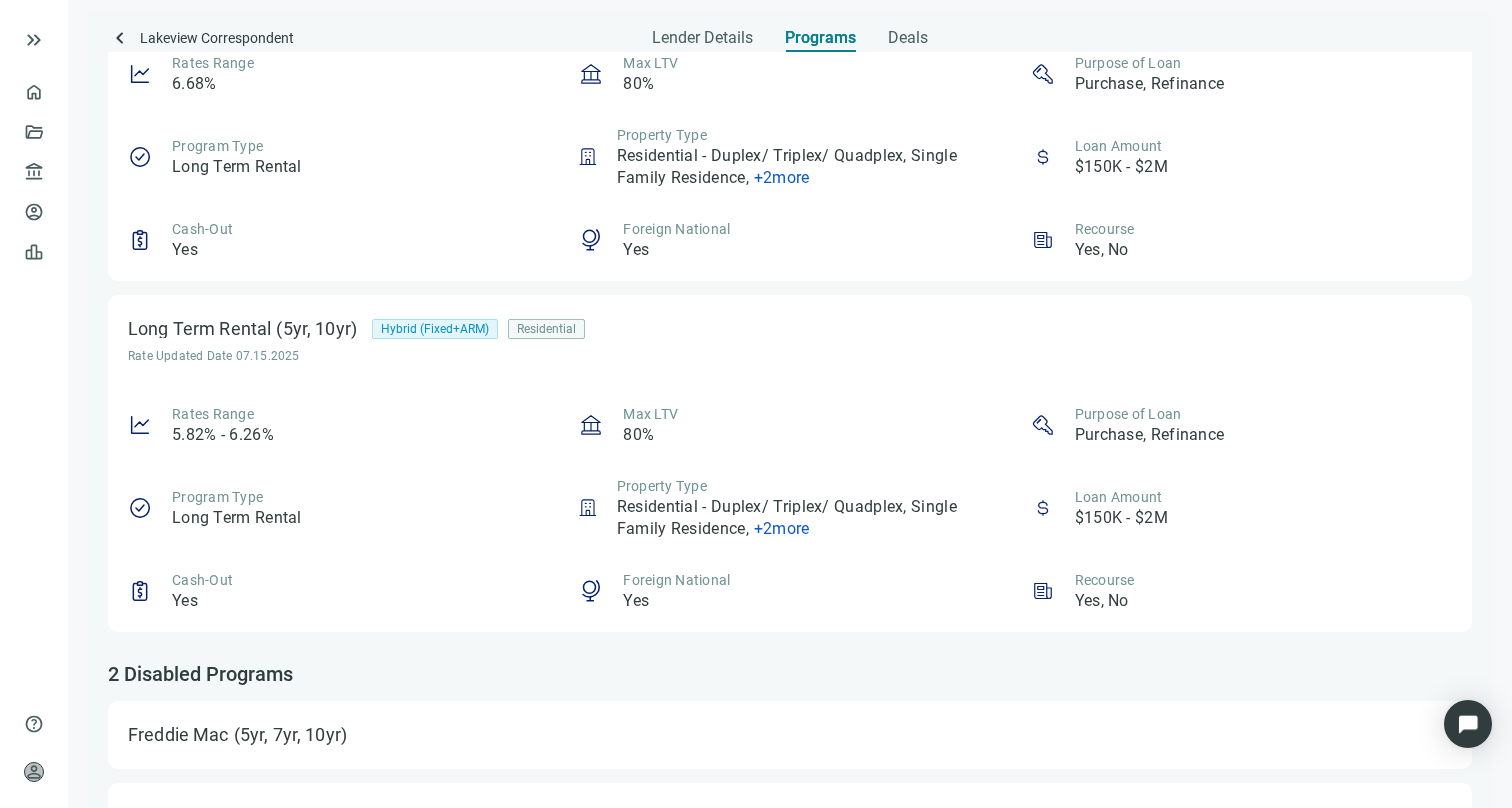 scroll, scrollTop: 898, scrollLeft: 0, axis: vertical 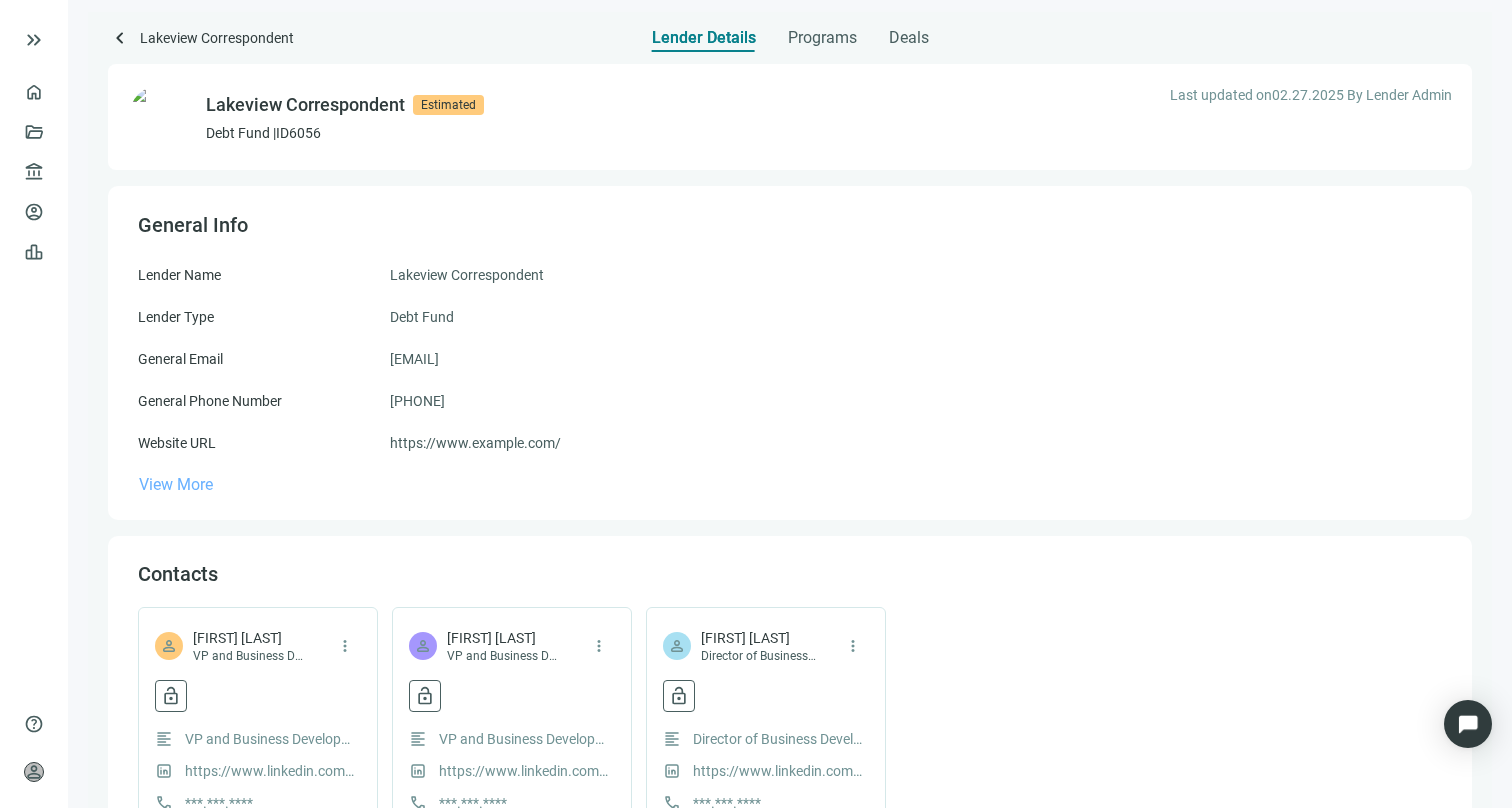 click on "View More" at bounding box center (176, 484) 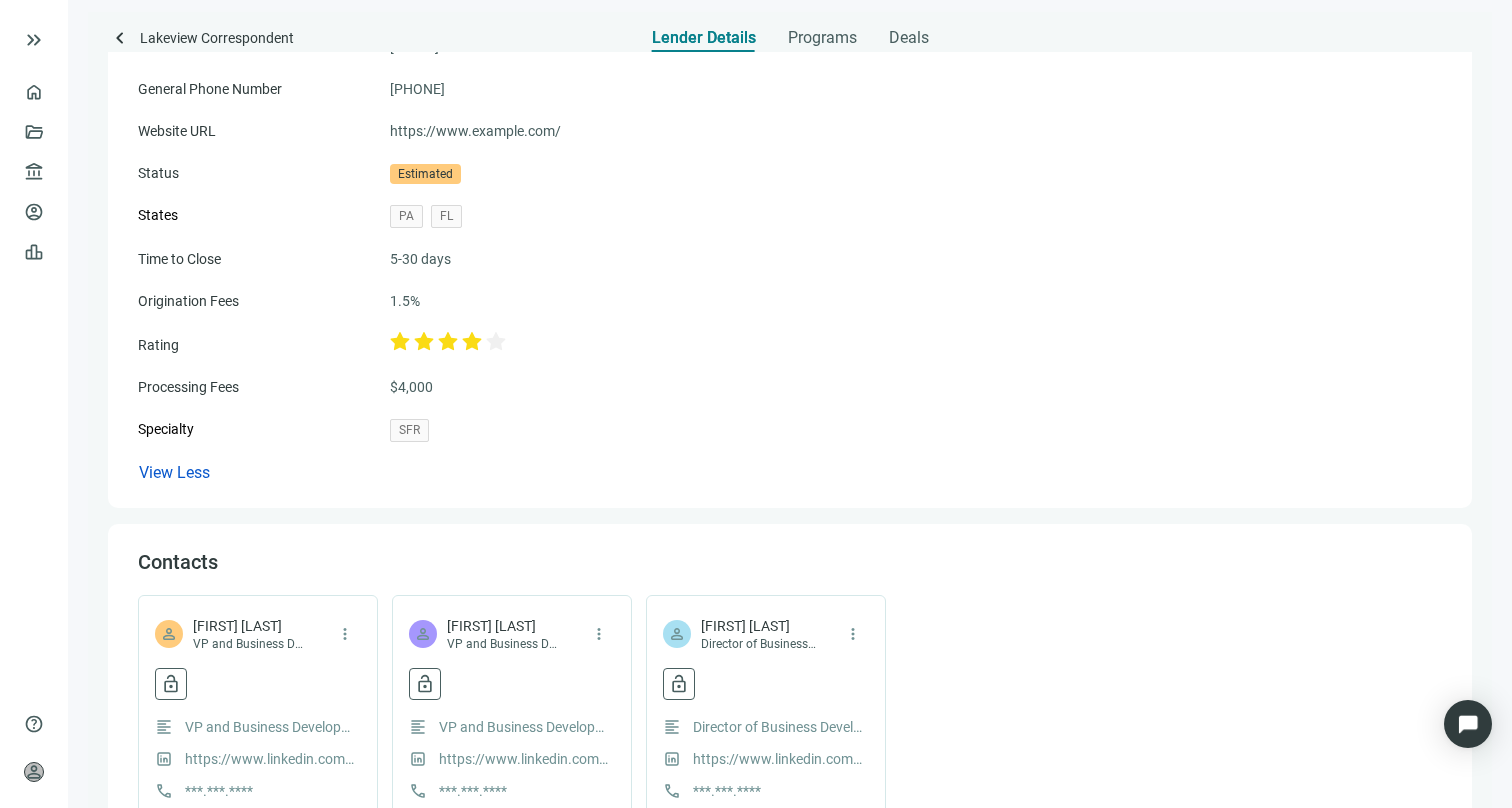 scroll, scrollTop: 390, scrollLeft: 0, axis: vertical 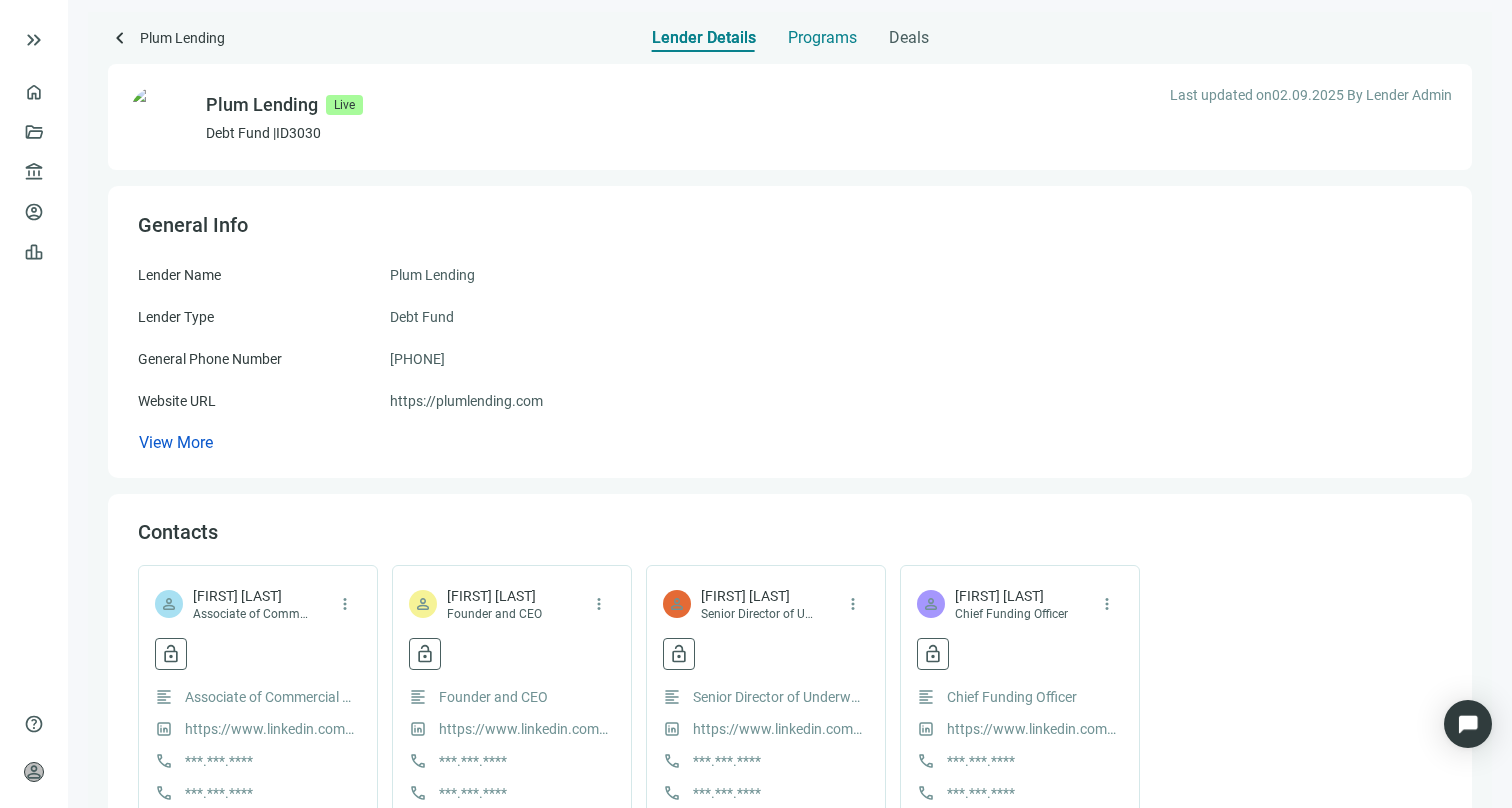 click on "Programs" at bounding box center [822, 38] 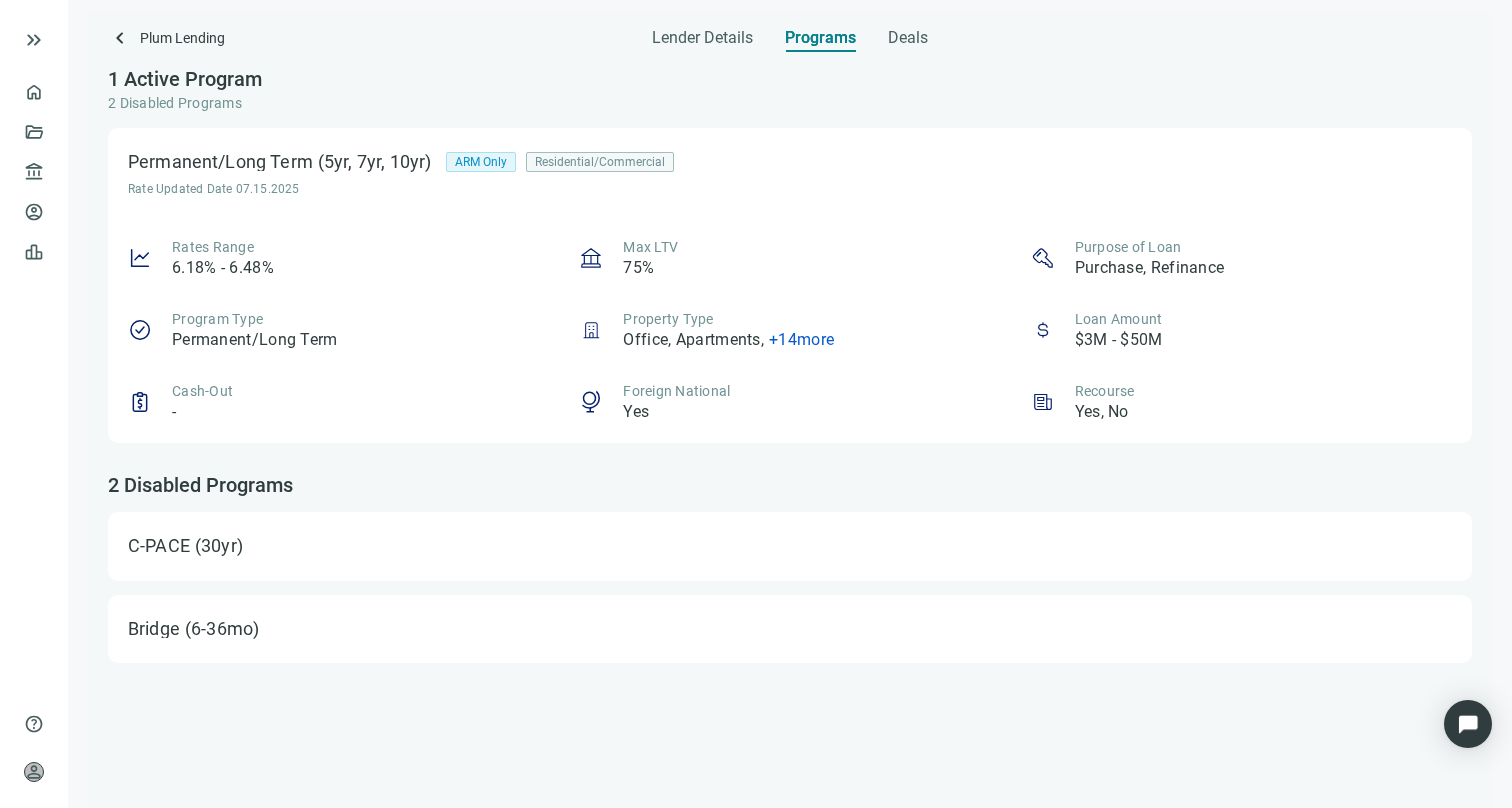 click on "+ 14  more" at bounding box center [801, 339] 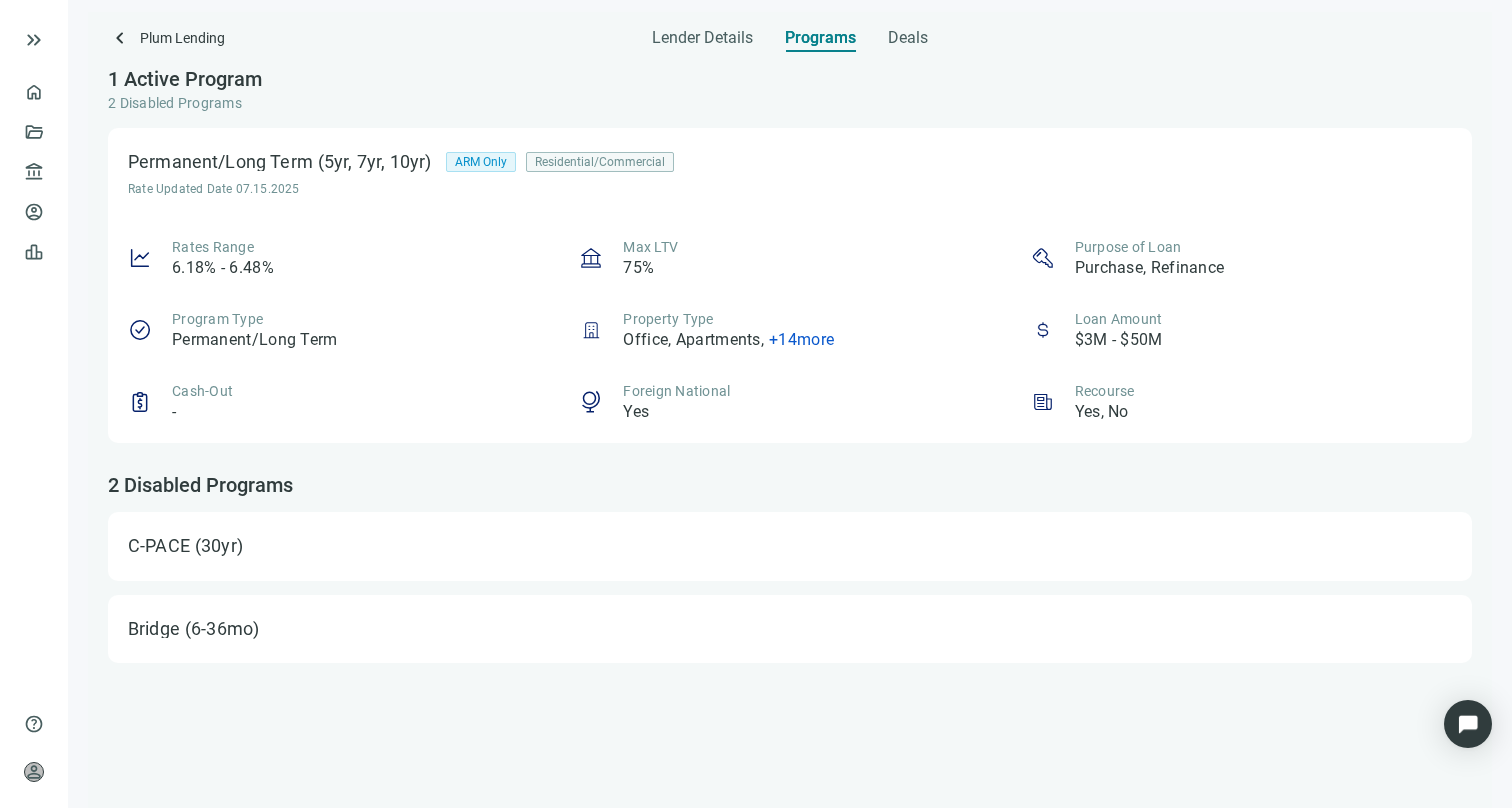 click on "Permanent/Long Term ([YEAR], [YEAR], [YEAR]) ARM Only Residential/Commercial Rate Updated Date [DATE] Rates Range [PERCENT] - [PERCENT] Max LTV [PERCENT] Purpose of Loan Purchase, Refinance Program Type Permanent/Long Term Property Type Office, Apartments , + 14  more Loan Amount [AMOUNT] - [AMOUNT] Cash-Out - Foreign National Yes Recourse Yes, No" at bounding box center [790, 285] 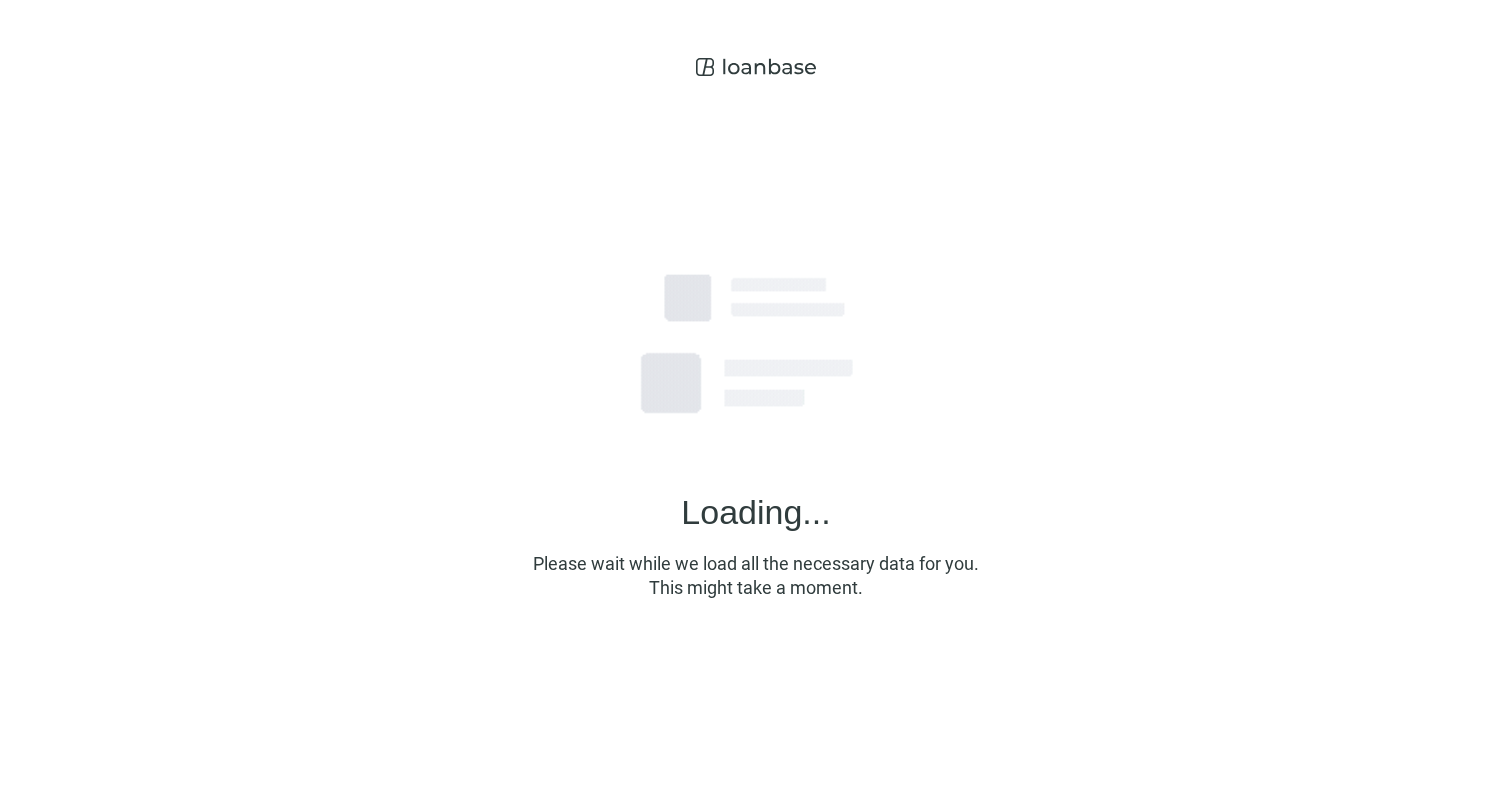 scroll, scrollTop: 0, scrollLeft: 0, axis: both 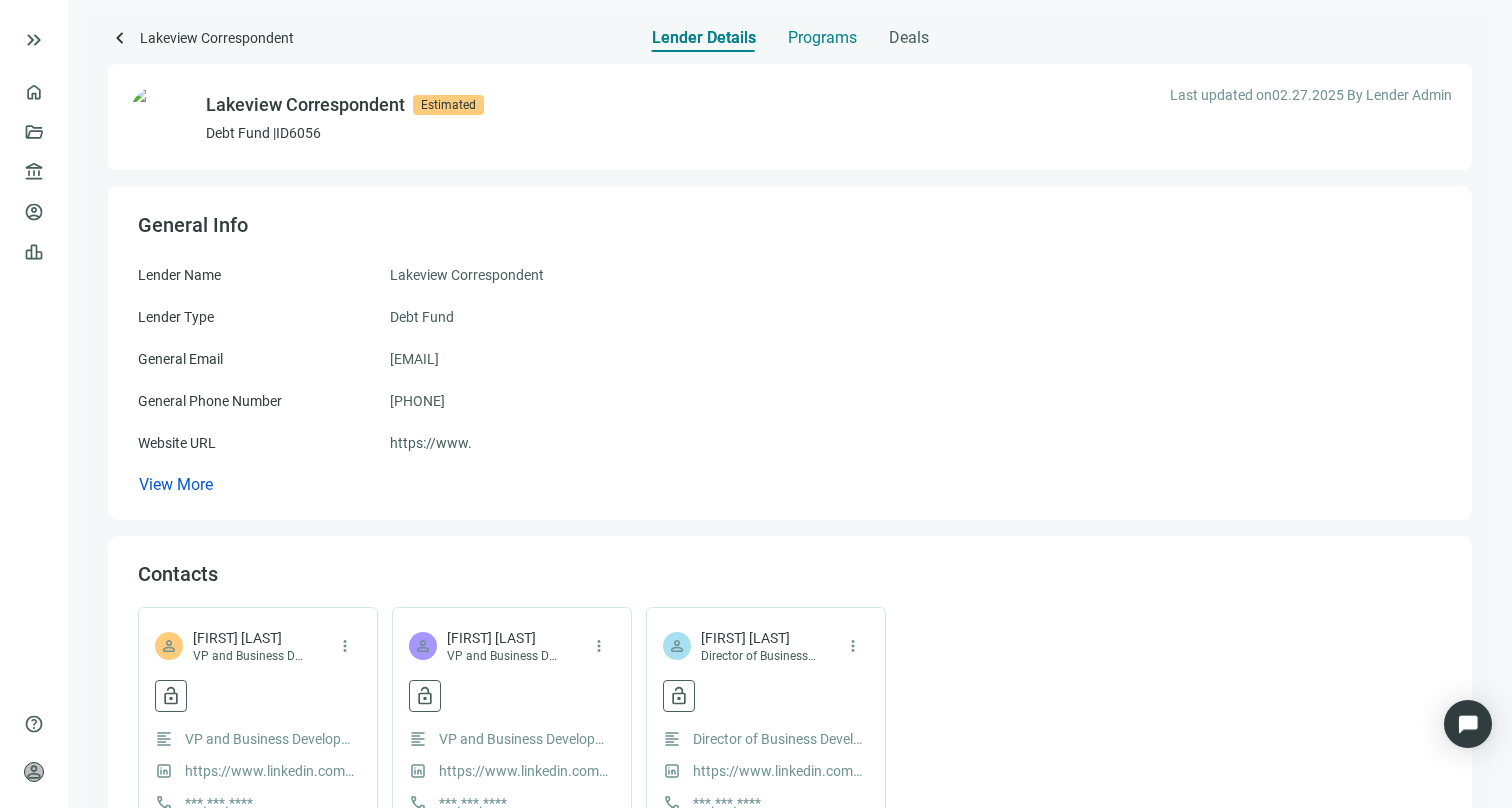click on "Programs" at bounding box center (822, 38) 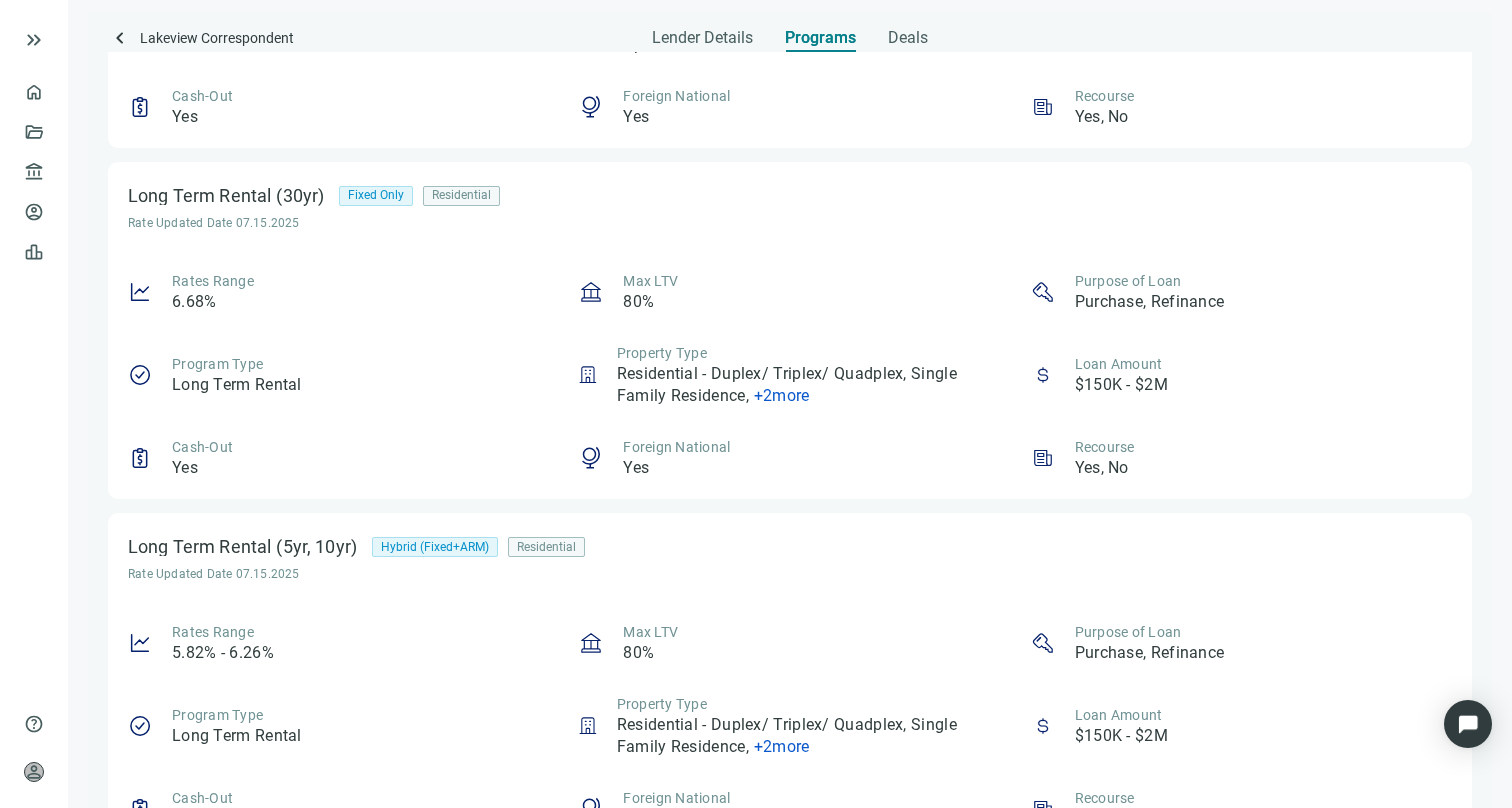 scroll, scrollTop: 898, scrollLeft: 0, axis: vertical 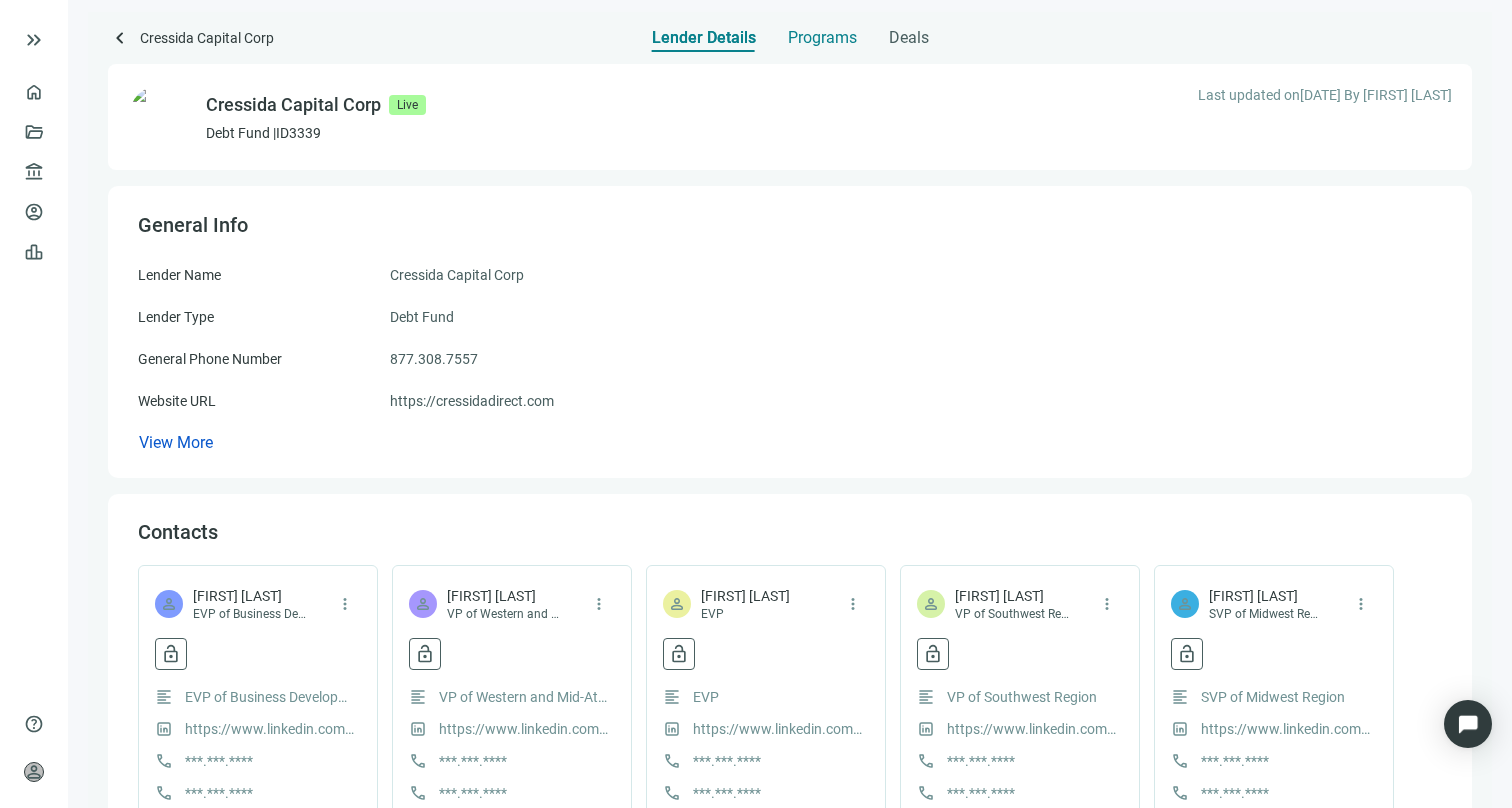 click on "Programs" at bounding box center [822, 38] 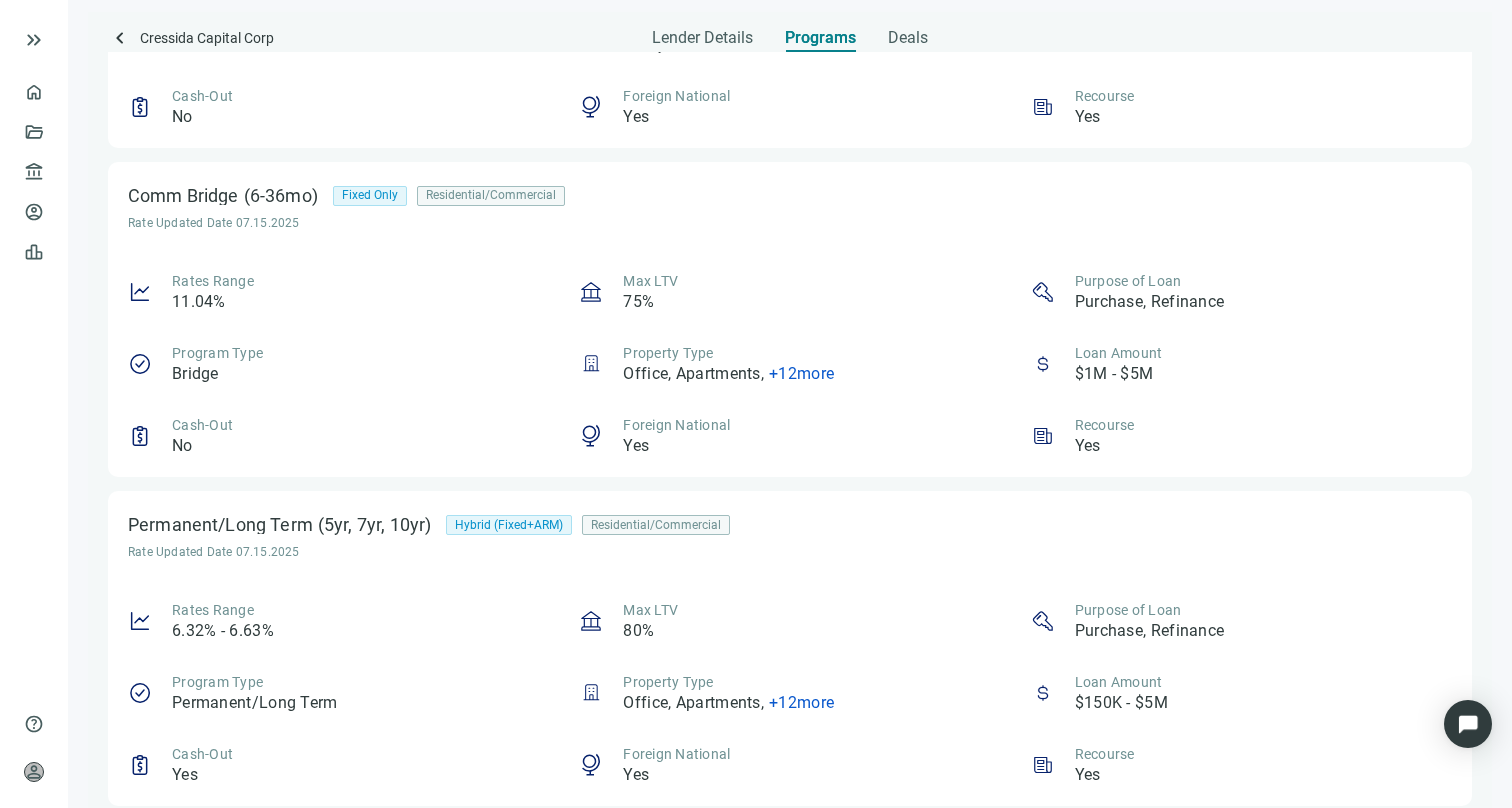 scroll, scrollTop: 3050, scrollLeft: 0, axis: vertical 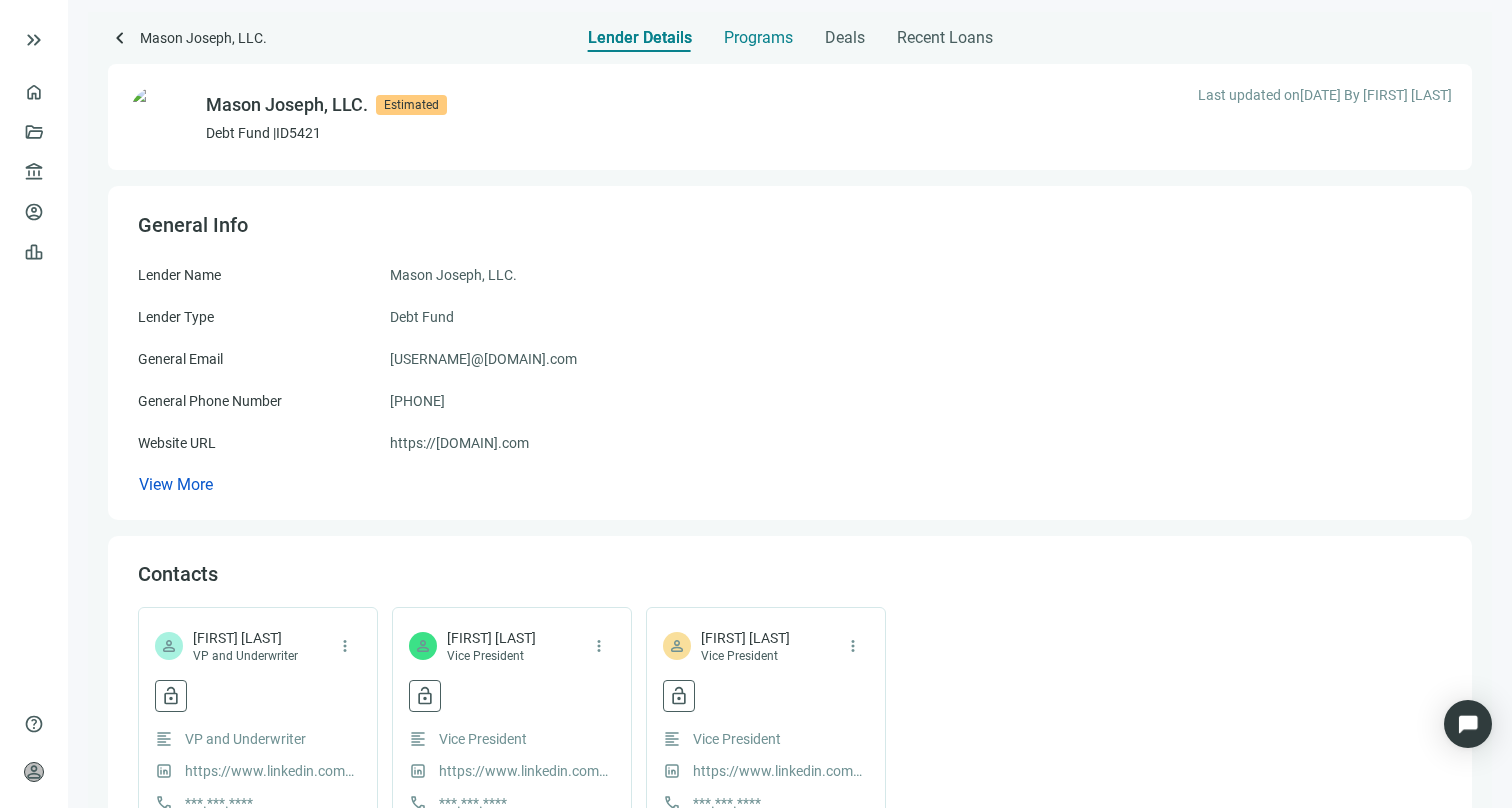 click on "Programs" at bounding box center [758, 38] 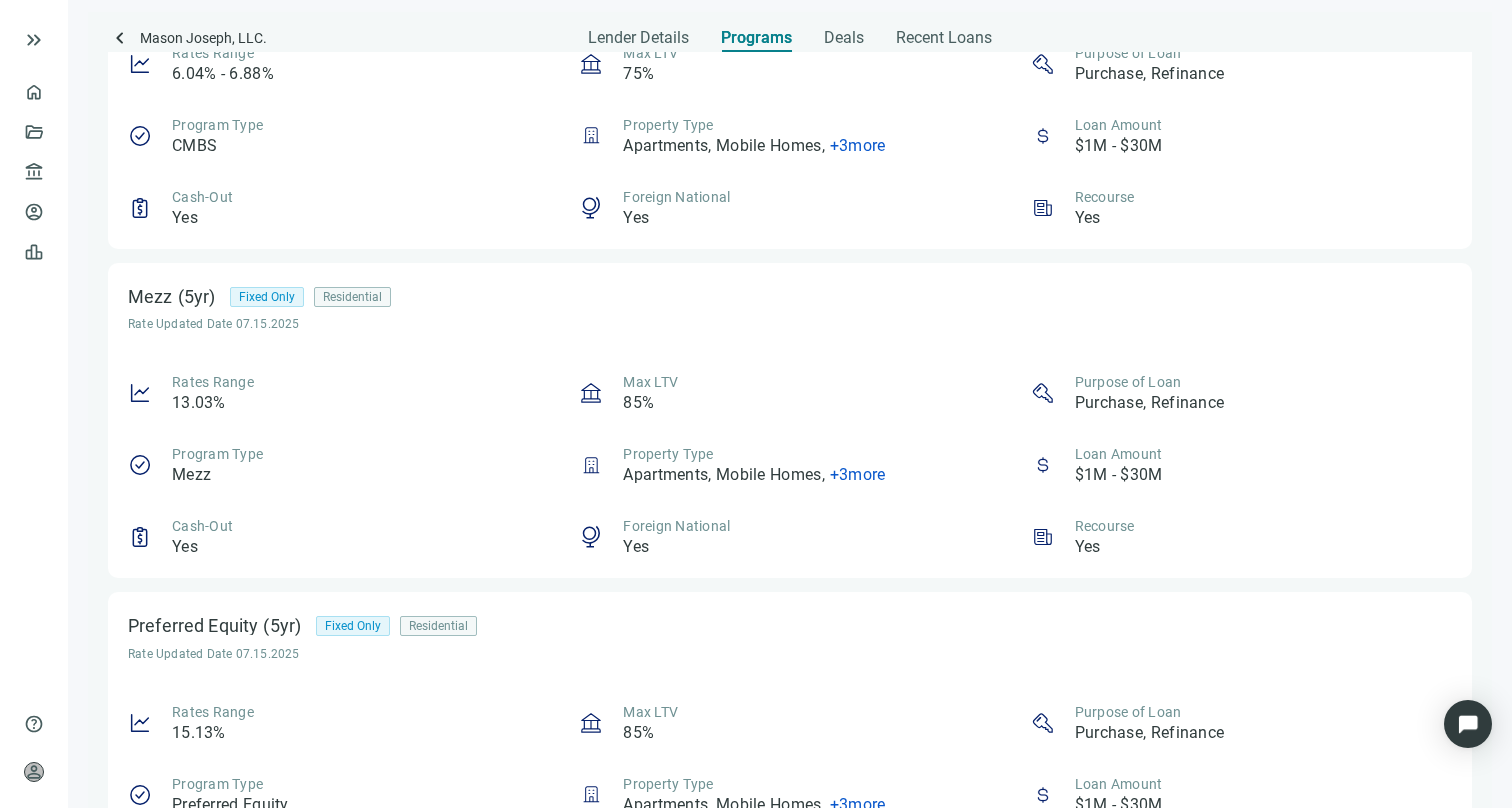 scroll, scrollTop: 2501, scrollLeft: 0, axis: vertical 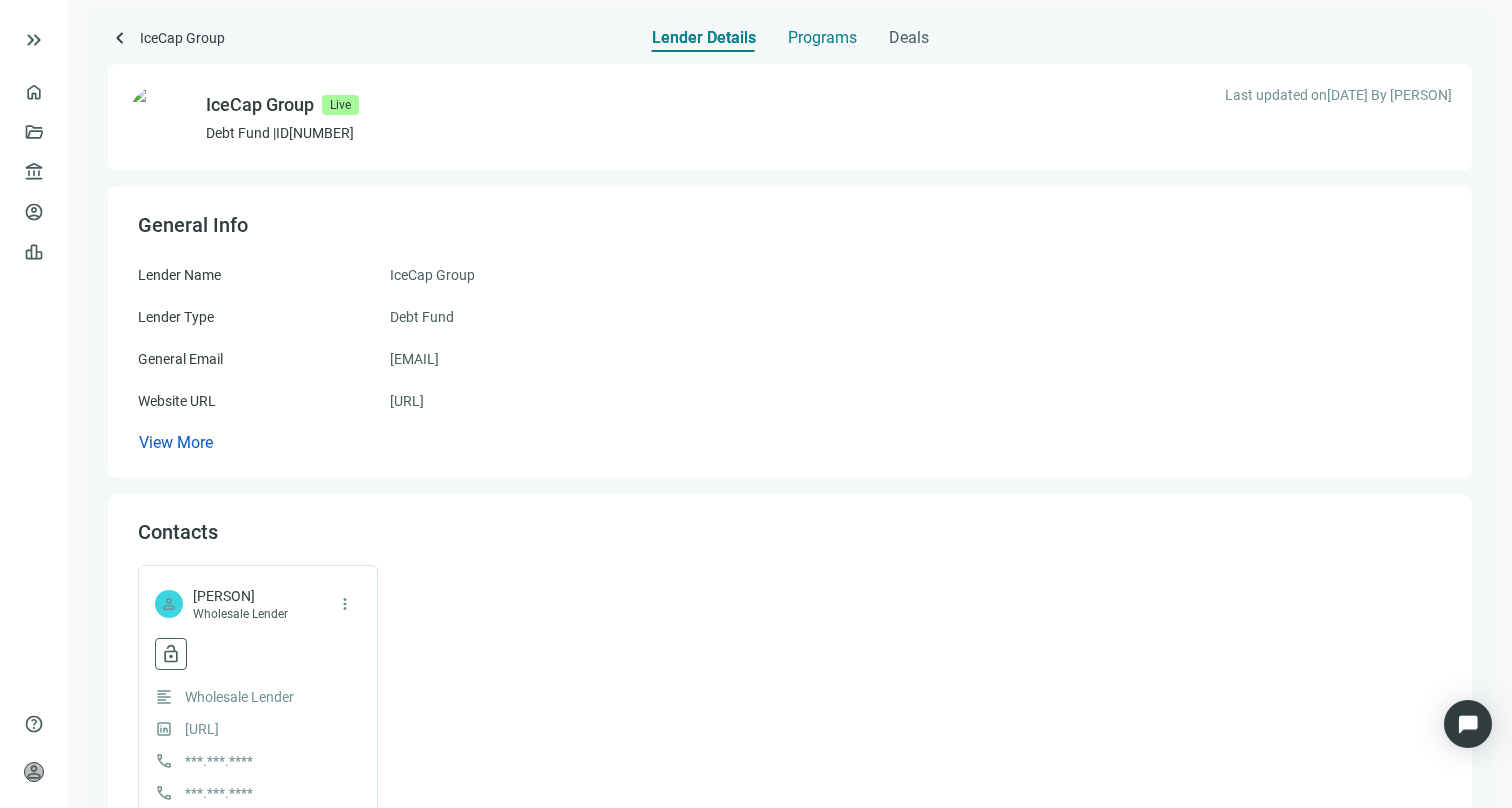 click on "Programs" at bounding box center (822, 38) 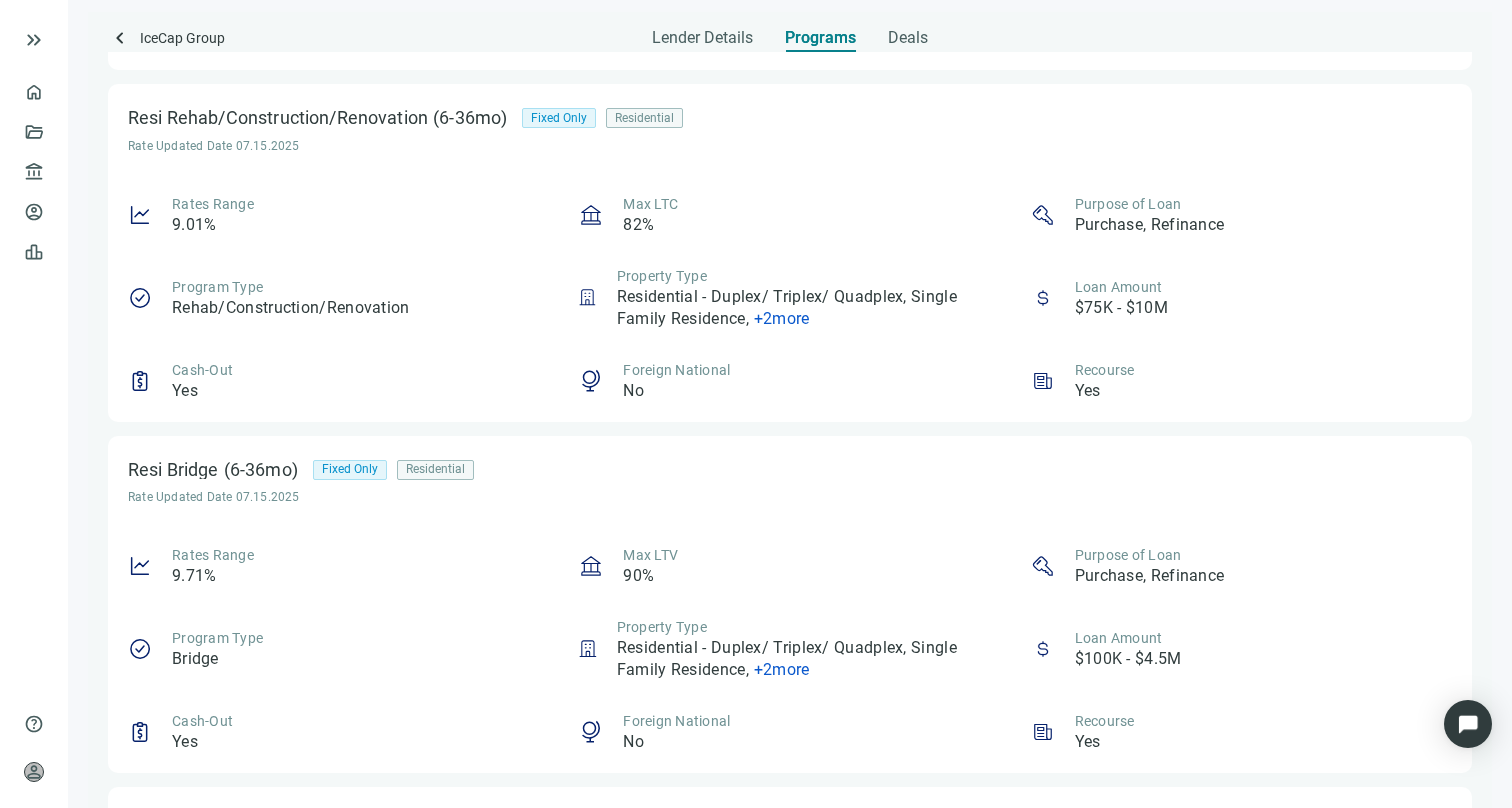 scroll, scrollTop: 3209, scrollLeft: 0, axis: vertical 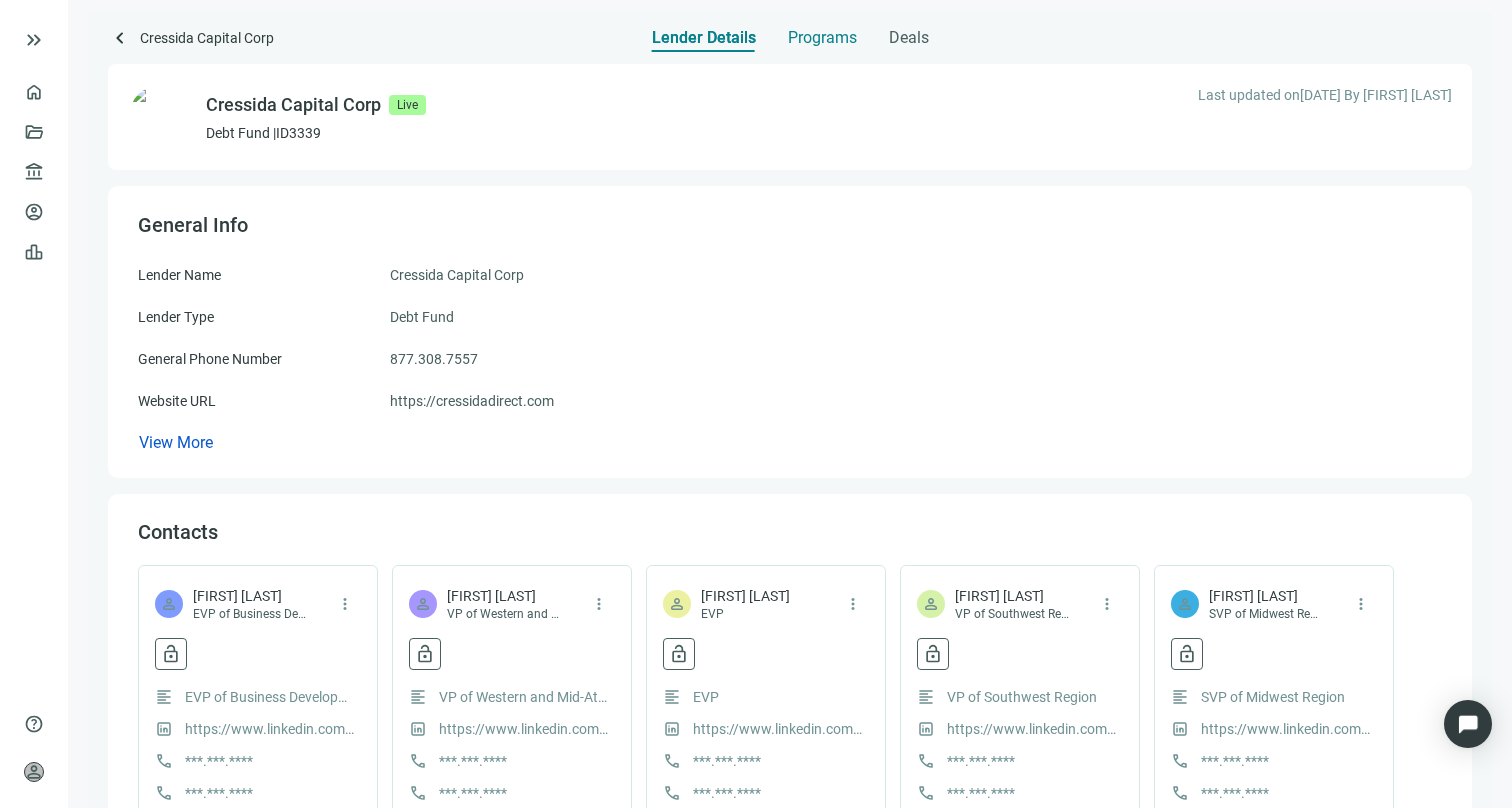 click on "Programs" at bounding box center [822, 38] 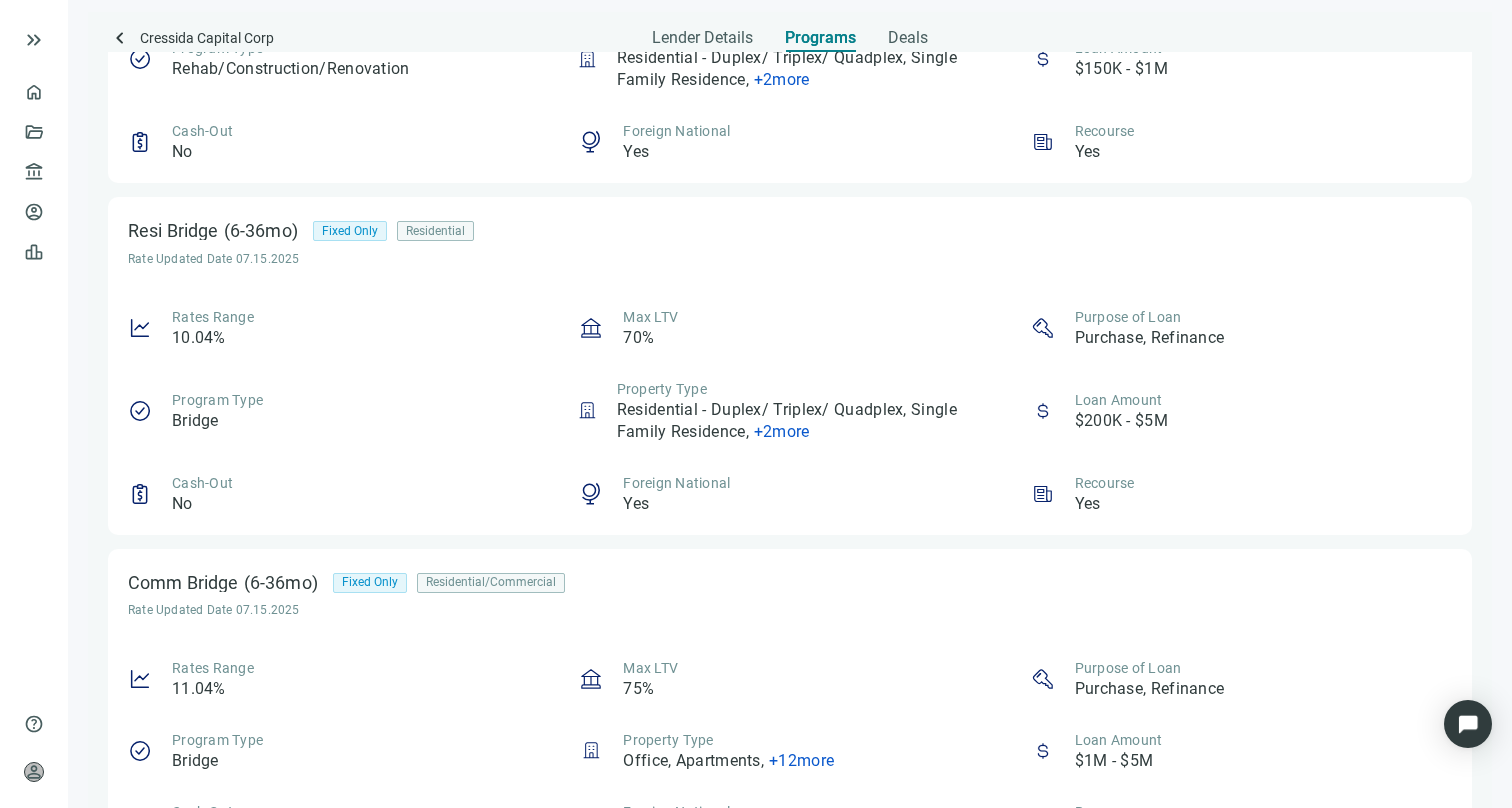 scroll, scrollTop: 2703, scrollLeft: 0, axis: vertical 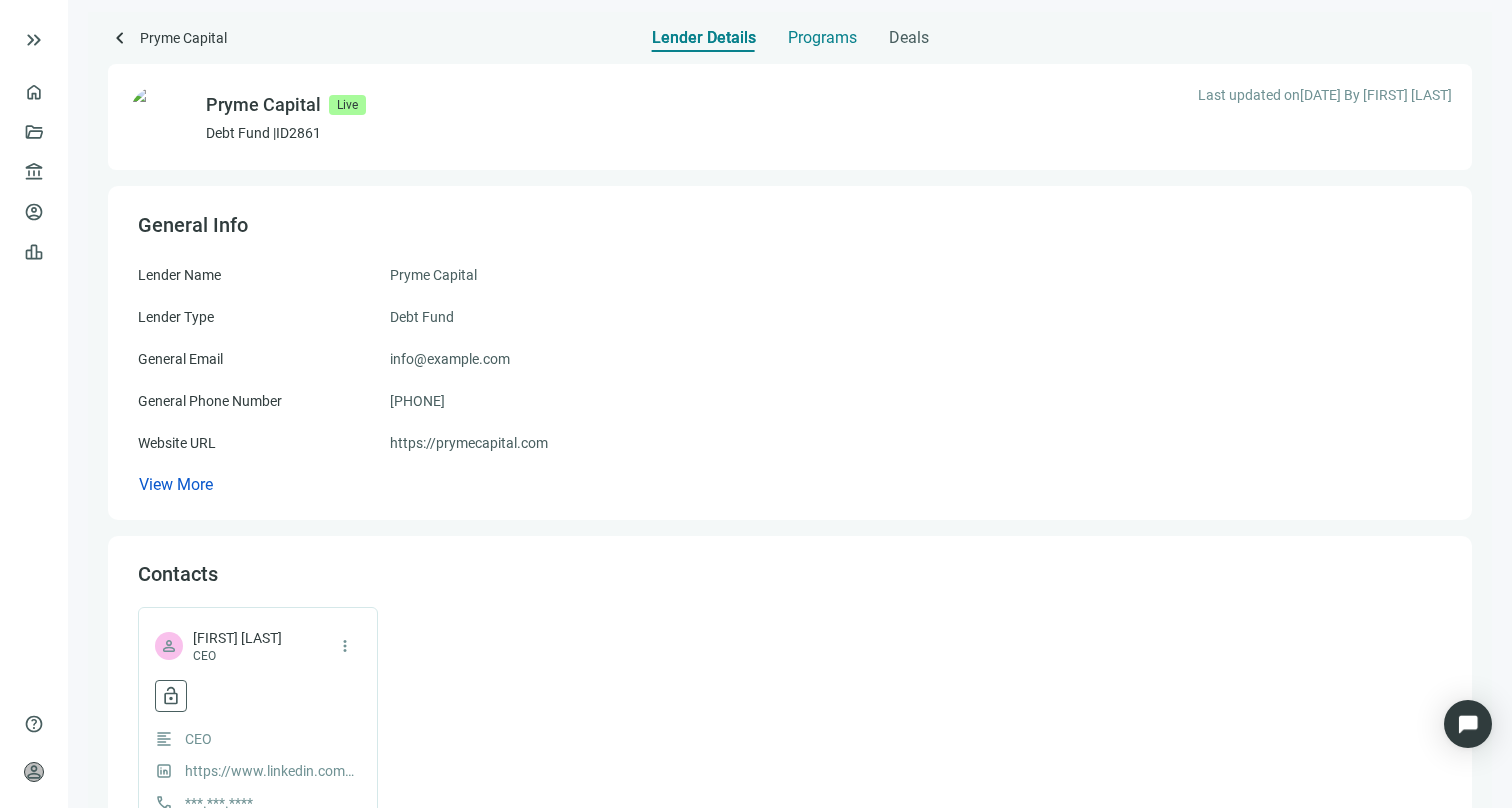 click on "Programs" at bounding box center [822, 32] 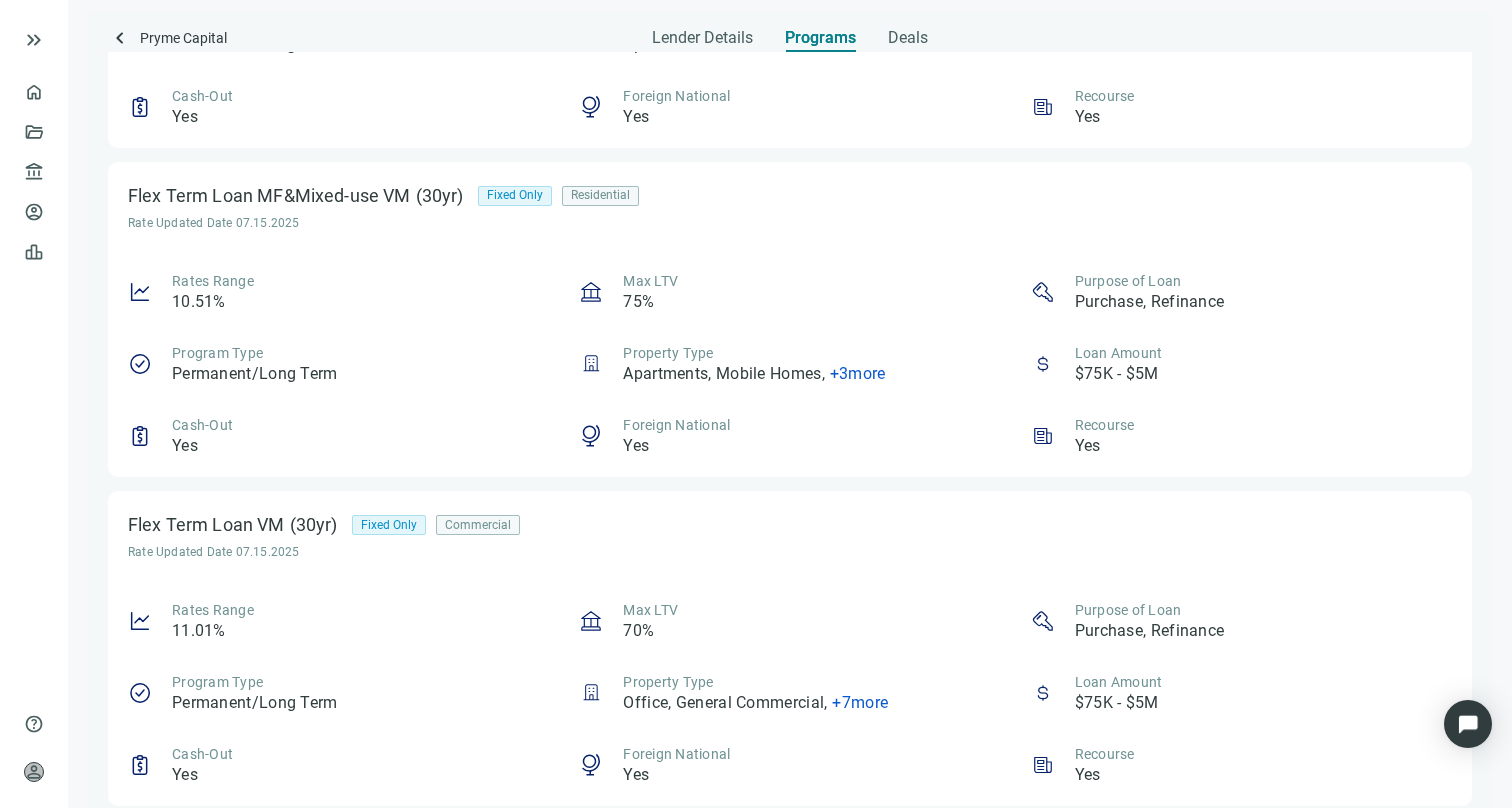 scroll, scrollTop: 938, scrollLeft: 0, axis: vertical 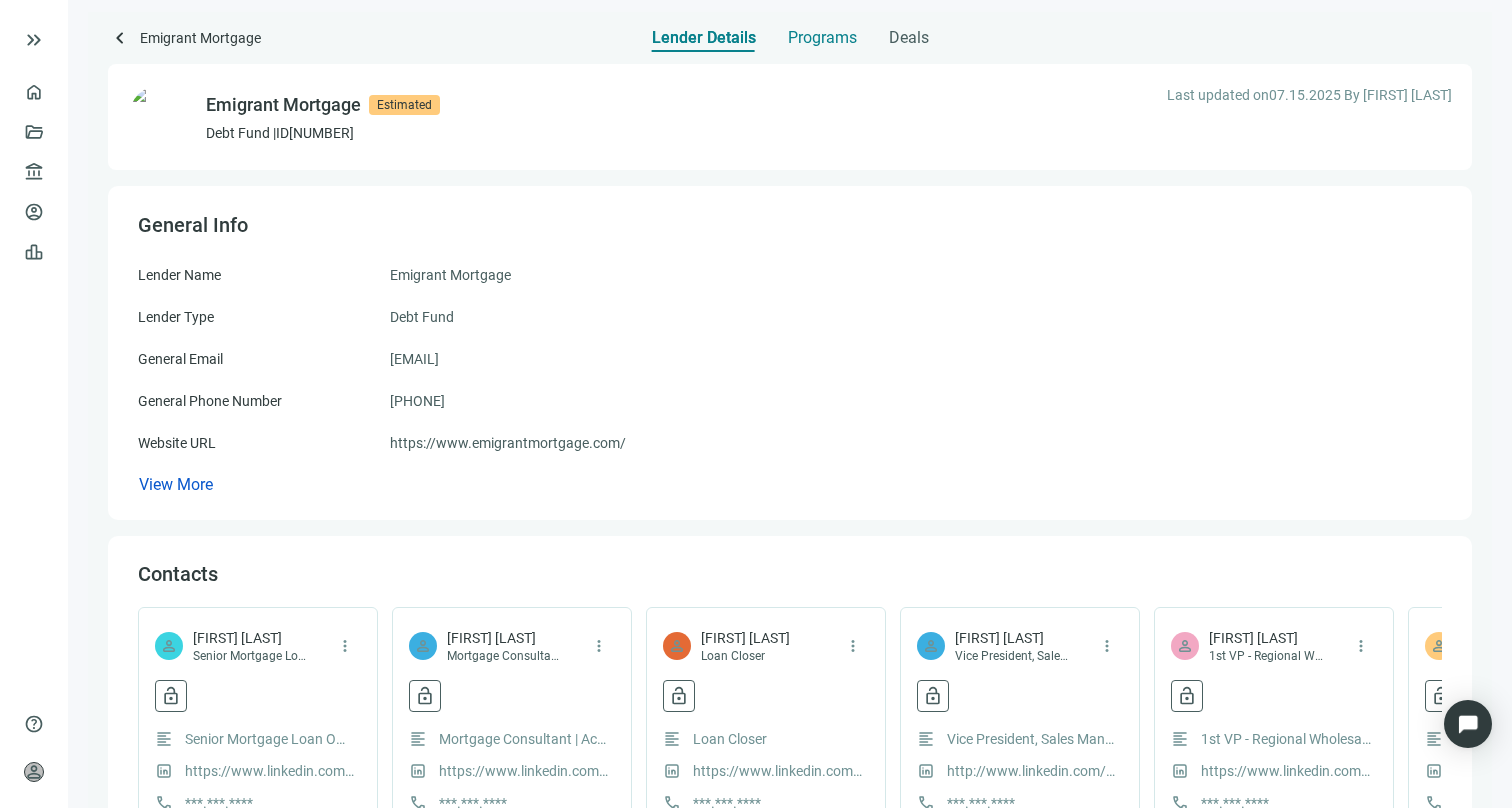 click on "Programs" at bounding box center [822, 38] 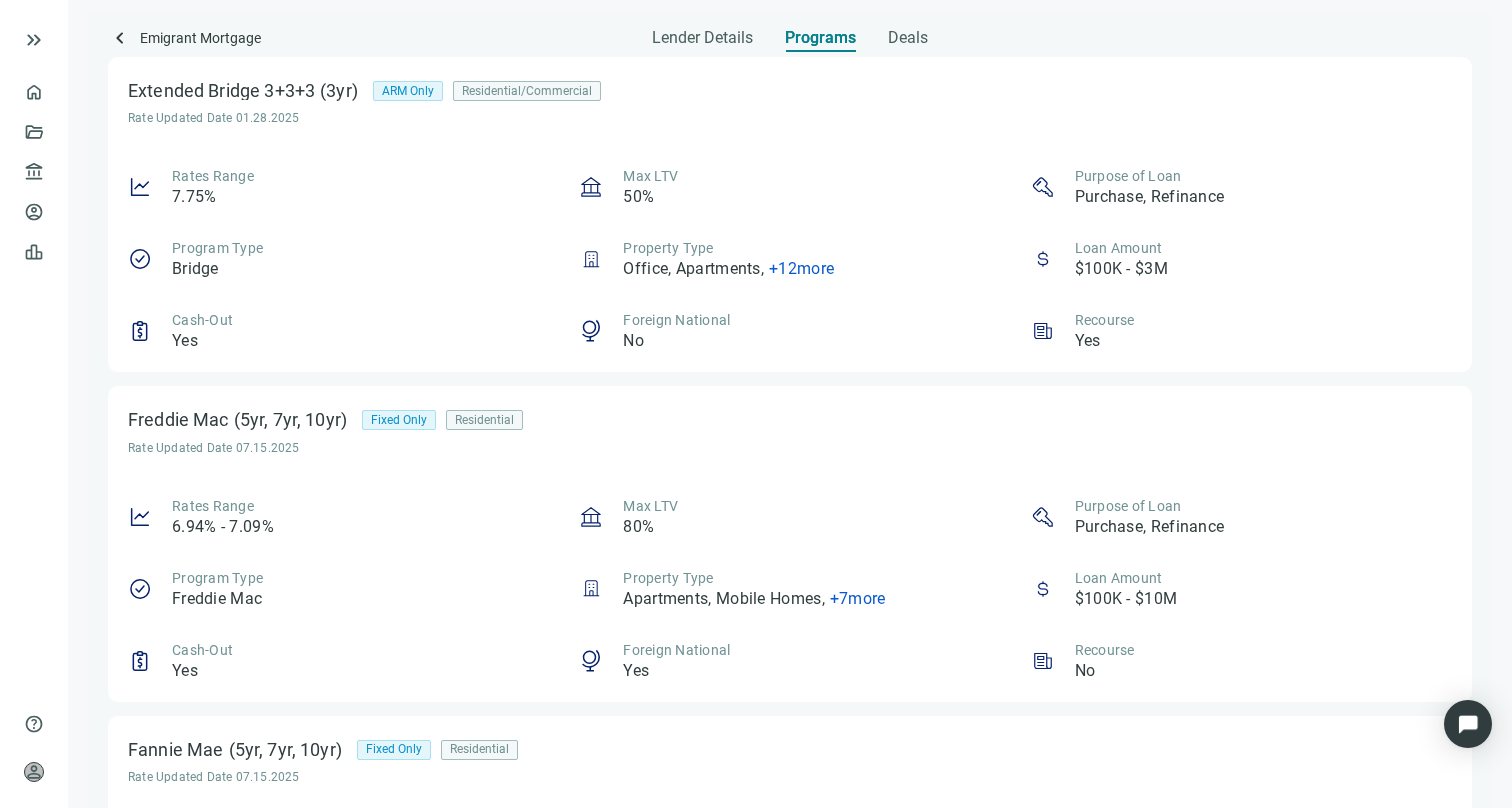 scroll, scrollTop: 0, scrollLeft: 0, axis: both 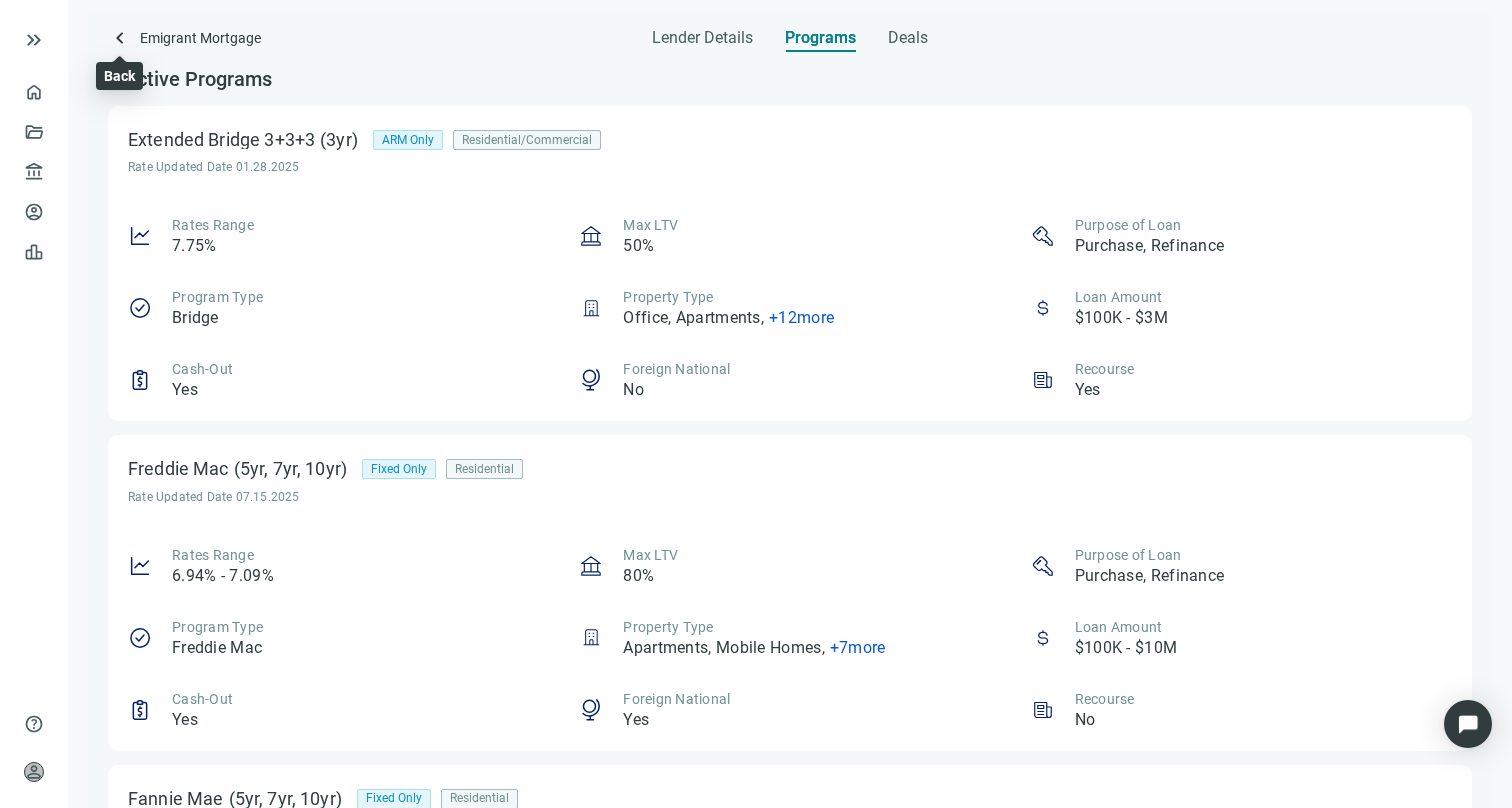 click on "keyboard_arrow_left" at bounding box center [120, 38] 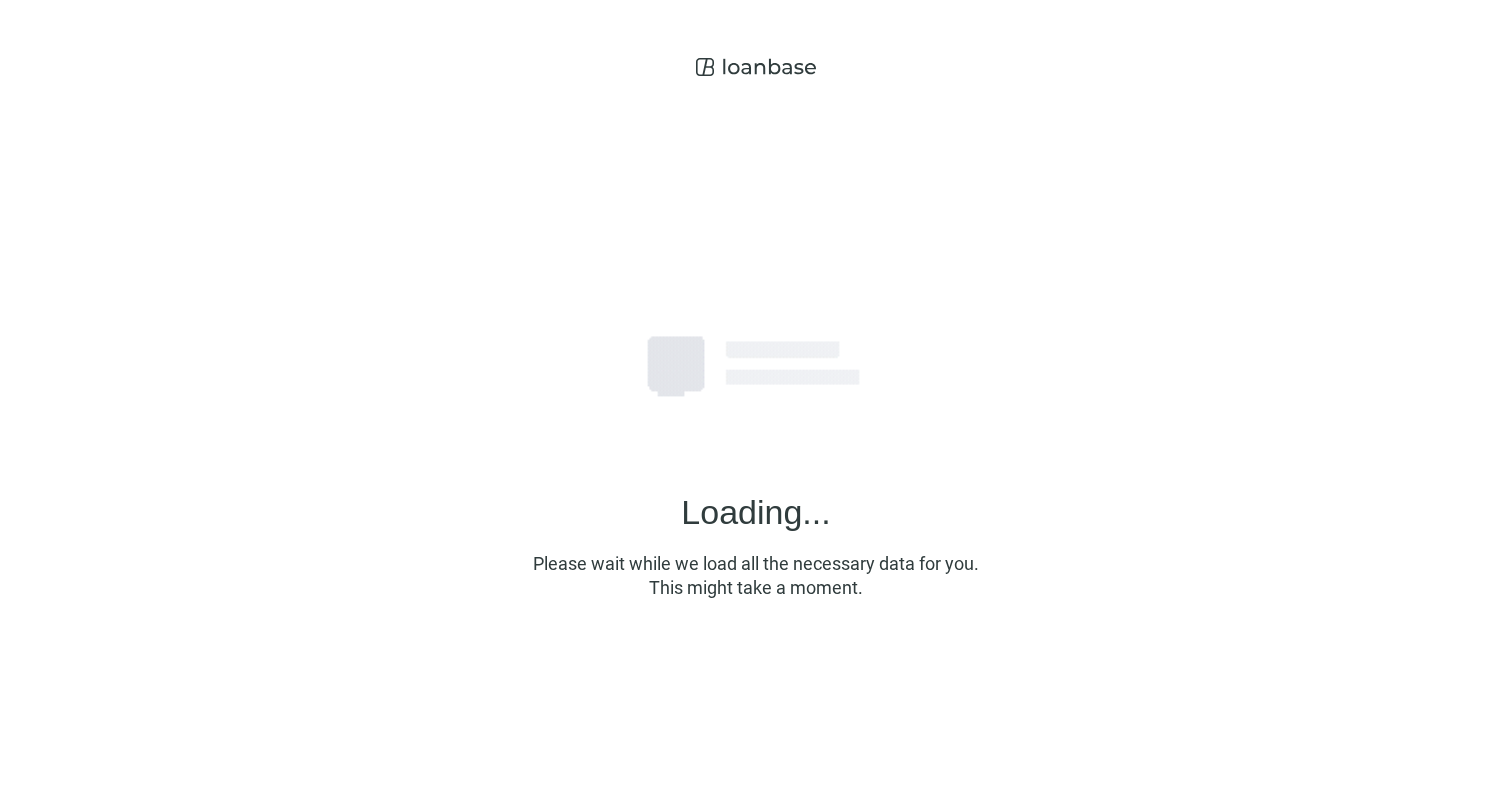 scroll, scrollTop: 0, scrollLeft: 0, axis: both 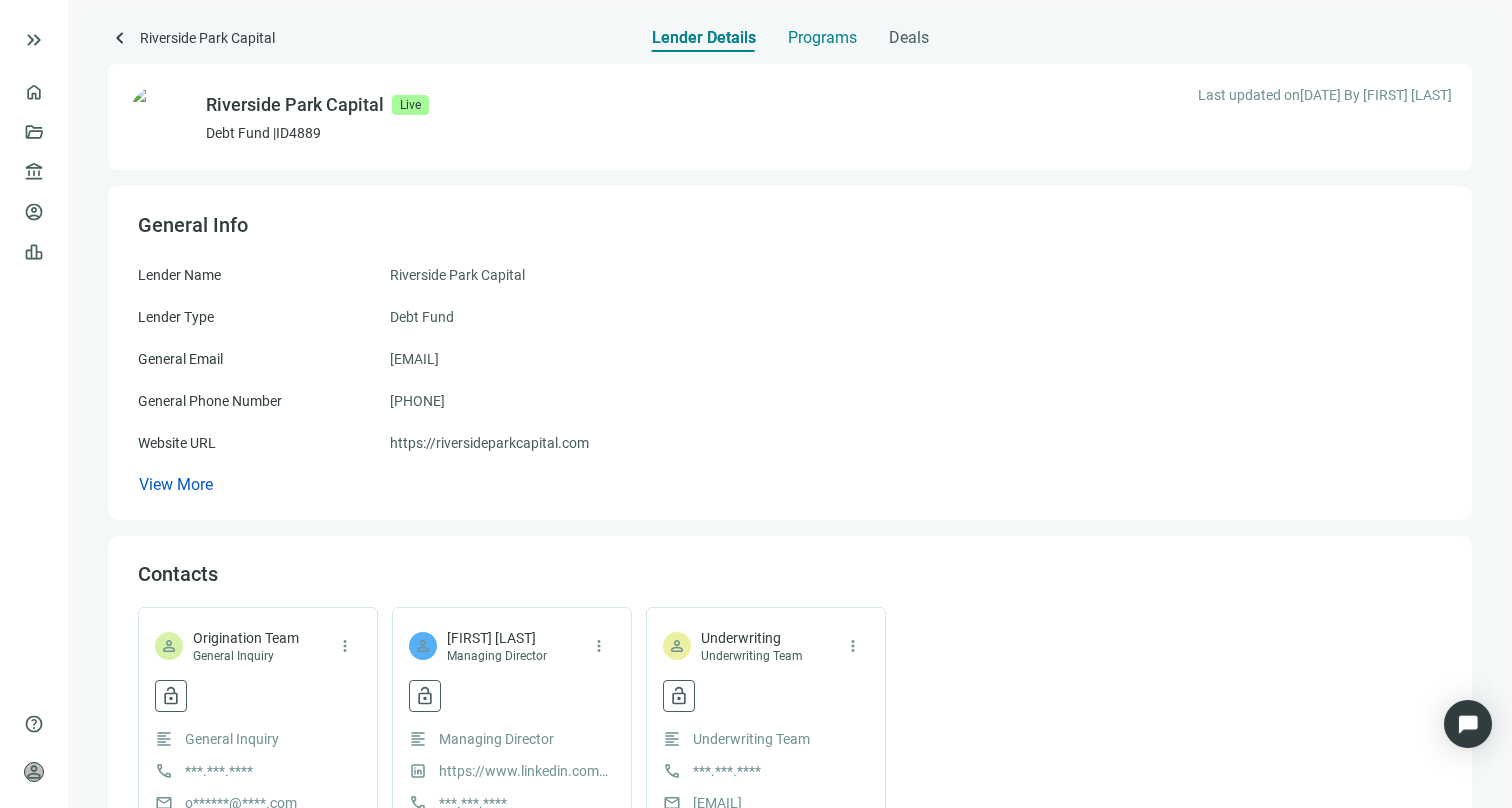 click on "Programs" at bounding box center (822, 38) 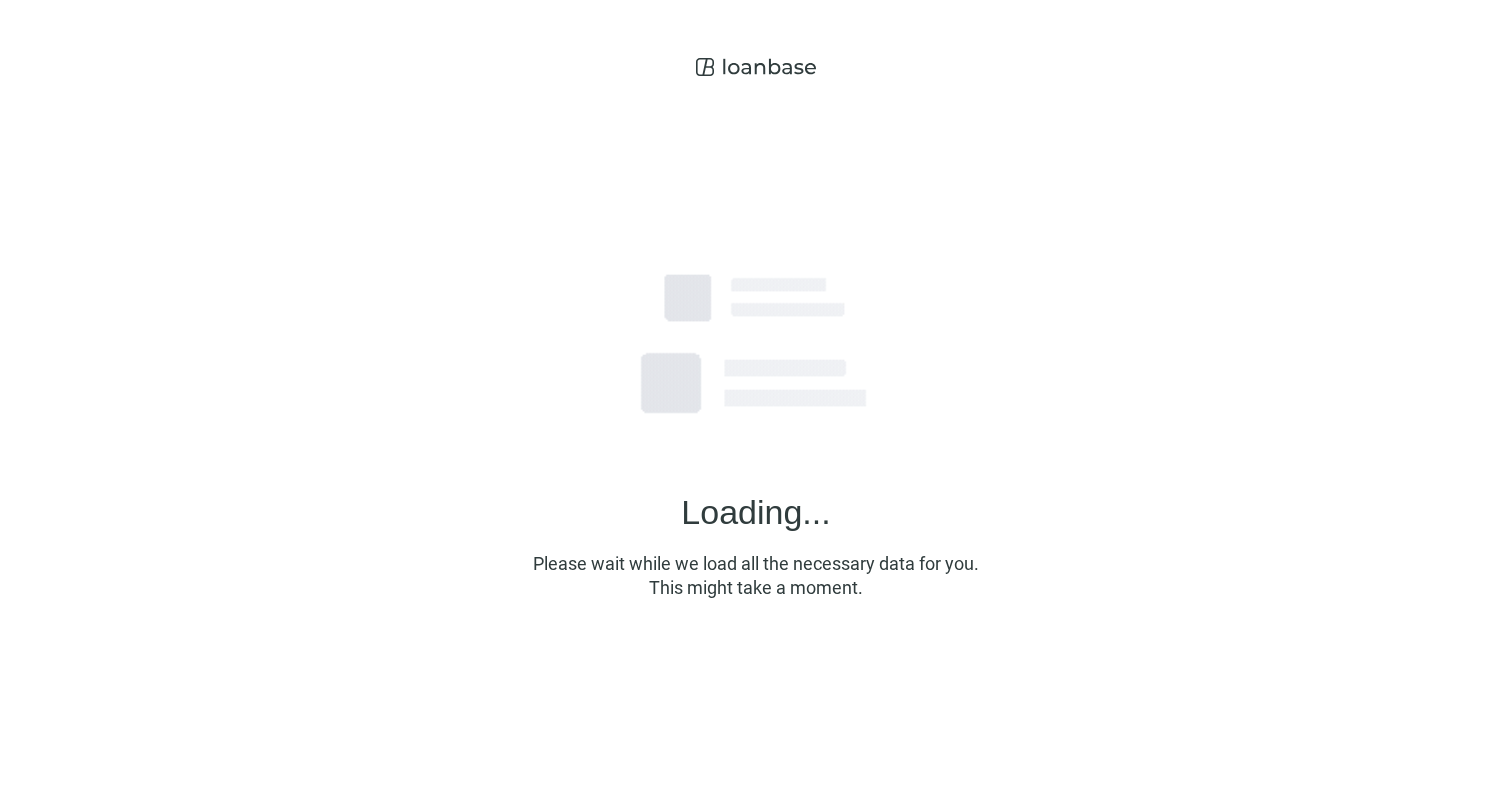 scroll, scrollTop: 0, scrollLeft: 0, axis: both 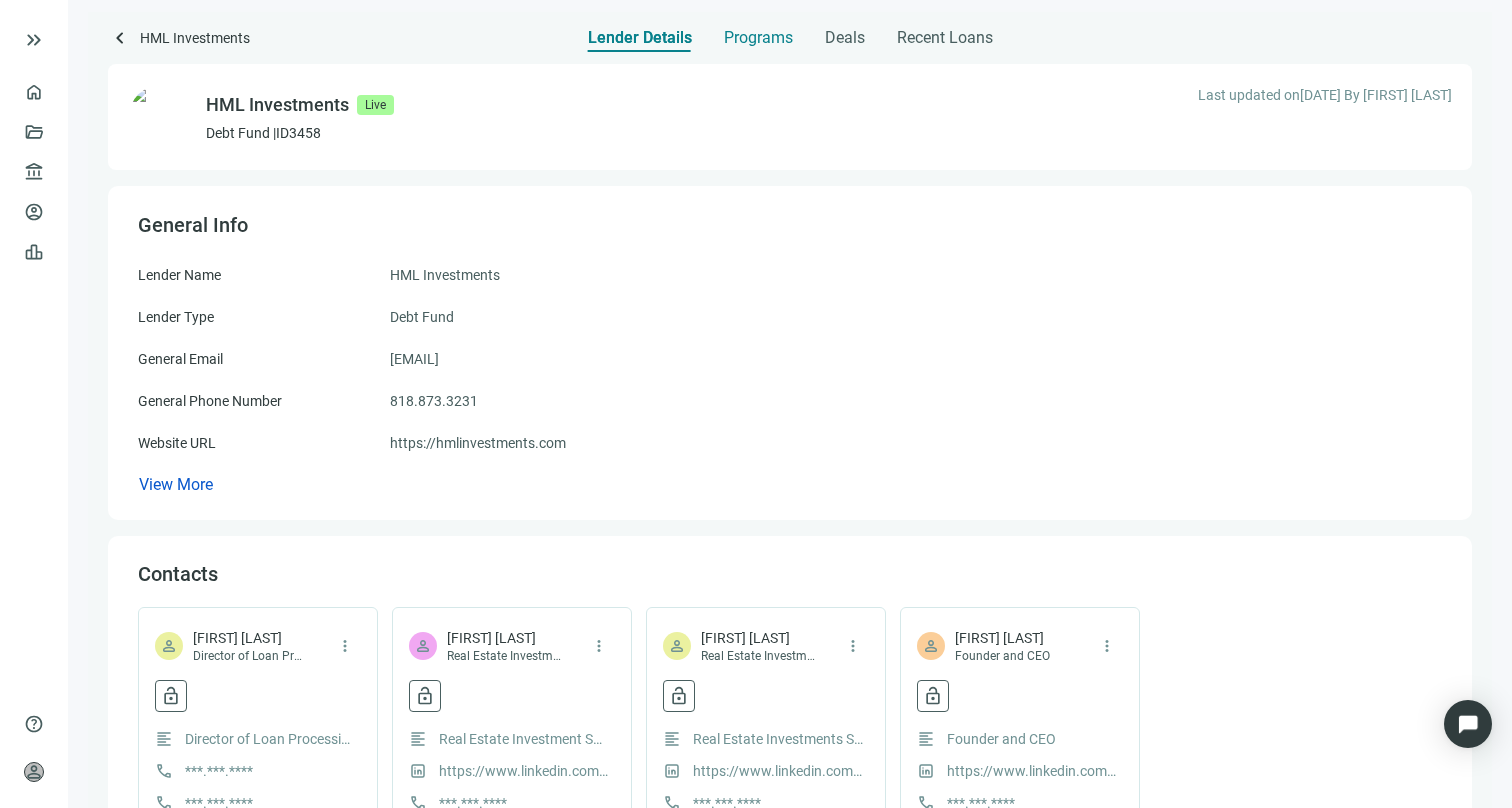 click on "Programs" at bounding box center (758, 38) 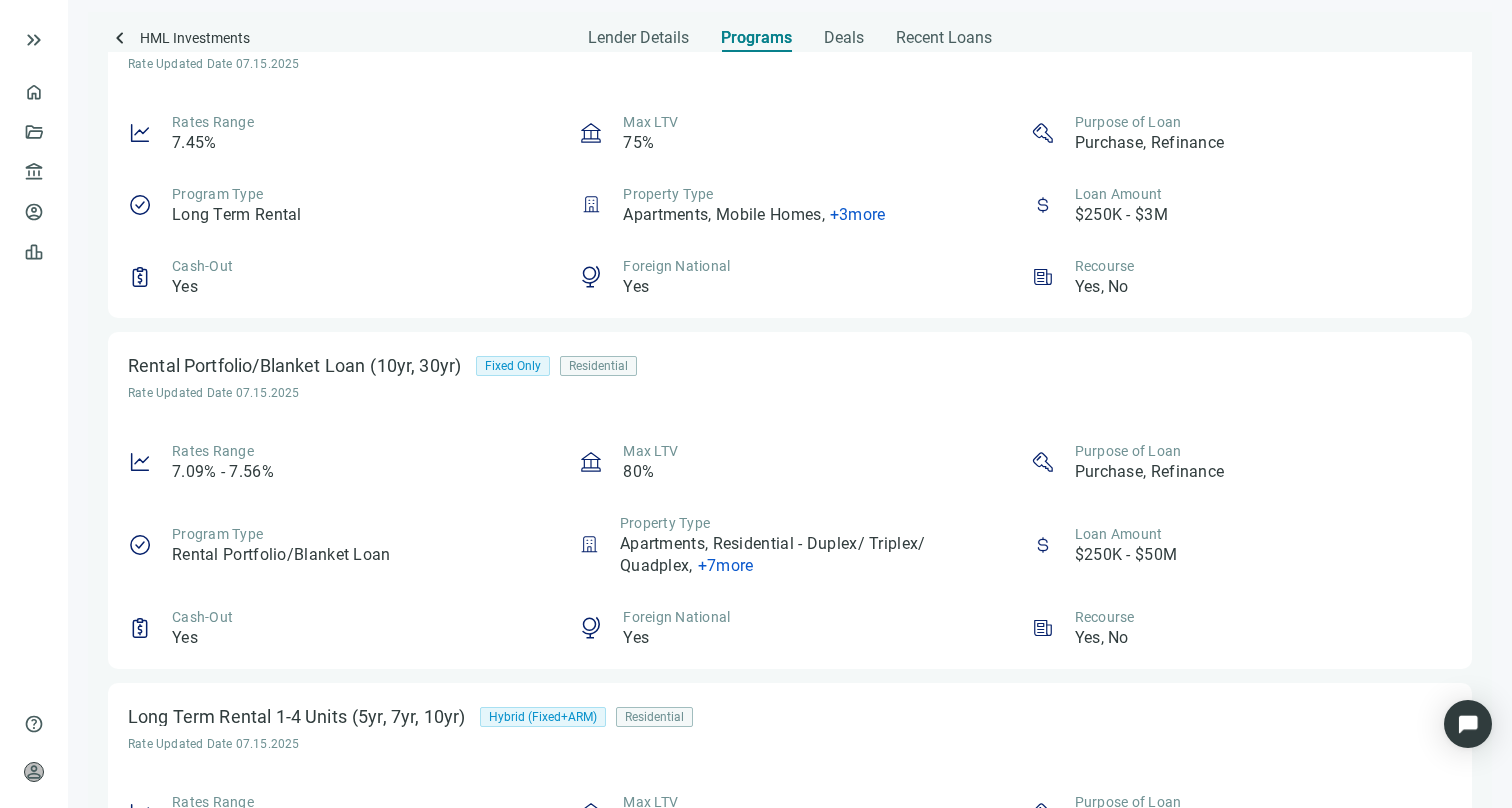 scroll, scrollTop: 0, scrollLeft: 0, axis: both 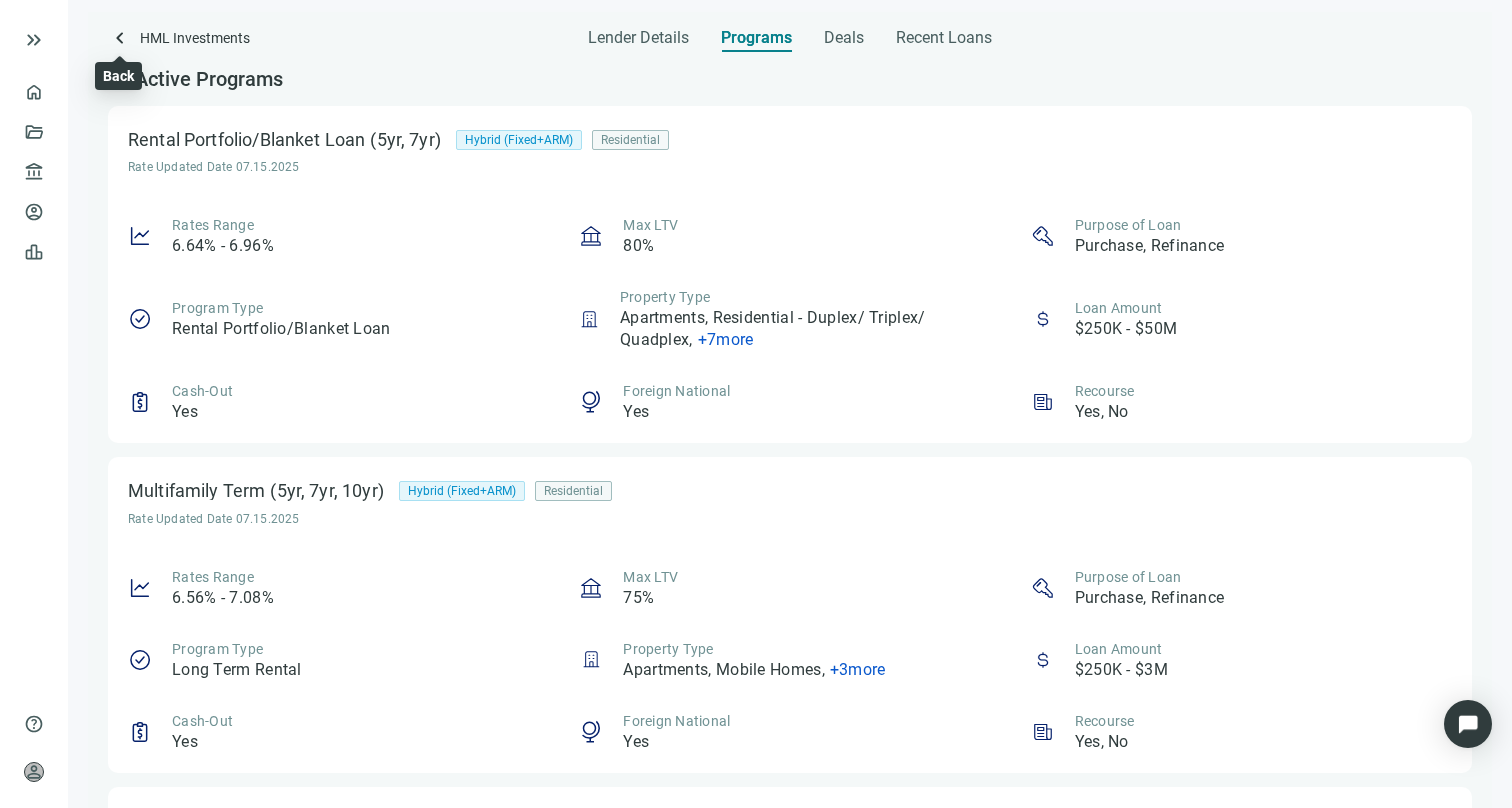 click on "keyboard_arrow_left" at bounding box center (120, 38) 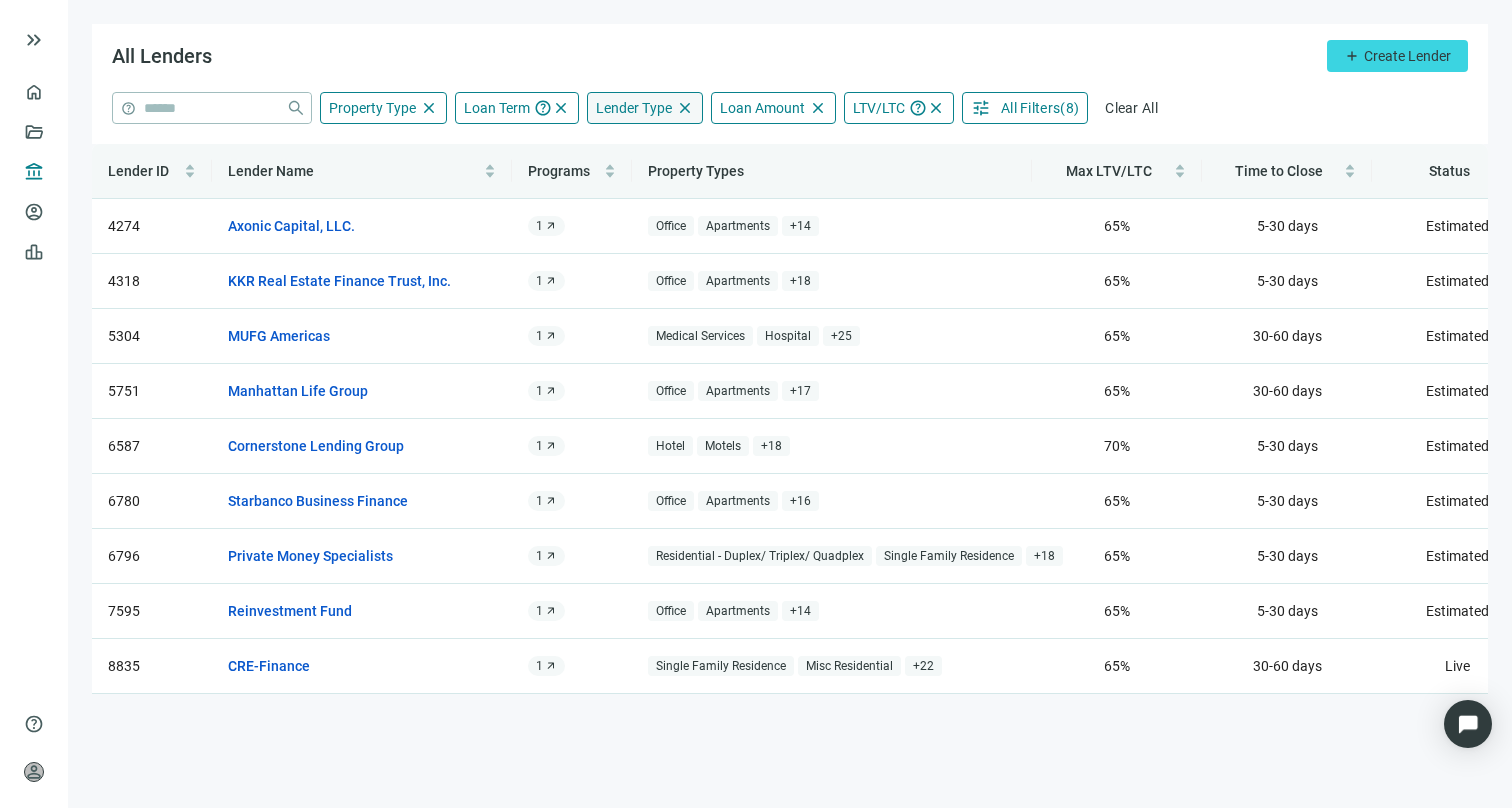 click on "Lender Type close" at bounding box center (645, 108) 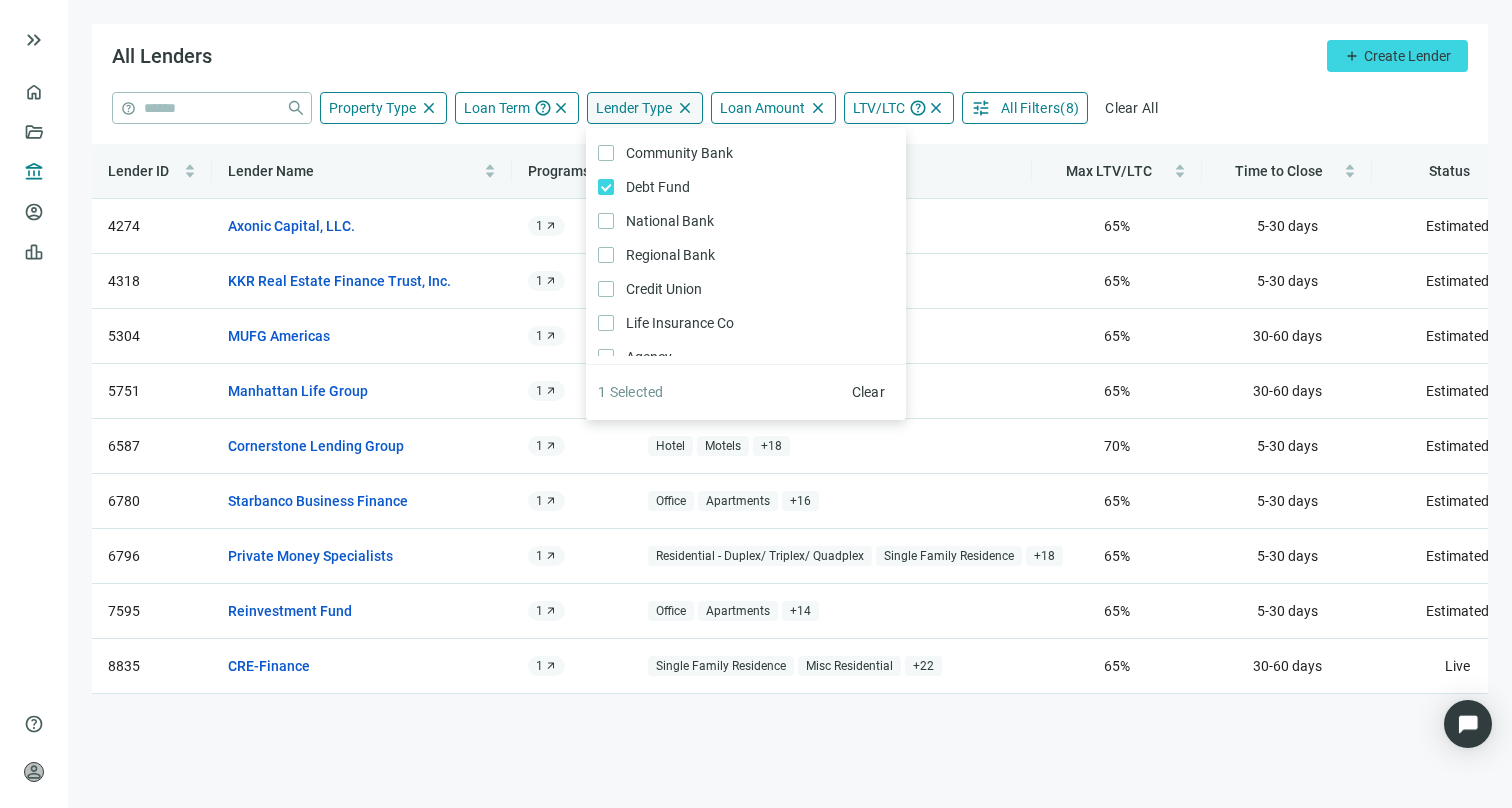 click on "Lender Type close" at bounding box center (645, 108) 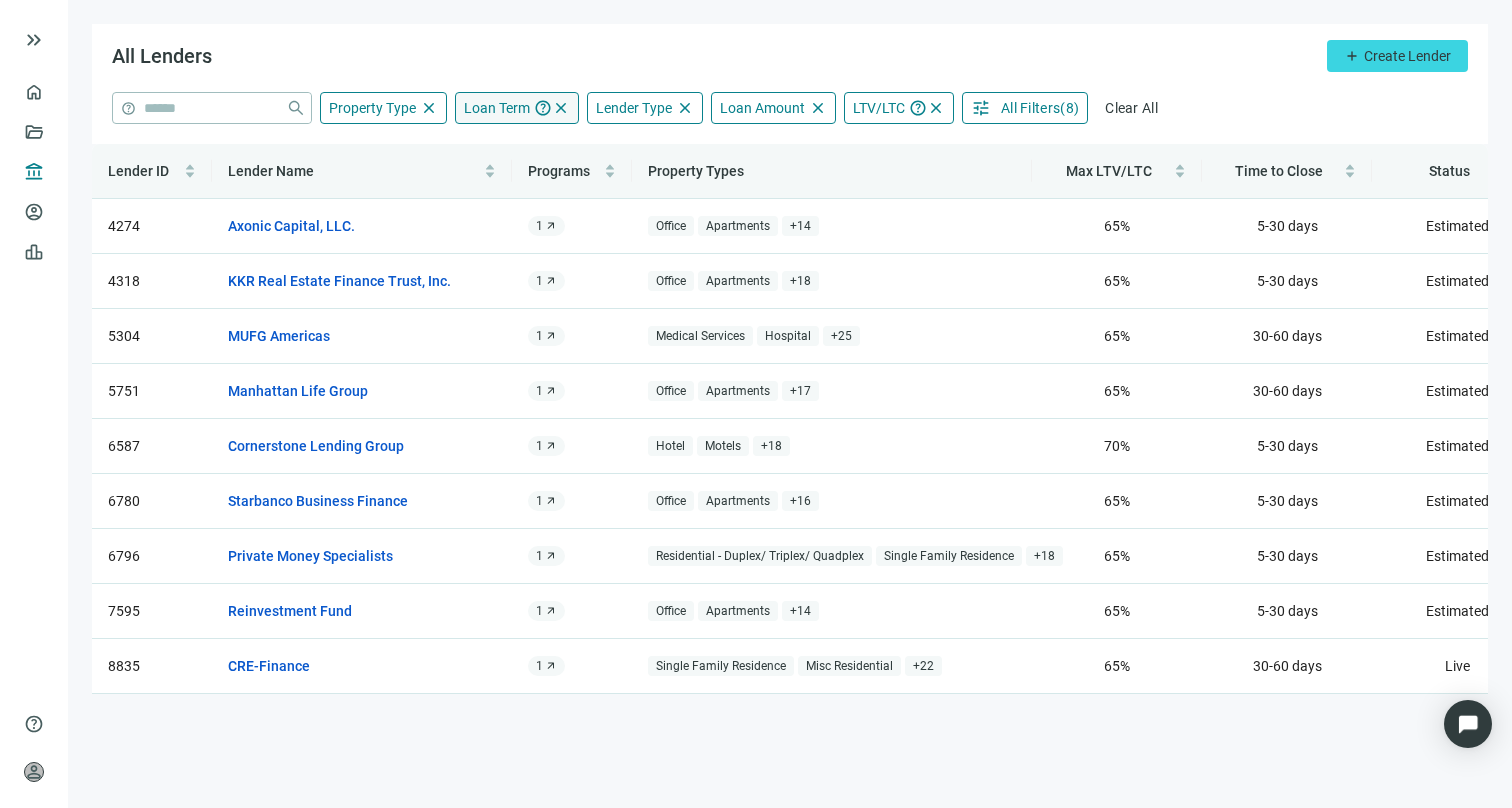 click on "Loan Term" at bounding box center (497, 108) 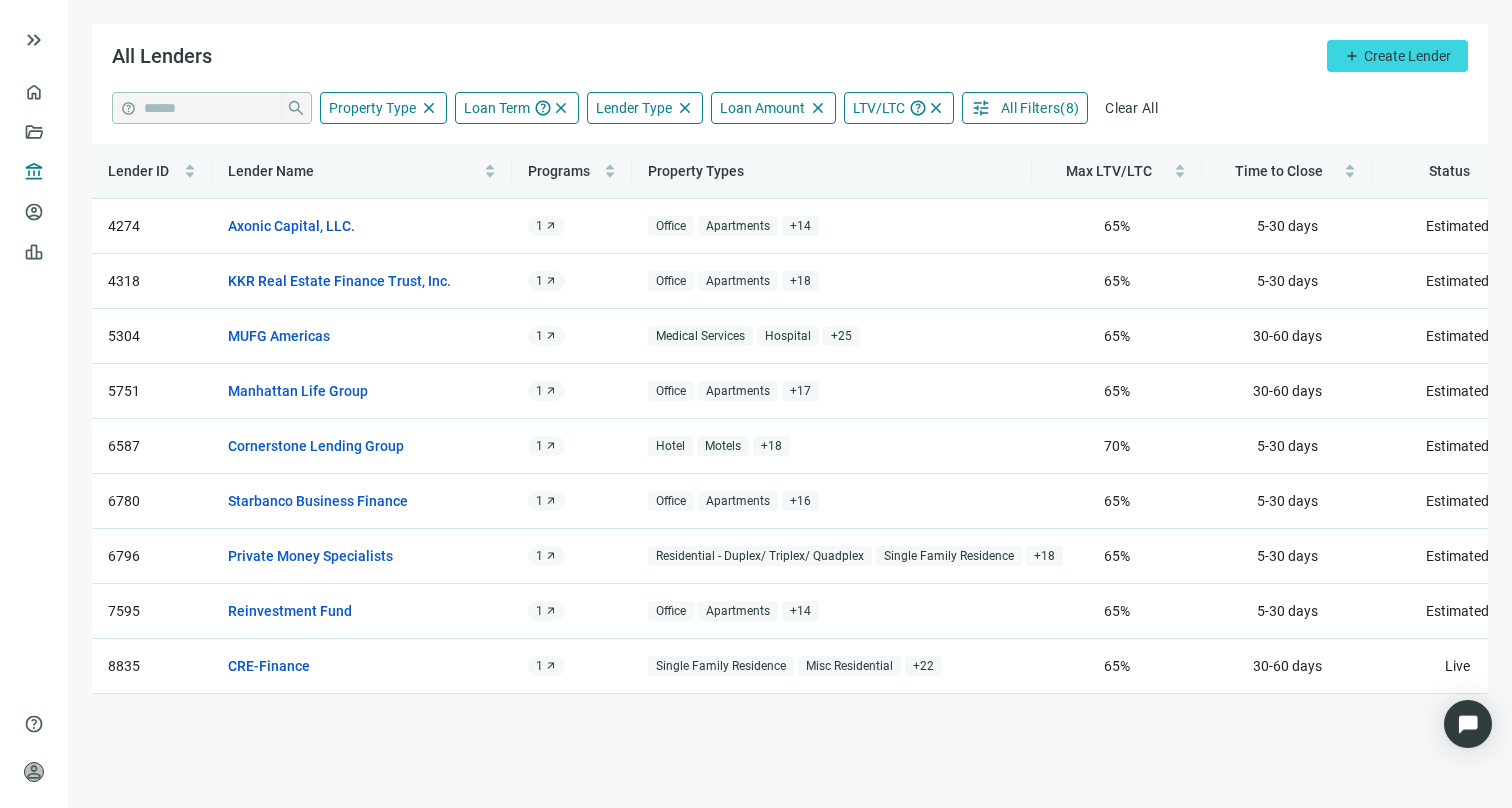 click on "All Lenders add Create Lender" at bounding box center (790, 58) 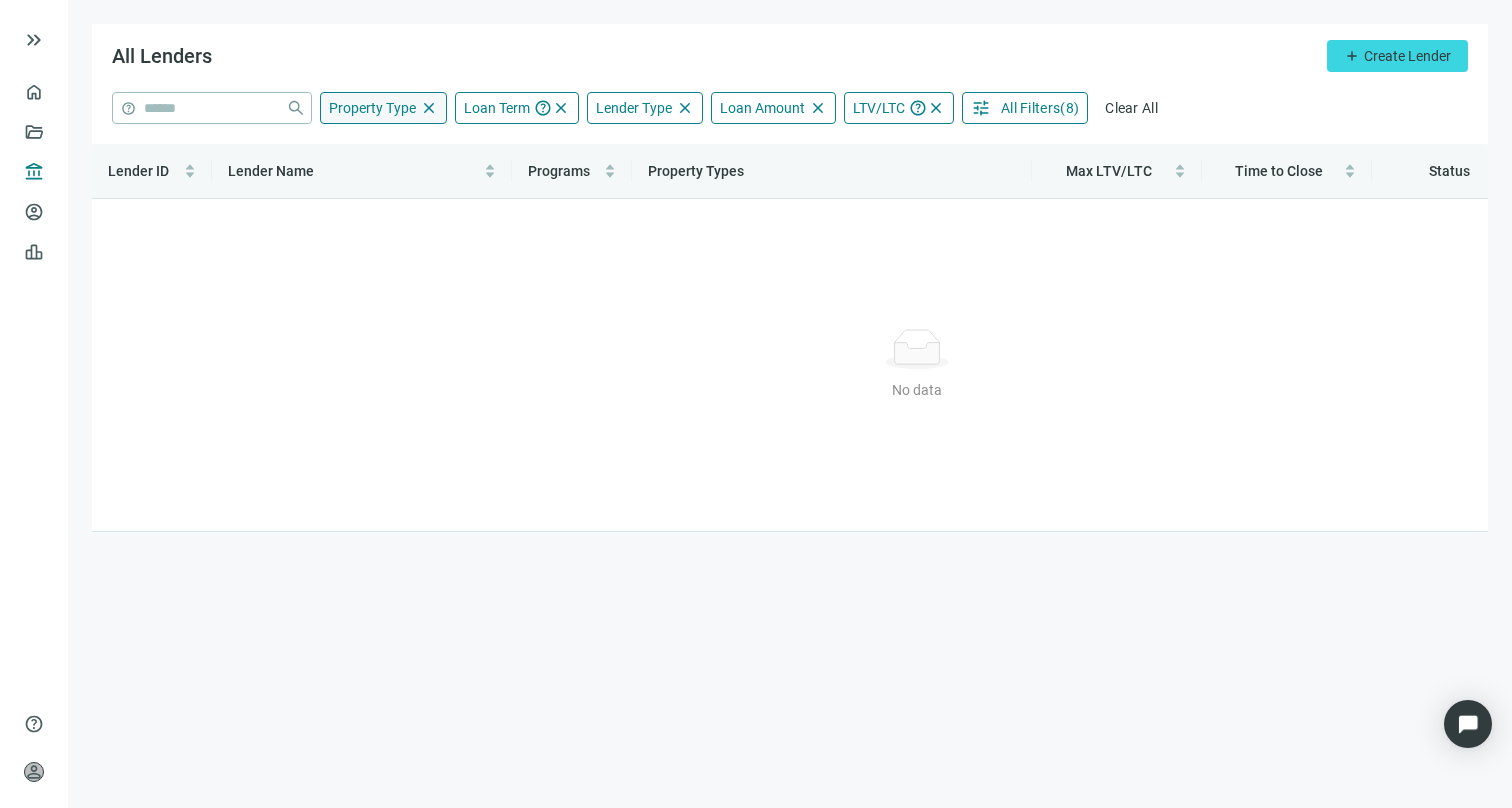 click on "Property Type" at bounding box center (372, 108) 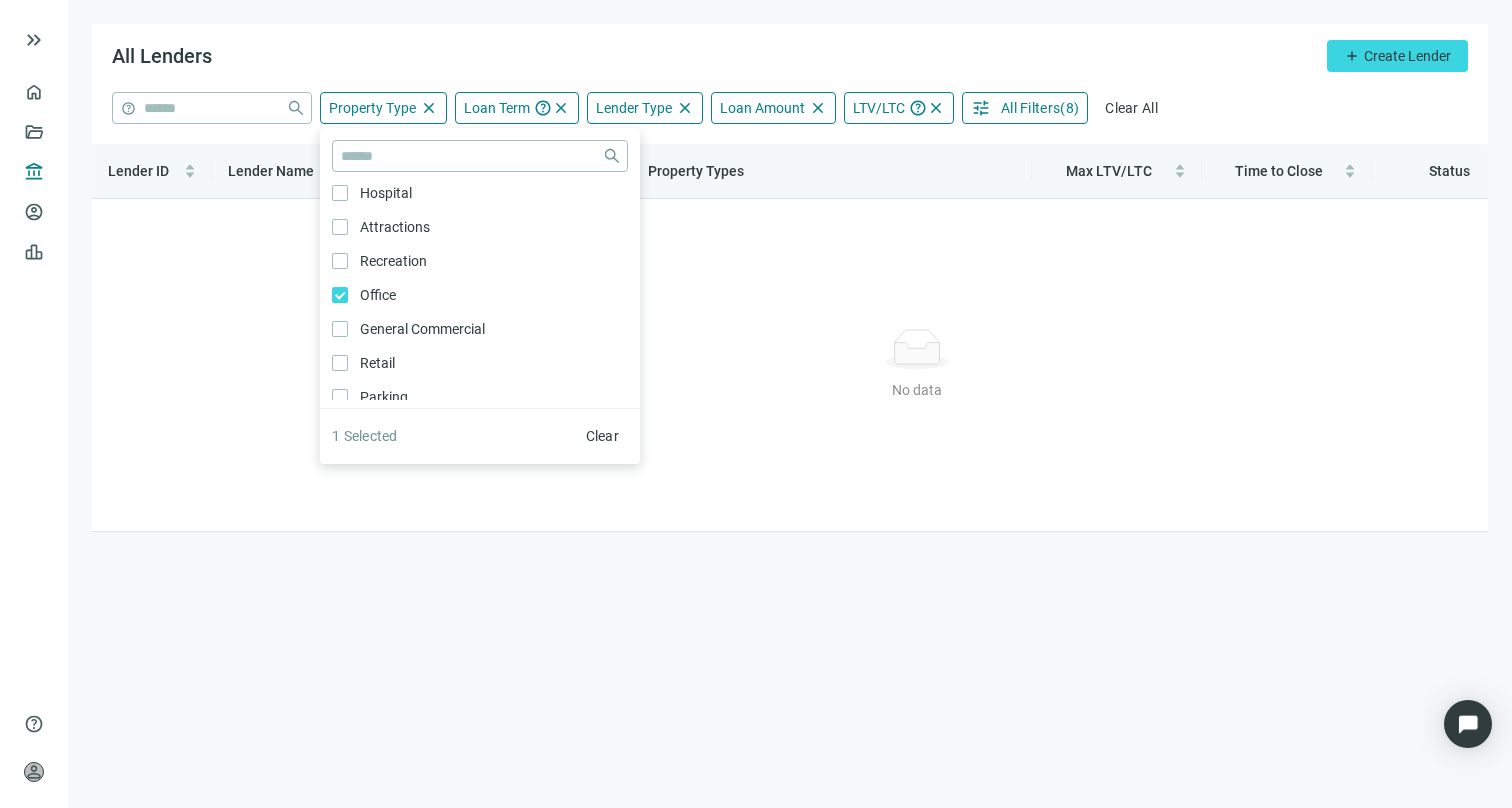 scroll, scrollTop: 1072, scrollLeft: 0, axis: vertical 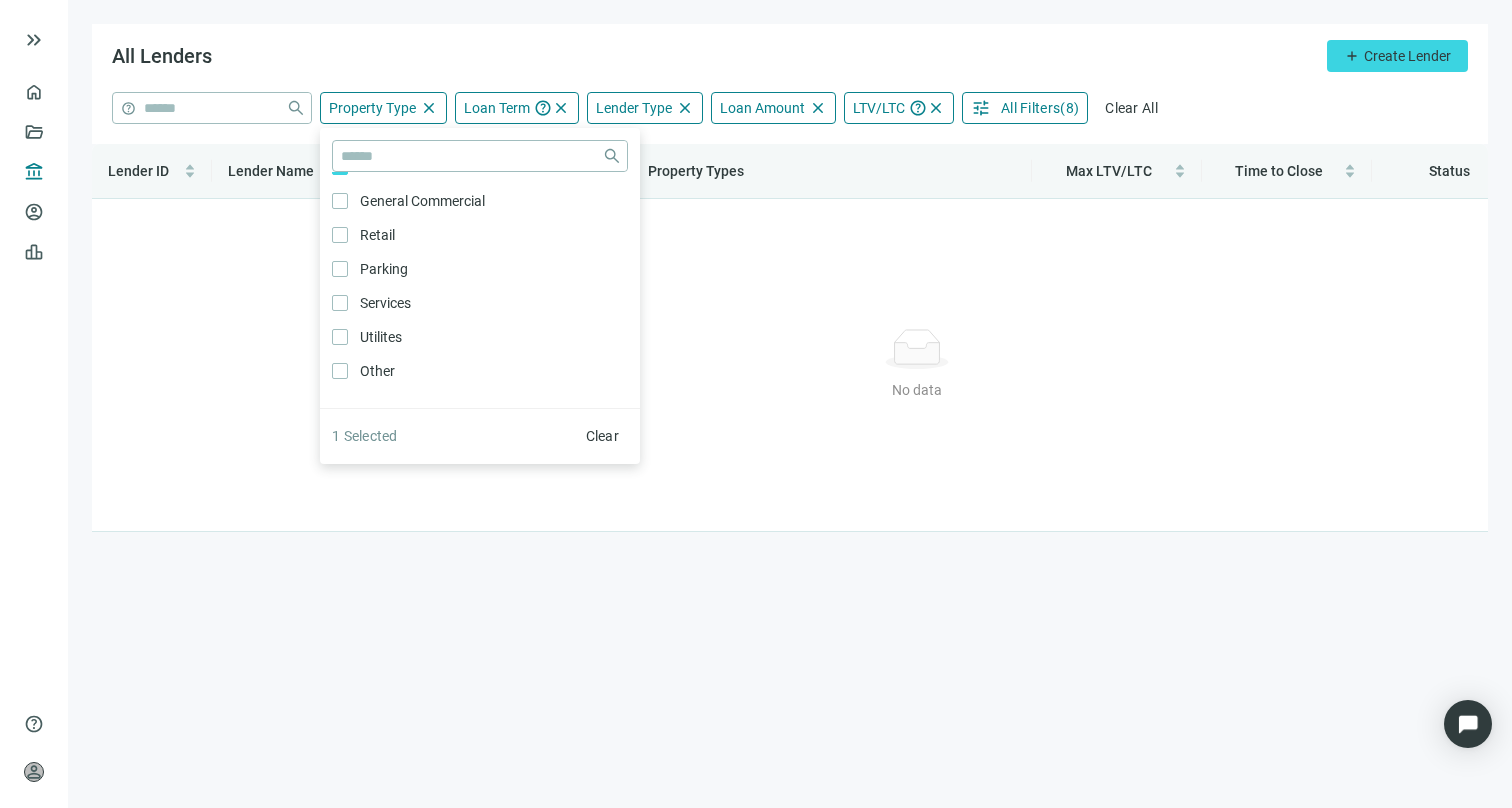click on "All Lenders add Create Lender" at bounding box center (790, 58) 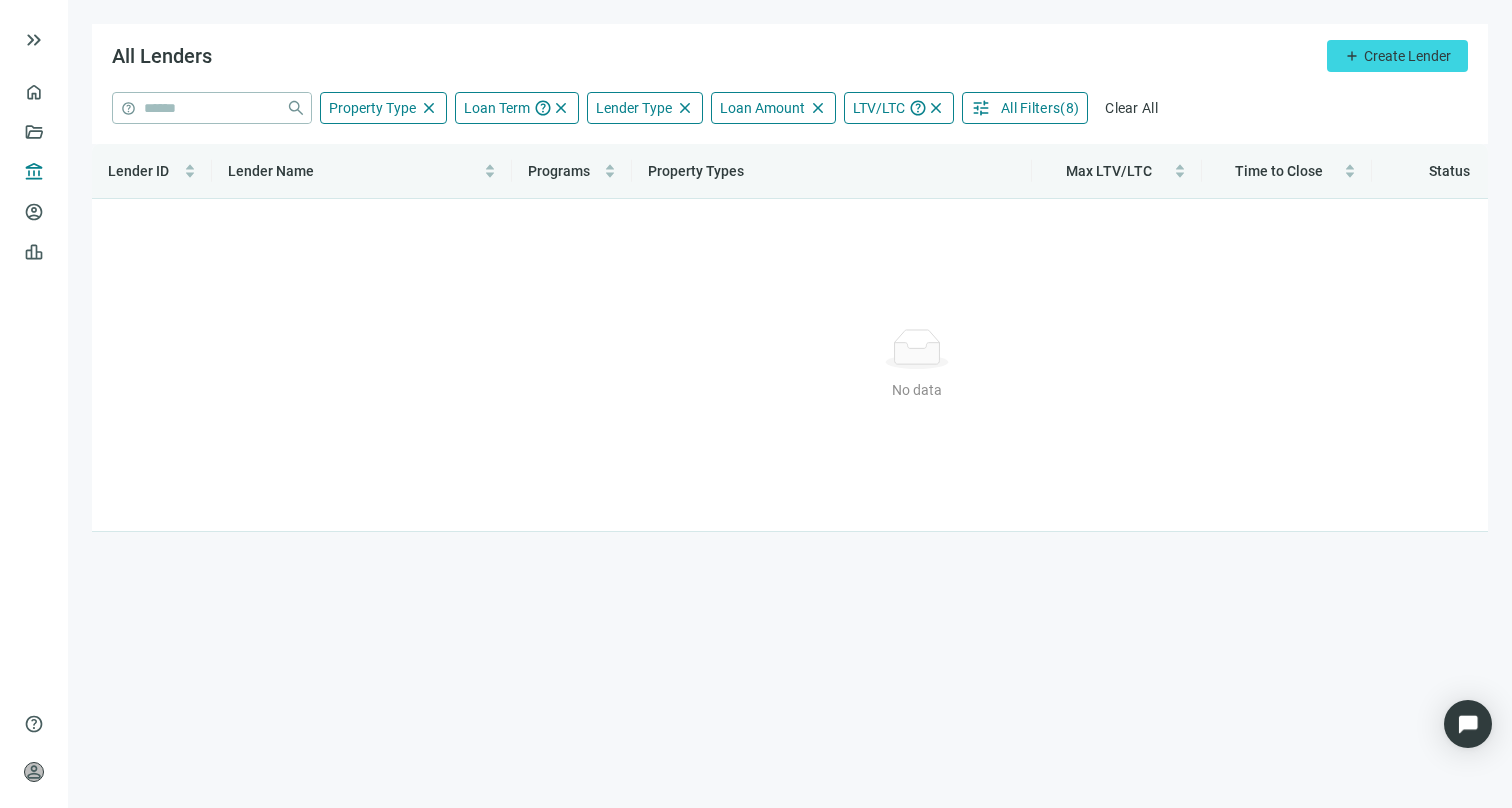click on "tune All Filters ( 8 )" at bounding box center [1025, 108] 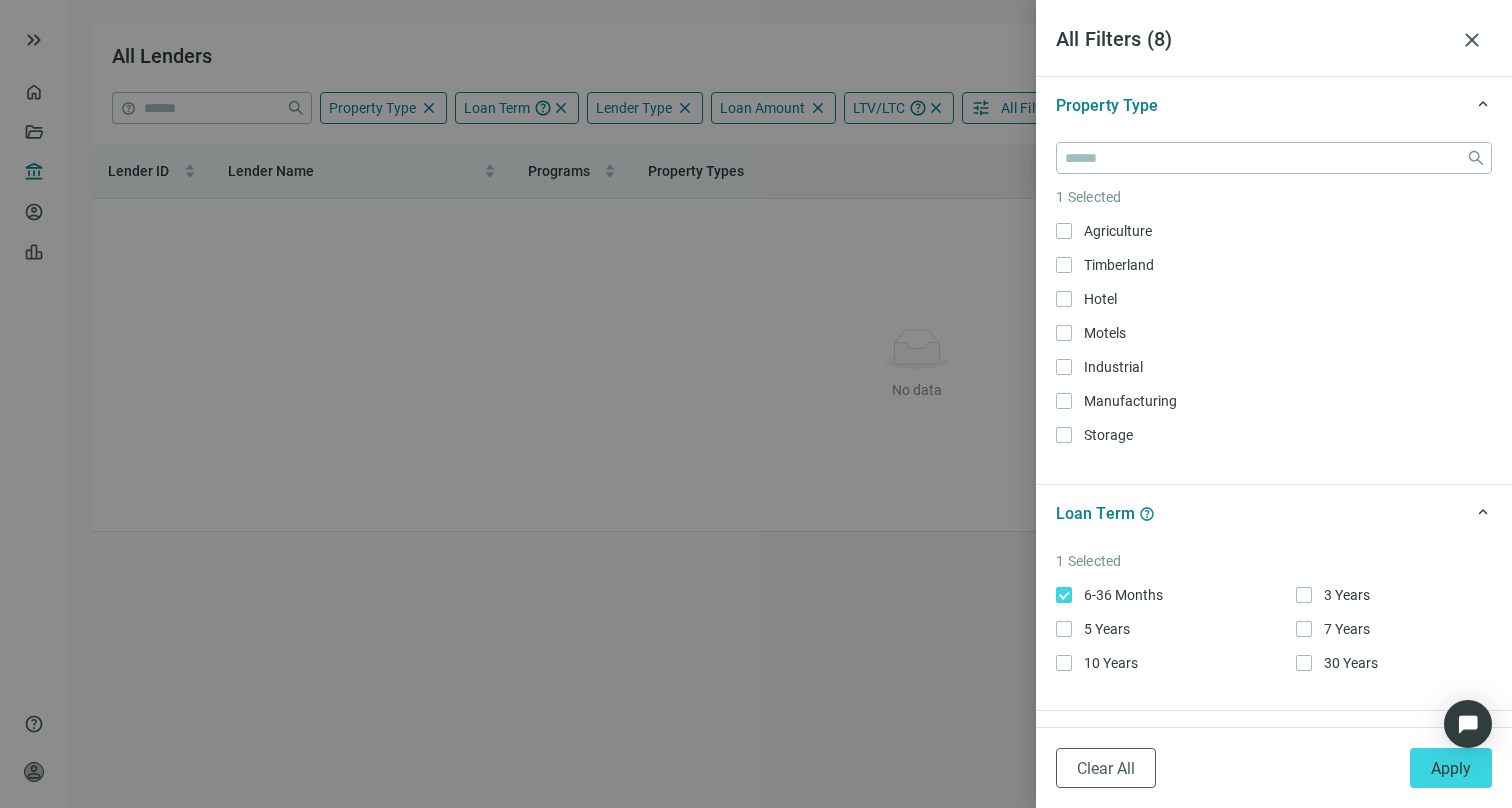 click at bounding box center (756, 404) 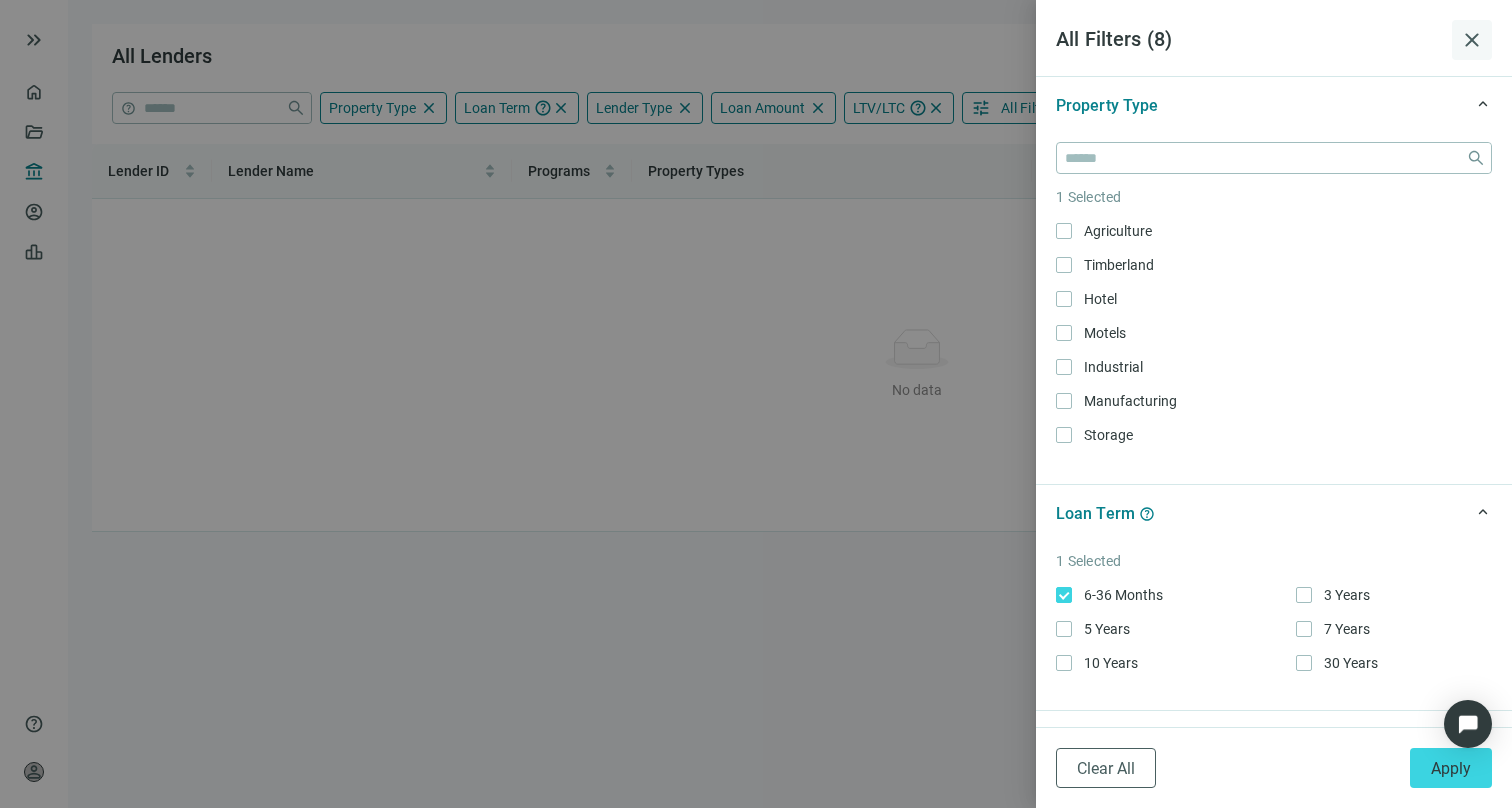 click on "close" at bounding box center [1472, 40] 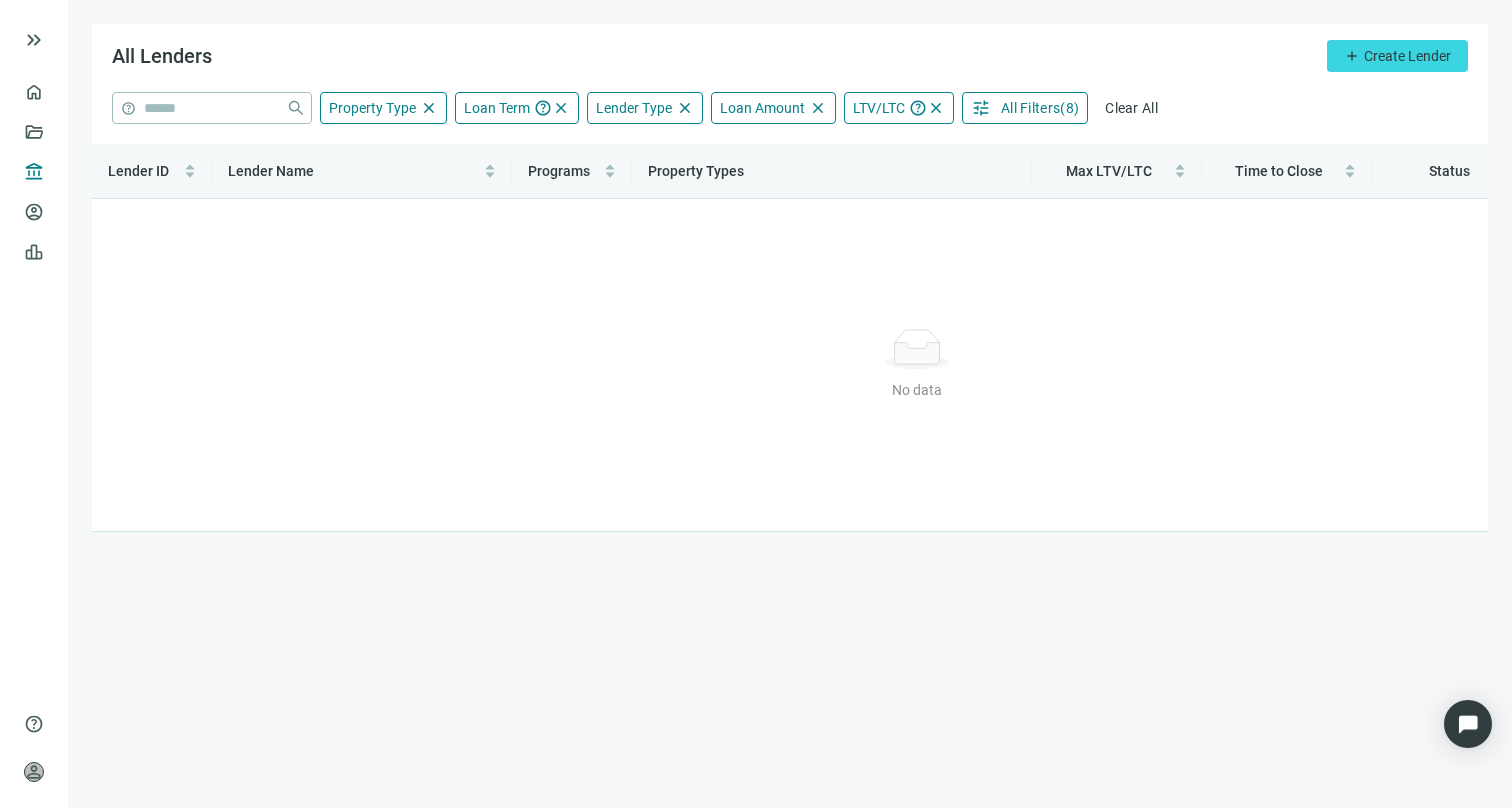 click on "All Lenders add Create Lender" at bounding box center (790, 58) 